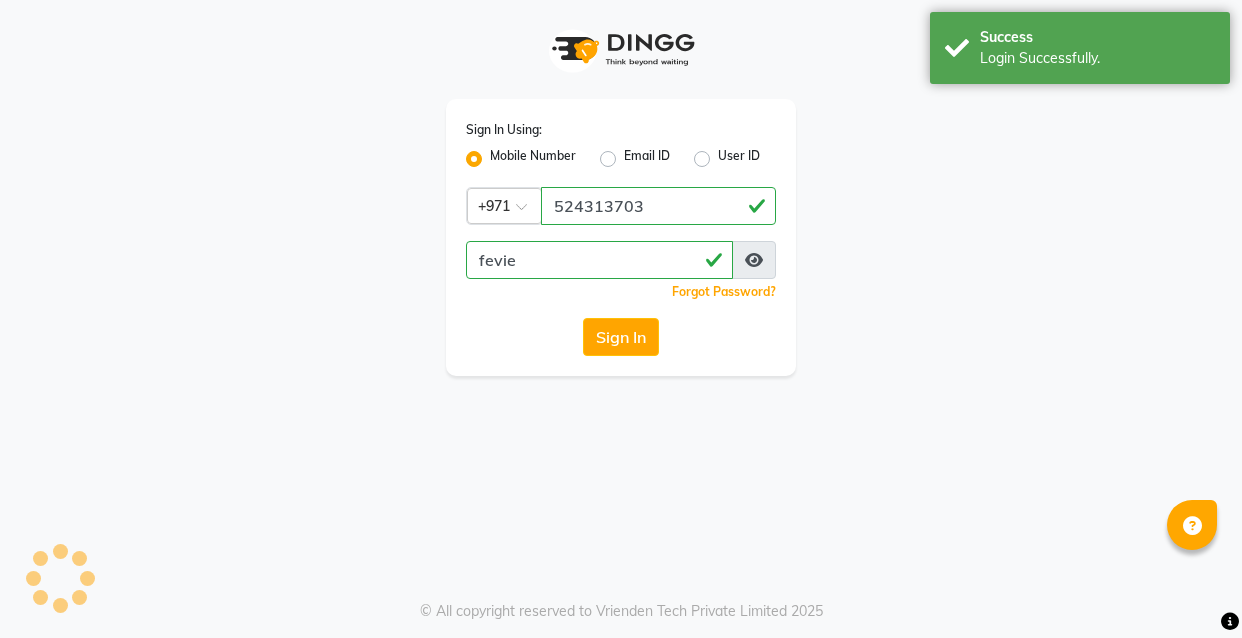 scroll, scrollTop: 0, scrollLeft: 0, axis: both 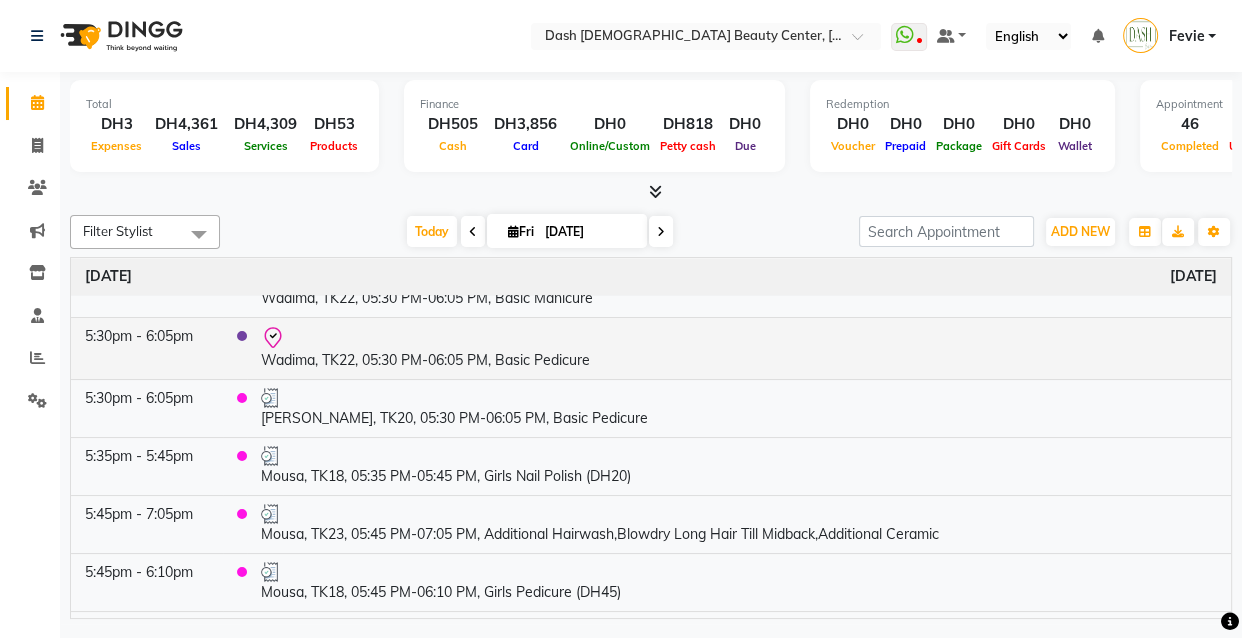 click on "Wadima, TK22, 05:30 PM-06:05 PM, Basic Pedicure" at bounding box center (739, 348) 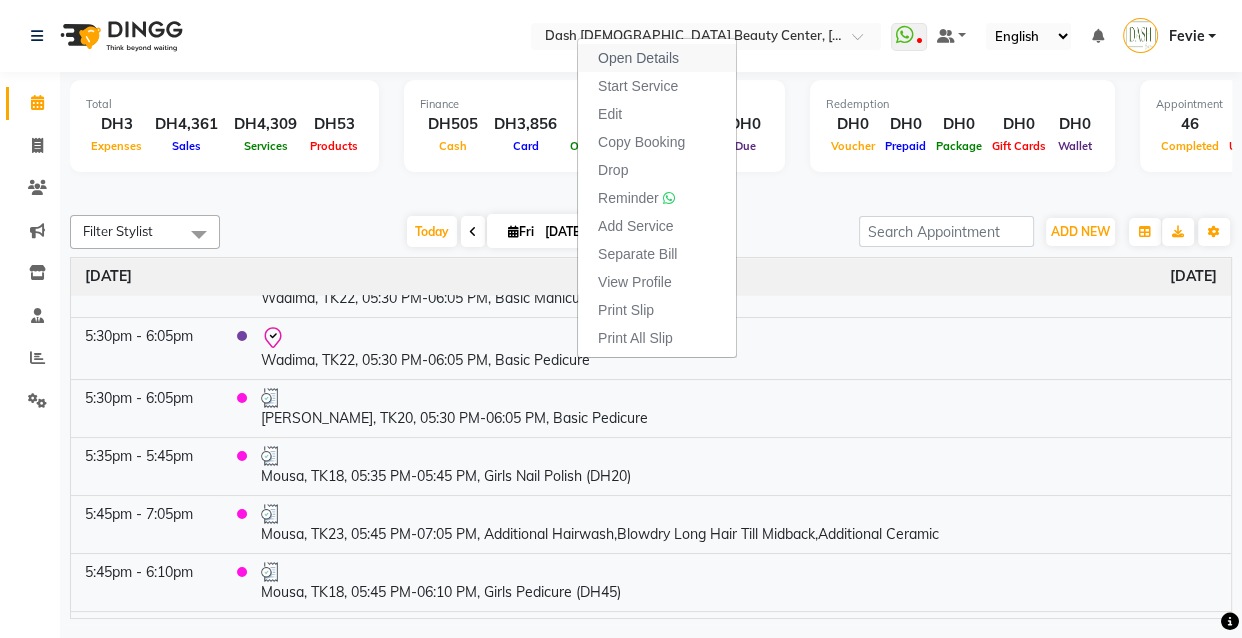 click on "Open Details" at bounding box center [638, 58] 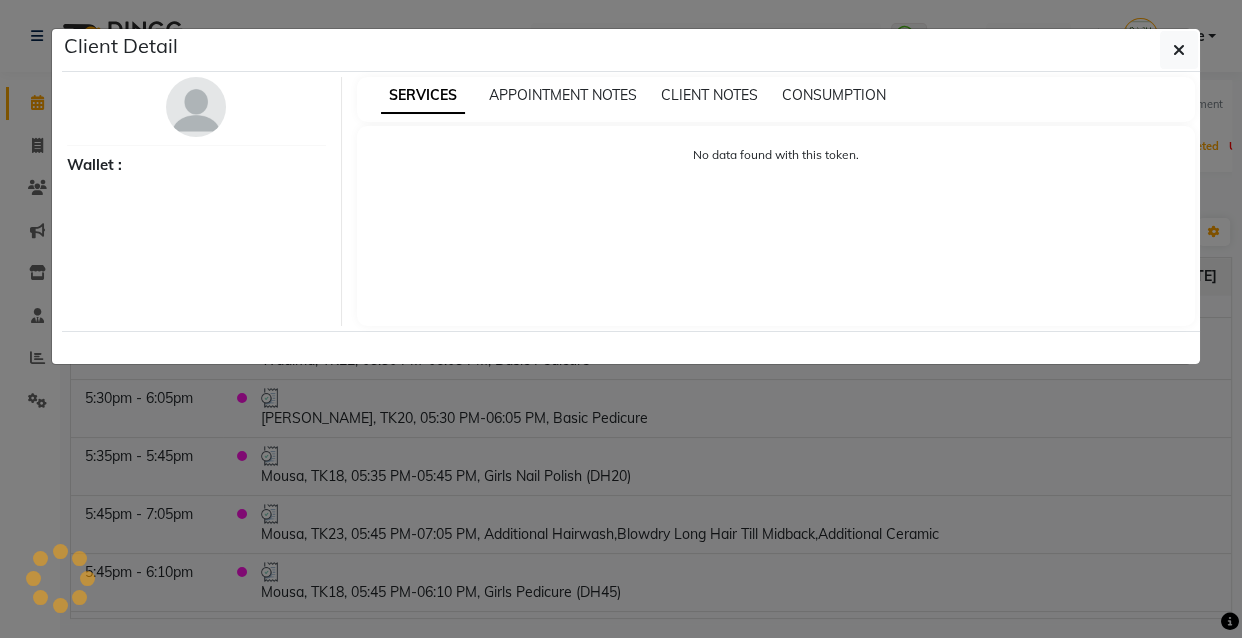 select on "8" 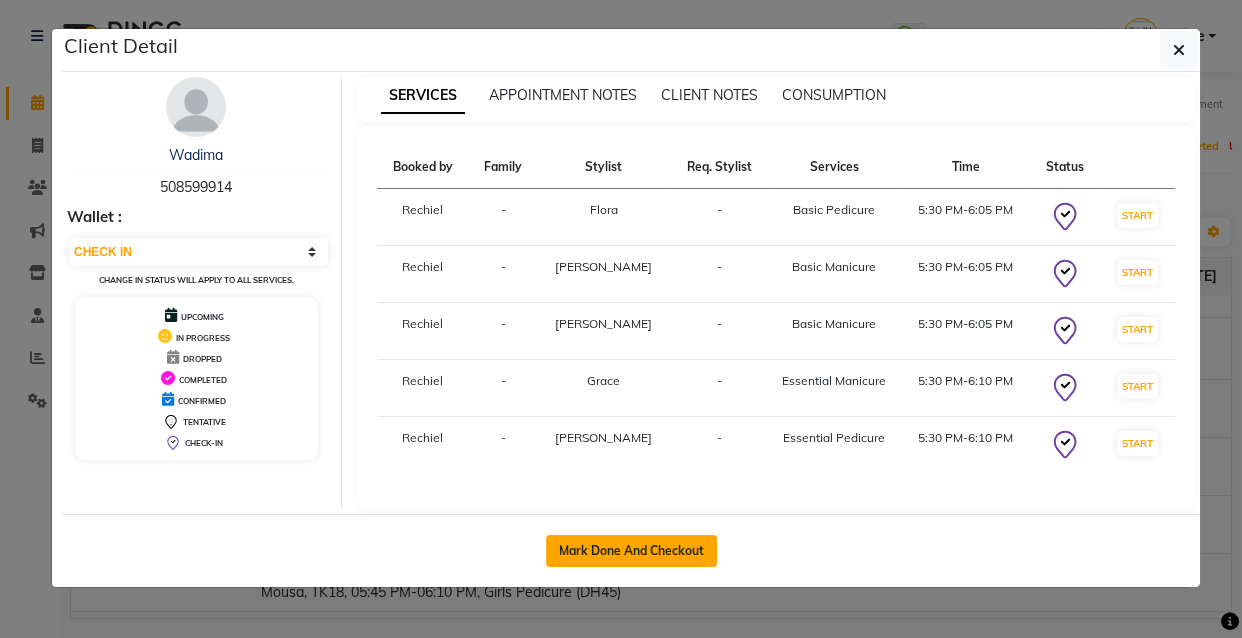 click on "Mark Done And Checkout" 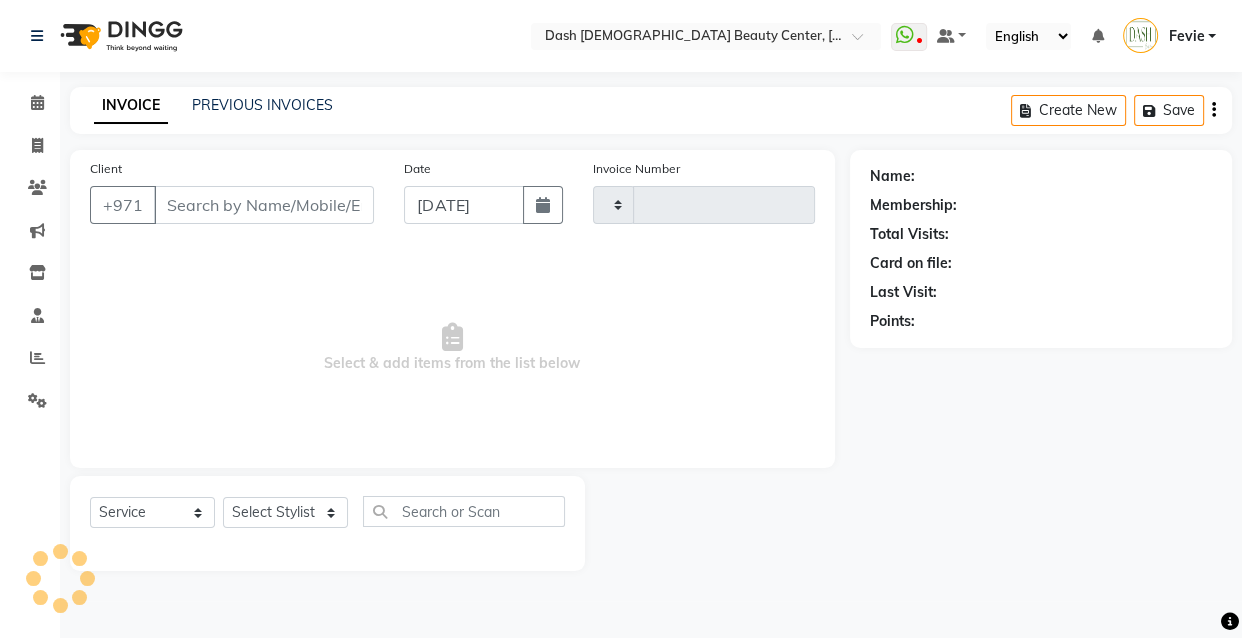 type on "1813" 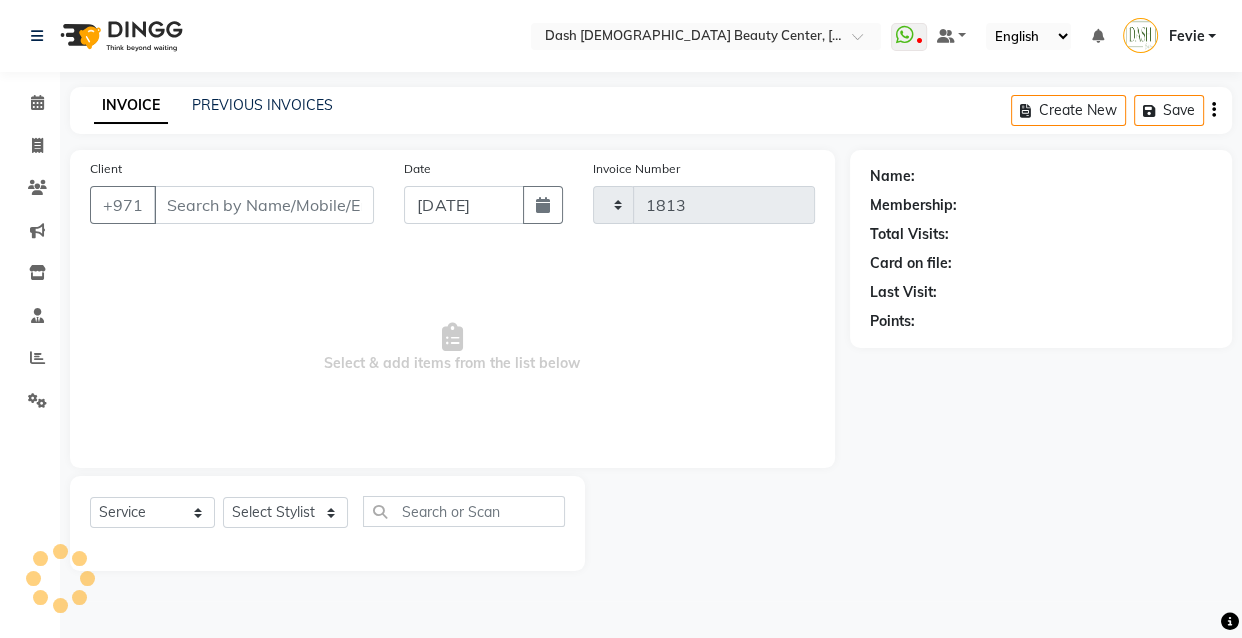 select on "8372" 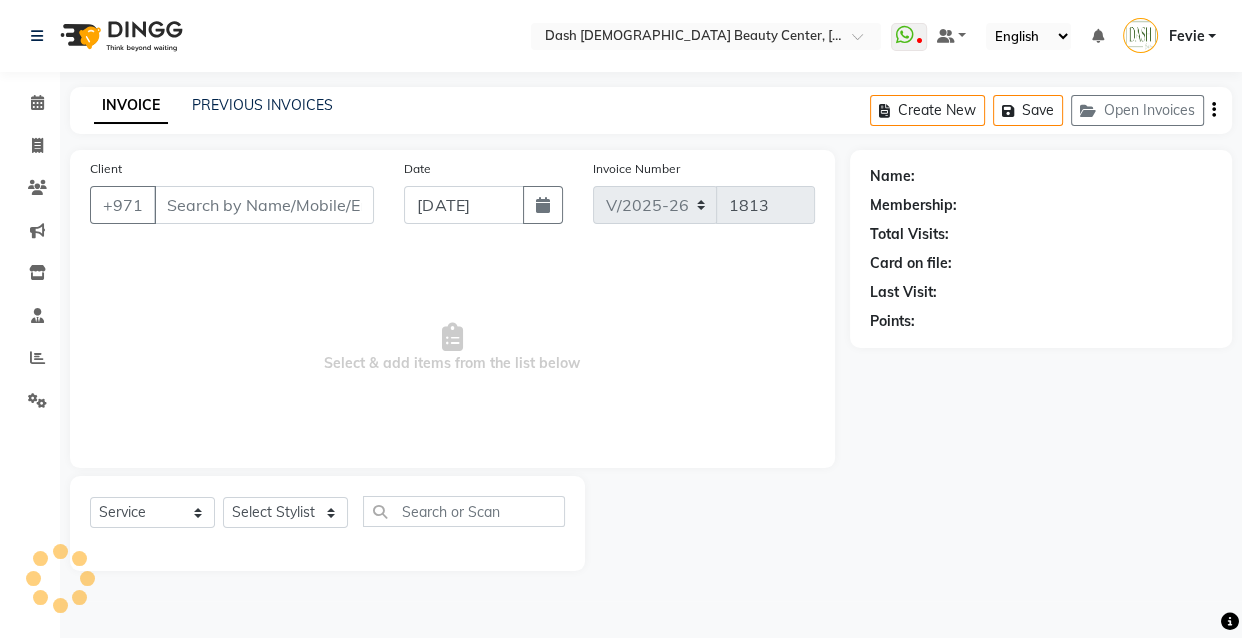 type on "508599914" 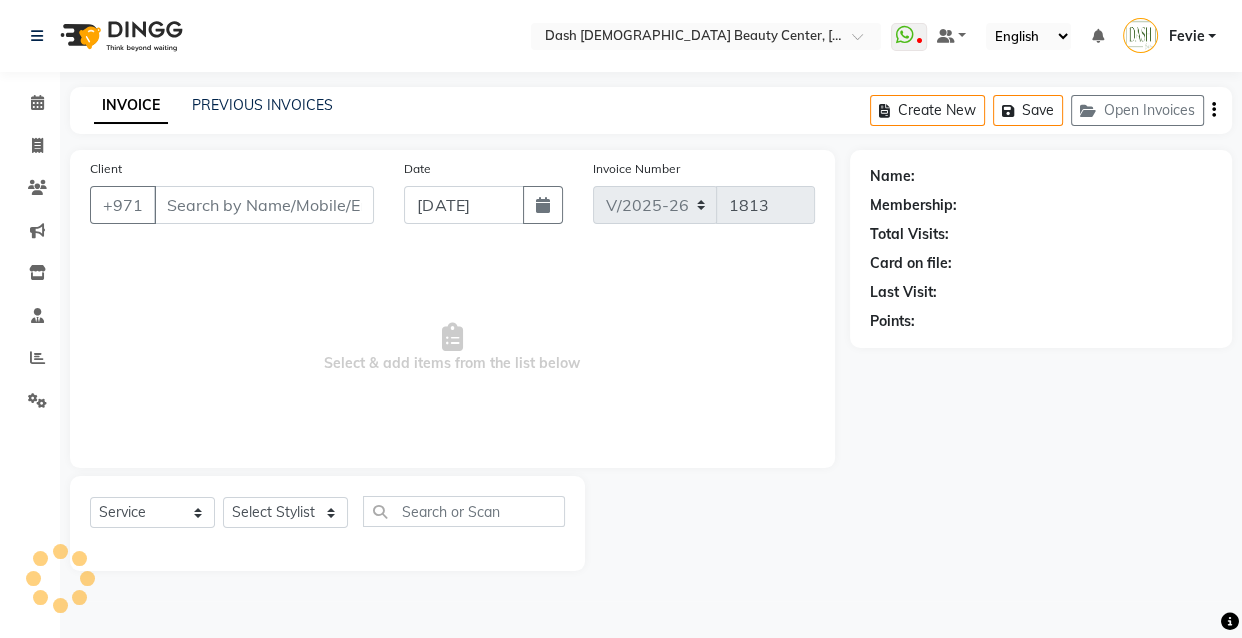 select on "81116" 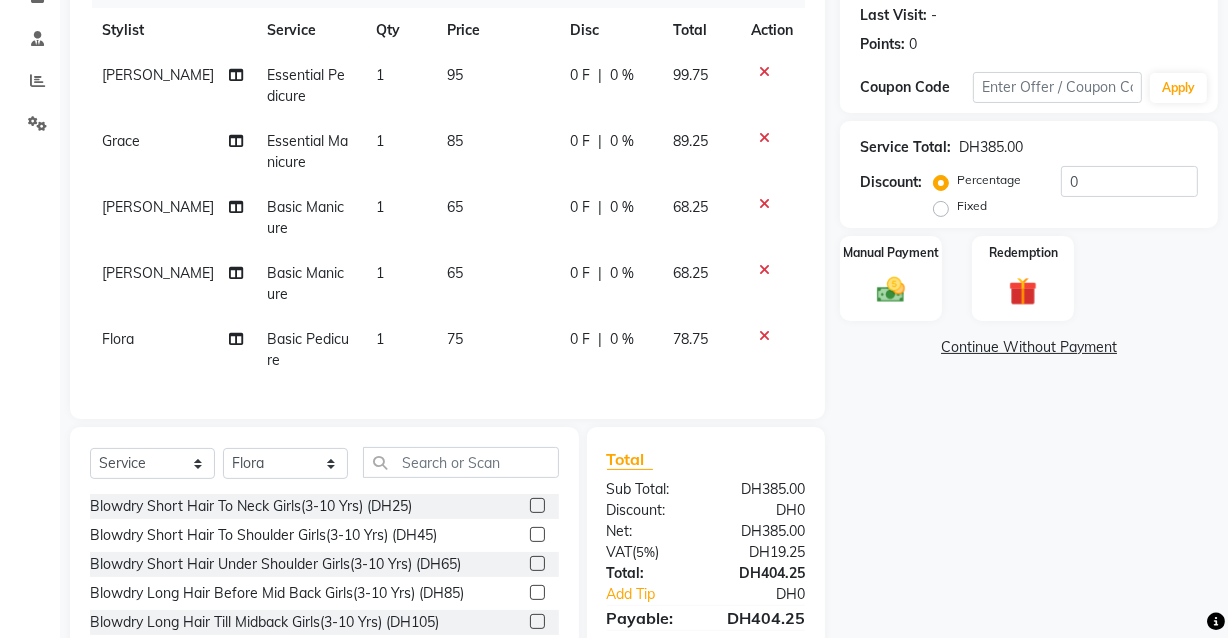 scroll, scrollTop: 275, scrollLeft: 0, axis: vertical 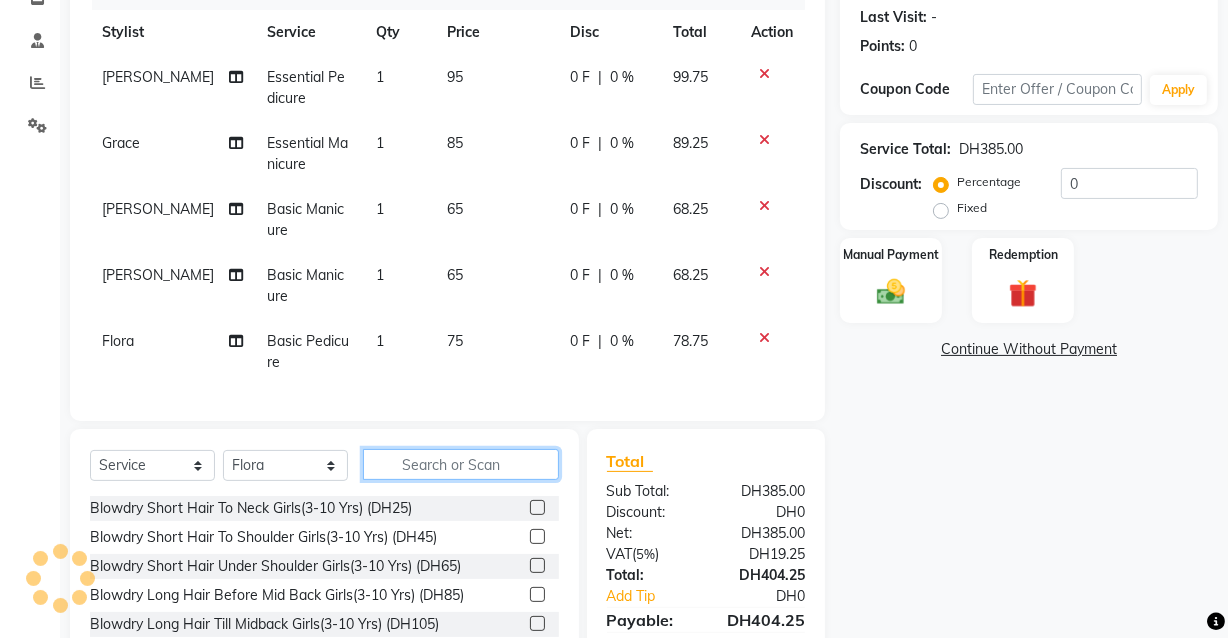 click 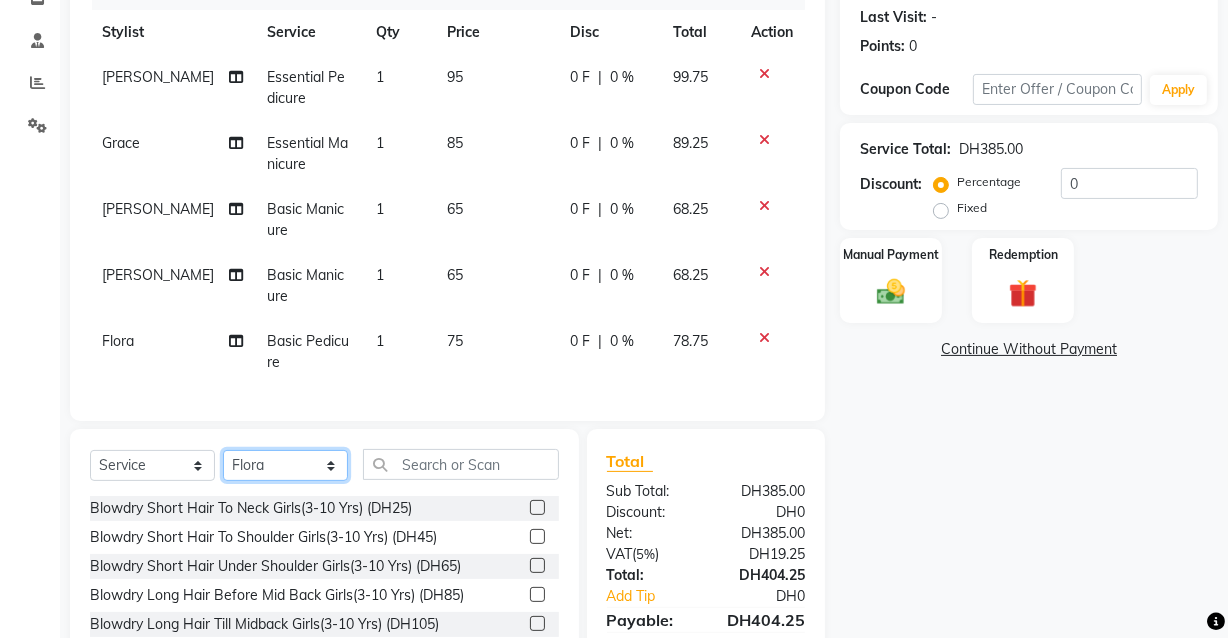 click on "Select Stylist [PERSON_NAME] [PERSON_NAME] [PERSON_NAME] [PERSON_NAME] [PERSON_NAME] [PERSON_NAME] [PERSON_NAME] [PERSON_NAME] May [PERSON_NAME] (Cafe) Nabasirye (Cafe) [PERSON_NAME] [PERSON_NAME] Owner Peace Rechiel [PERSON_NAME] [PERSON_NAME]" 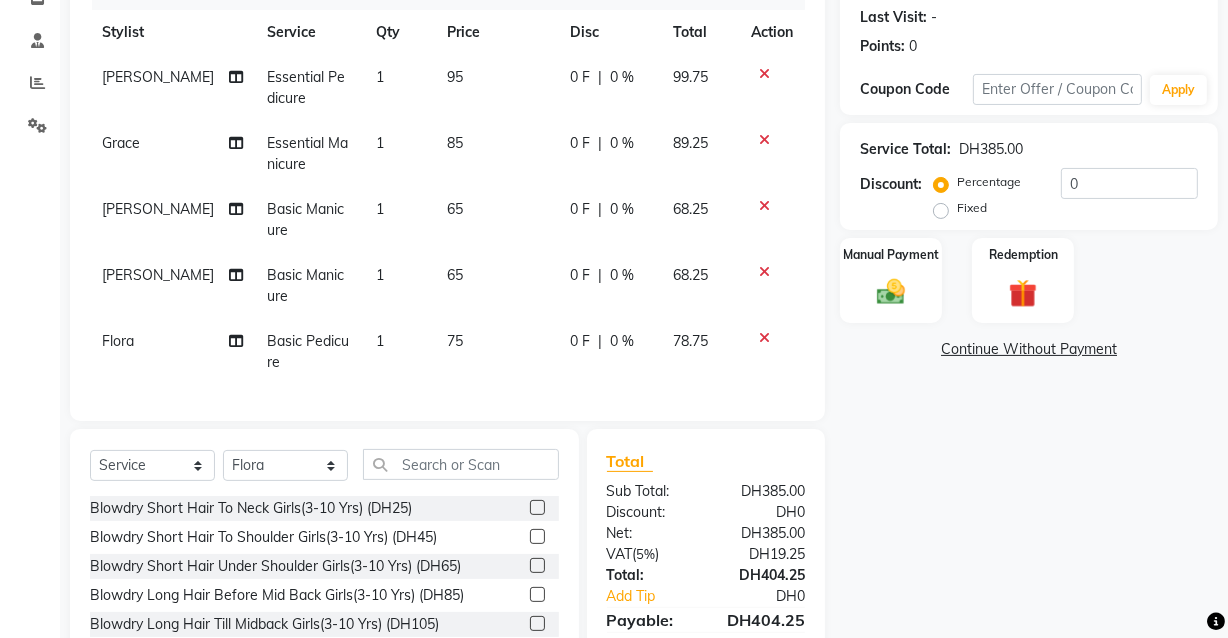 click on "Name: Wadima  Membership:  No Active Membership  Total Visits:  0 Card on file:  0 Last Visit:   - Points:   0  Coupon Code Apply Service Total:  DH385.00  Discount:  Percentage   Fixed  0 Manual Payment Redemption  Continue Without Payment" 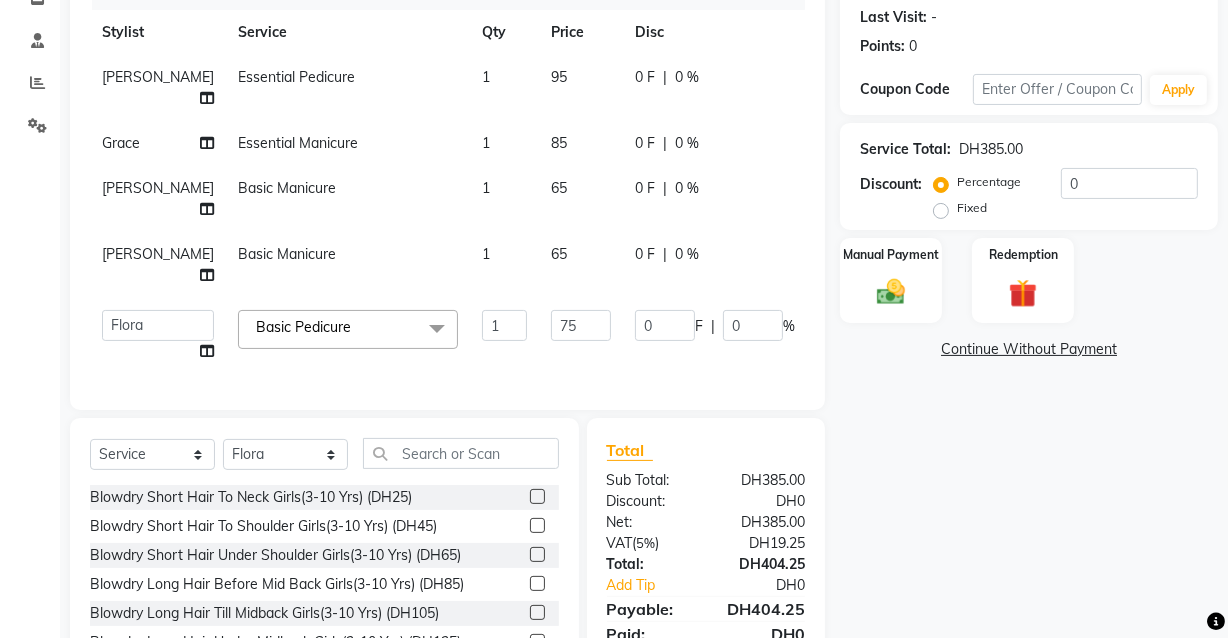 click on "x" 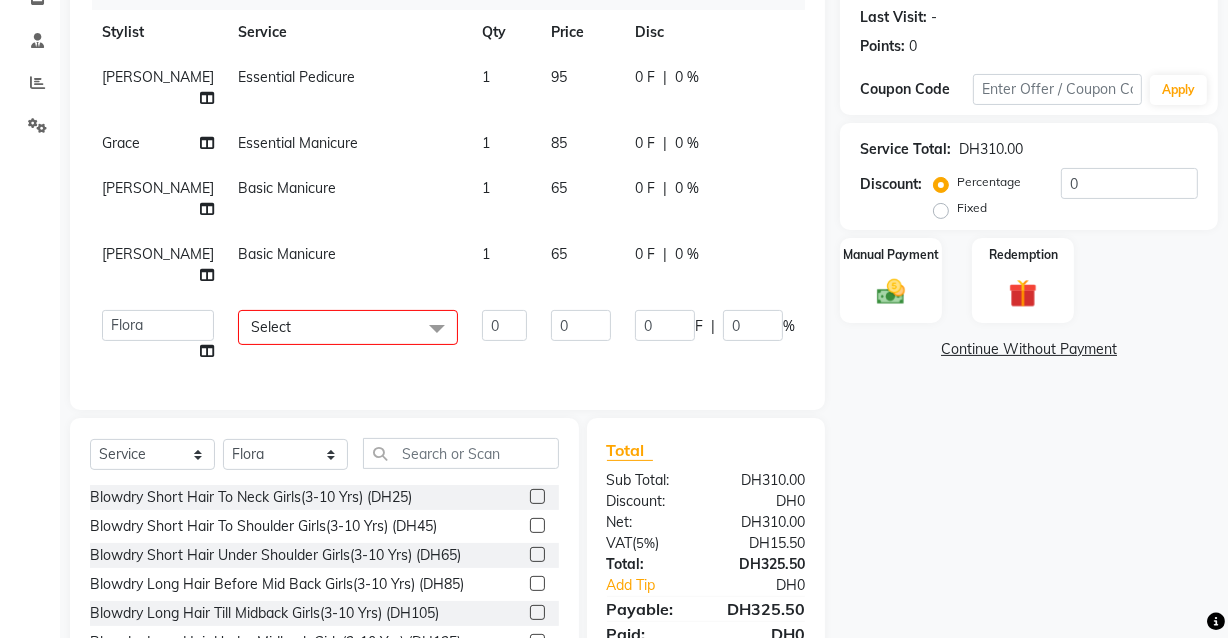 click on "Select" 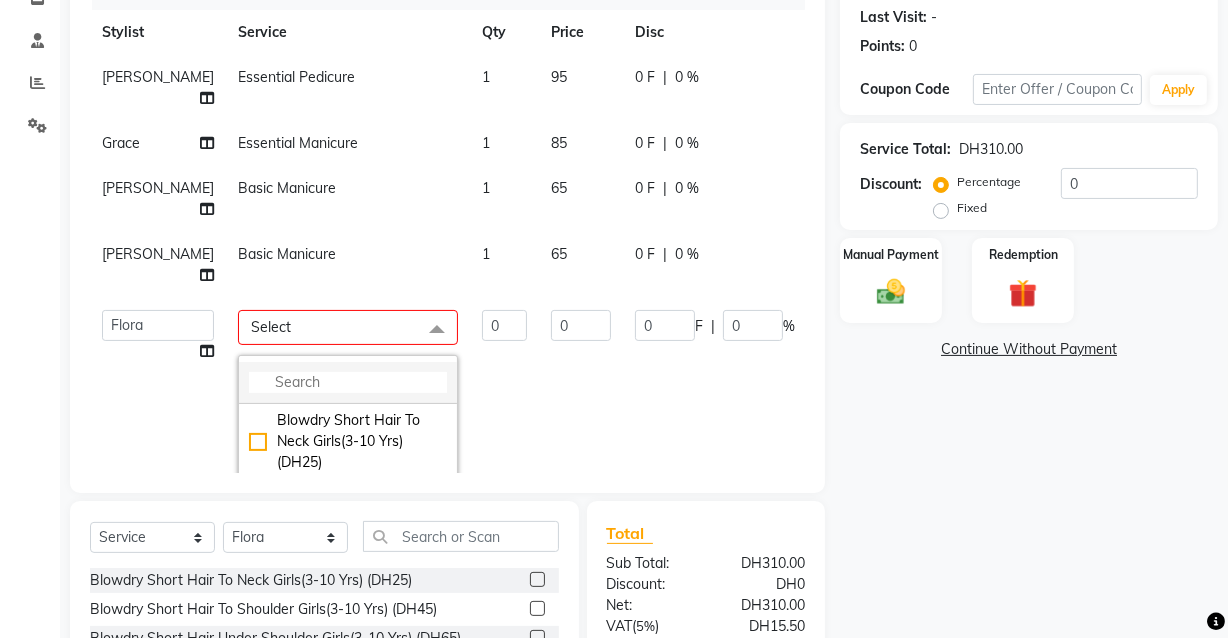 click 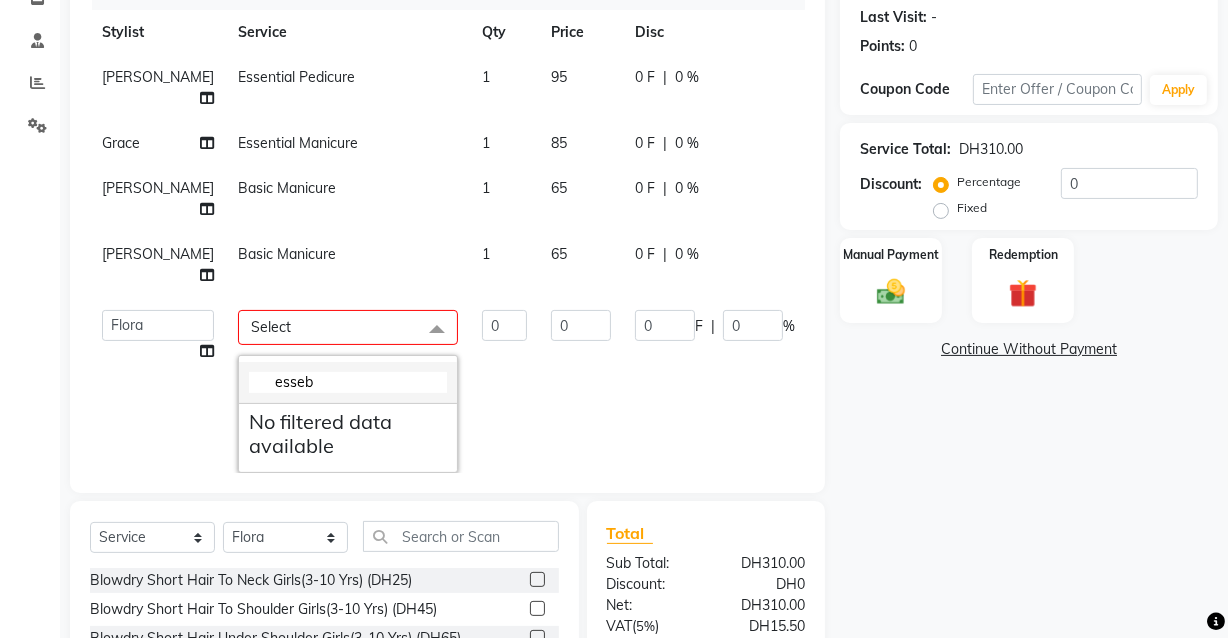 scroll, scrollTop: 83, scrollLeft: 0, axis: vertical 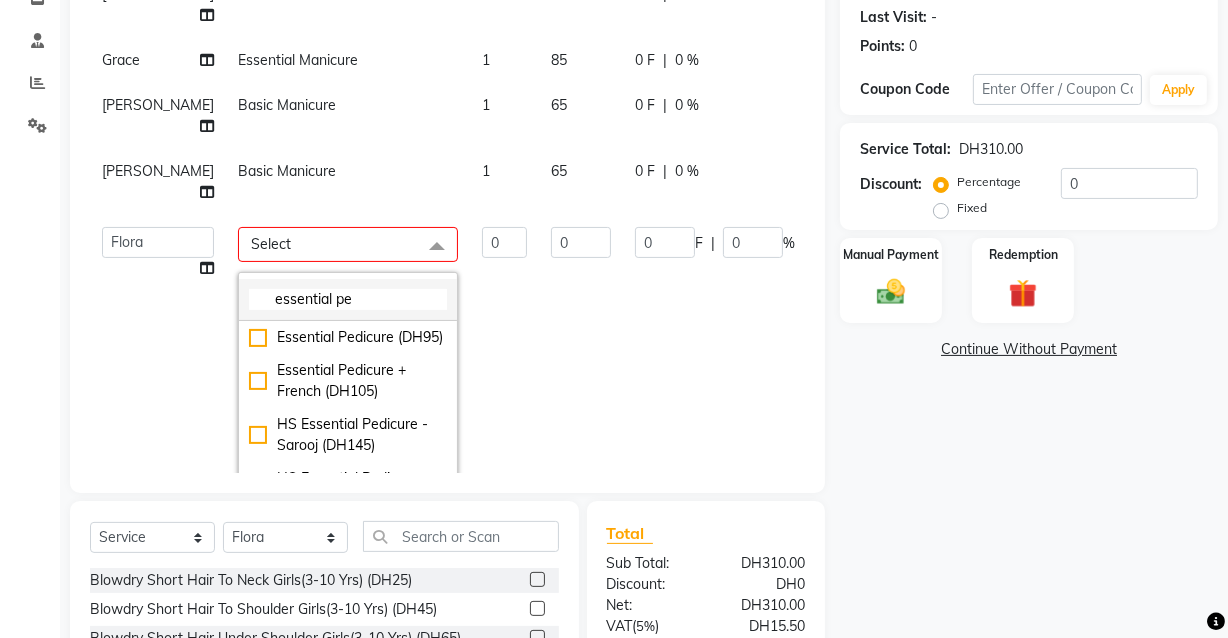 type on "essential pe" 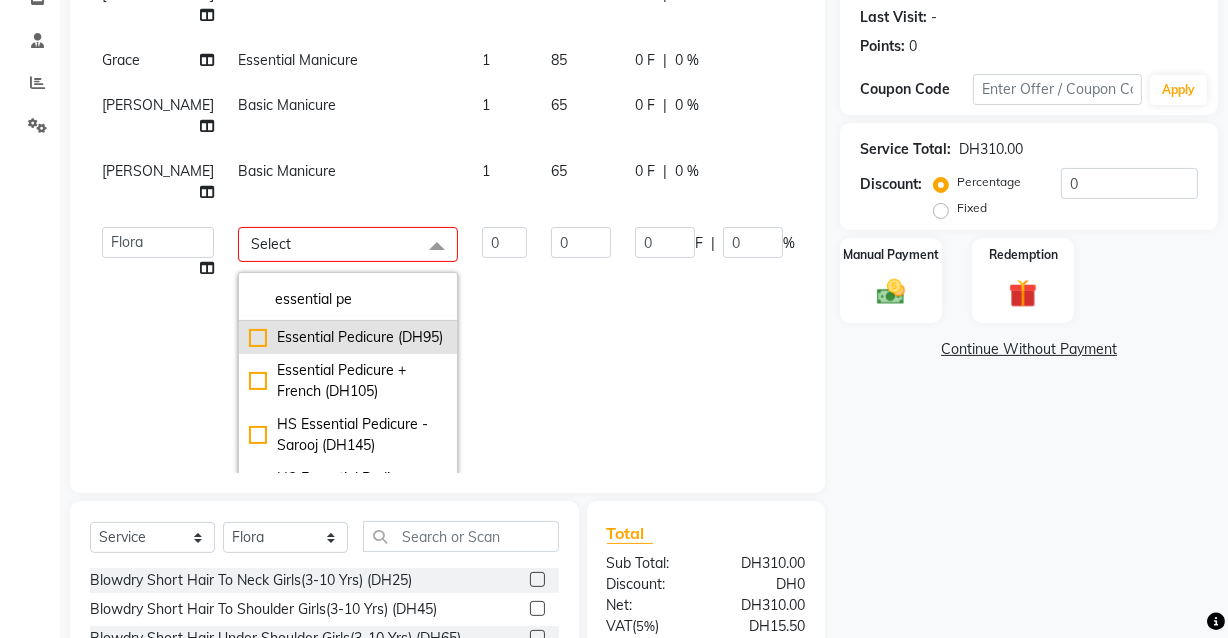 click on "Essential Pedicure (DH95)" 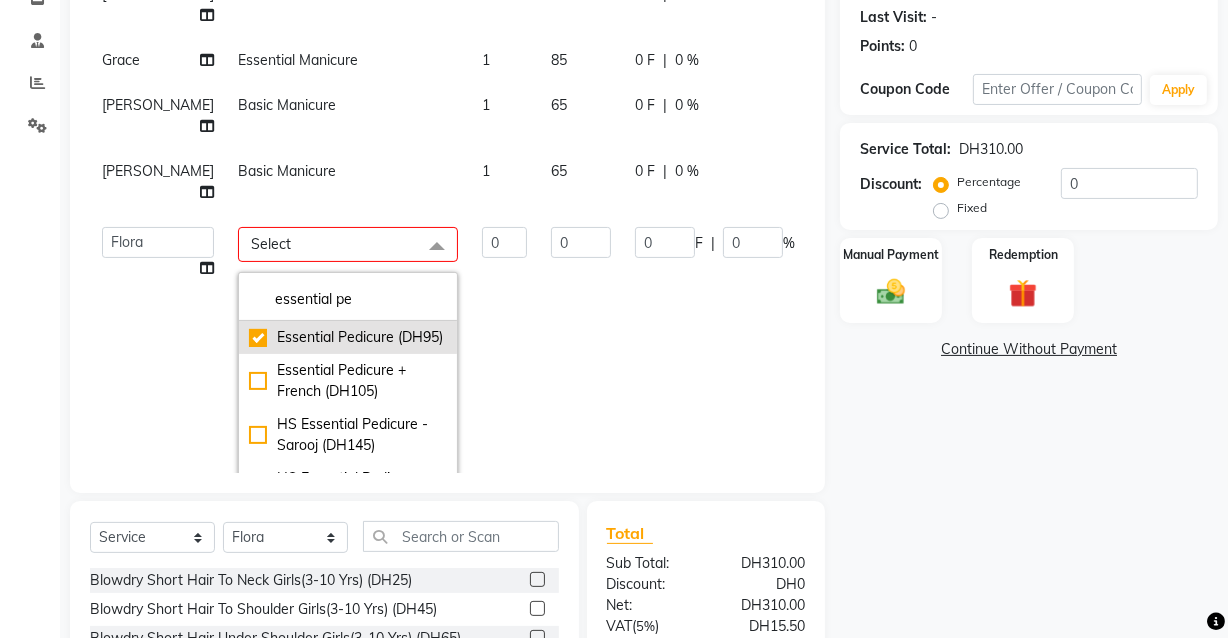 type on "1" 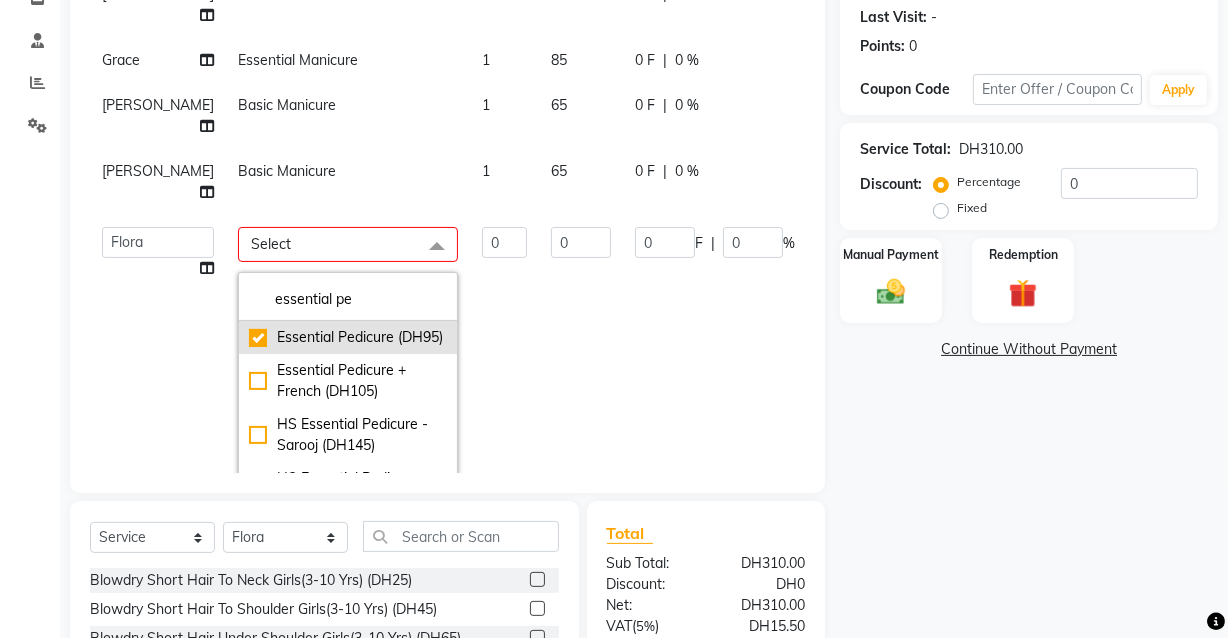 type on "95" 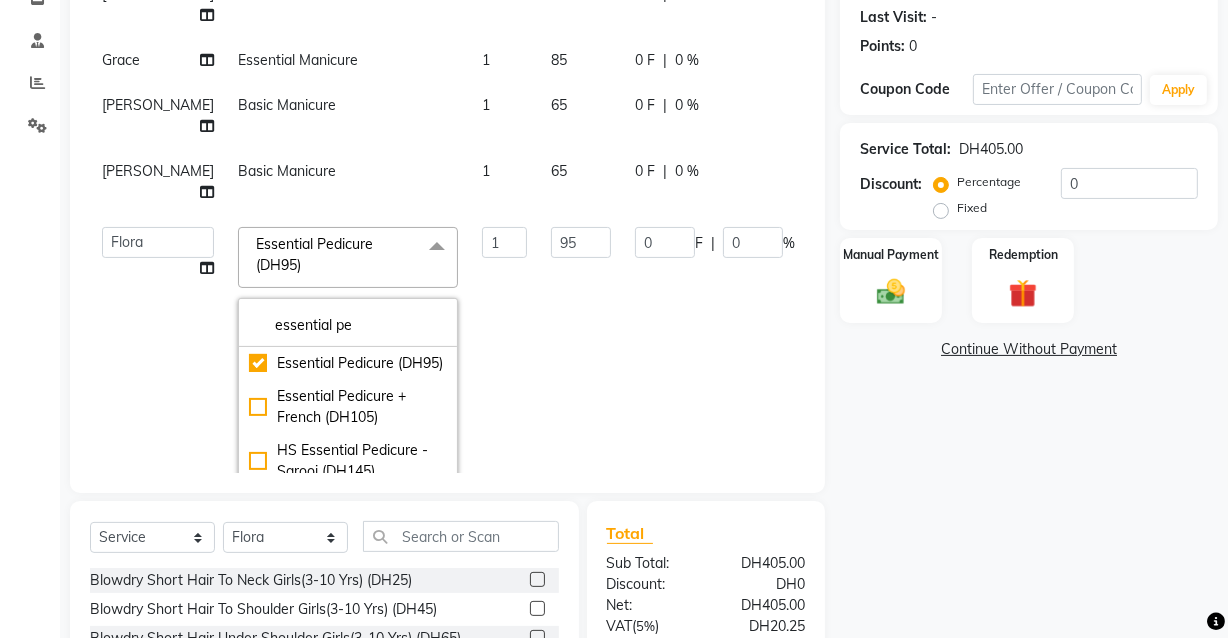 click on "[PERSON_NAME]" 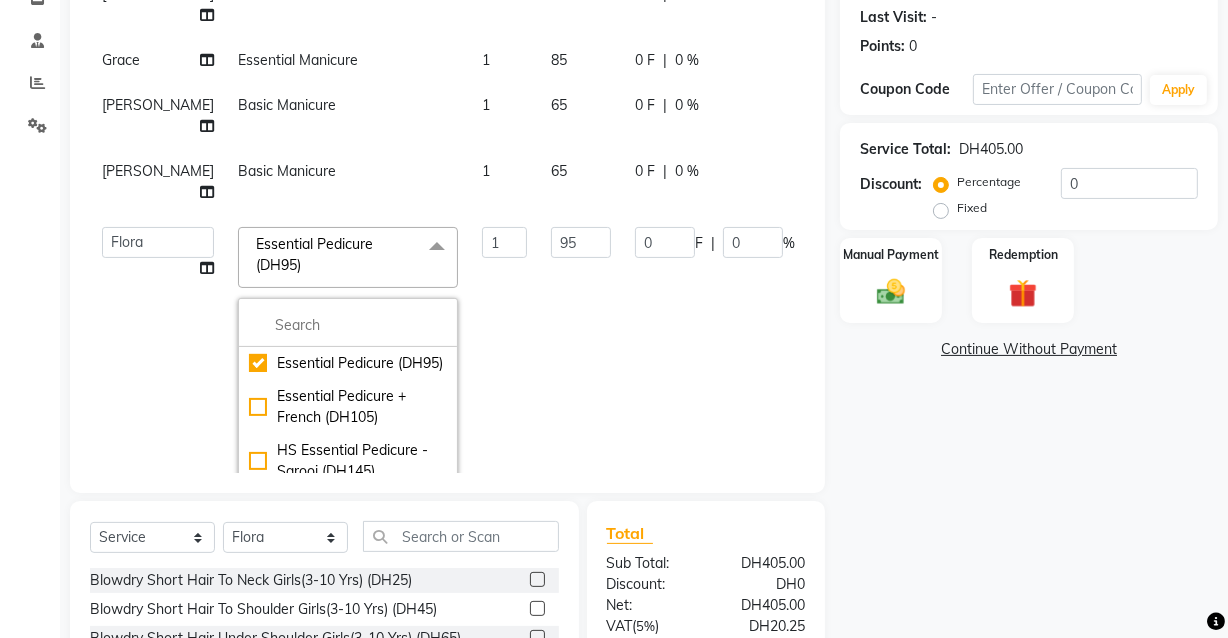 select on "81107" 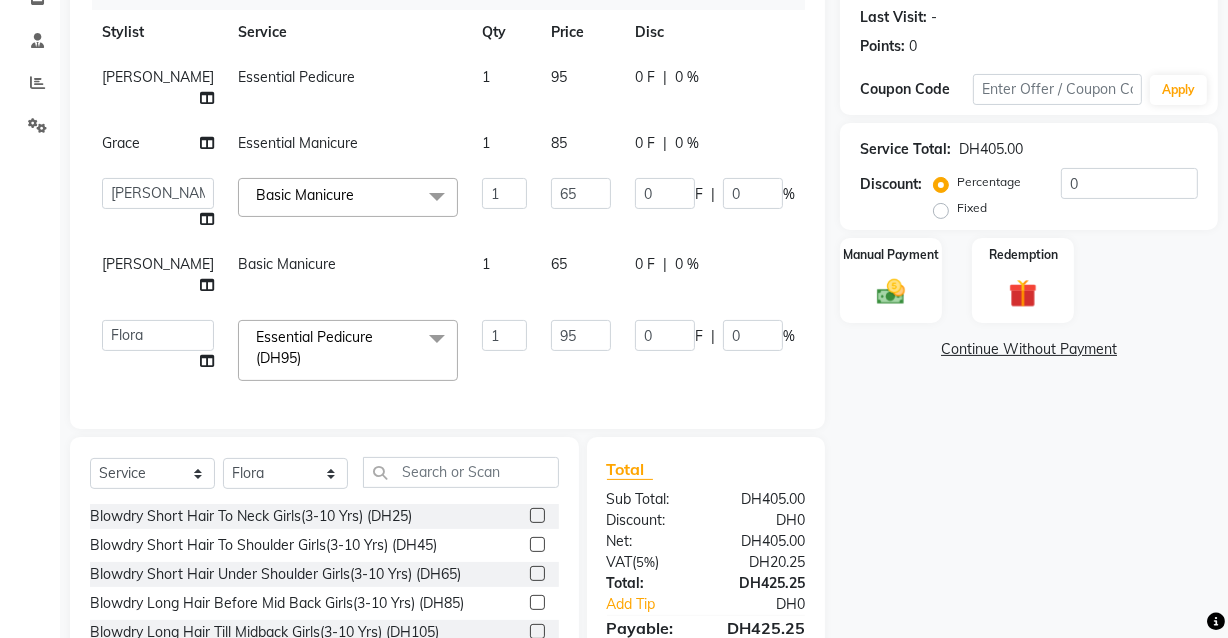 scroll, scrollTop: 0, scrollLeft: 0, axis: both 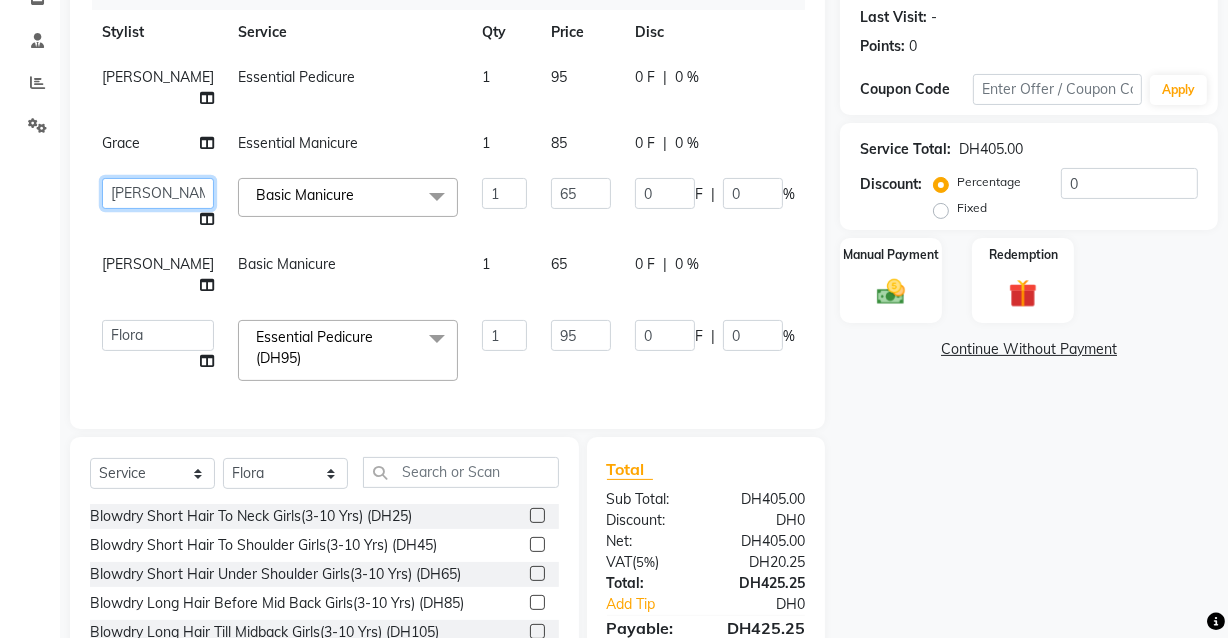 click on "[PERSON_NAME]   [PERSON_NAME]   [PERSON_NAME]   [PERSON_NAME]   [PERSON_NAME]   [PERSON_NAME]   [PERSON_NAME]   [PERSON_NAME]   May [PERSON_NAME] (Cafe)   Nabasirye (Cafe)   [PERSON_NAME]   [PERSON_NAME]   Owner   Peace   Rechiel   [PERSON_NAME]   [PERSON_NAME]" 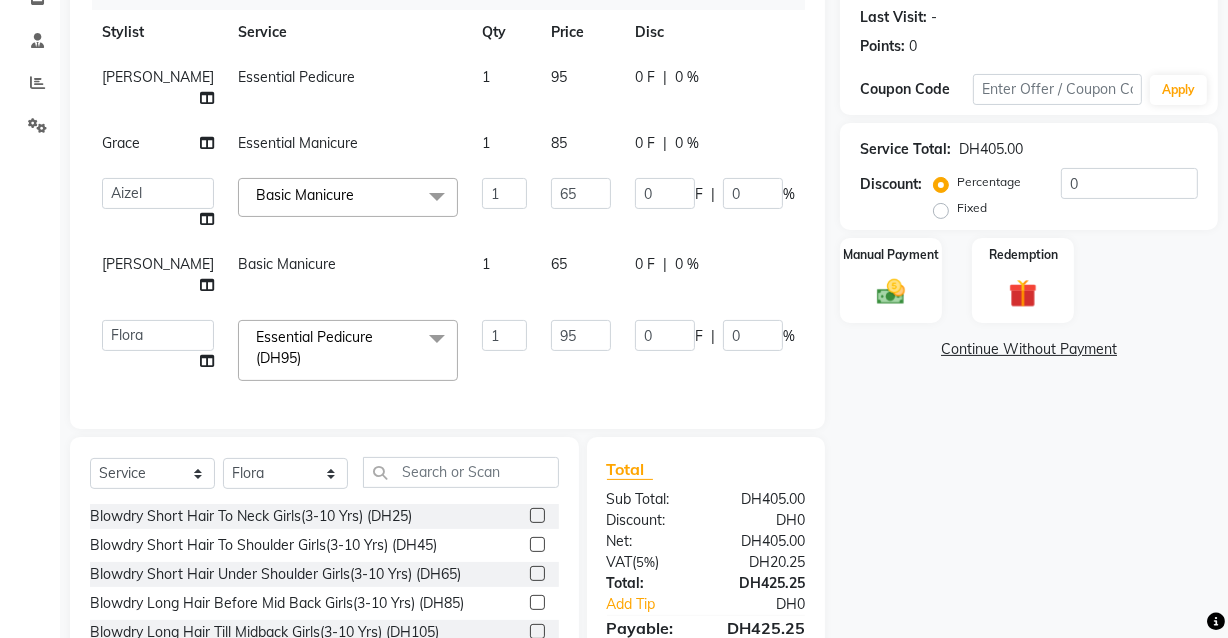 click on "Name: Wadima  Membership:  No Active Membership  Total Visits:  0 Card on file:  0 Last Visit:   - Points:   0  Coupon Code Apply Service Total:  DH405.00  Discount:  Percentage   Fixed  0 Manual Payment Redemption  Continue Without Payment" 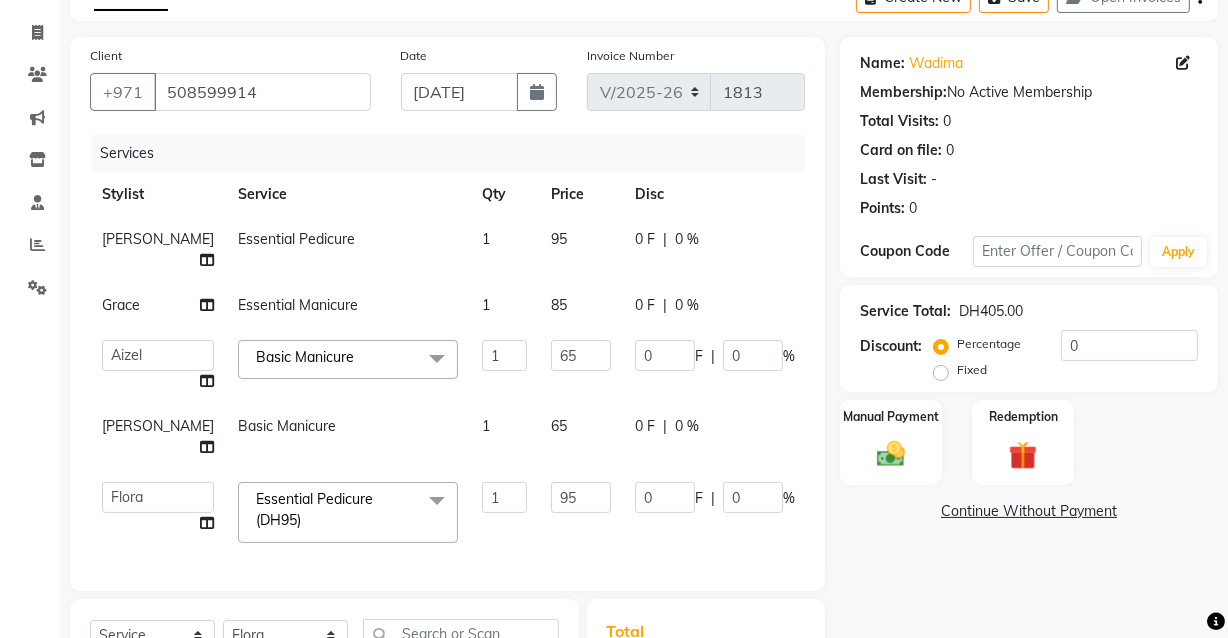 scroll, scrollTop: 104, scrollLeft: 0, axis: vertical 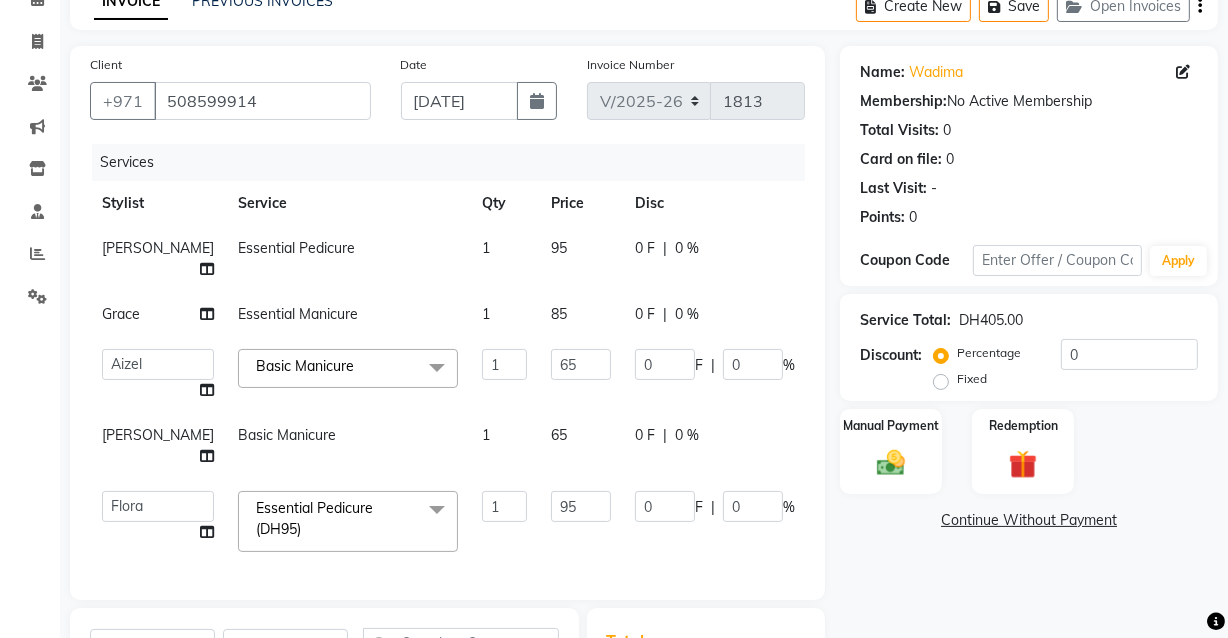 click on "Basic Manicure  x" 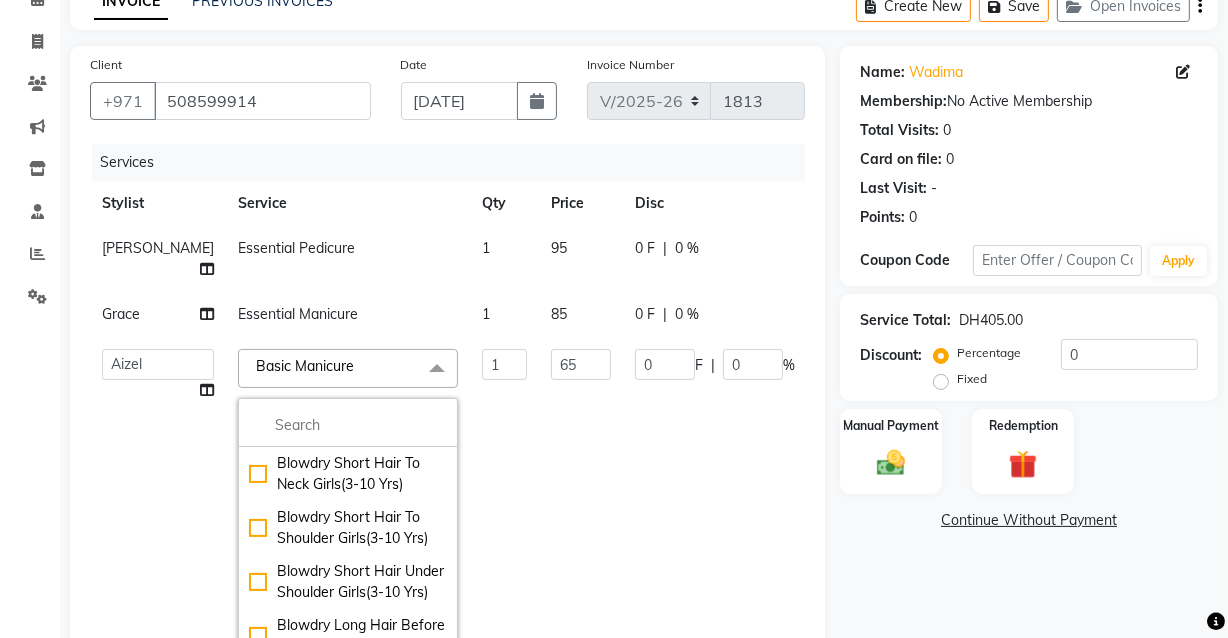 click on "x" 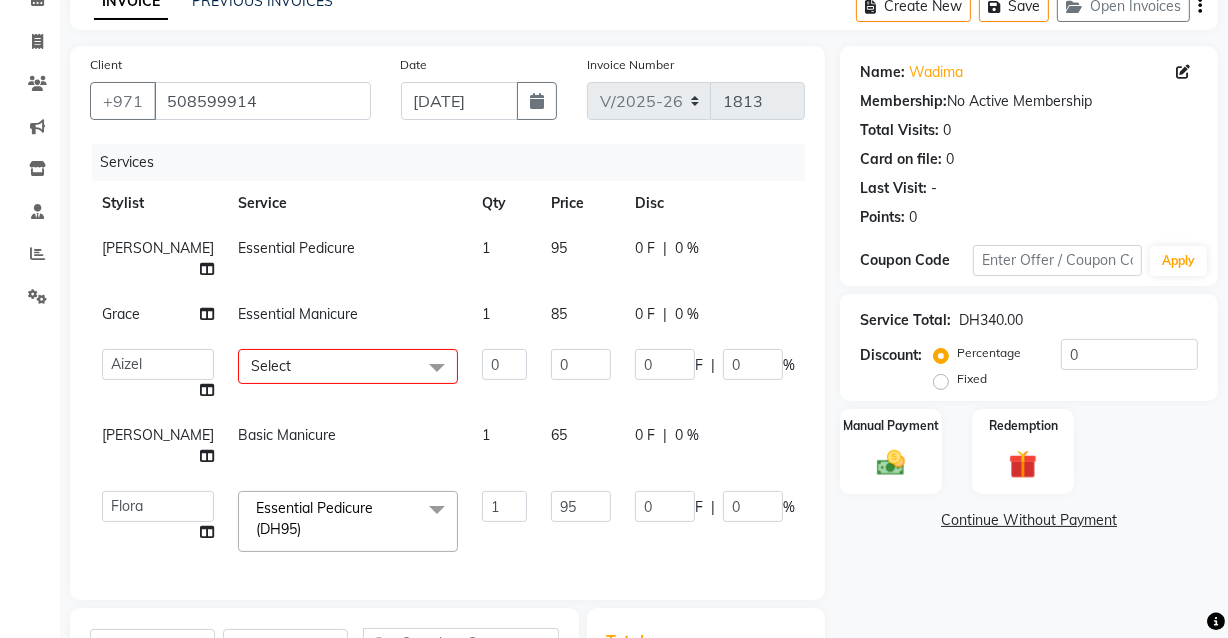click 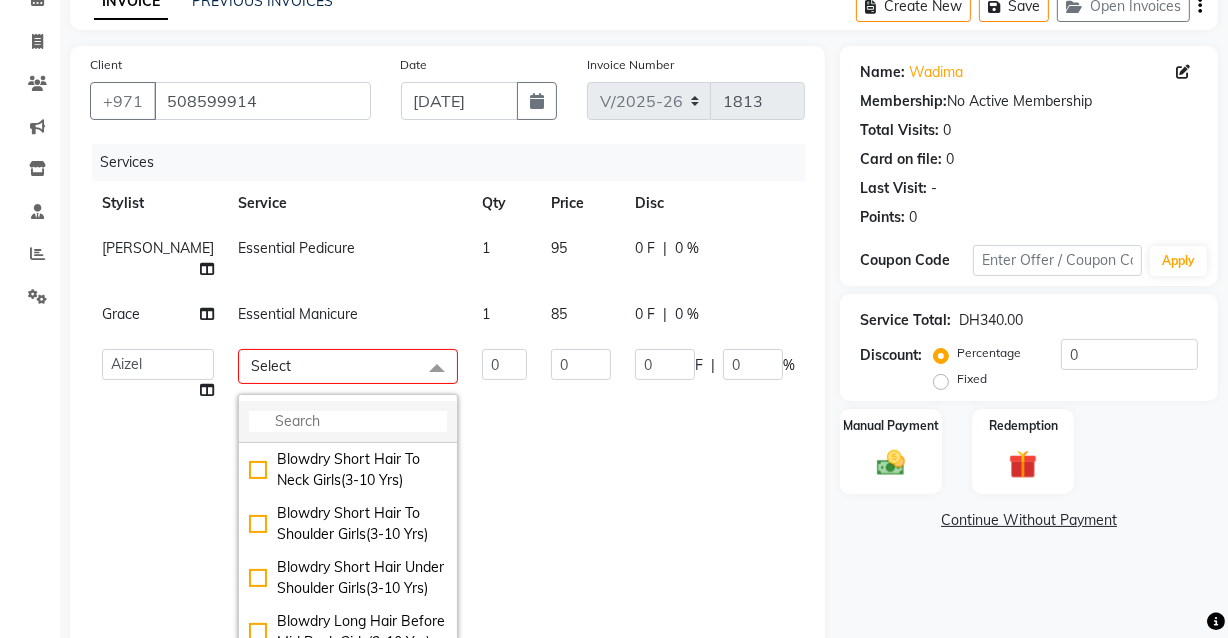 click 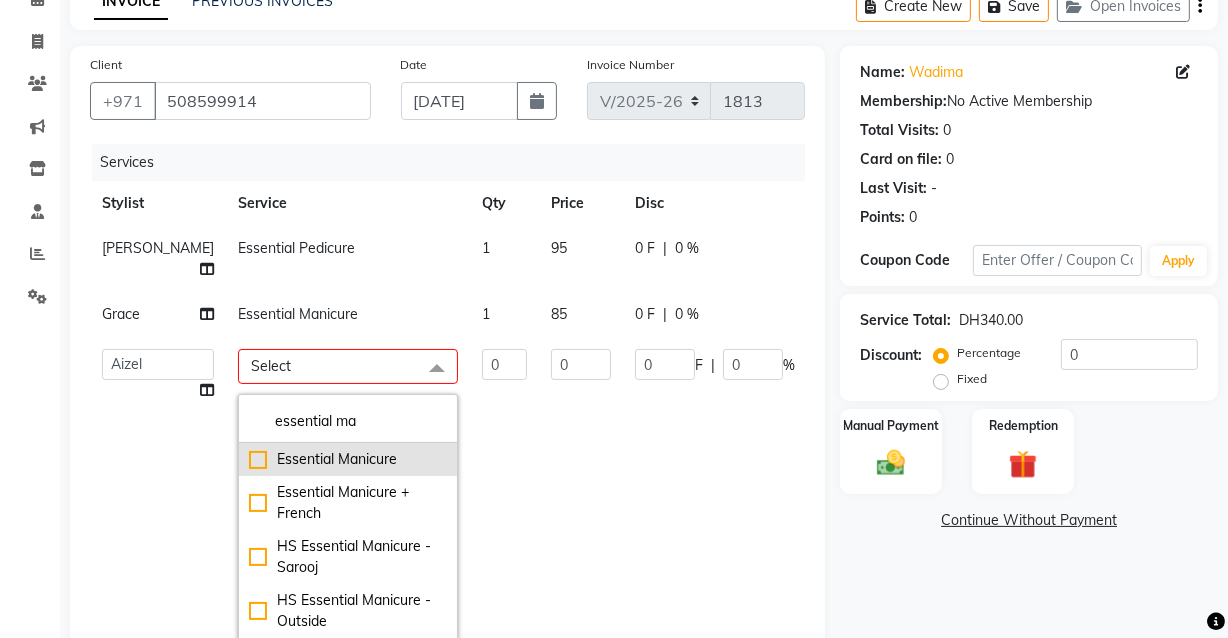 type on "essential ma" 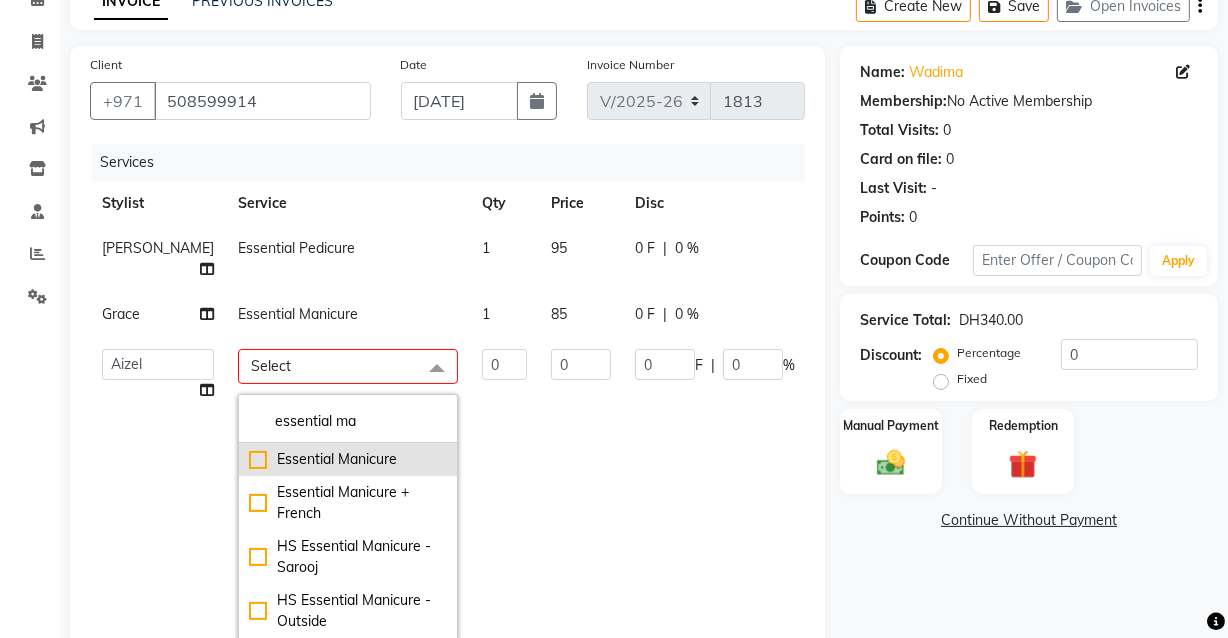 click on "Essential Manicure" 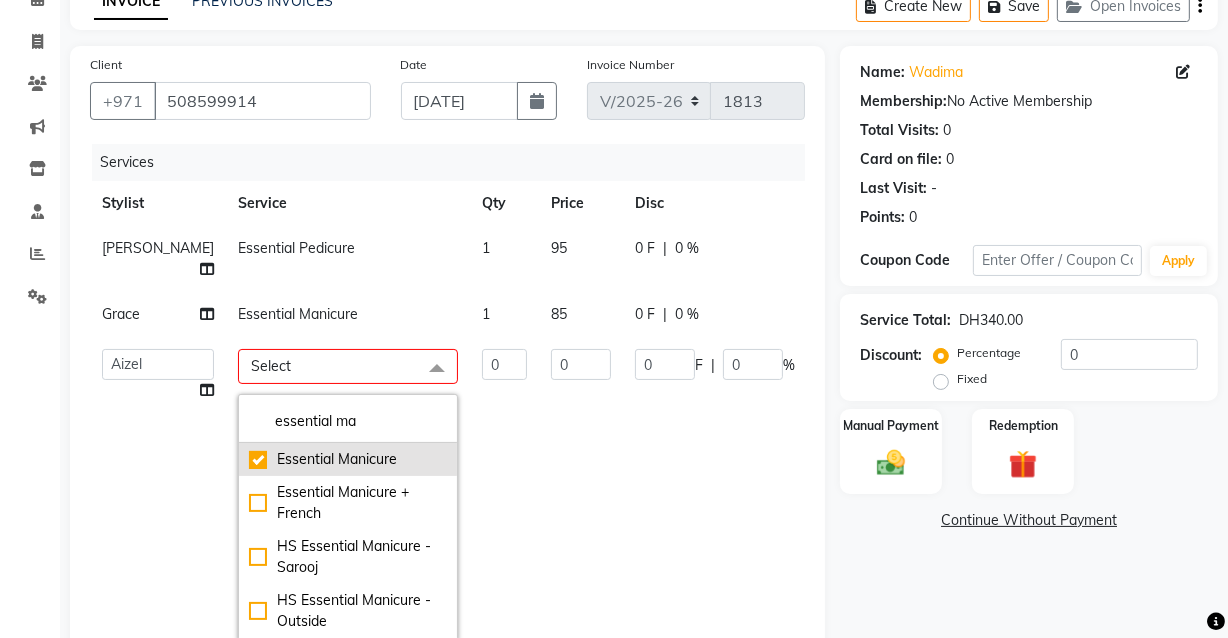checkbox on "true" 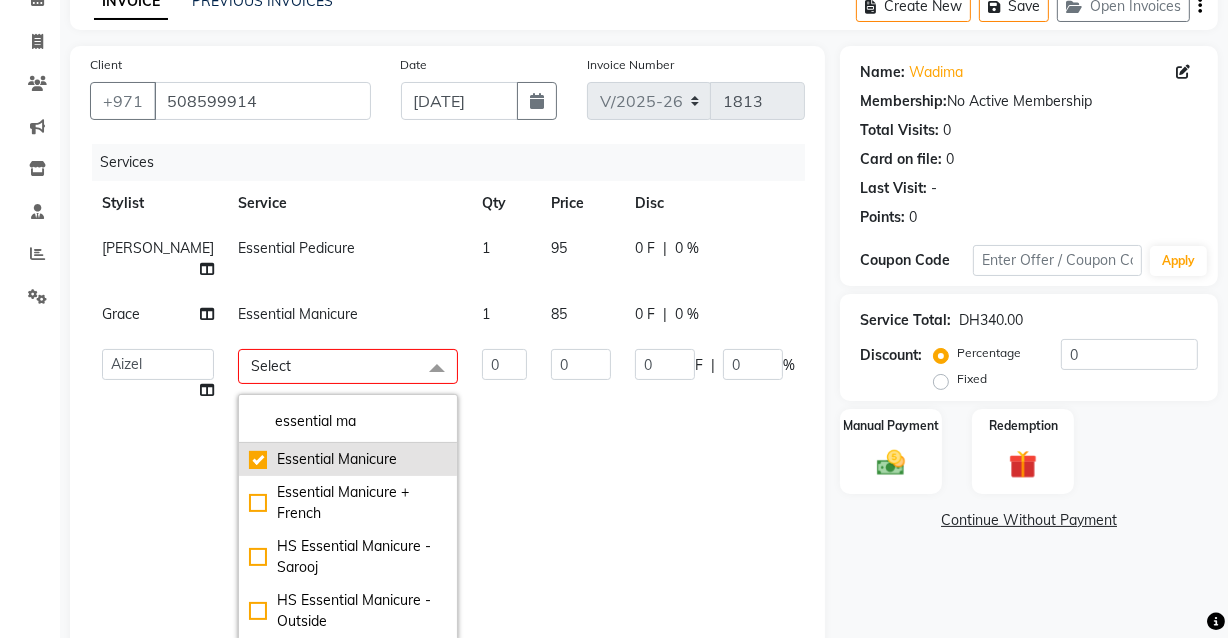 type on "1" 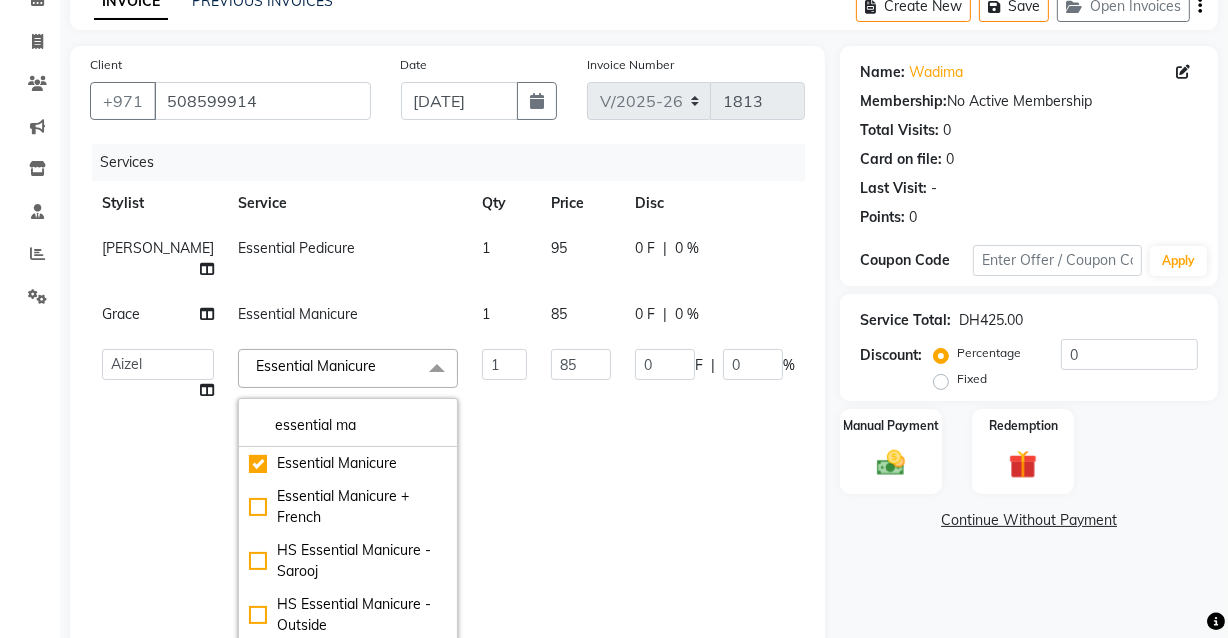 click on "Name: Wadima  Membership:  No Active Membership  Total Visits:  0 Card on file:  0 Last Visit:   - Points:   0  Coupon Code Apply Service Total:  DH425.00  Discount:  Percentage   Fixed  0 Manual Payment Redemption  Continue Without Payment" 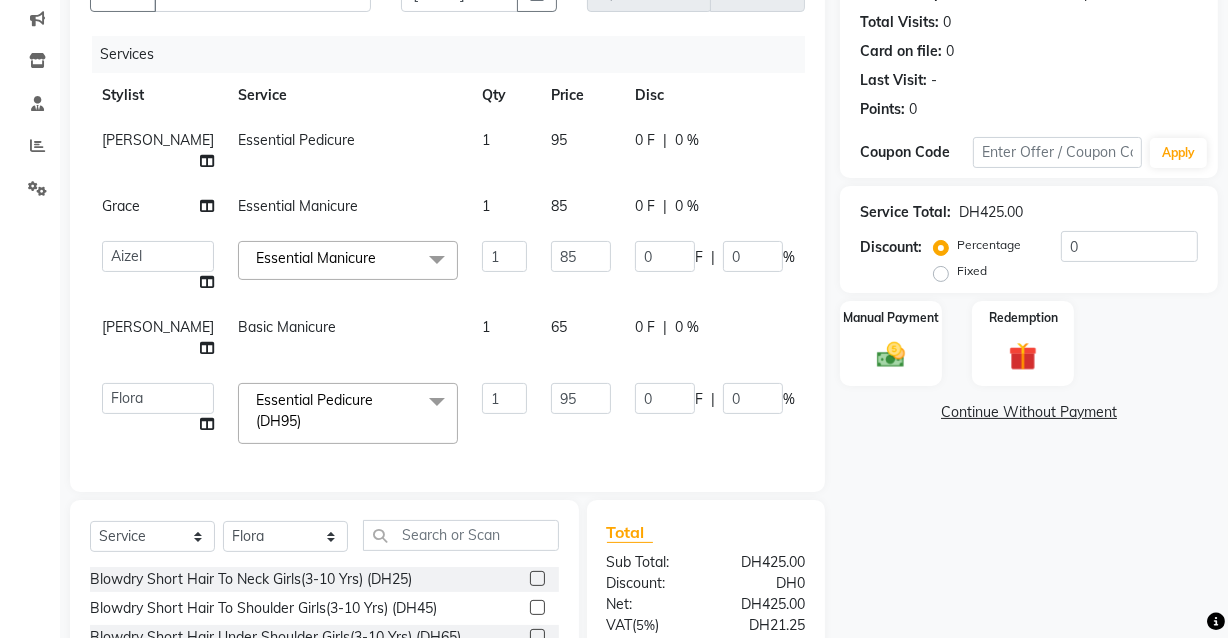 scroll, scrollTop: 165, scrollLeft: 0, axis: vertical 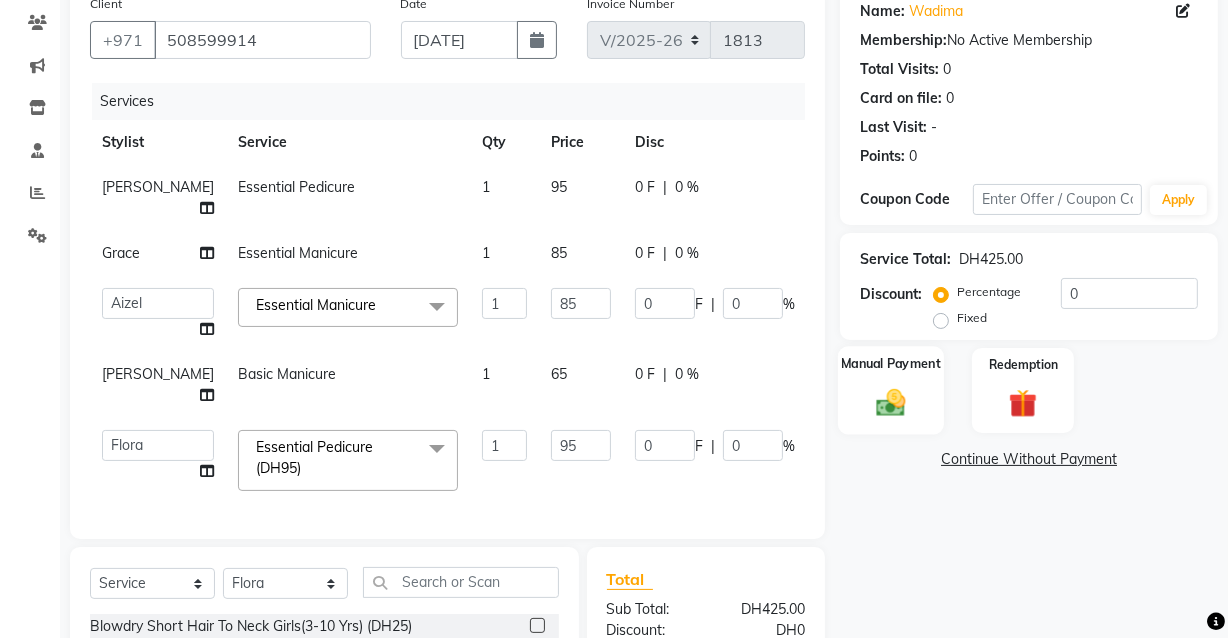 click 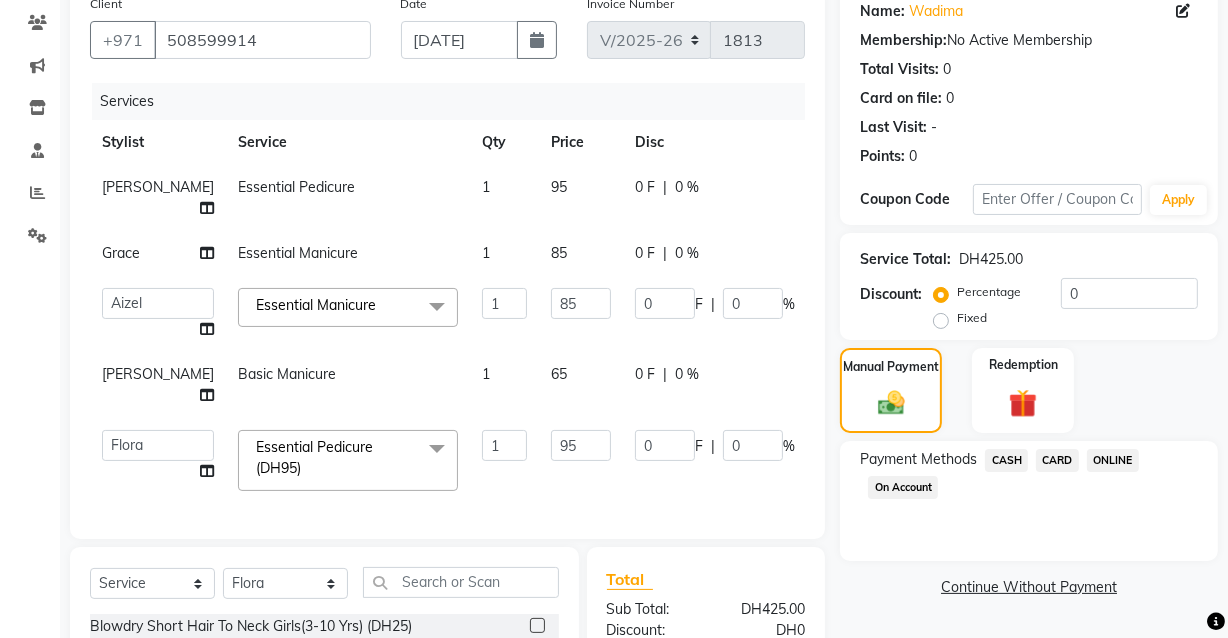 click on "CARD" 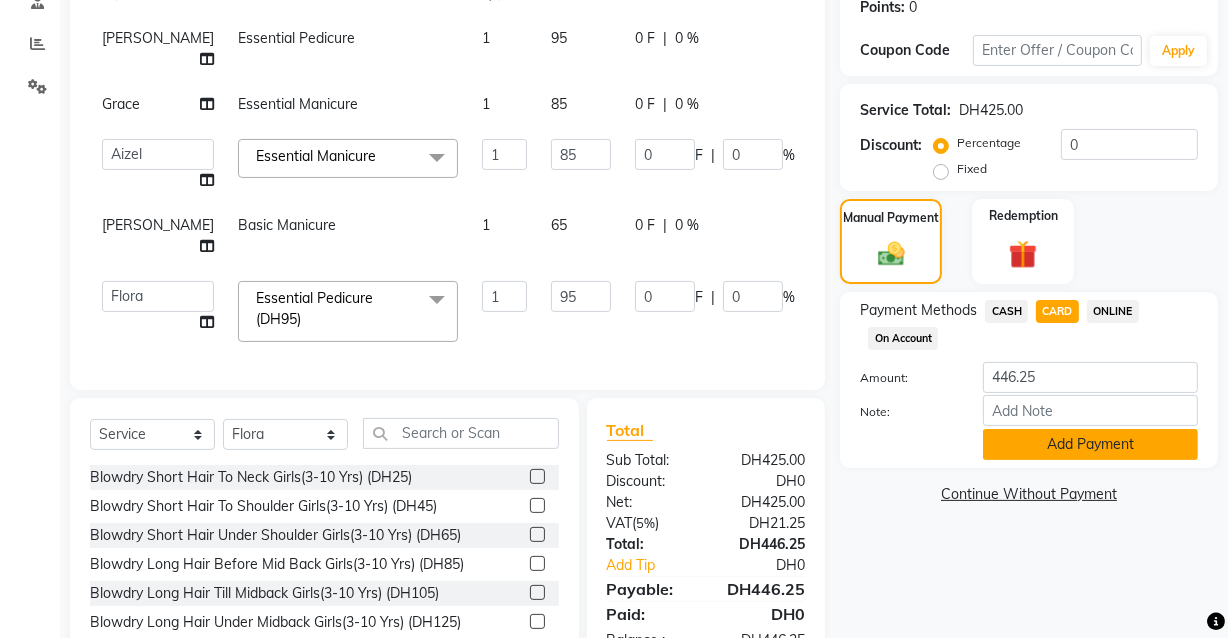 click on "Add Payment" 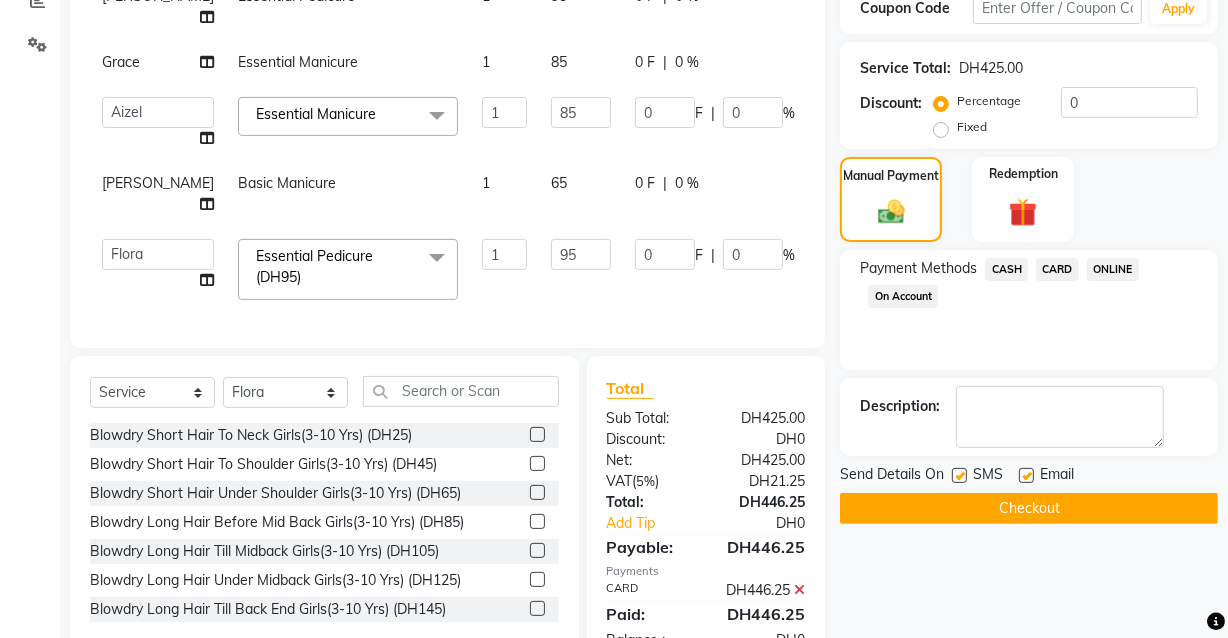 scroll, scrollTop: 413, scrollLeft: 0, axis: vertical 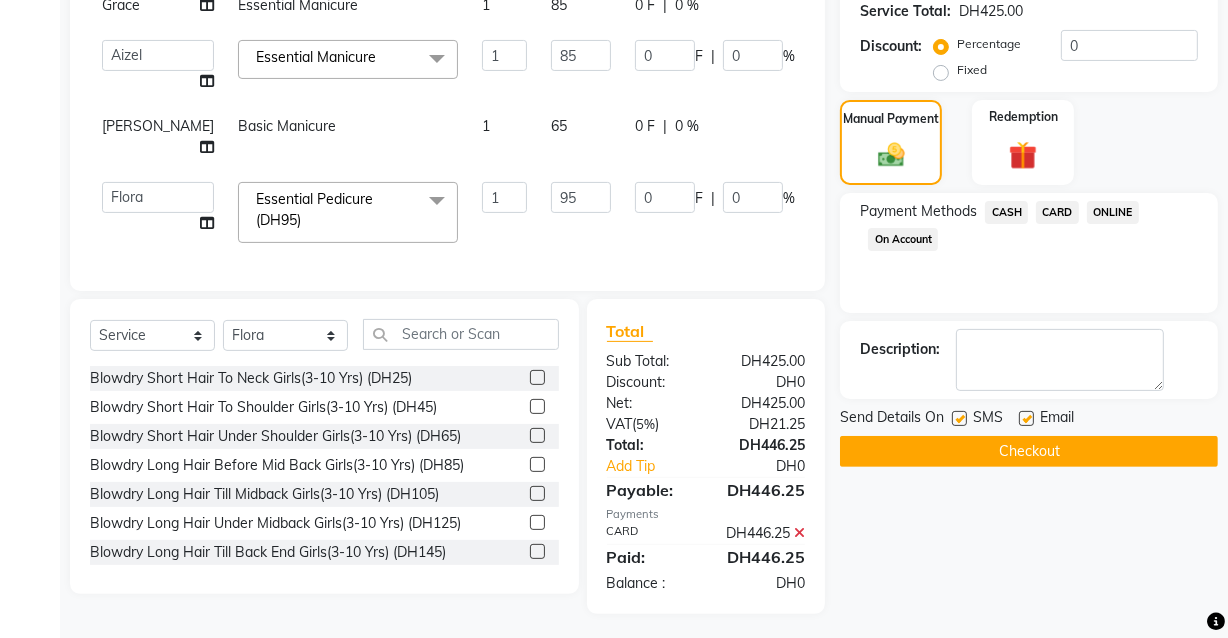 click 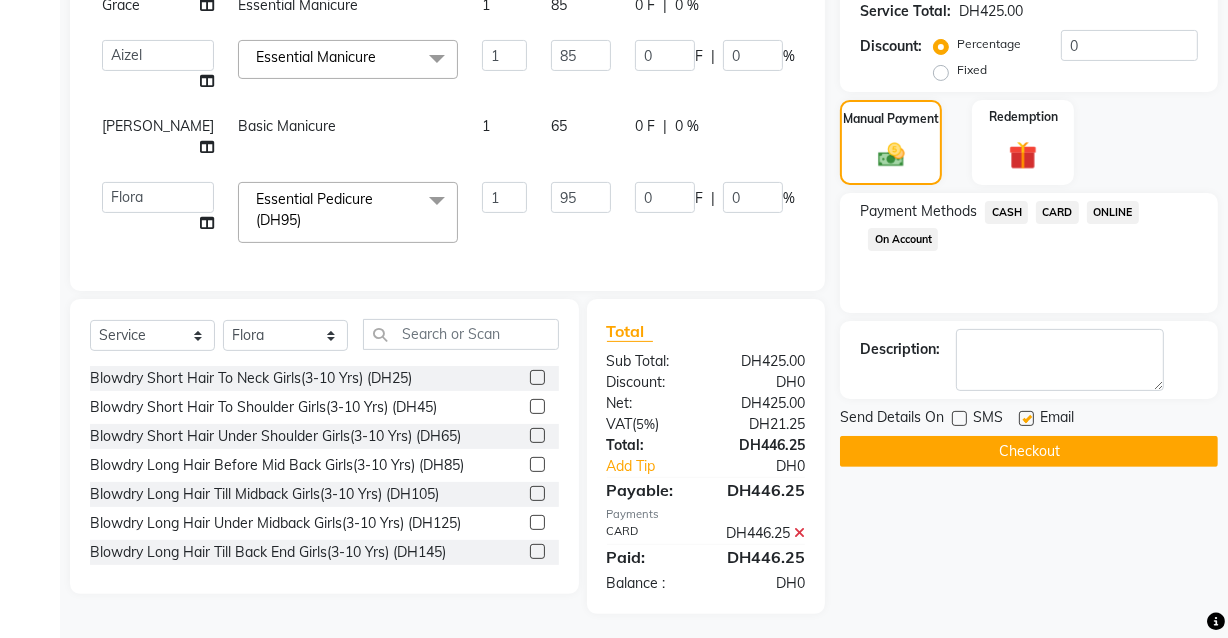 click 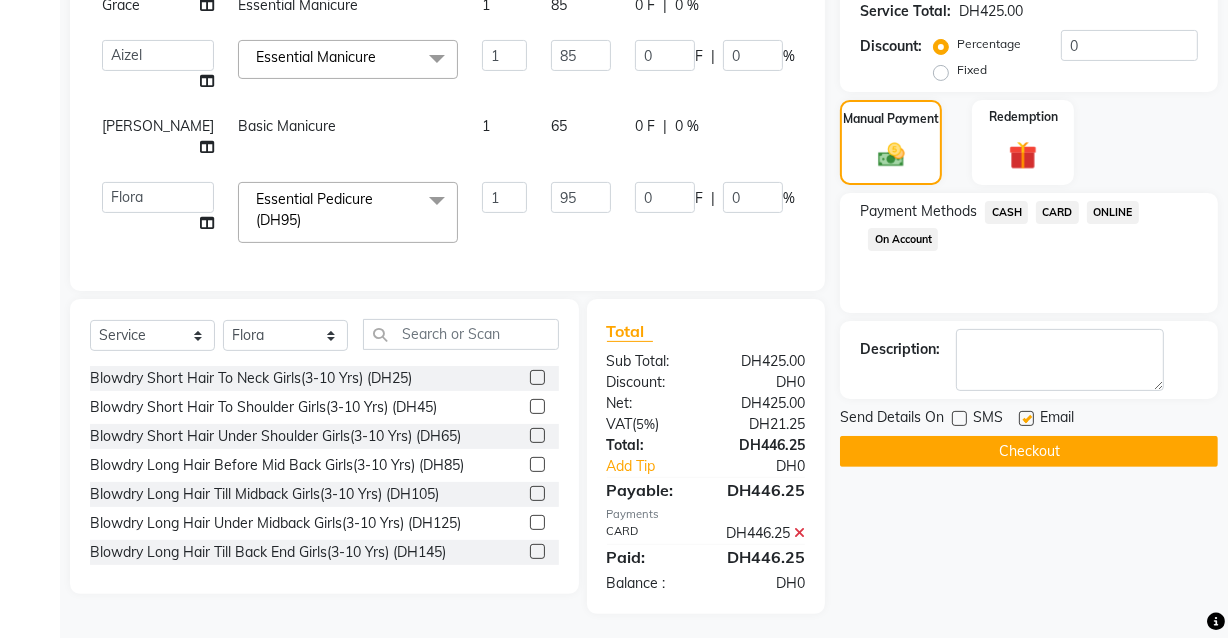 click at bounding box center (1025, 419) 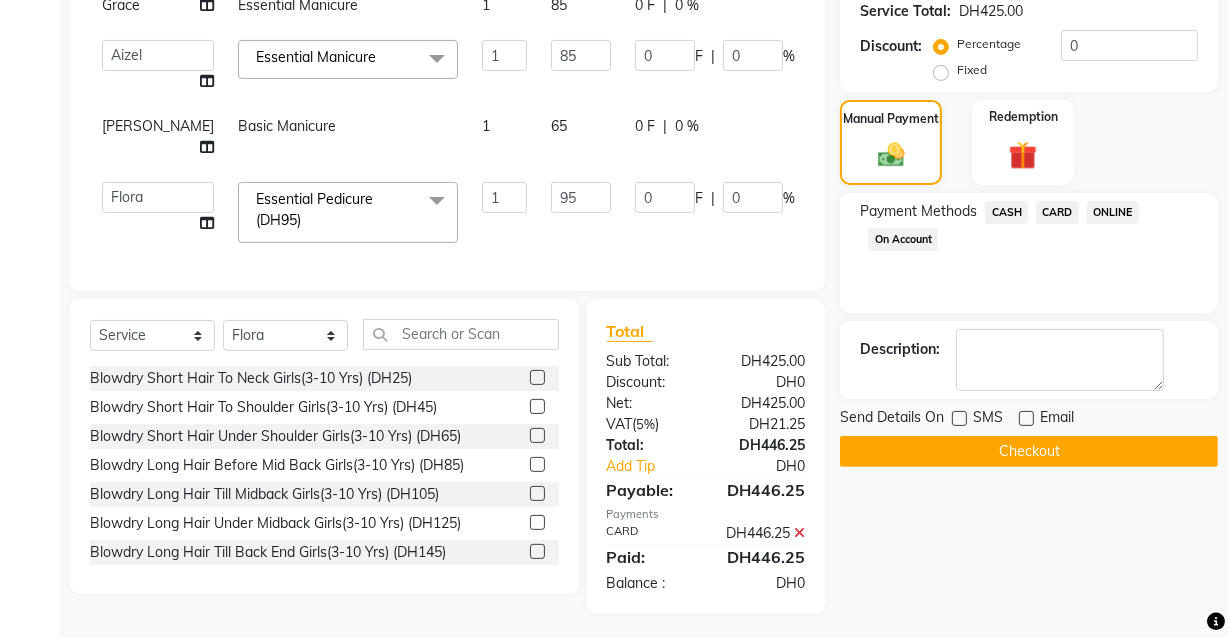 click on "Checkout" 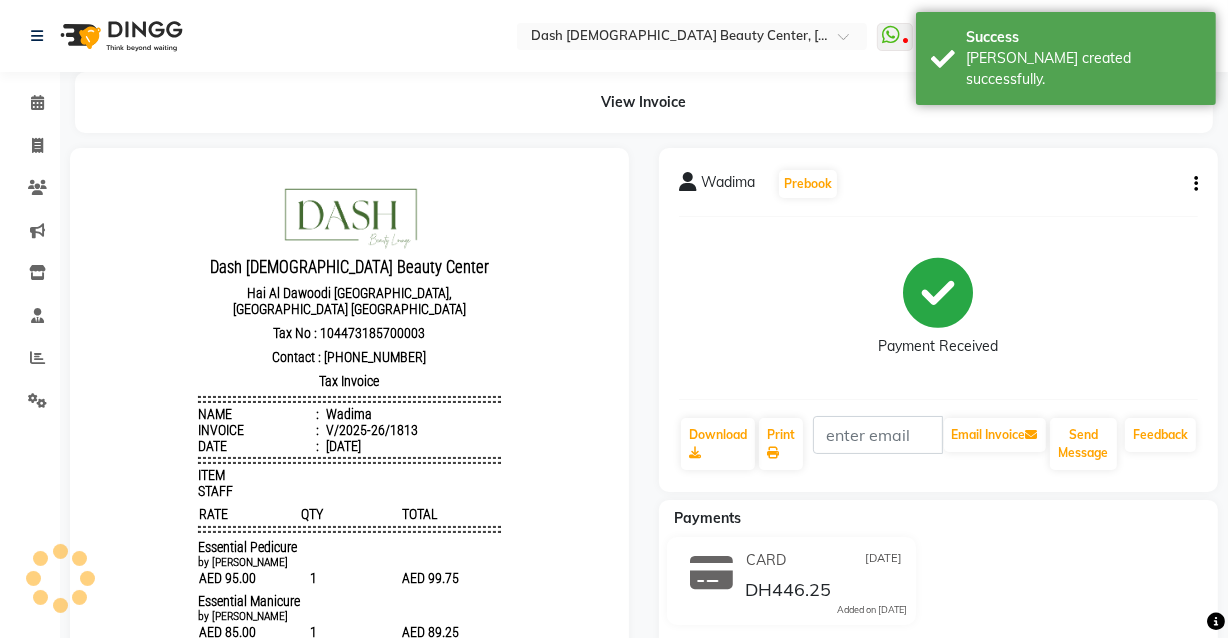 scroll, scrollTop: 0, scrollLeft: 0, axis: both 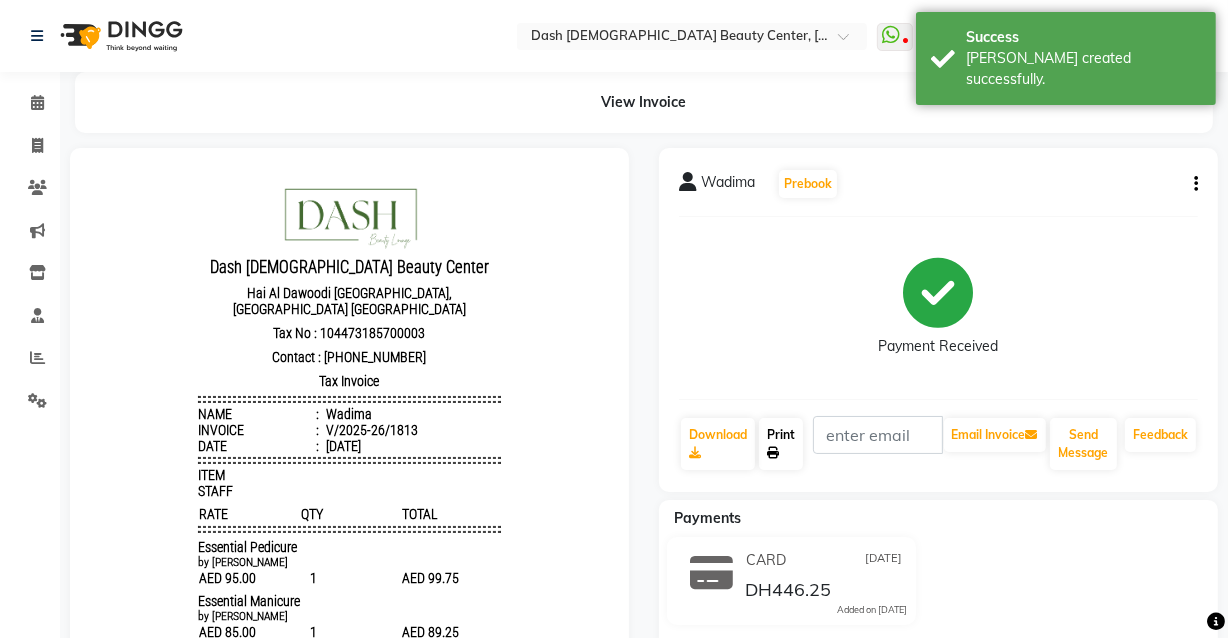 click 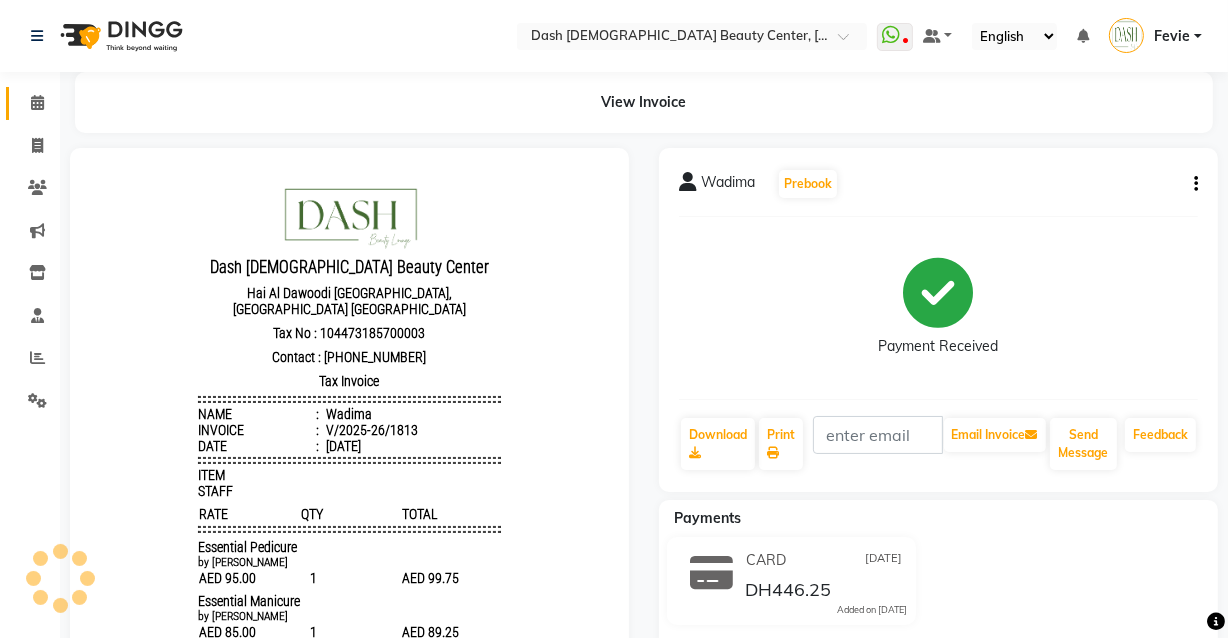 click 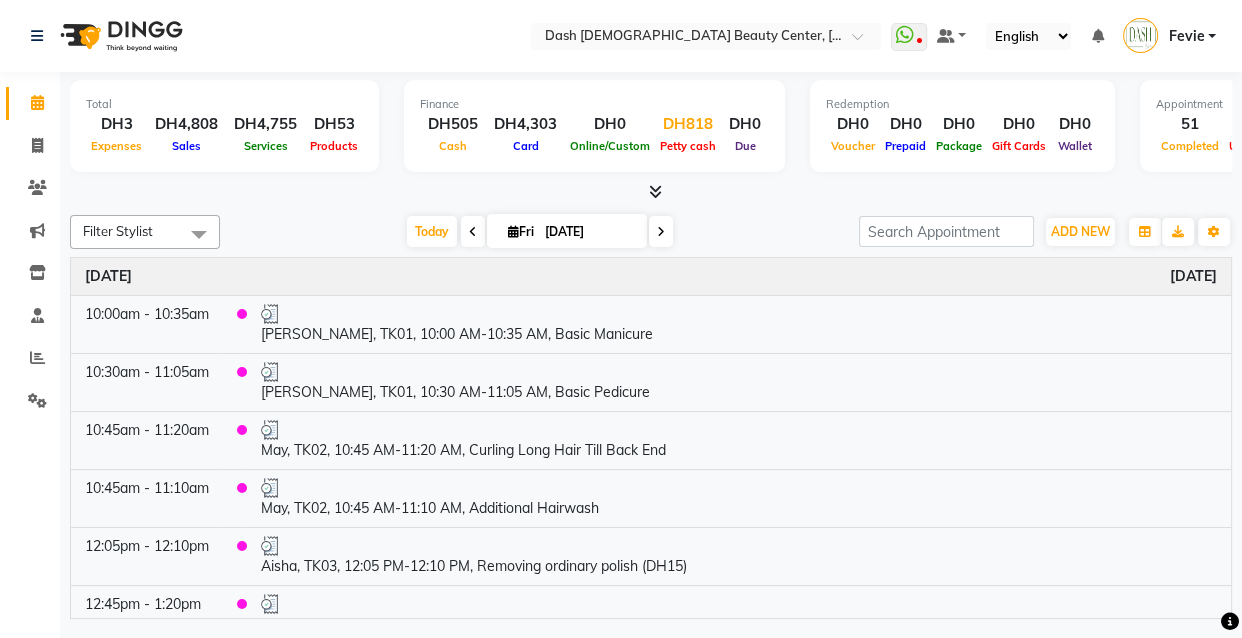 click on "DH818" at bounding box center (688, 124) 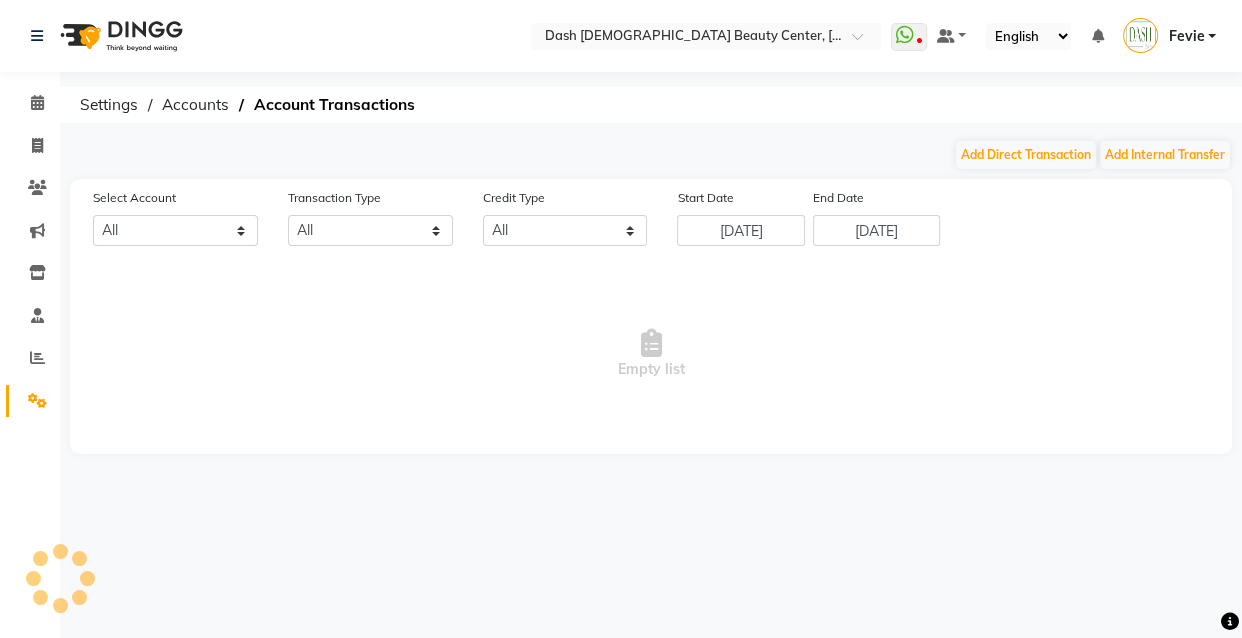 select on "7494" 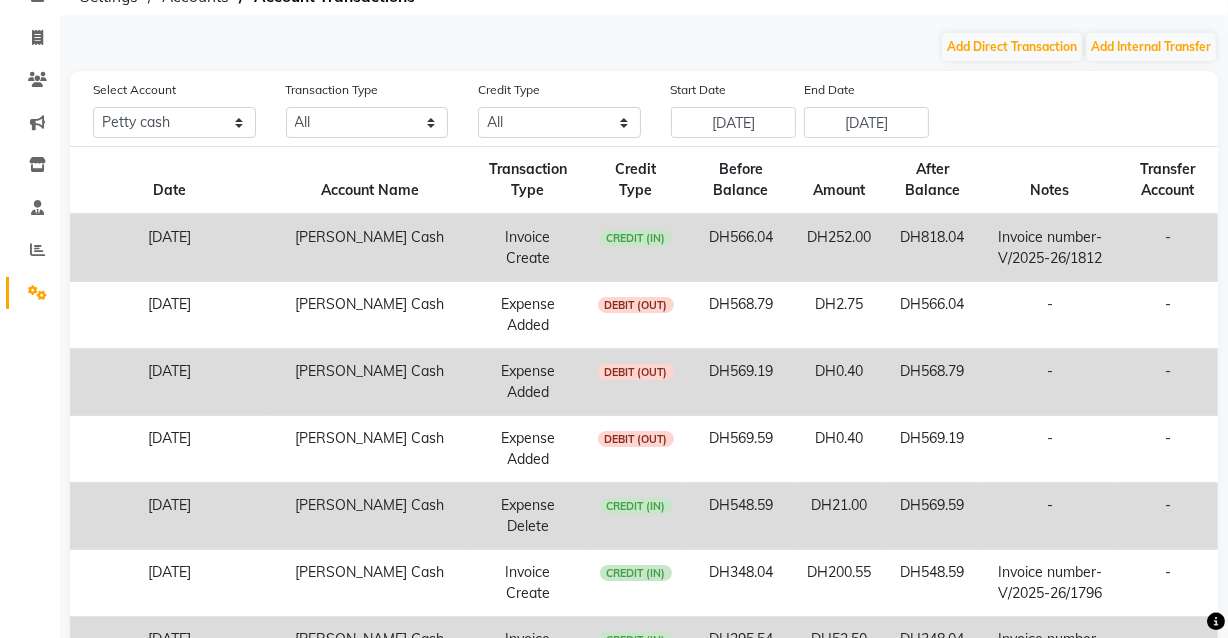 scroll, scrollTop: 113, scrollLeft: 0, axis: vertical 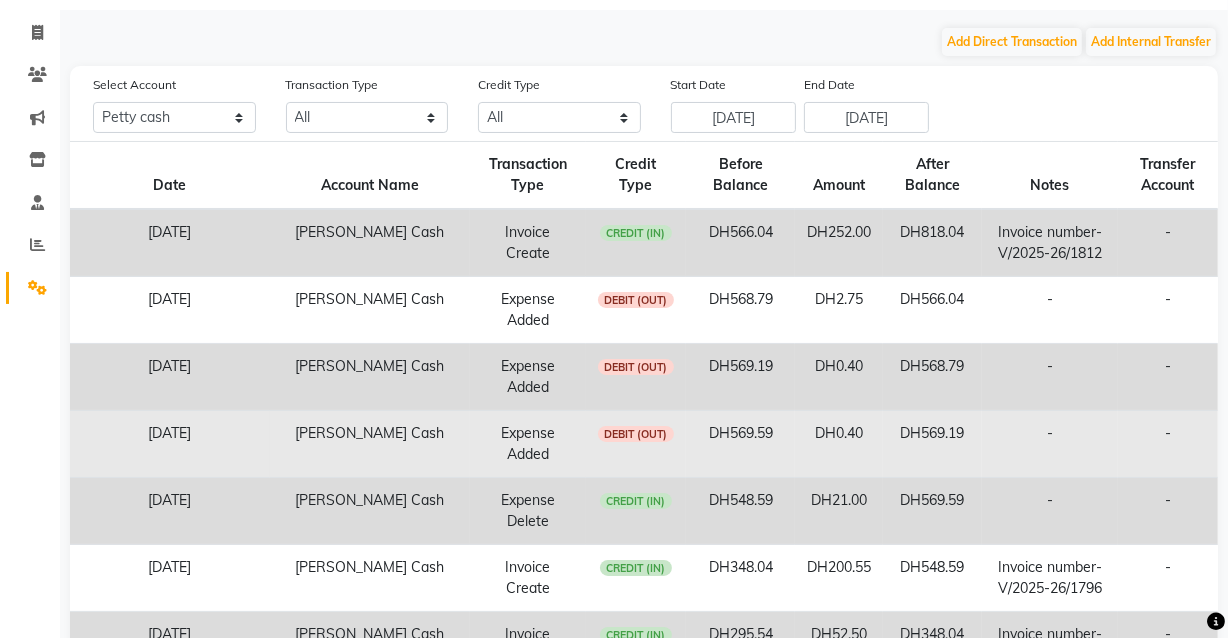 click on "DEBIT (OUT)" 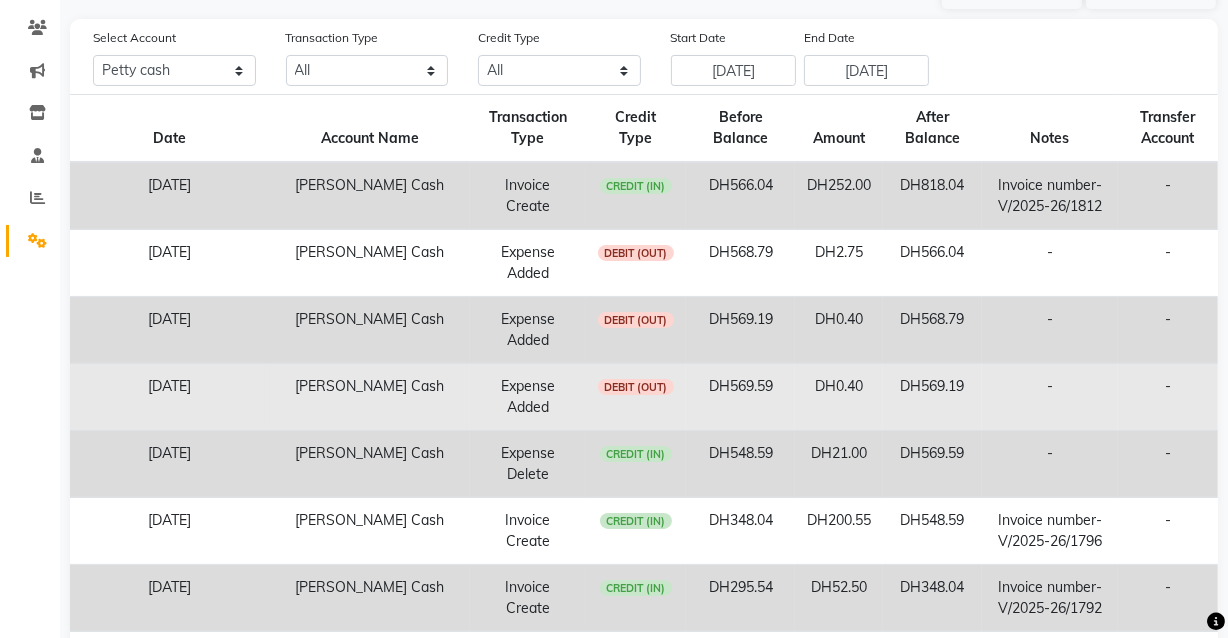 scroll, scrollTop: 179, scrollLeft: 0, axis: vertical 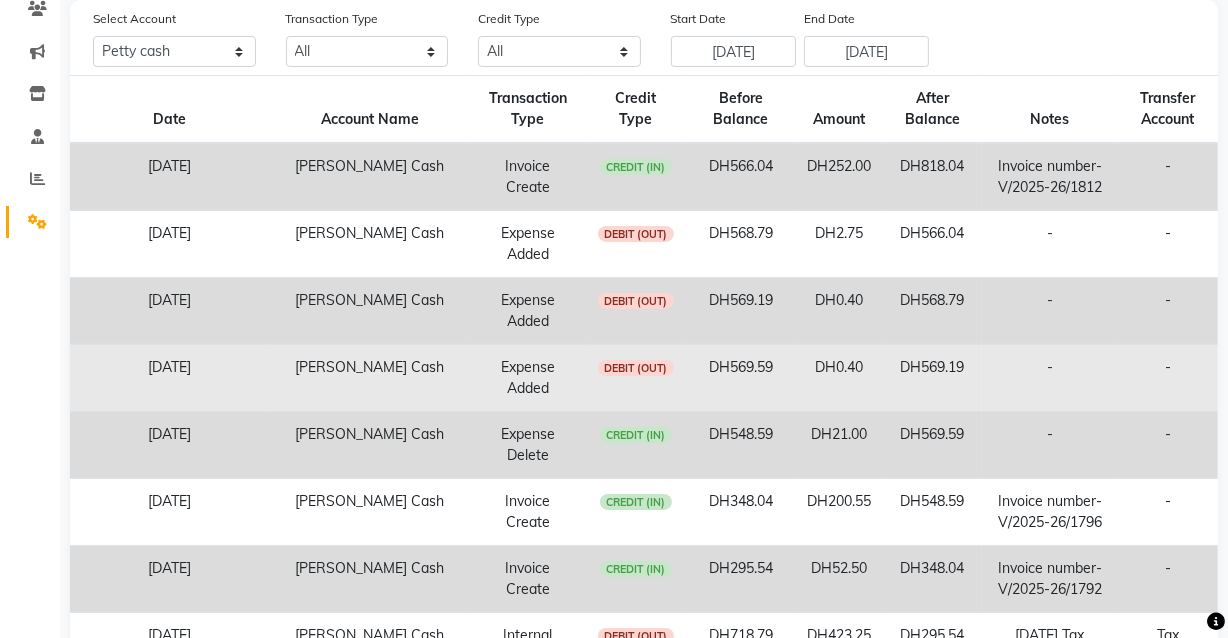 click on "DEBIT (OUT)" 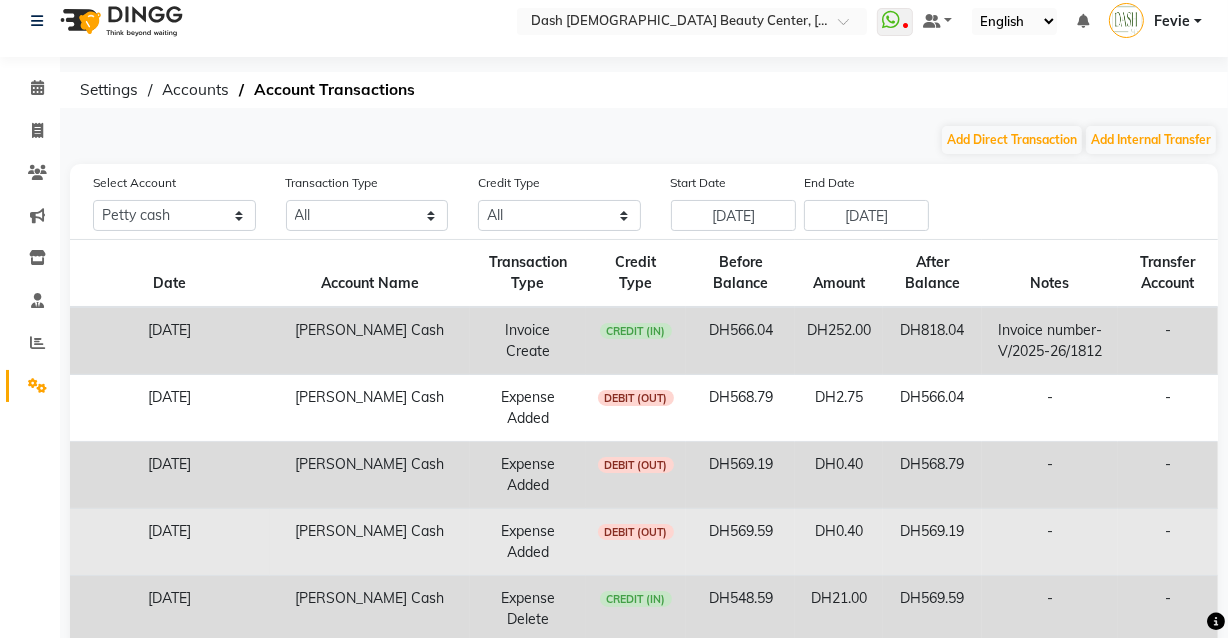 scroll, scrollTop: 0, scrollLeft: 0, axis: both 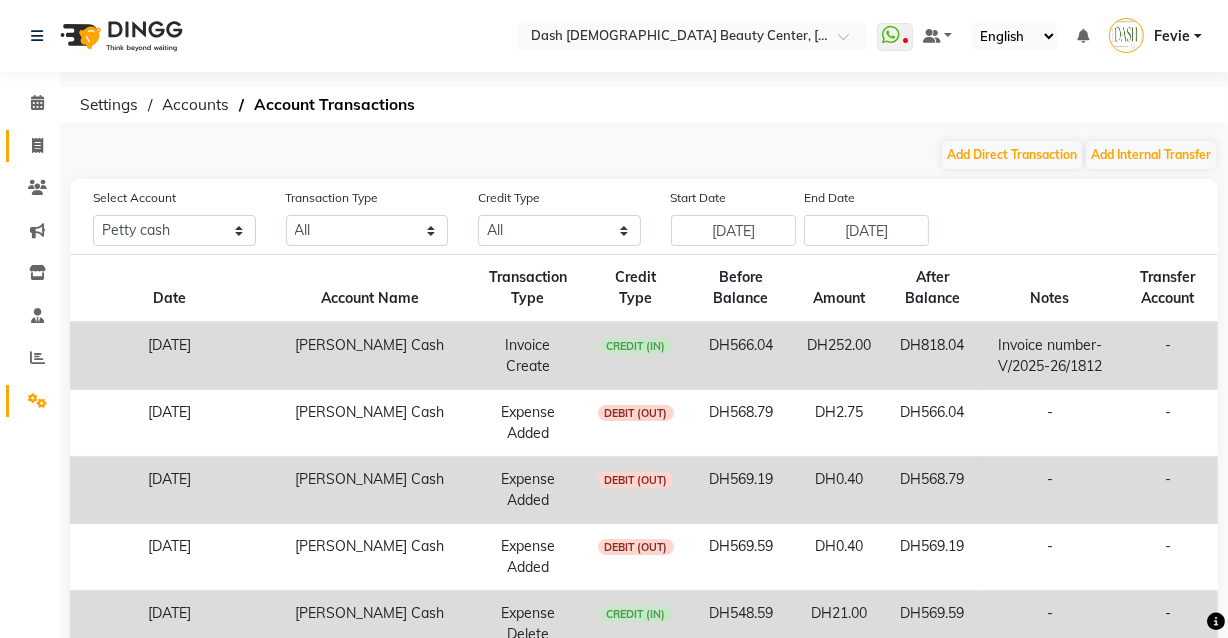 click on "Invoice" 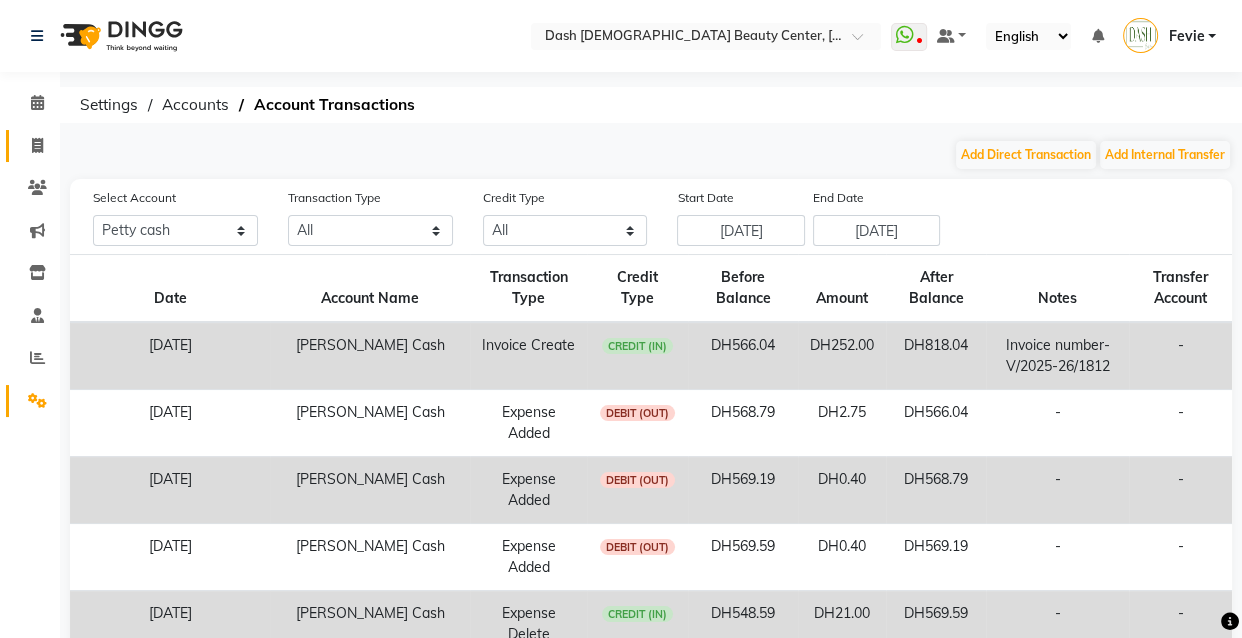 select on "service" 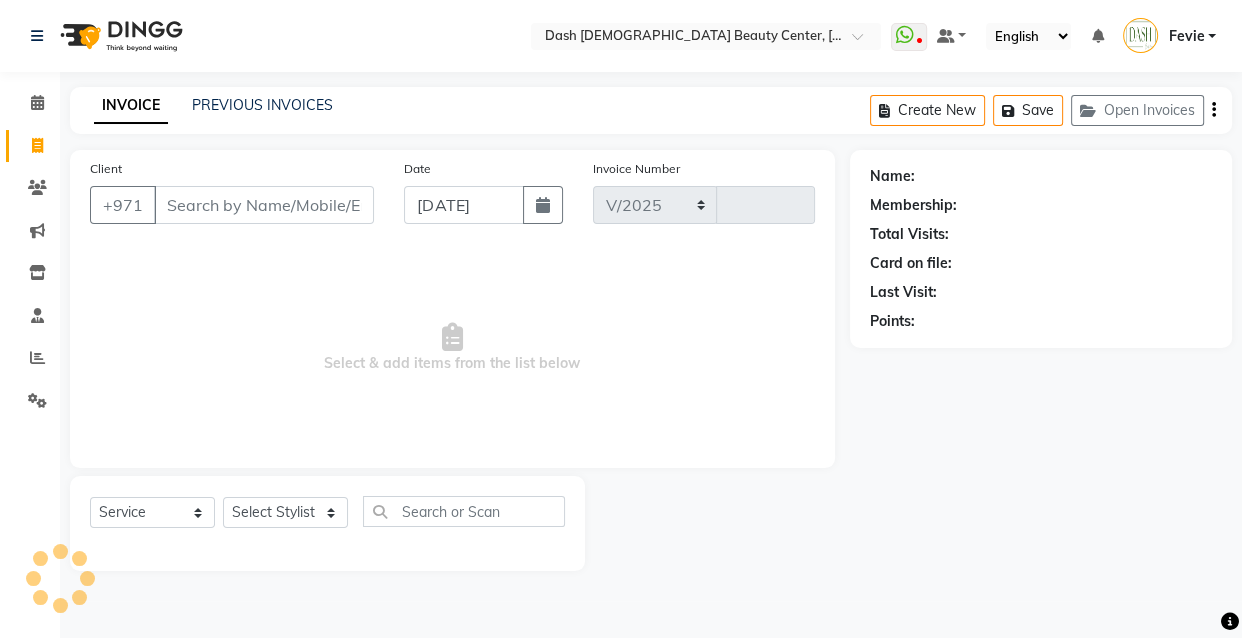 select on "8372" 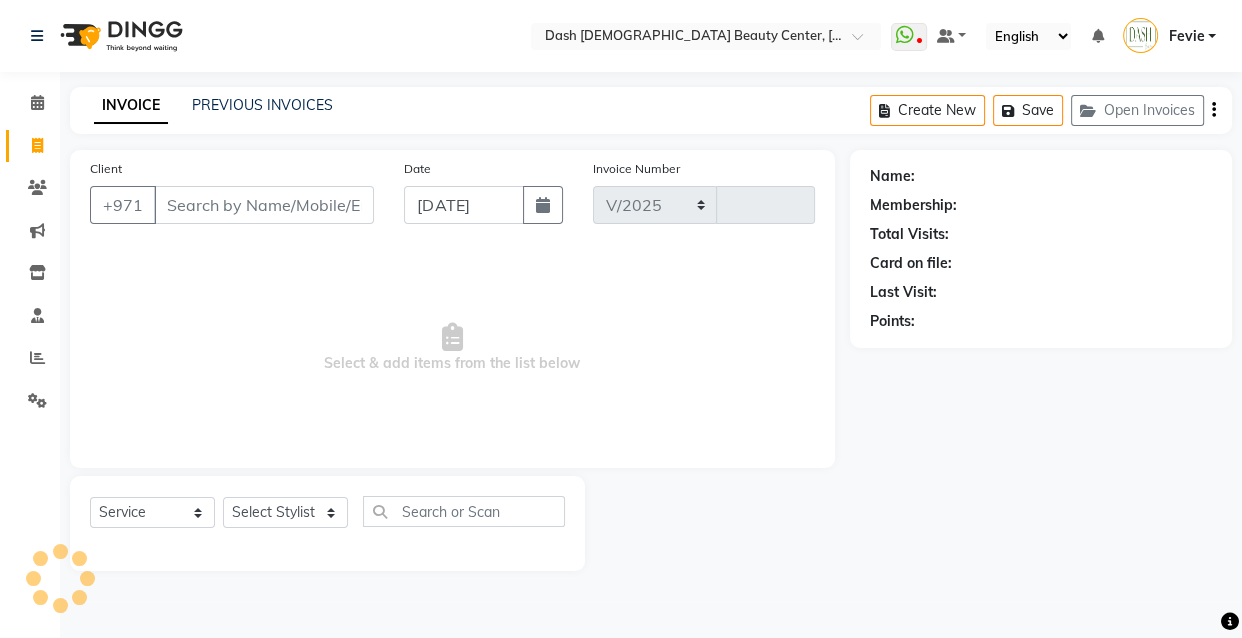 type on "1814" 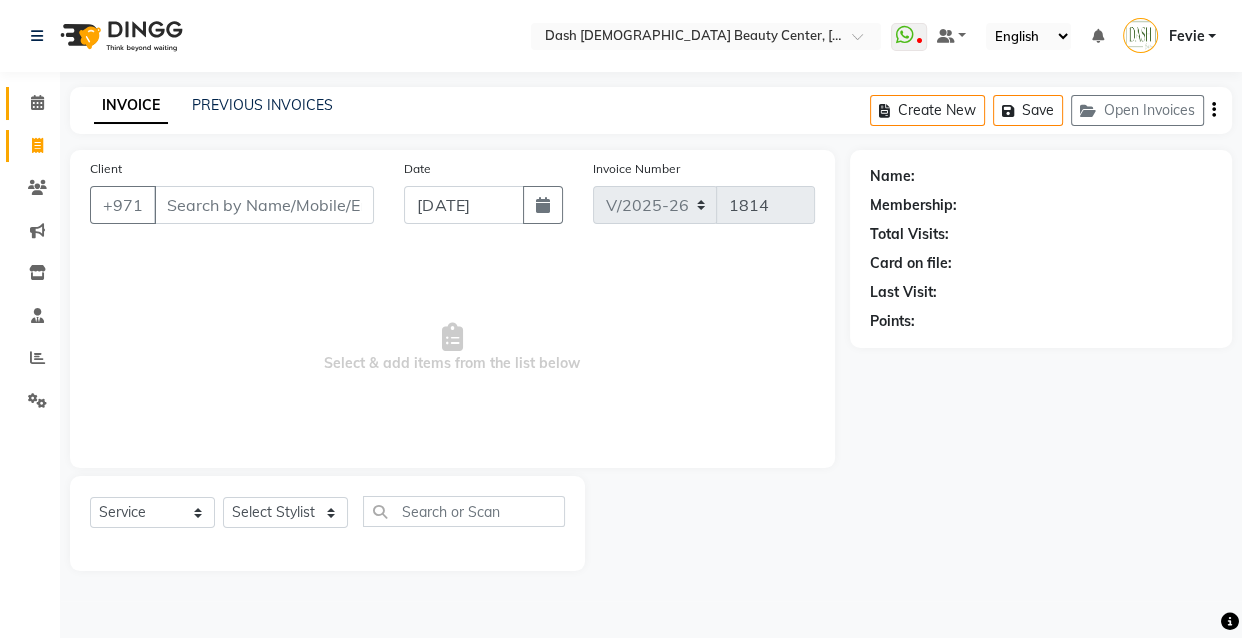 click 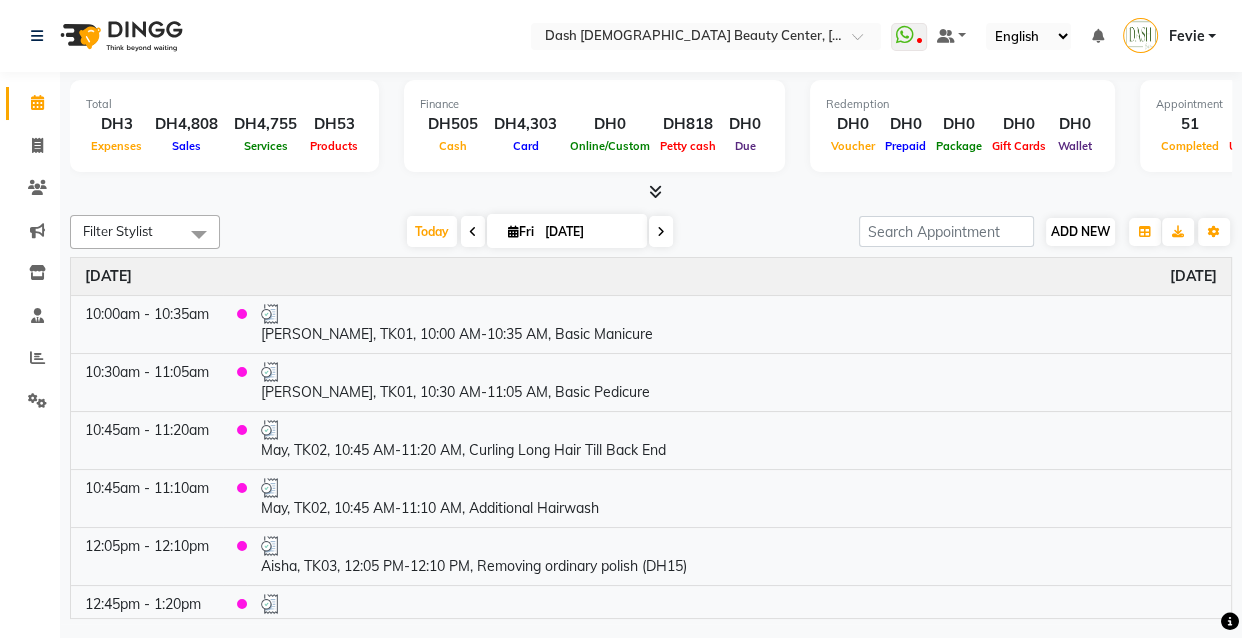 click on "ADD NEW" at bounding box center [1080, 231] 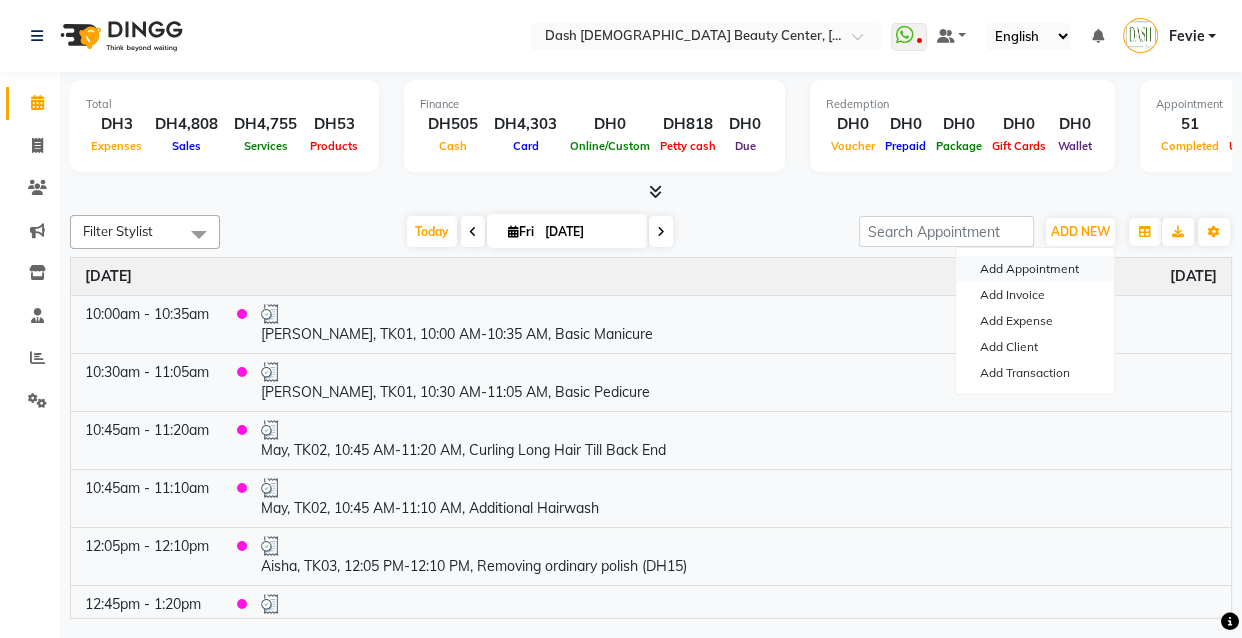 click on "Add Appointment" at bounding box center [1035, 269] 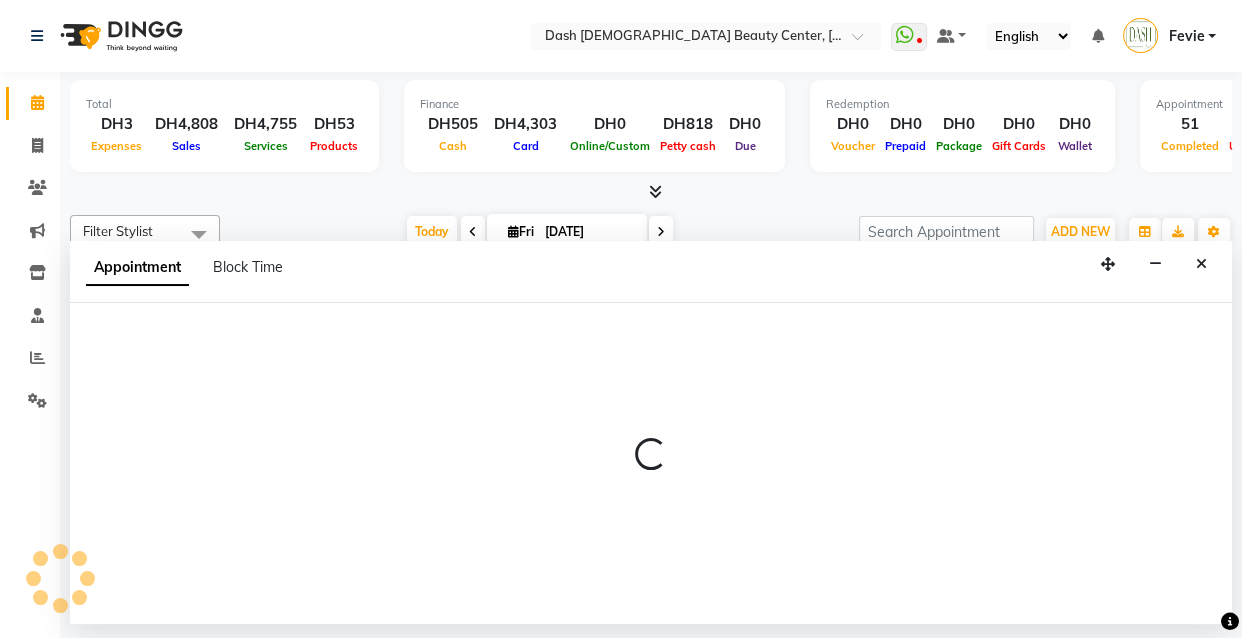 select on "tentative" 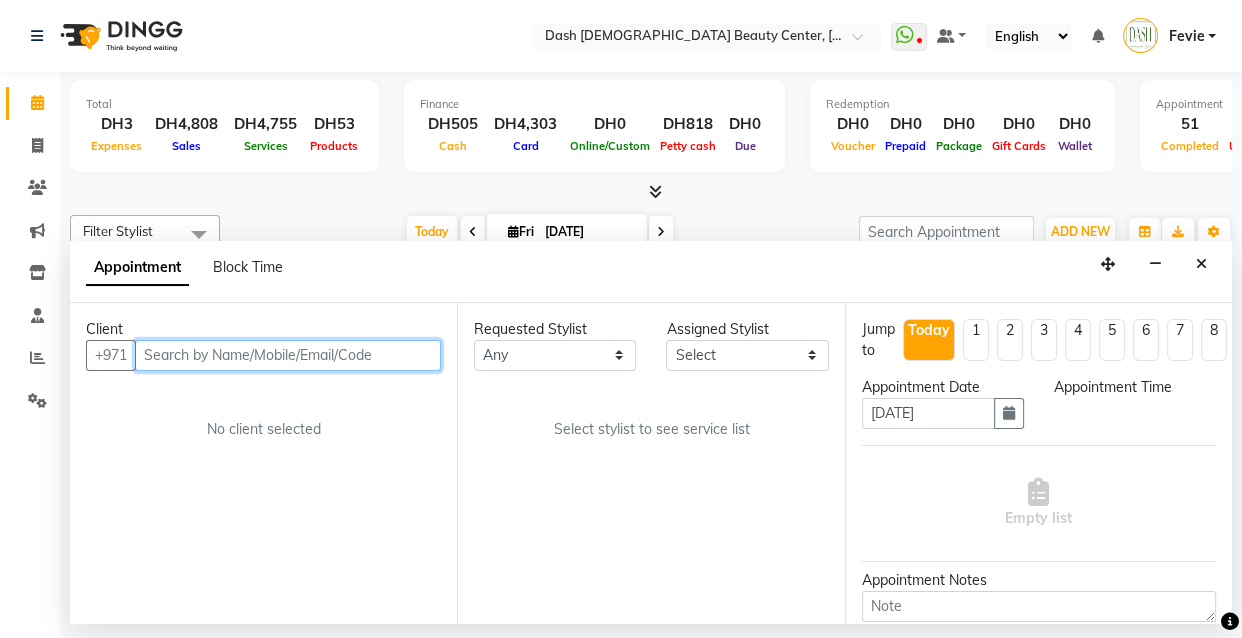select on "600" 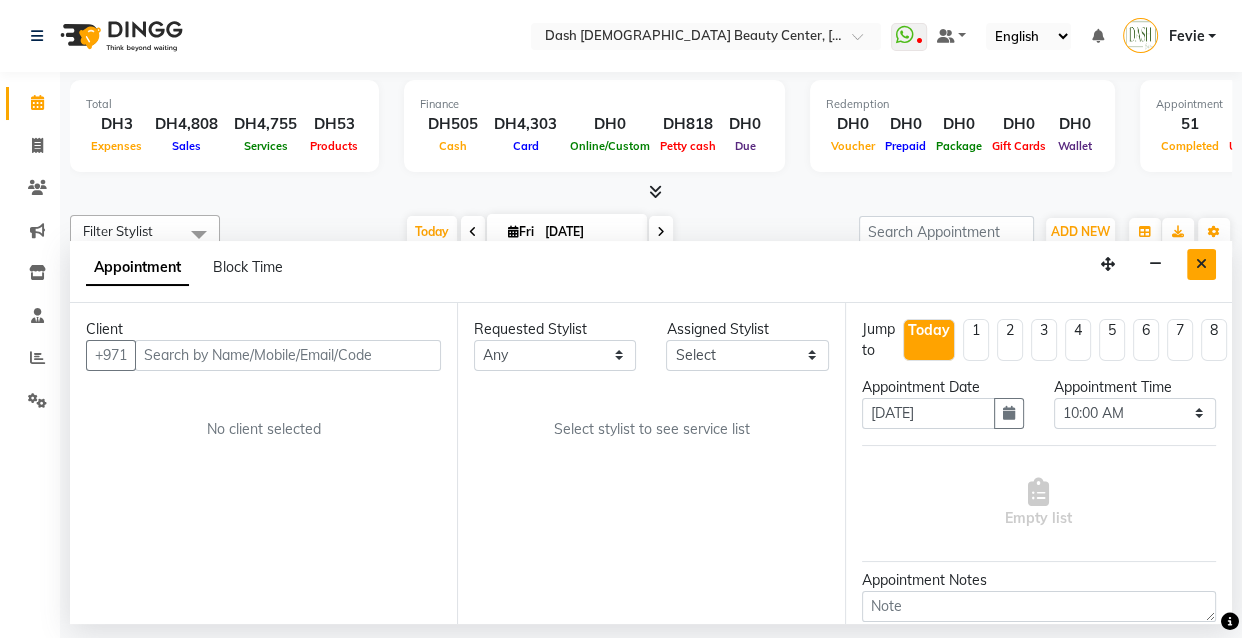 click at bounding box center (1201, 264) 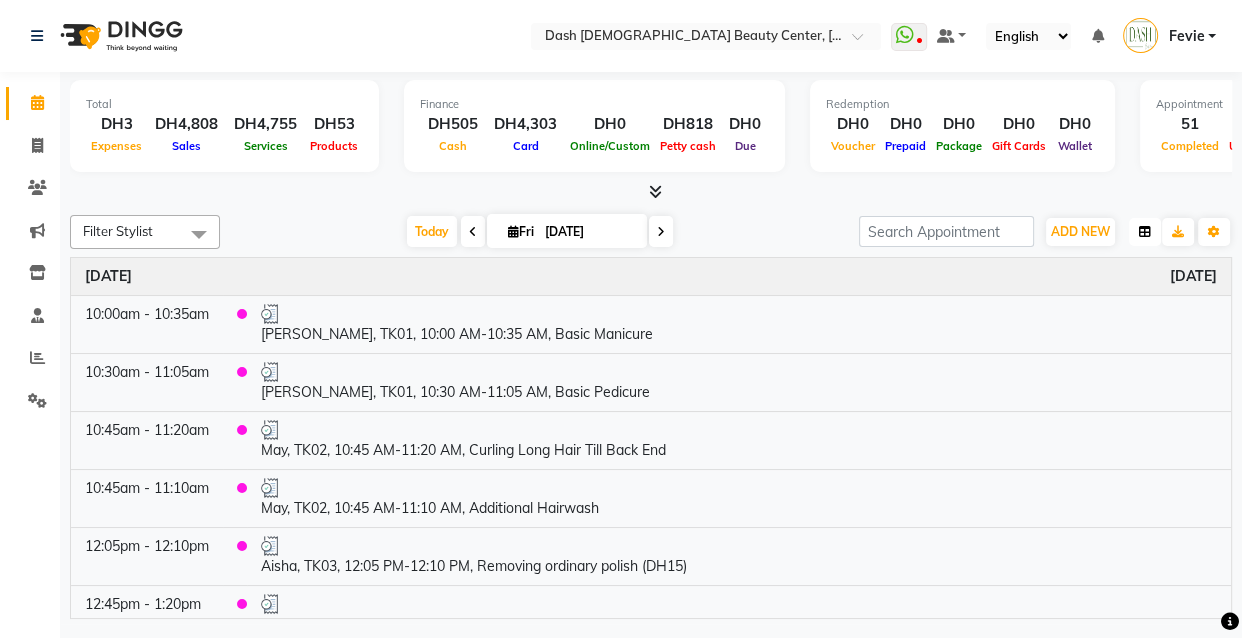 click at bounding box center (1145, 232) 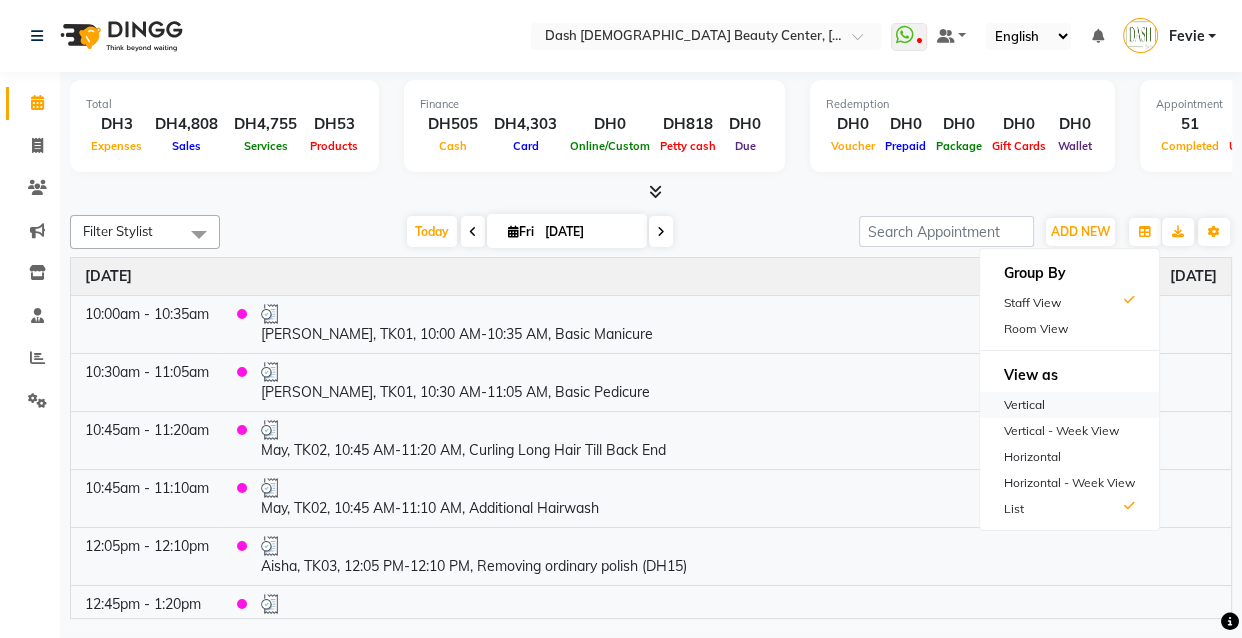 click on "Vertical" at bounding box center (1069, 405) 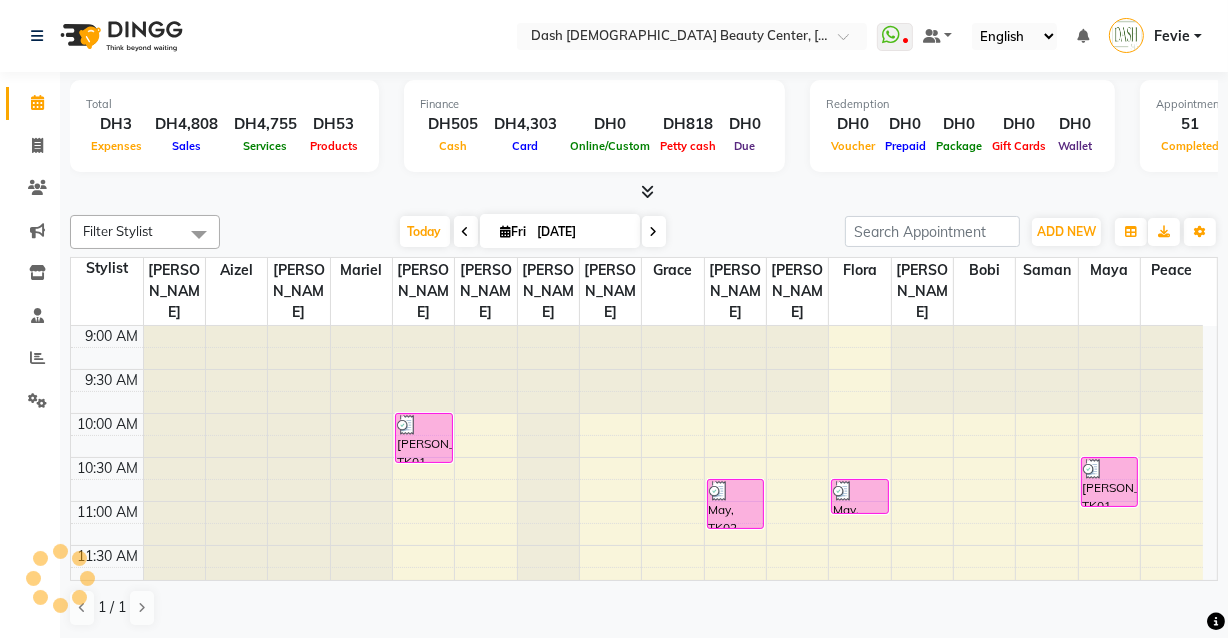 scroll, scrollTop: 790, scrollLeft: 0, axis: vertical 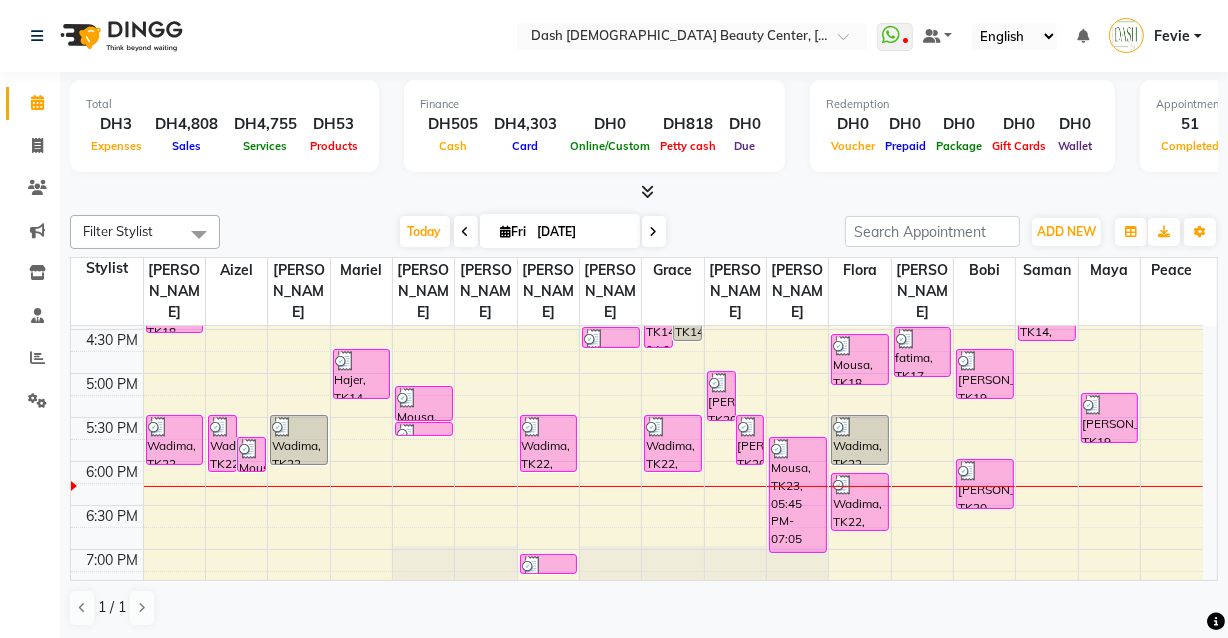 click on "Wadima, TK22, 05:30 PM-06:05 PM, Basic Pedicure" at bounding box center [860, 440] 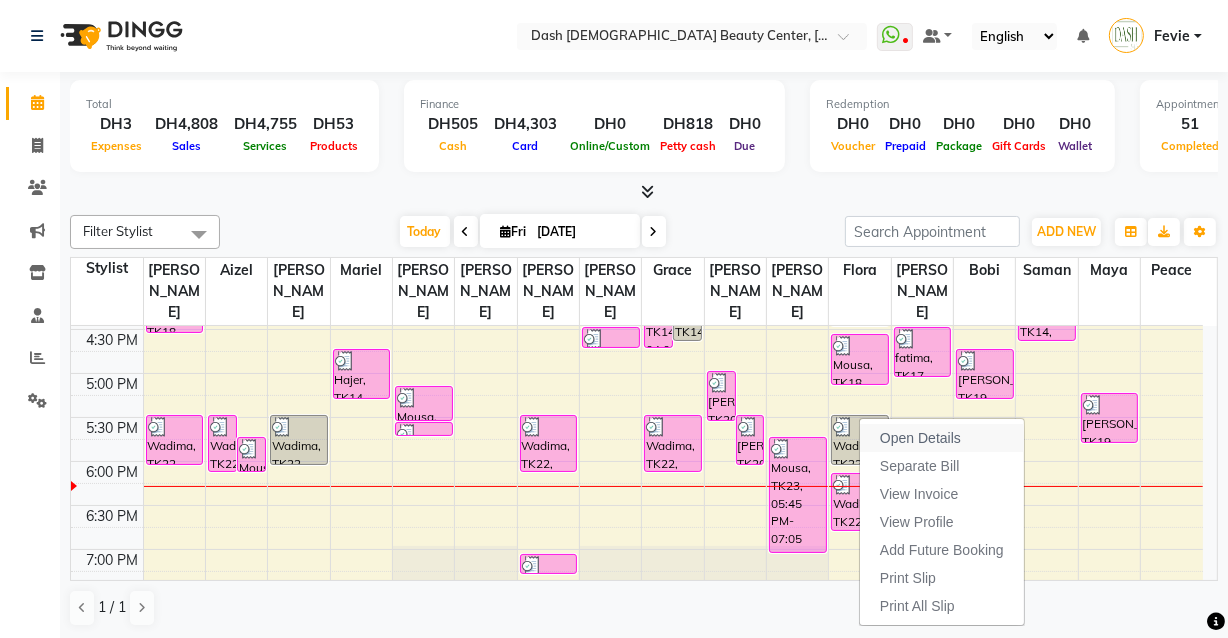 click on "Open Details" at bounding box center [920, 438] 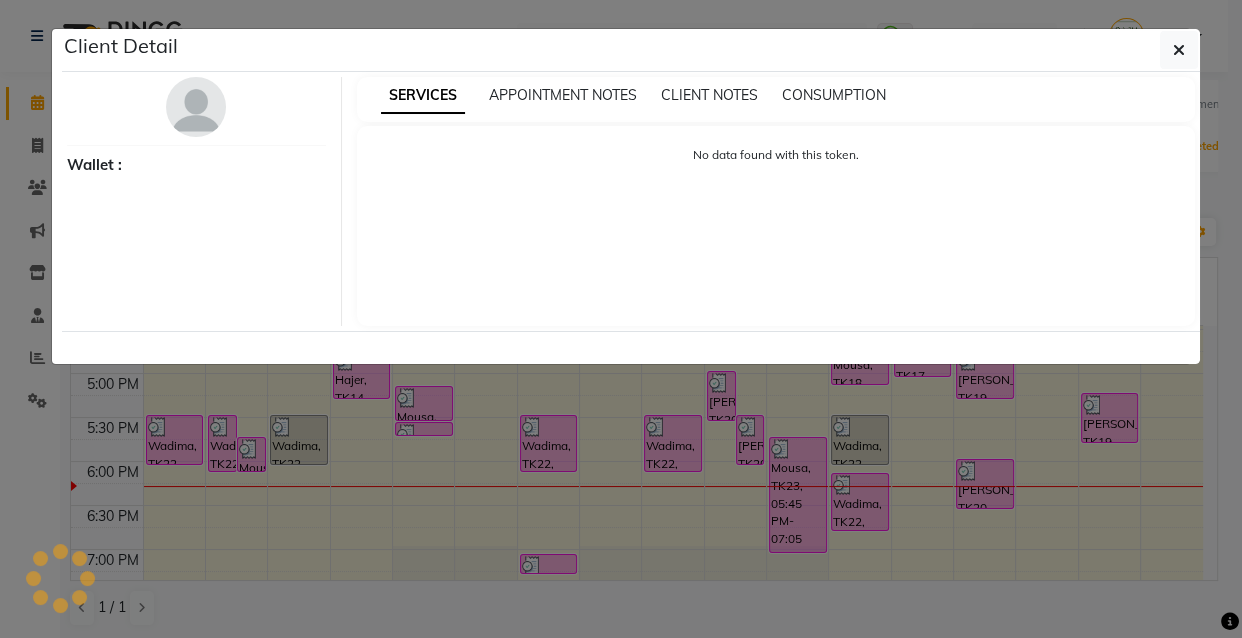 select on "3" 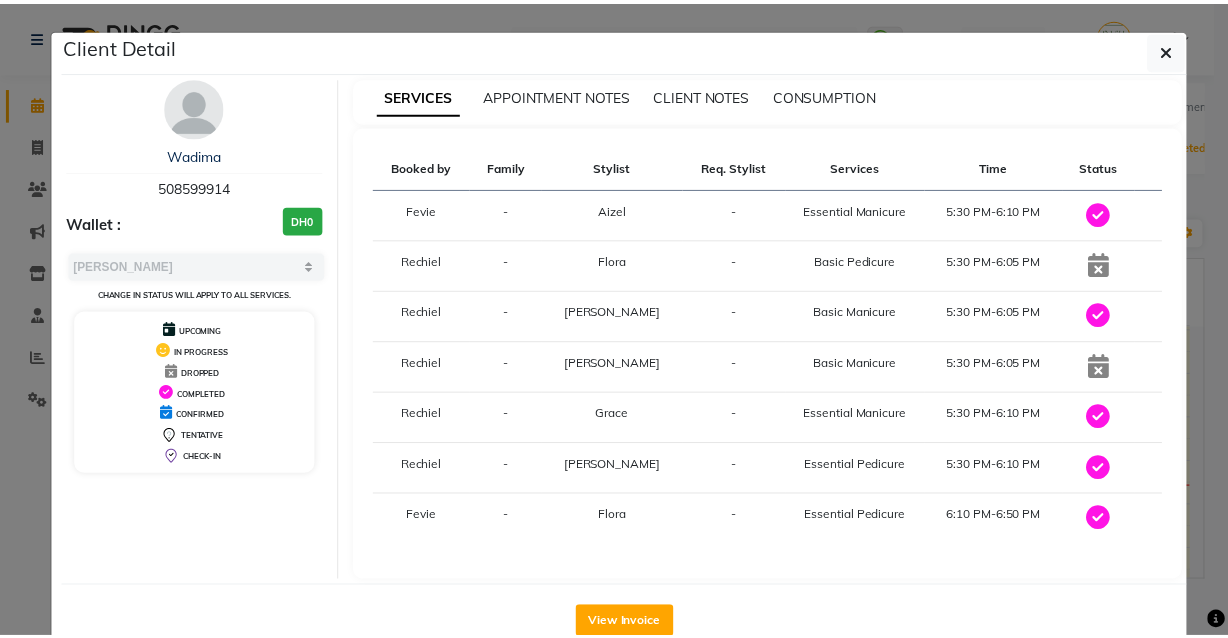 scroll, scrollTop: 49, scrollLeft: 0, axis: vertical 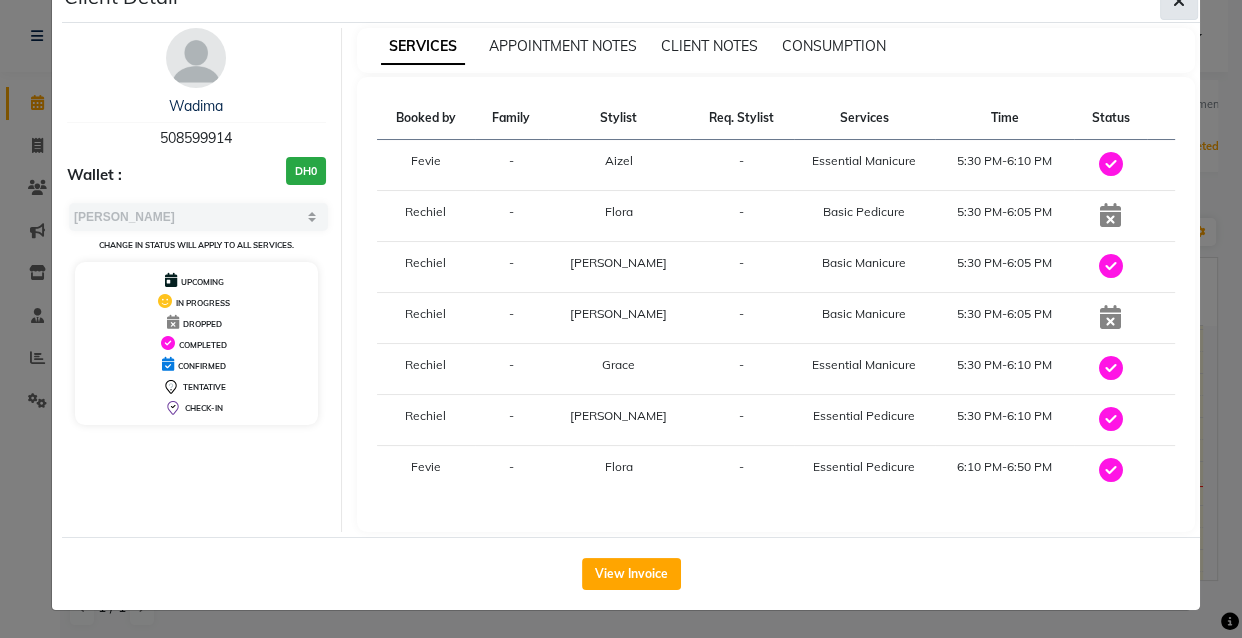 click 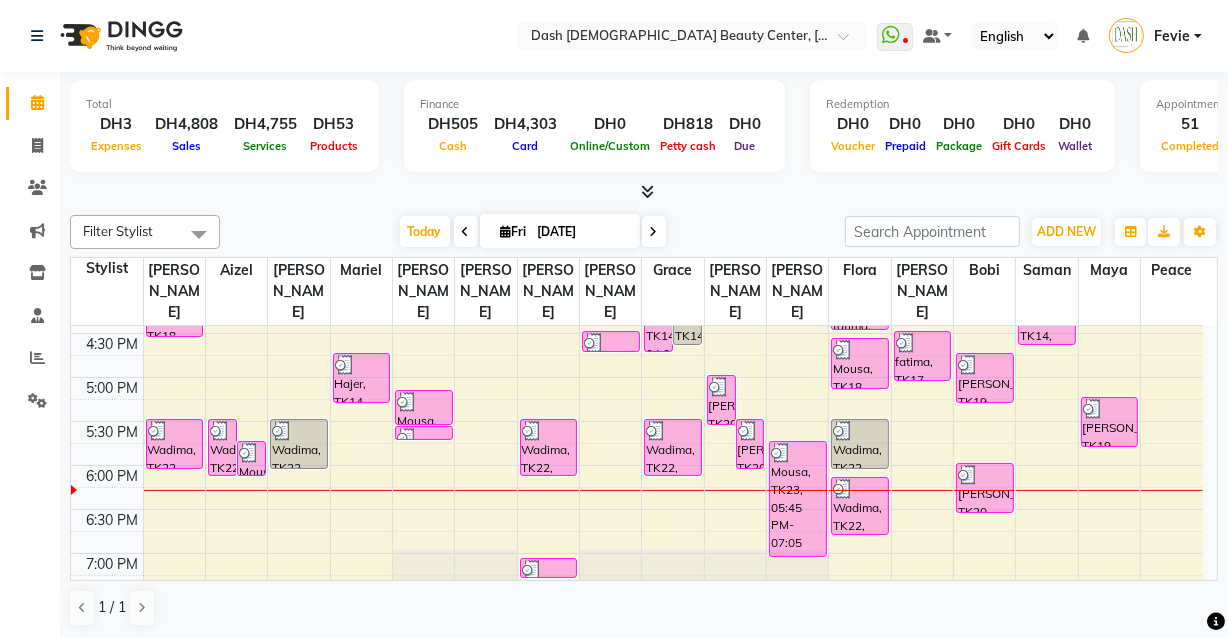 scroll, scrollTop: 675, scrollLeft: 0, axis: vertical 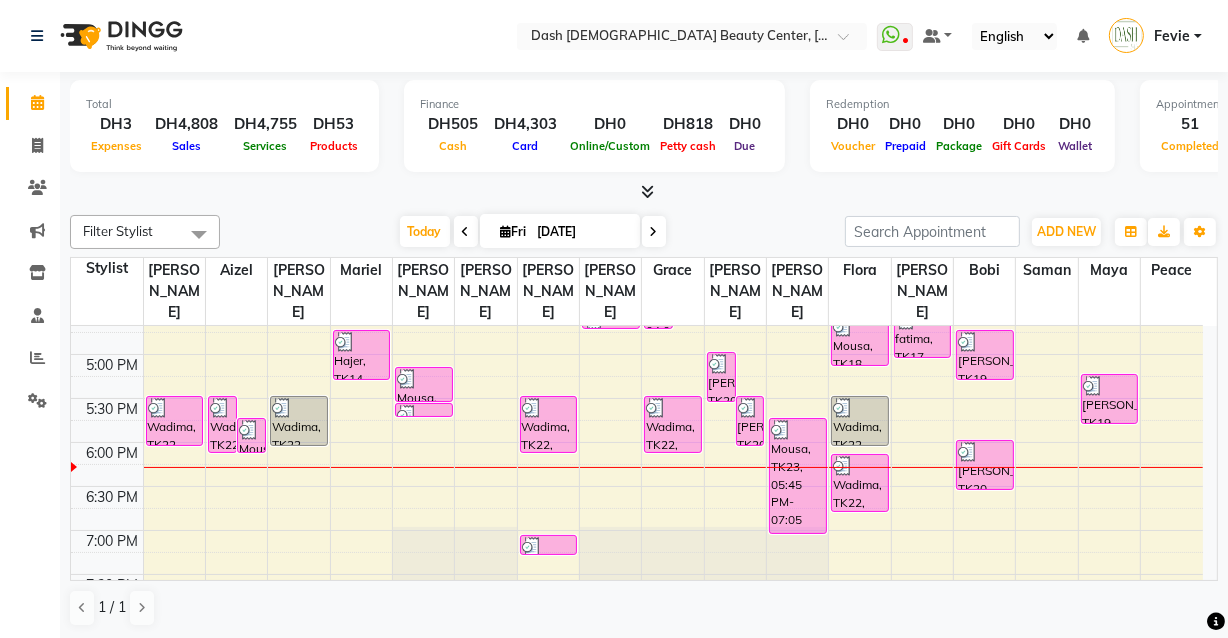 click on "Wadima, TK22, 06:10 PM-06:50 PM, Essential Pedicure (DH95)" at bounding box center [860, 483] 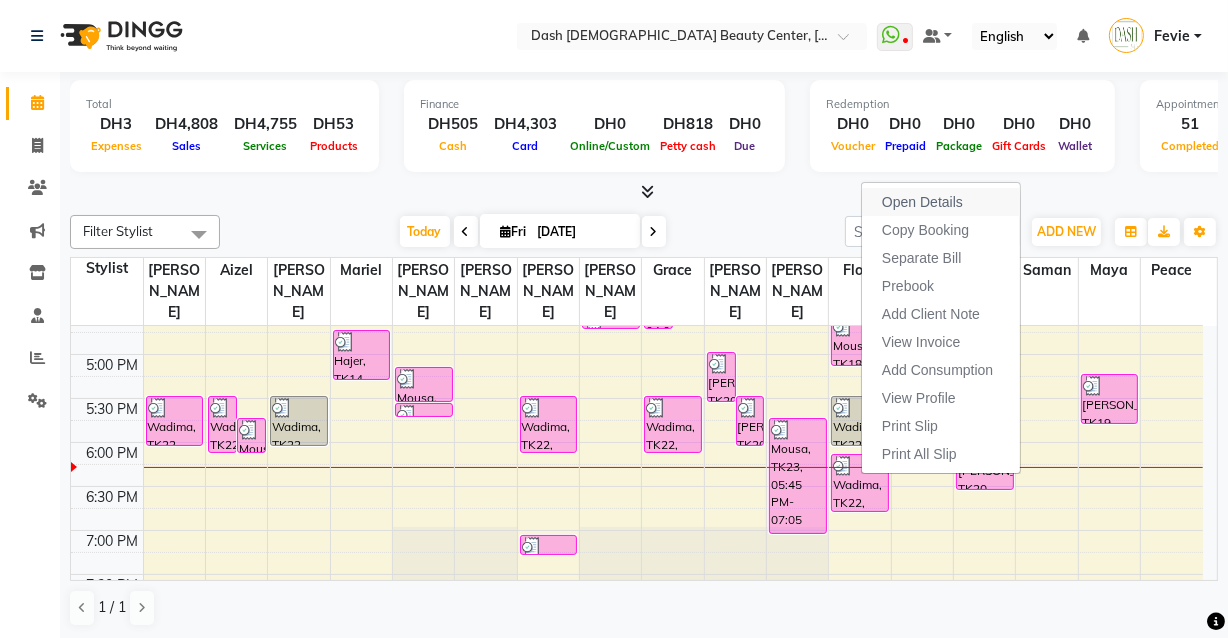 click on "Open Details" at bounding box center (922, 202) 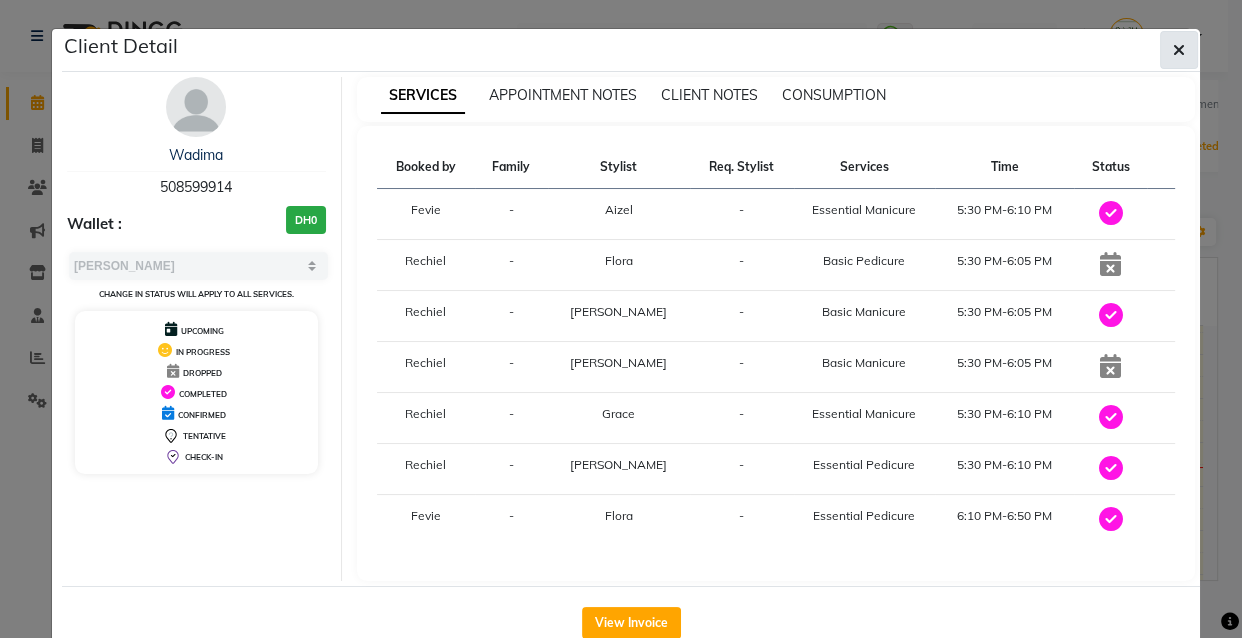 click 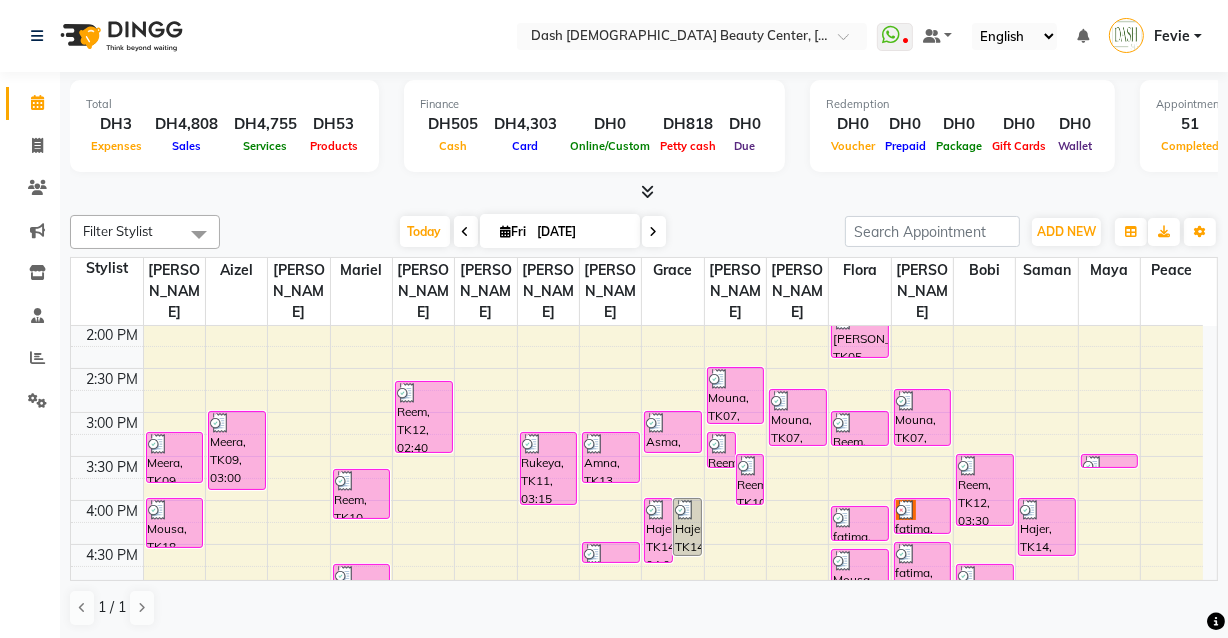scroll, scrollTop: 436, scrollLeft: 0, axis: vertical 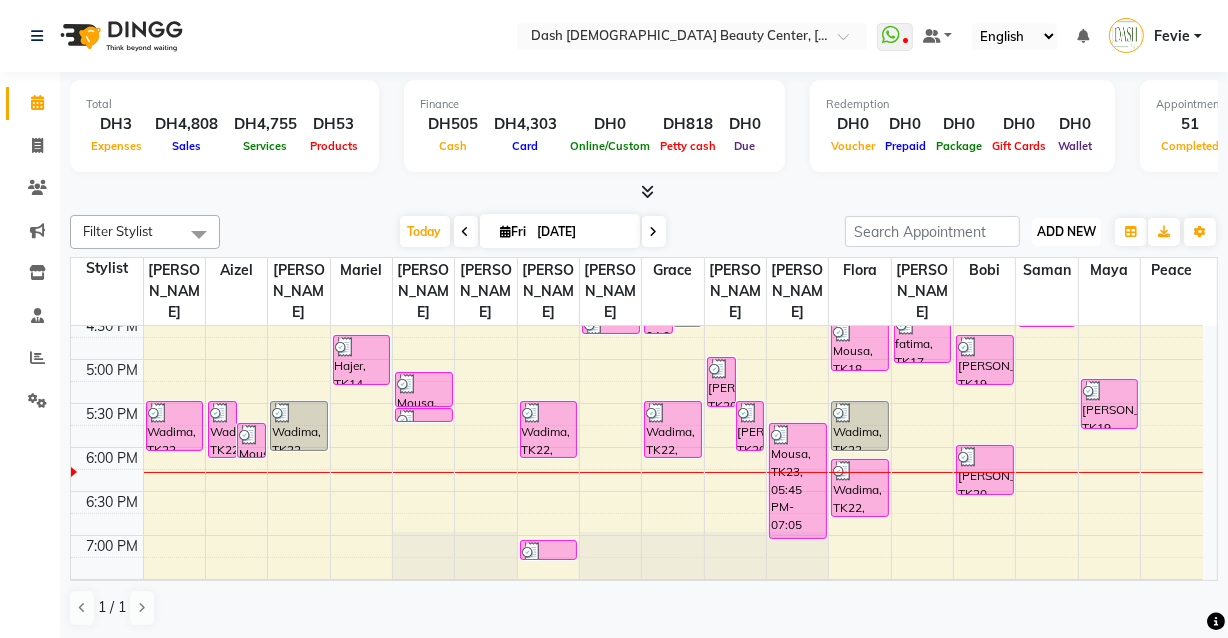 click on "ADD NEW" at bounding box center [1066, 231] 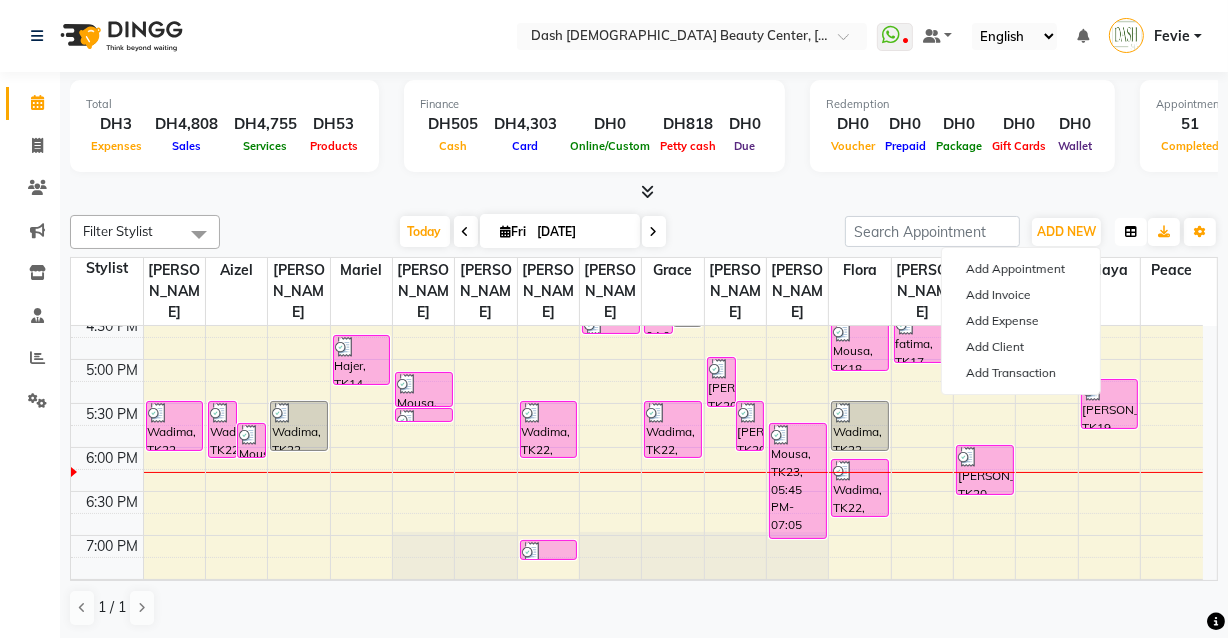 click at bounding box center (1131, 232) 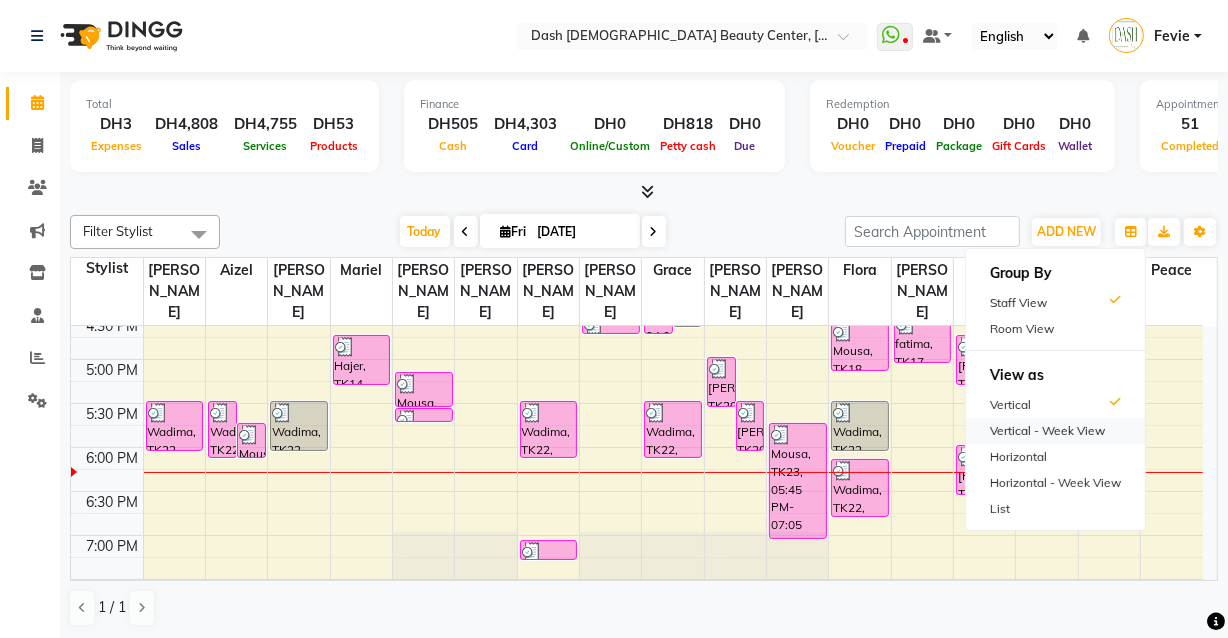 click on "Vertical - Week View" at bounding box center (1055, 431) 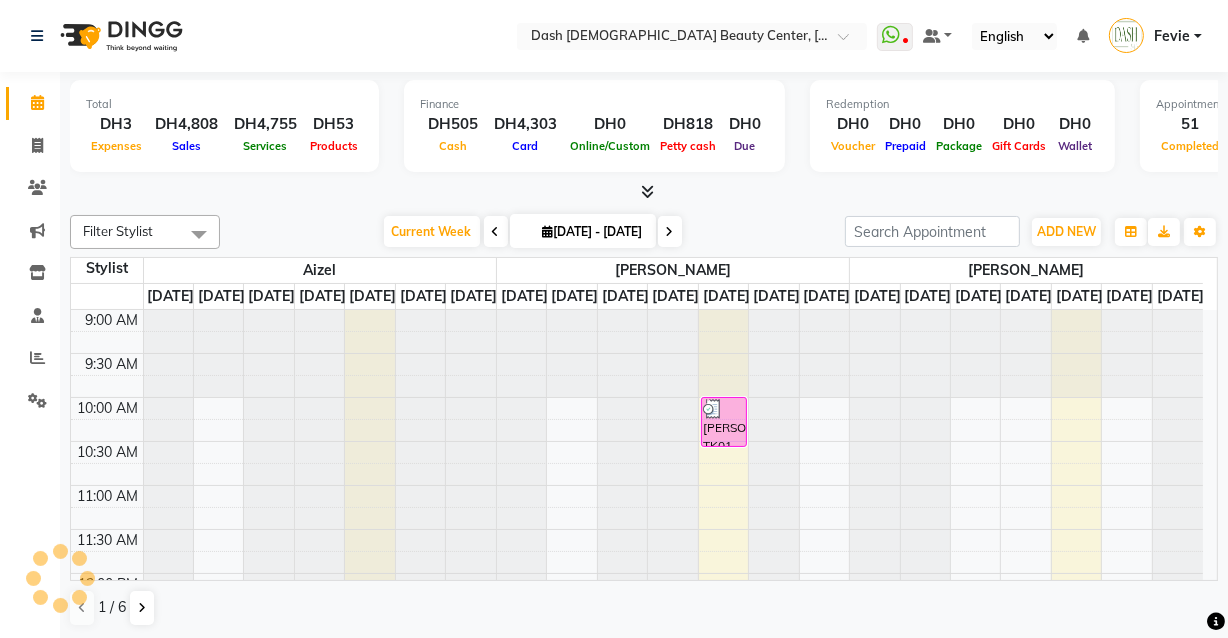 scroll, scrollTop: 790, scrollLeft: 0, axis: vertical 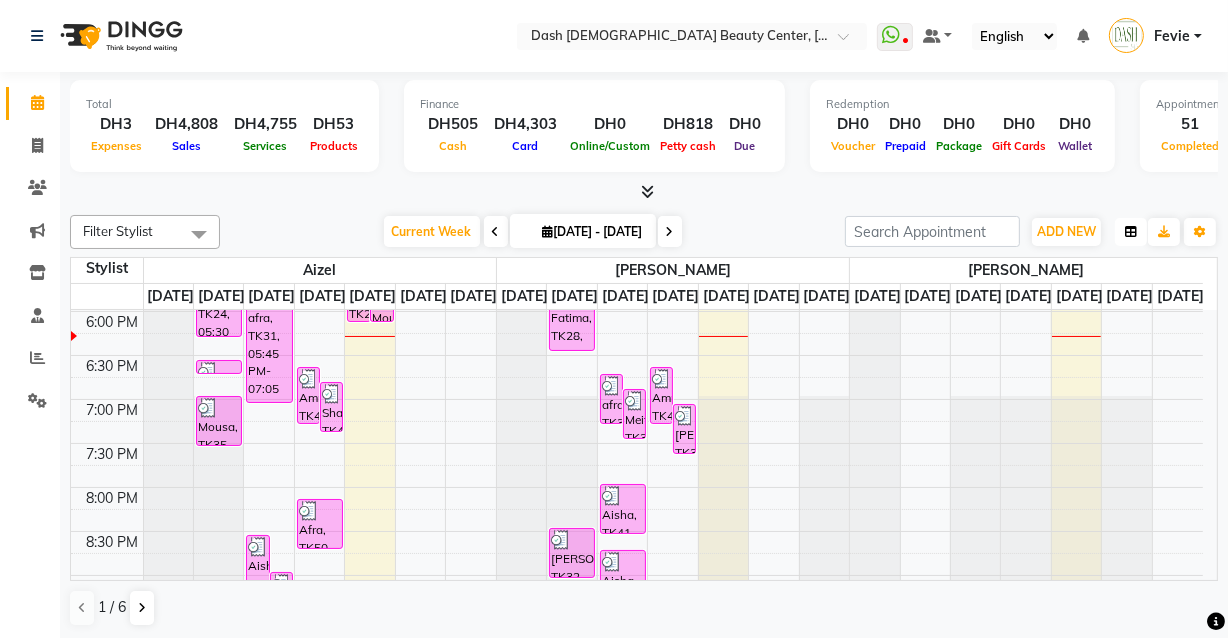 click at bounding box center [1131, 232] 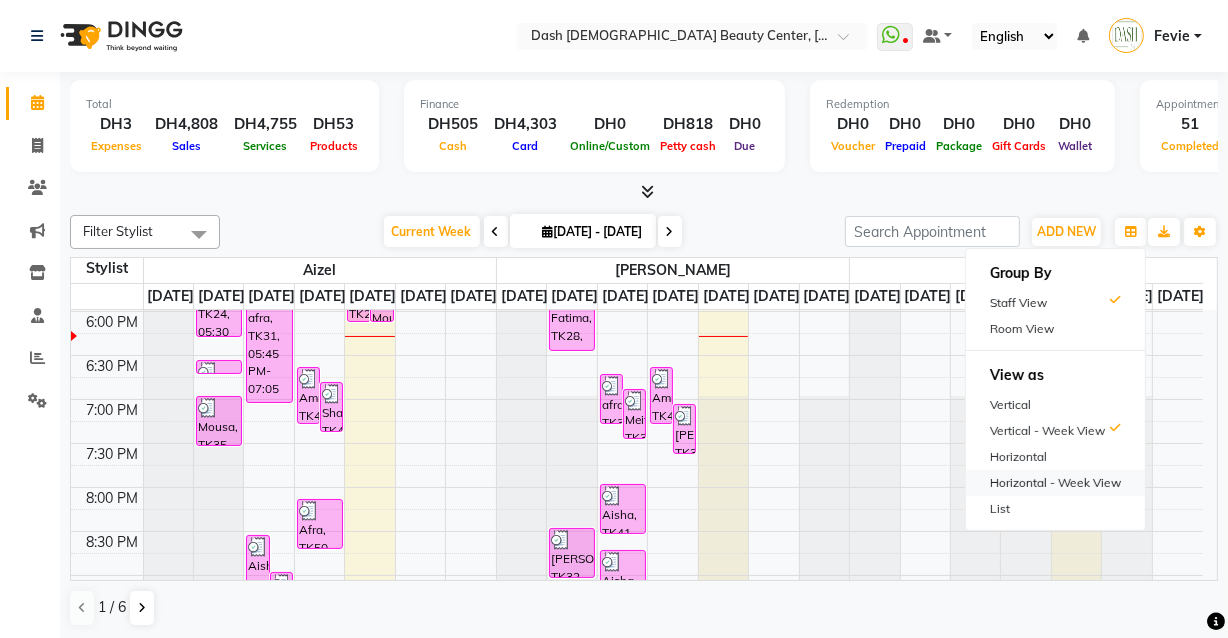 click on "Horizontal - Week View" at bounding box center [1055, 483] 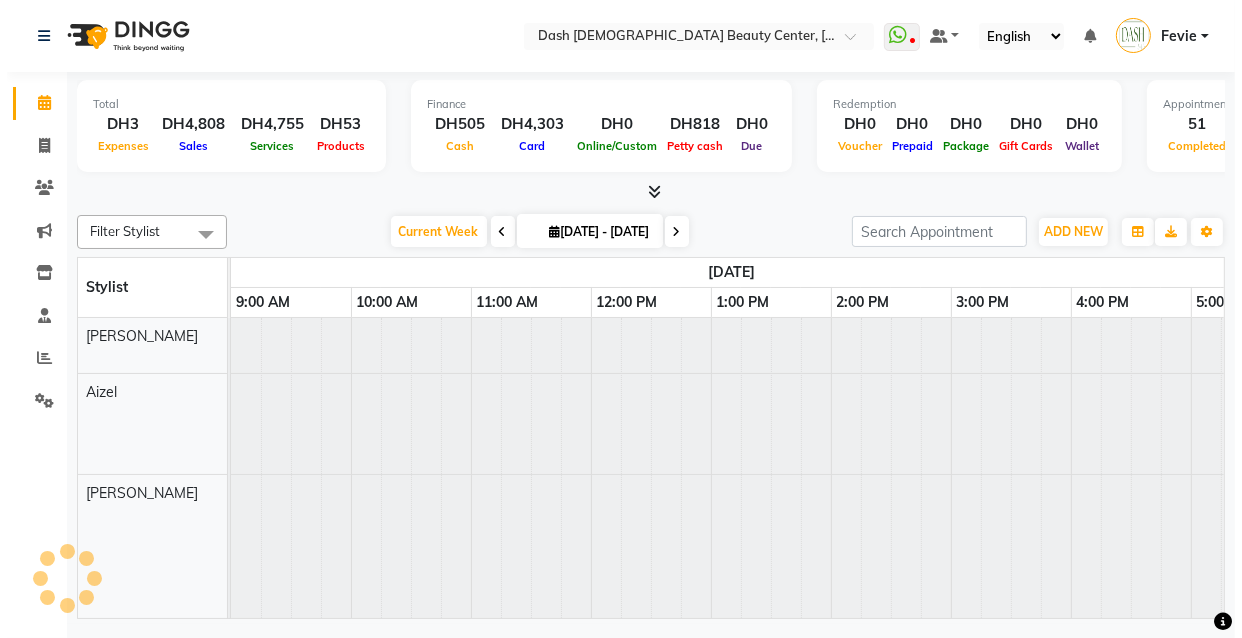 scroll, scrollTop: 0, scrollLeft: 0, axis: both 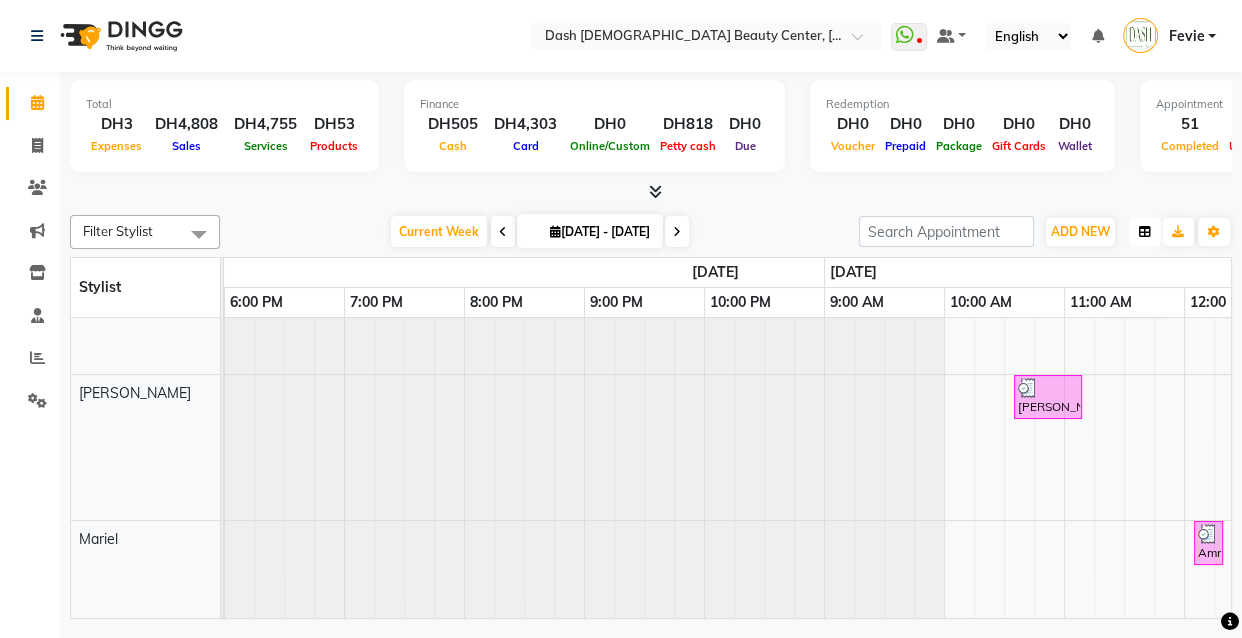 click at bounding box center [1145, 232] 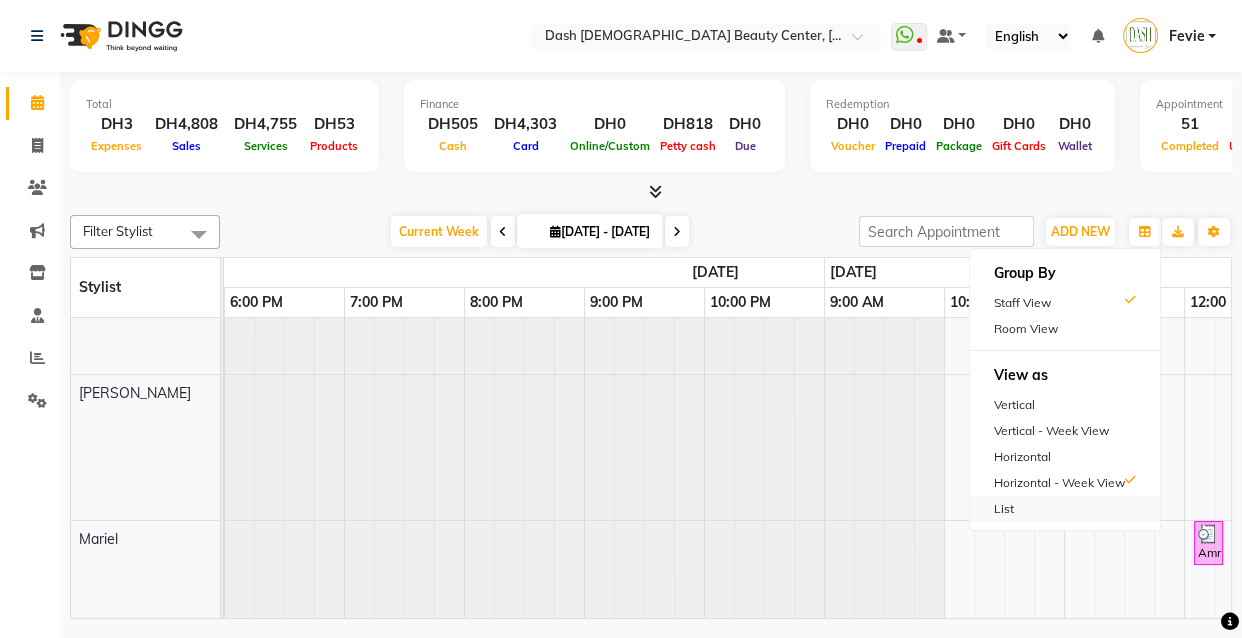 click on "List" at bounding box center [1065, 509] 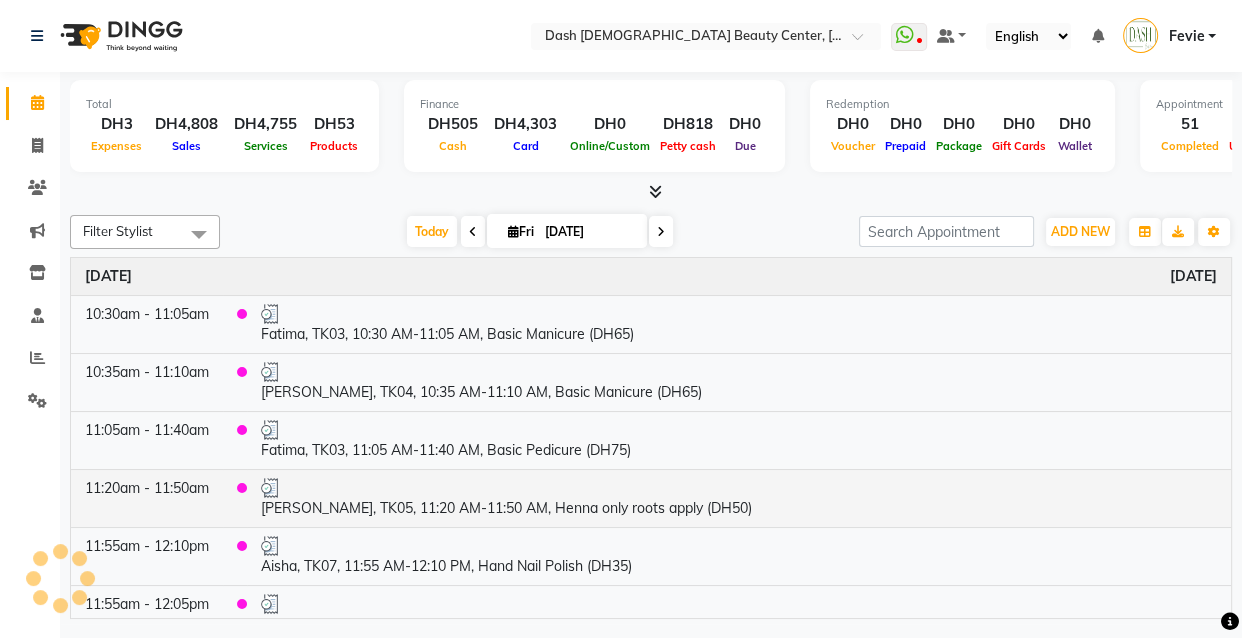 click on "[PERSON_NAME], TK05, 11:20 AM-11:50 AM, Henna only roots apply (DH50)" at bounding box center (739, 498) 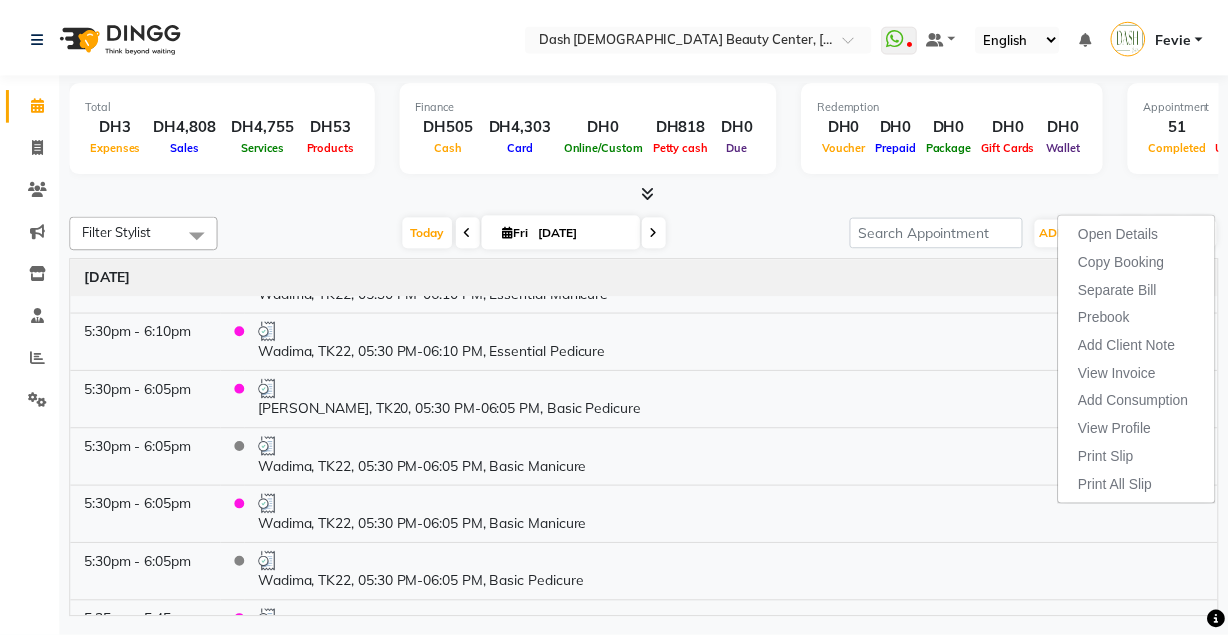 scroll, scrollTop: 2475, scrollLeft: 0, axis: vertical 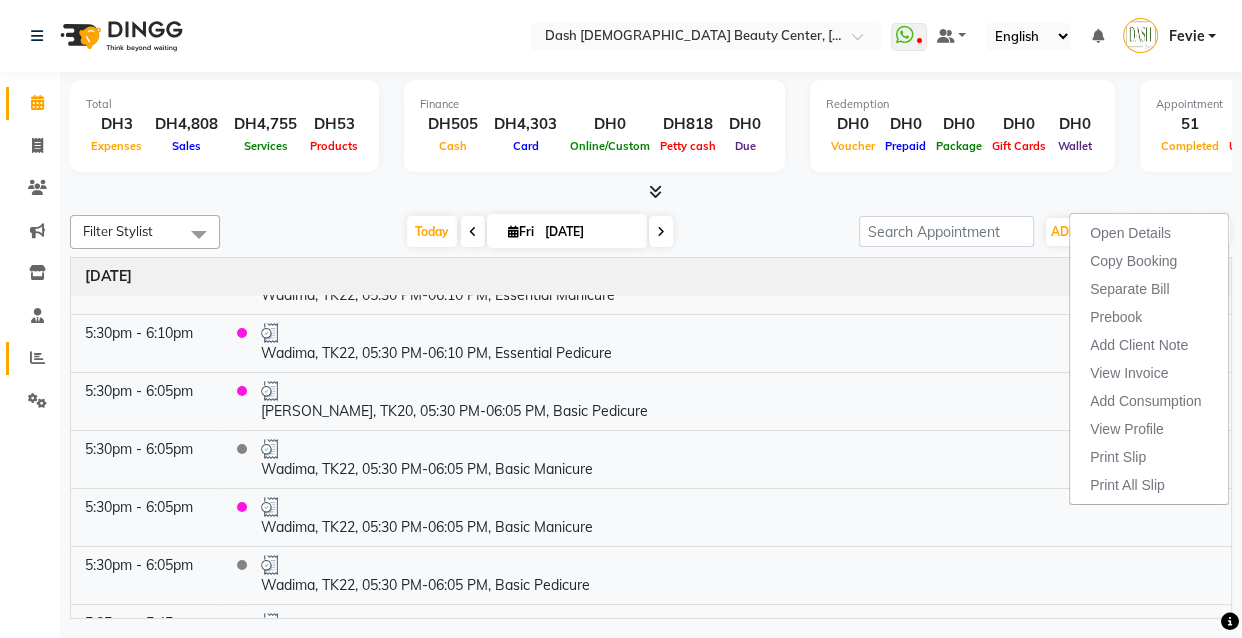 click 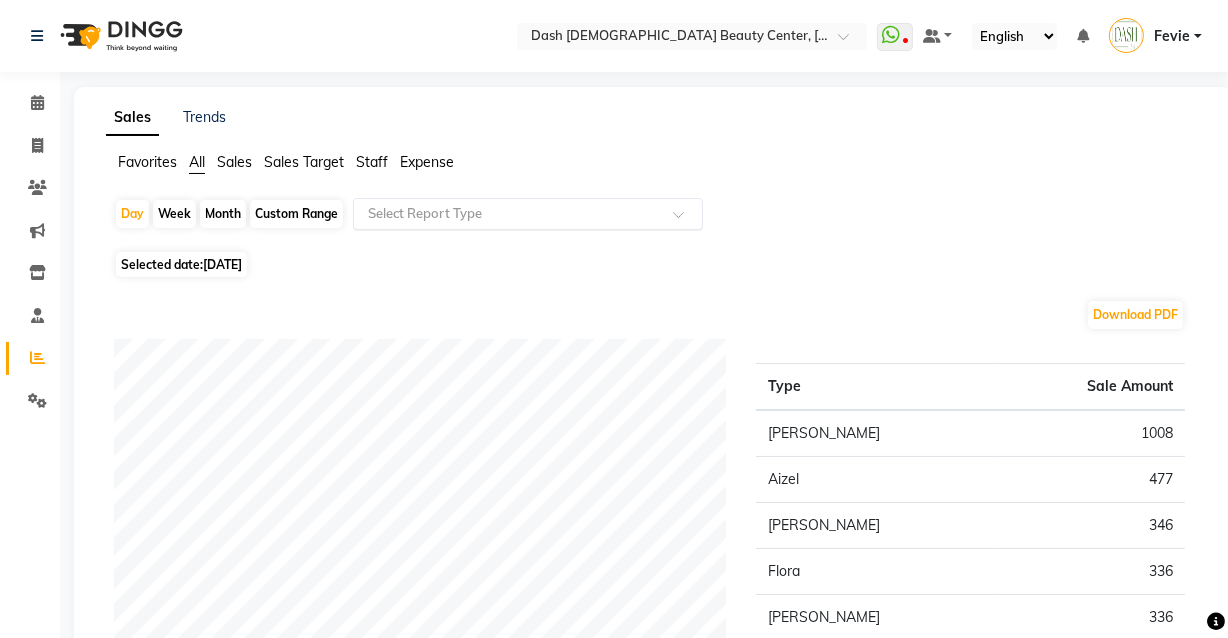 click 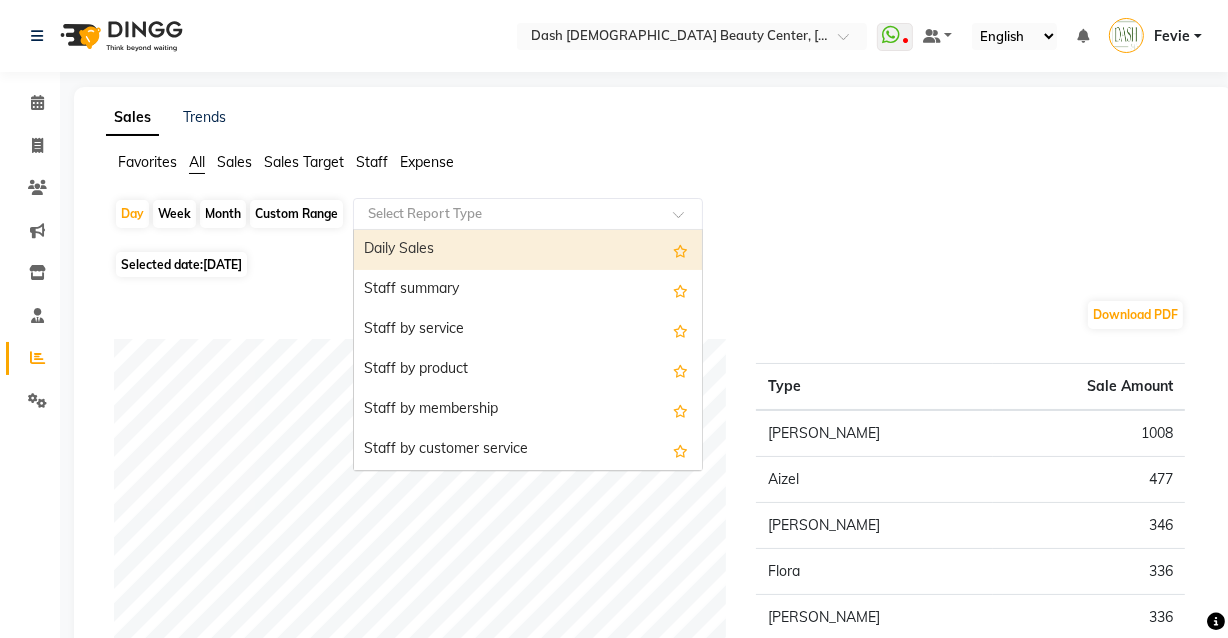 click on "Daily Sales" at bounding box center [528, 250] 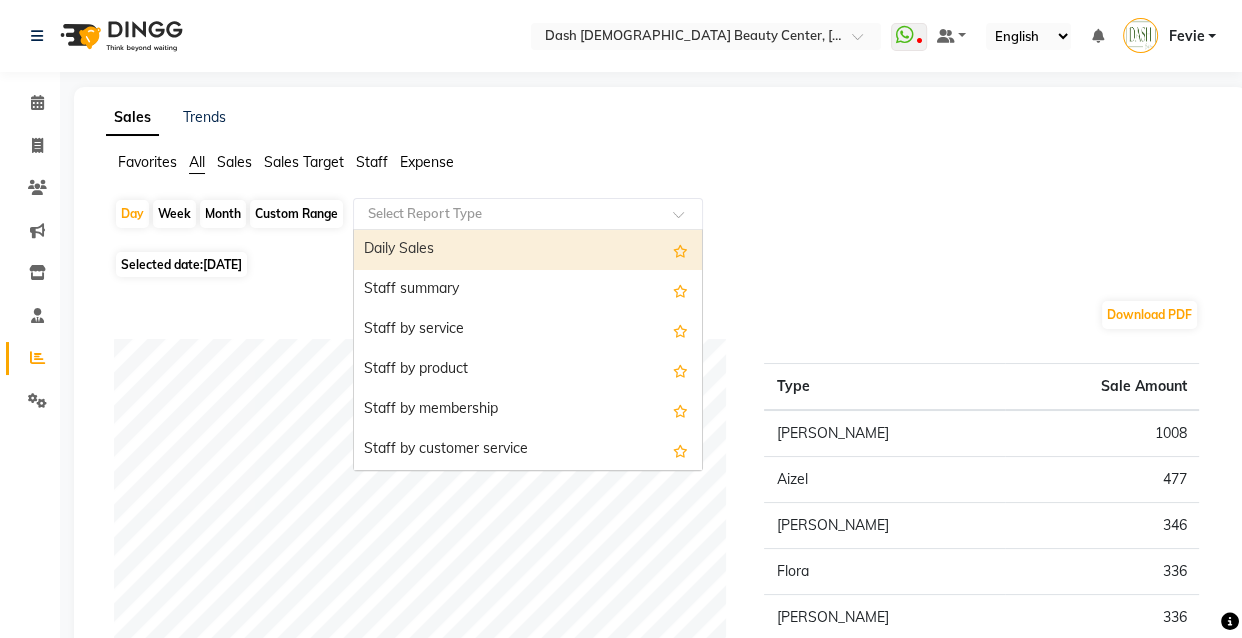 select on "full_report" 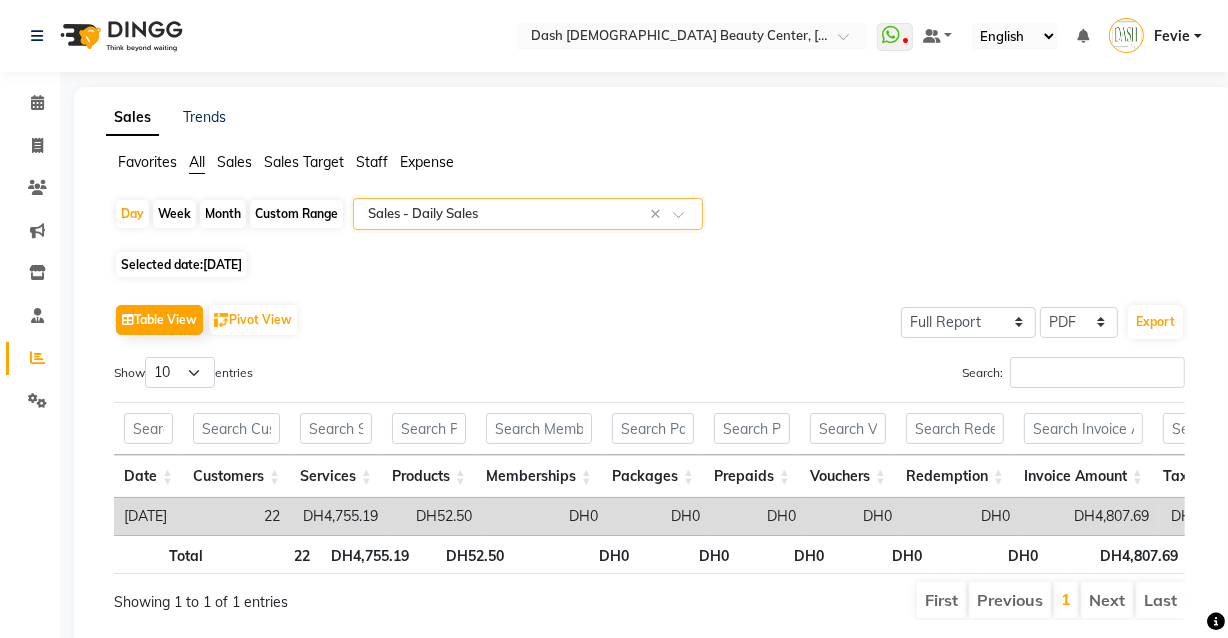 scroll, scrollTop: 0, scrollLeft: 153, axis: horizontal 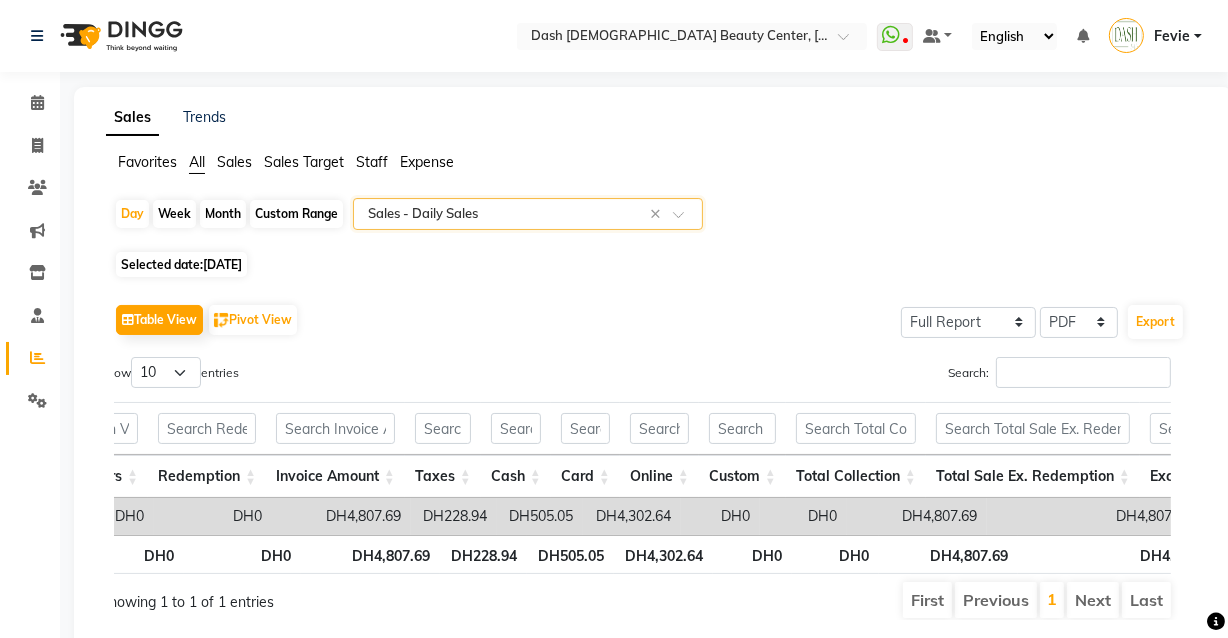 click on "Expense" 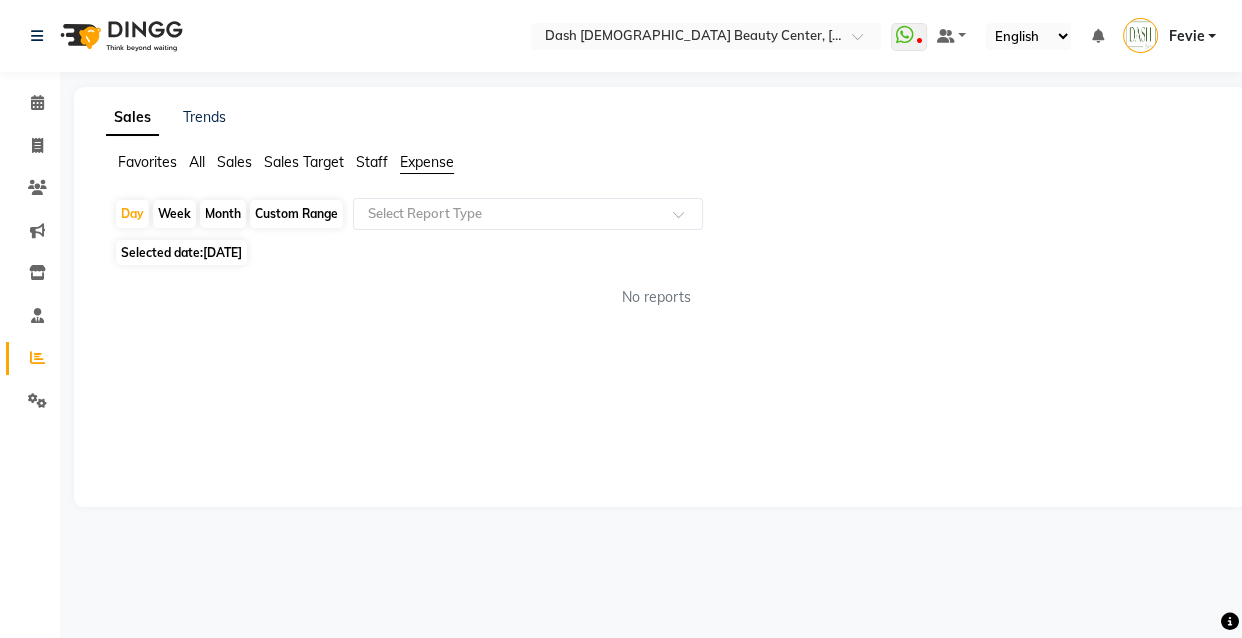 click on "Day   Week   Month   Custom Range  Select Report Type Selected date:  [DATE]  No reports ★ [PERSON_NAME] as Favorite  Choose how you'd like to save "" report to favorites  Save to Personal Favorites:   Only you can see this report in your favorites tab. Share with Organization:   Everyone in your organization can see this report in their favorites tab.  Save to Favorites" 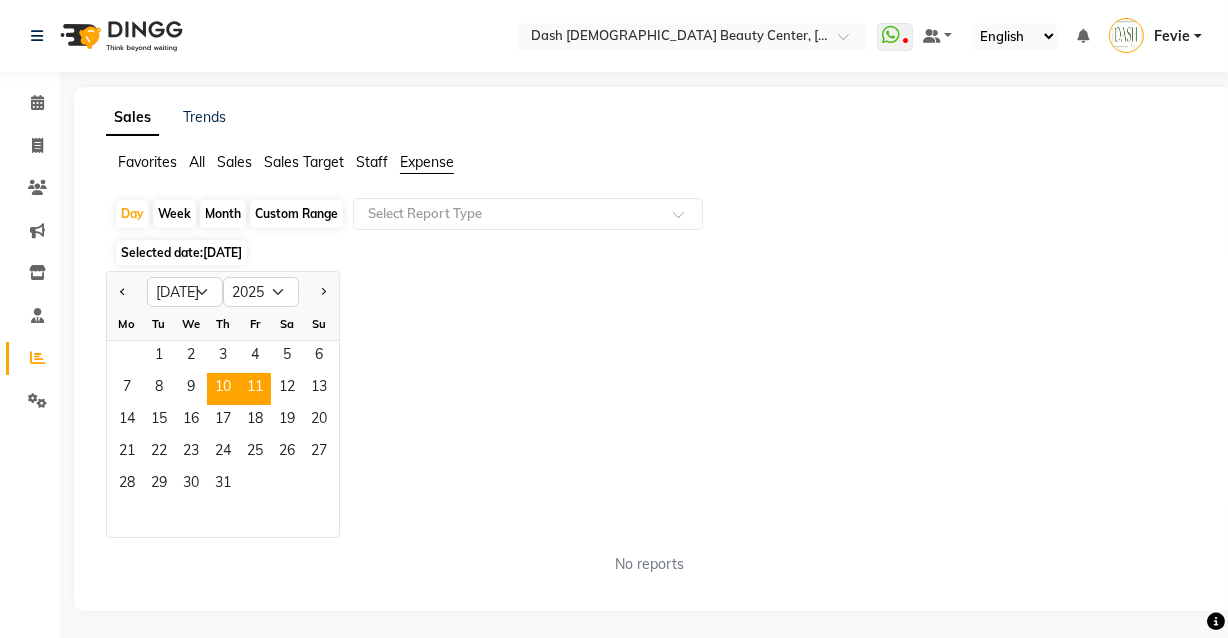 click on "10" 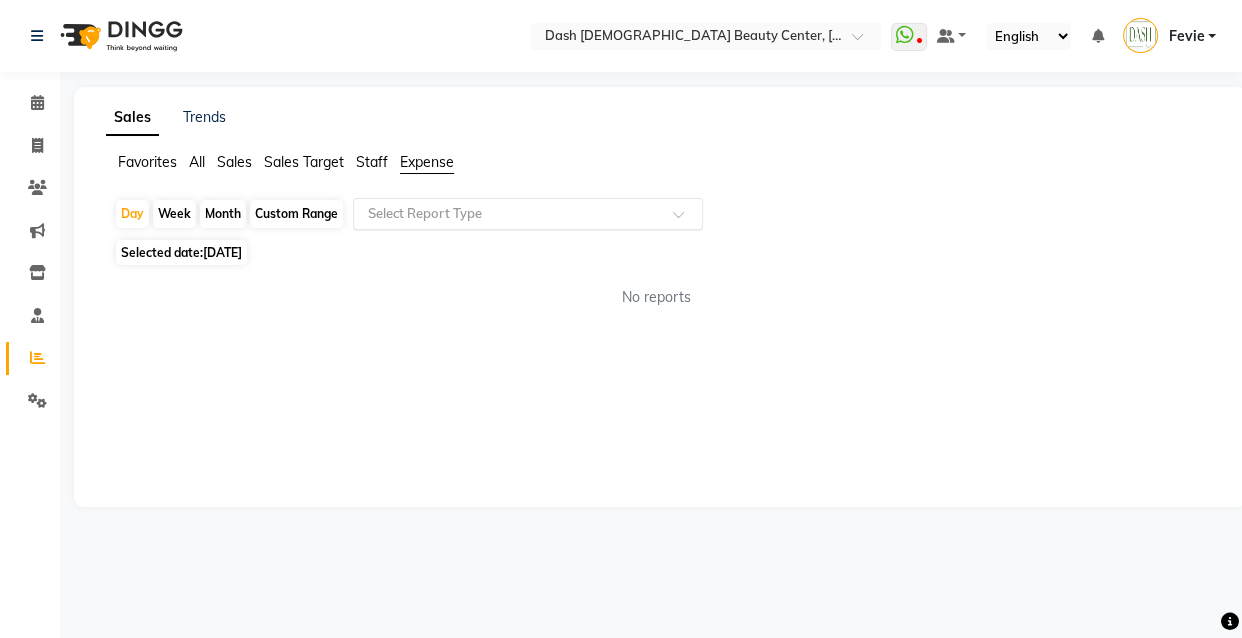 click 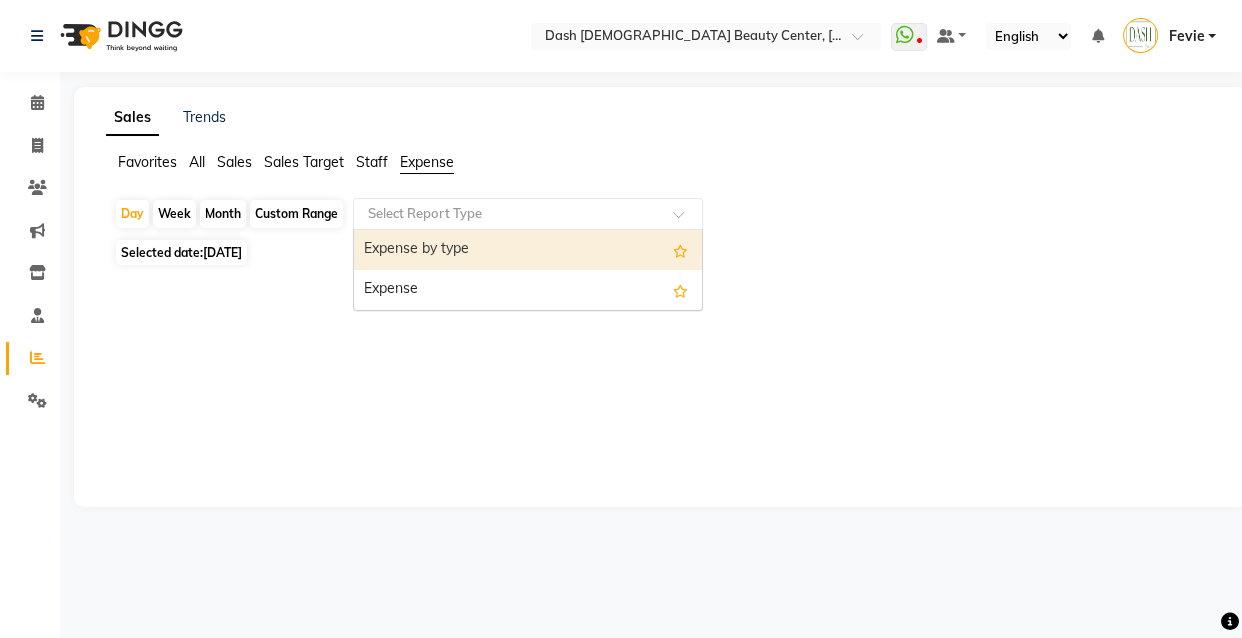 click on "Expense" at bounding box center [528, 290] 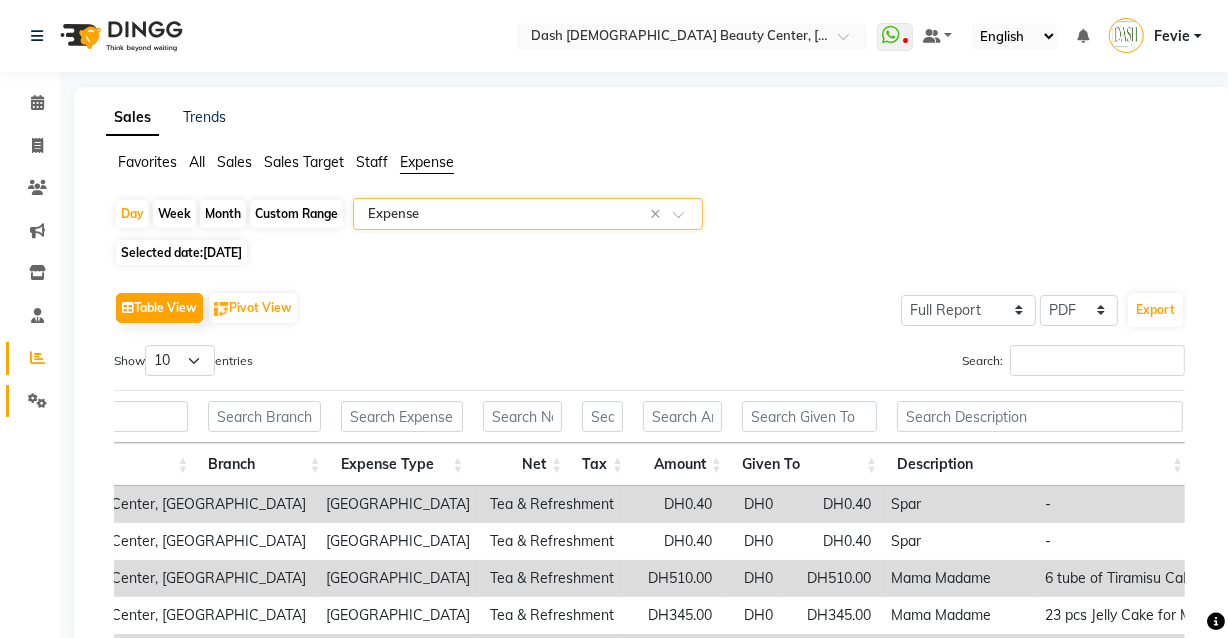 click 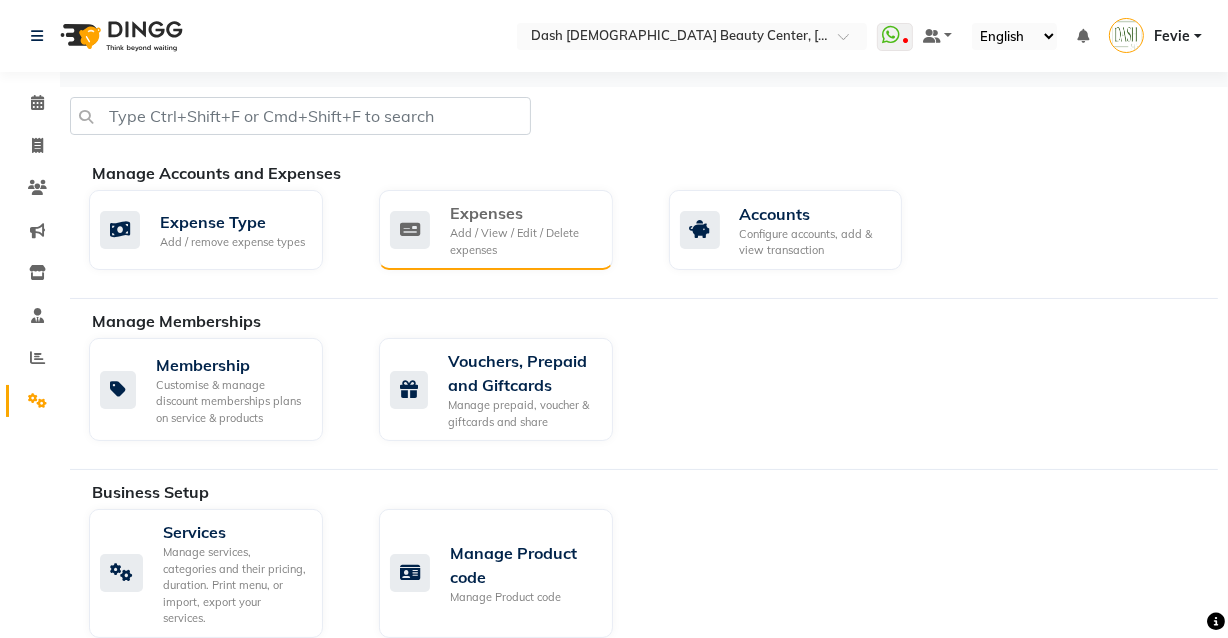 click on "Add / View / Edit / Delete expenses" 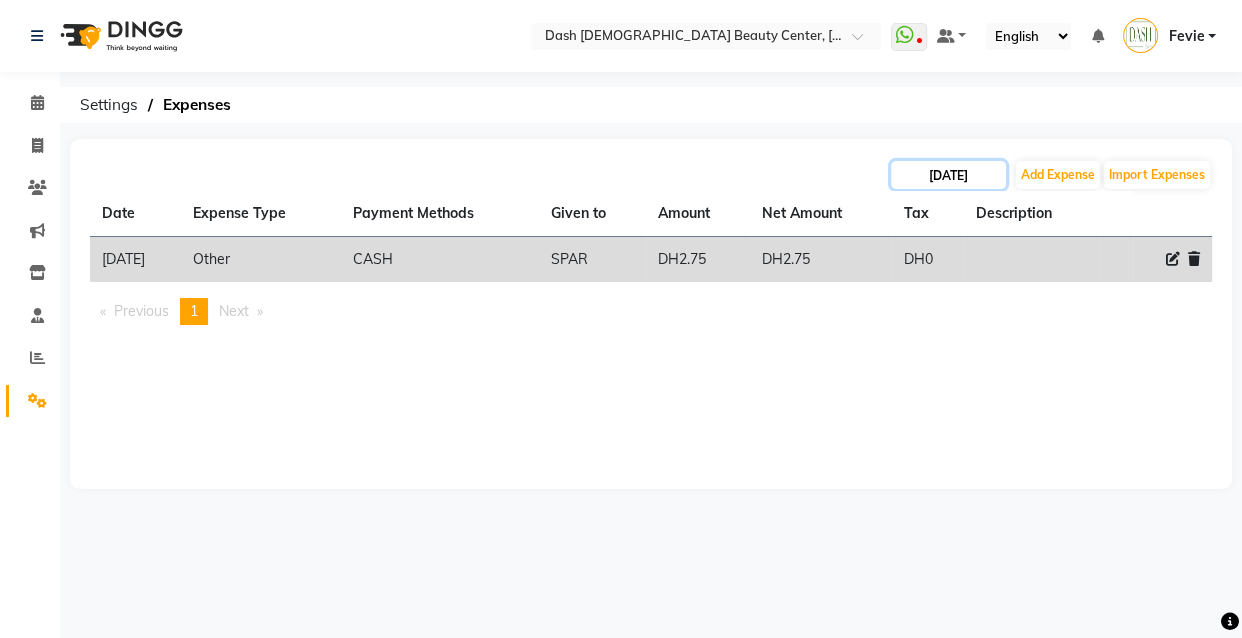 click on "[DATE]" 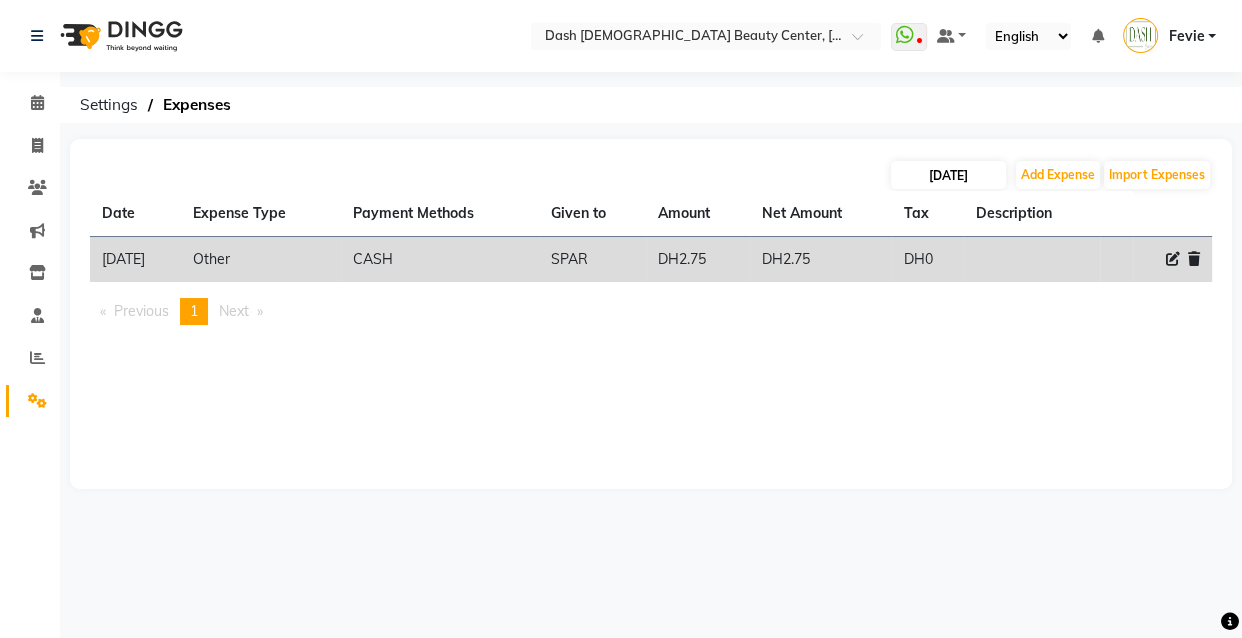 select on "7" 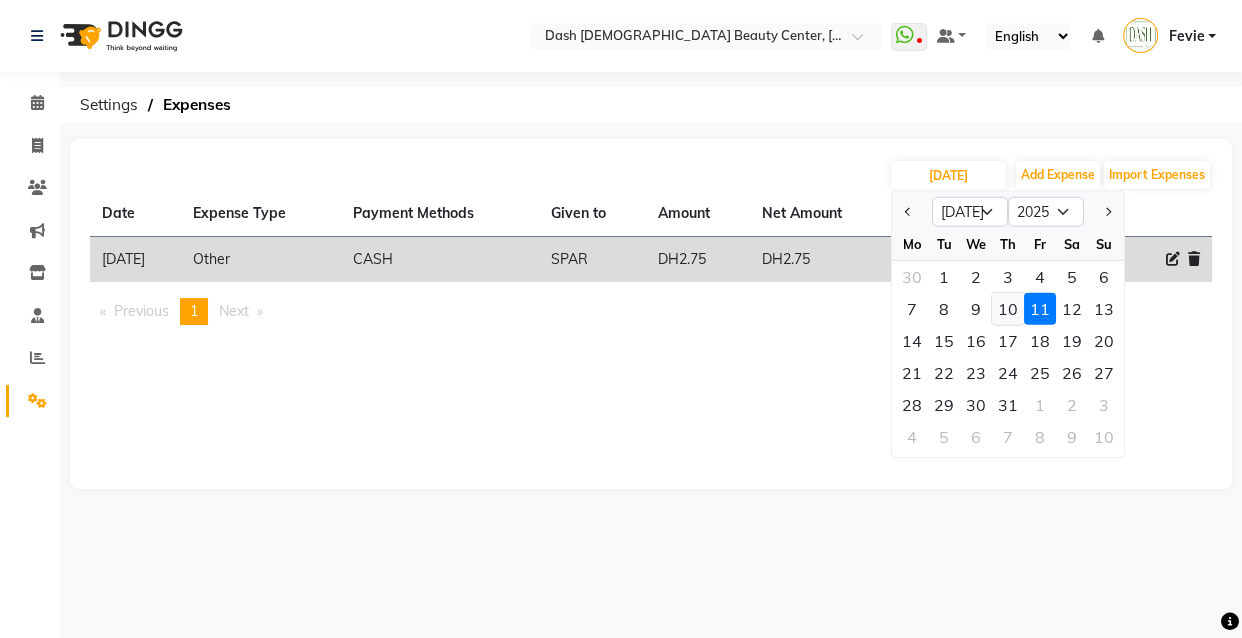 click on "10" 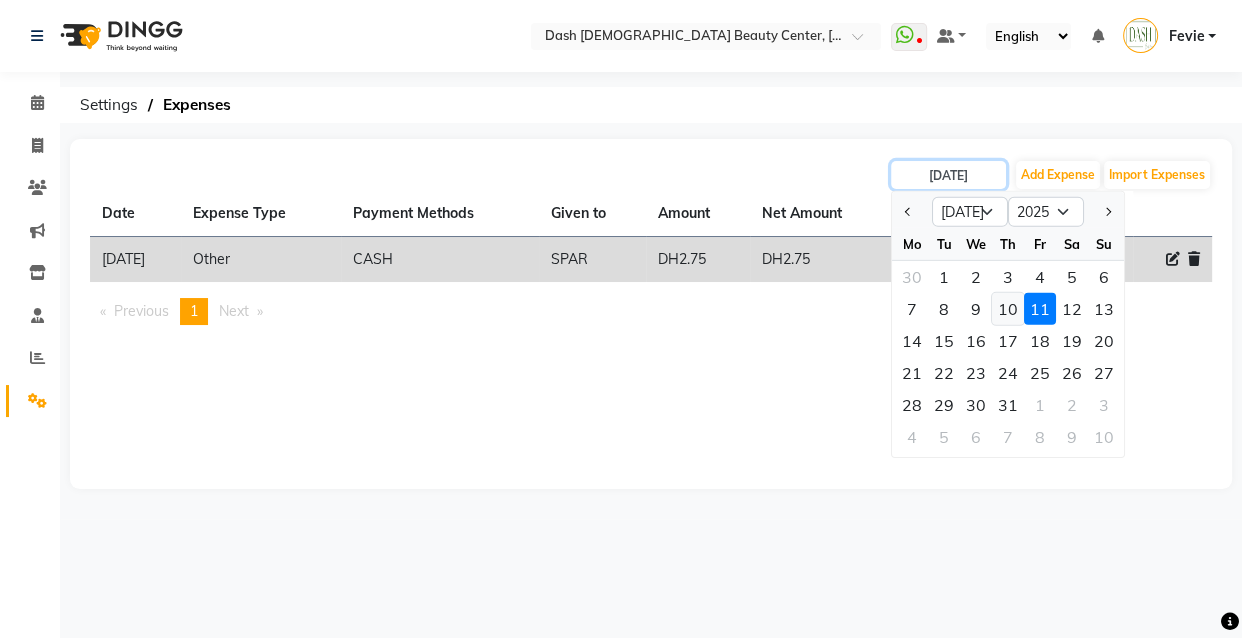 type on "[DATE]" 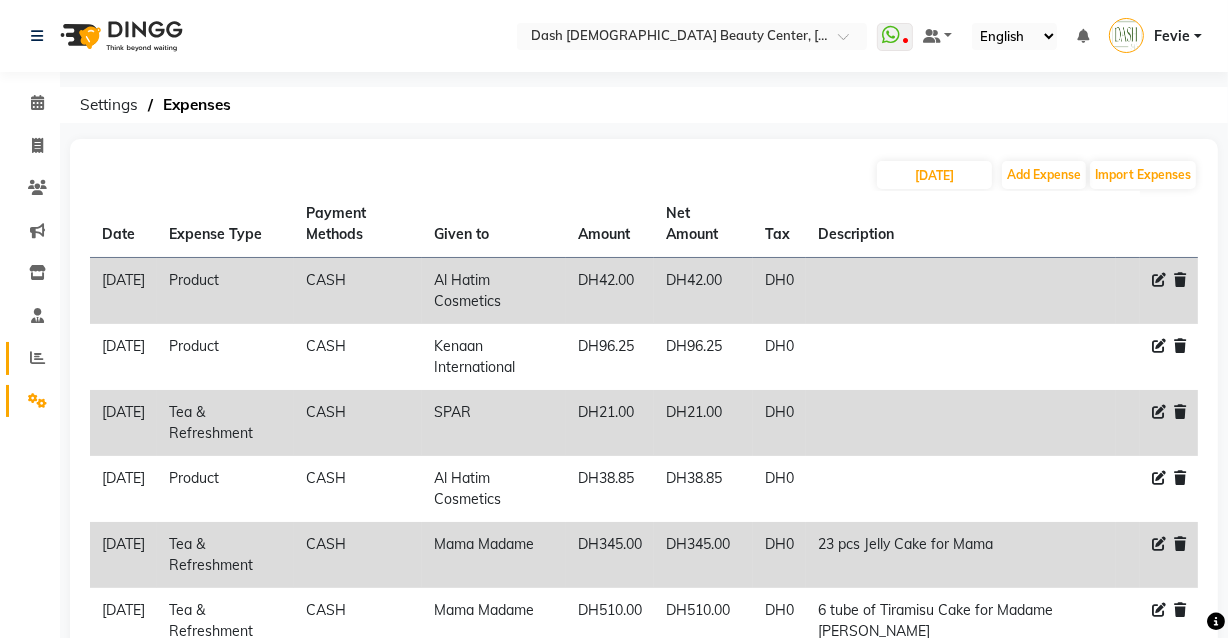 click 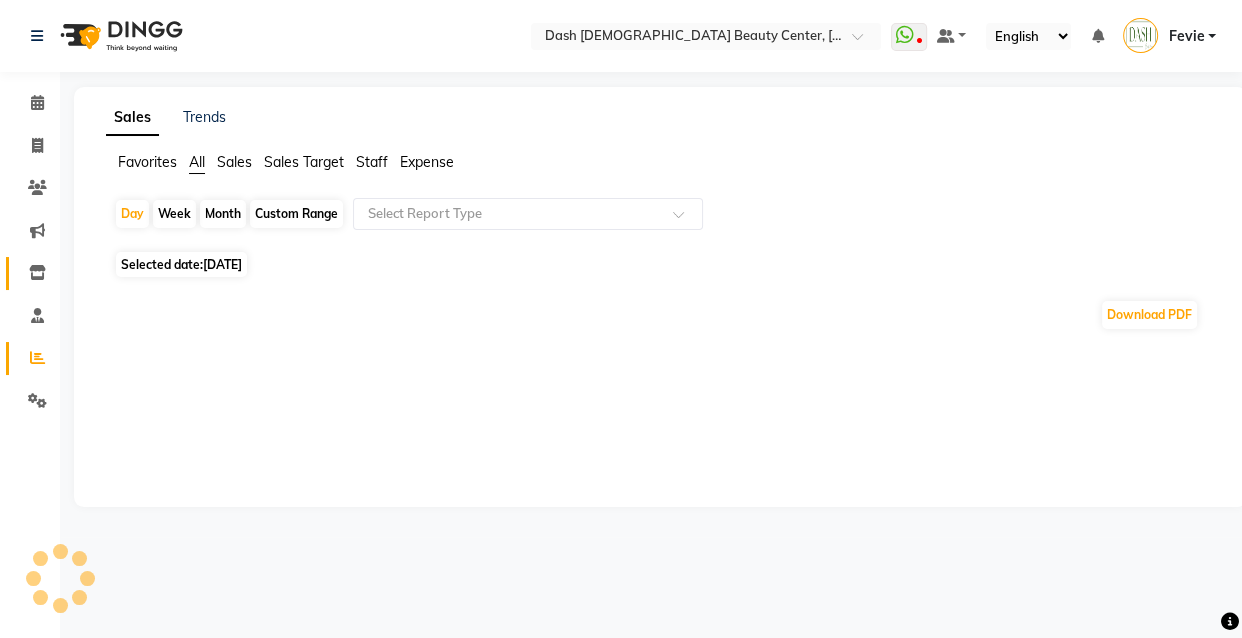 click 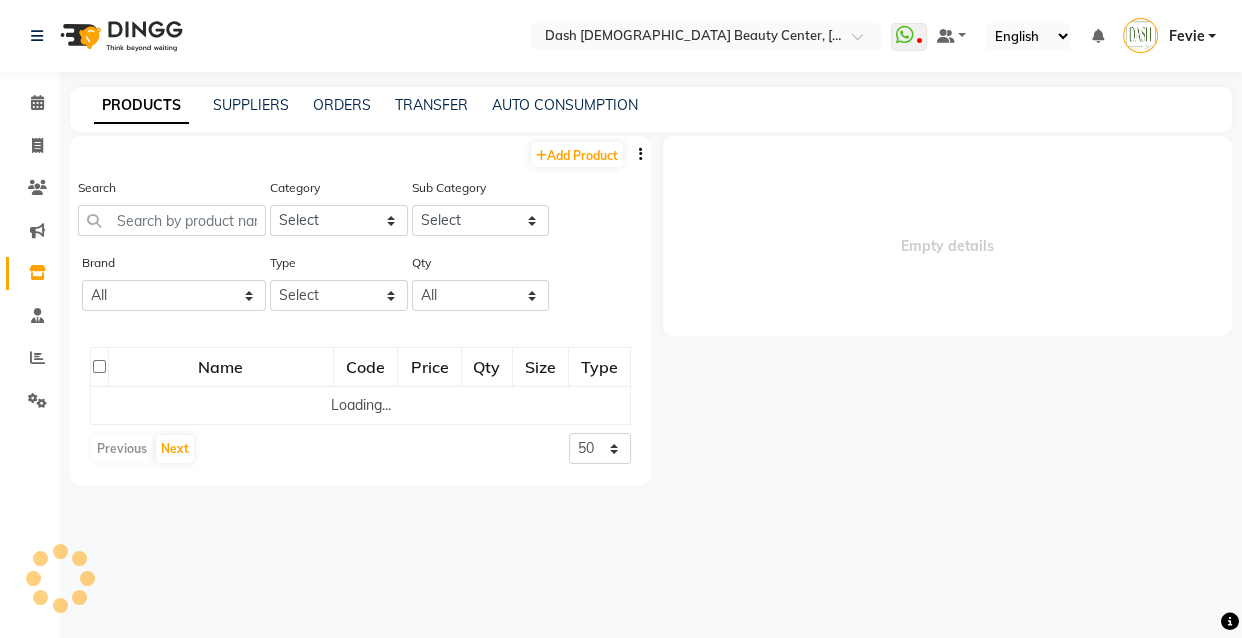 select 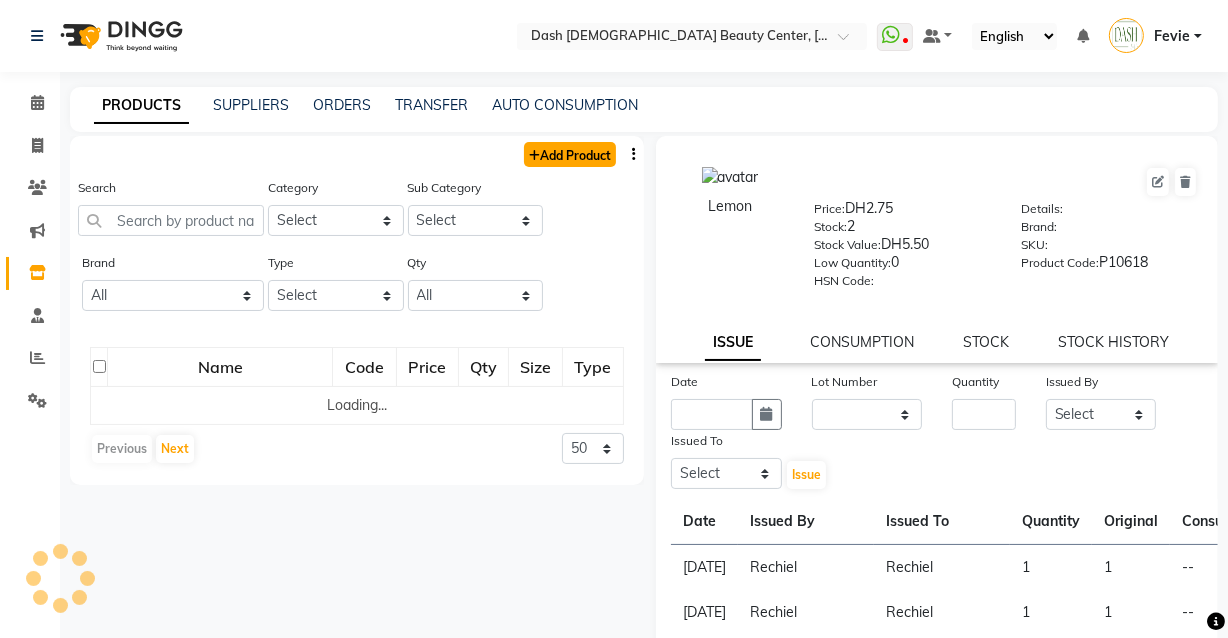 click on "Add Product" 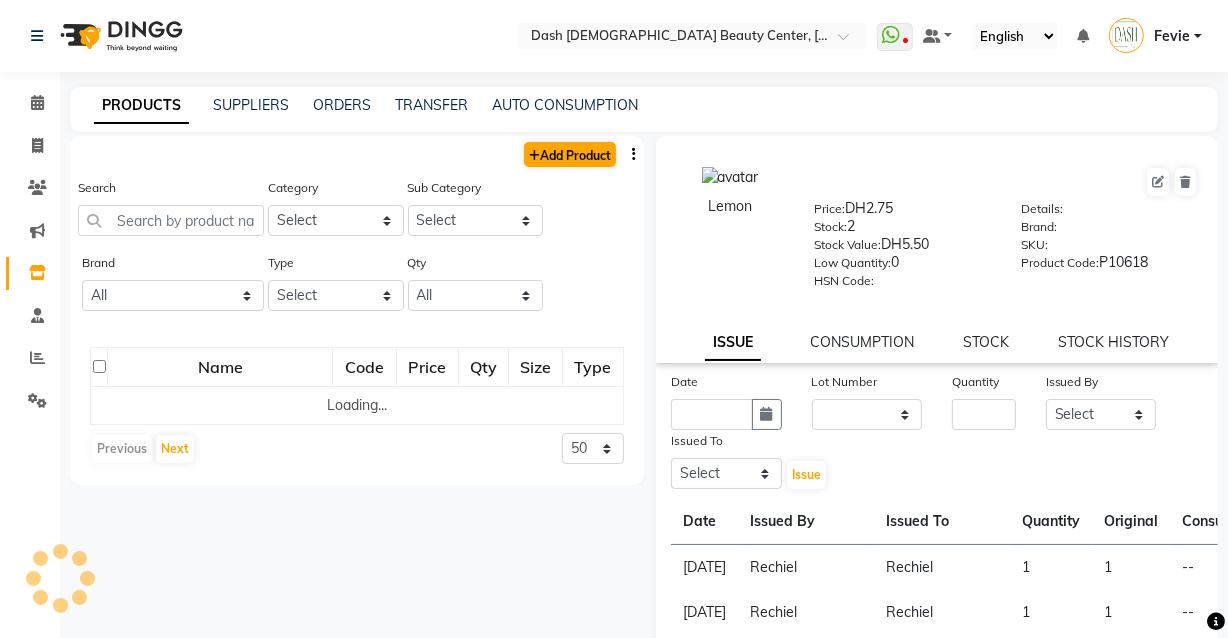 select on "true" 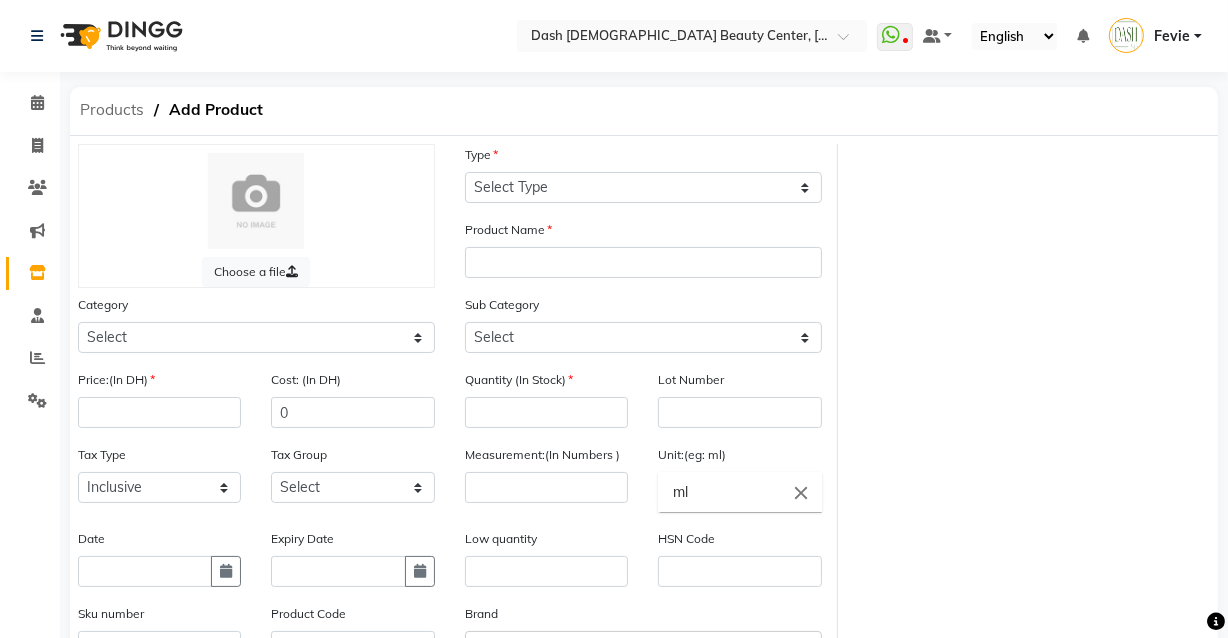 click on "Products" 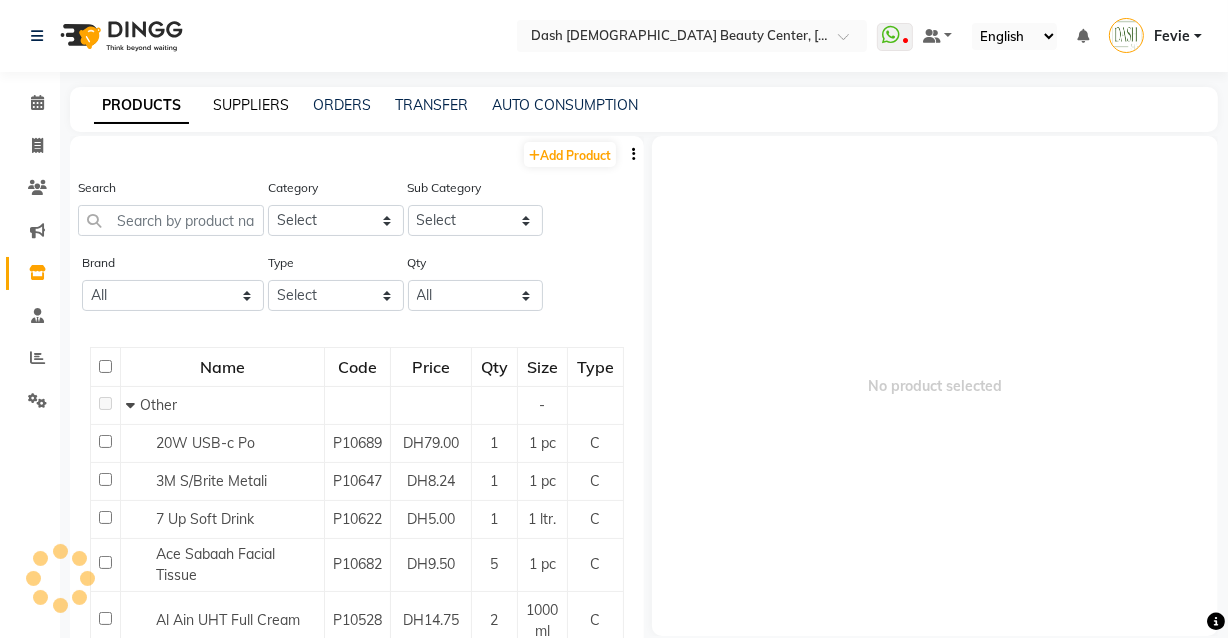 click on "SUPPLIERS" 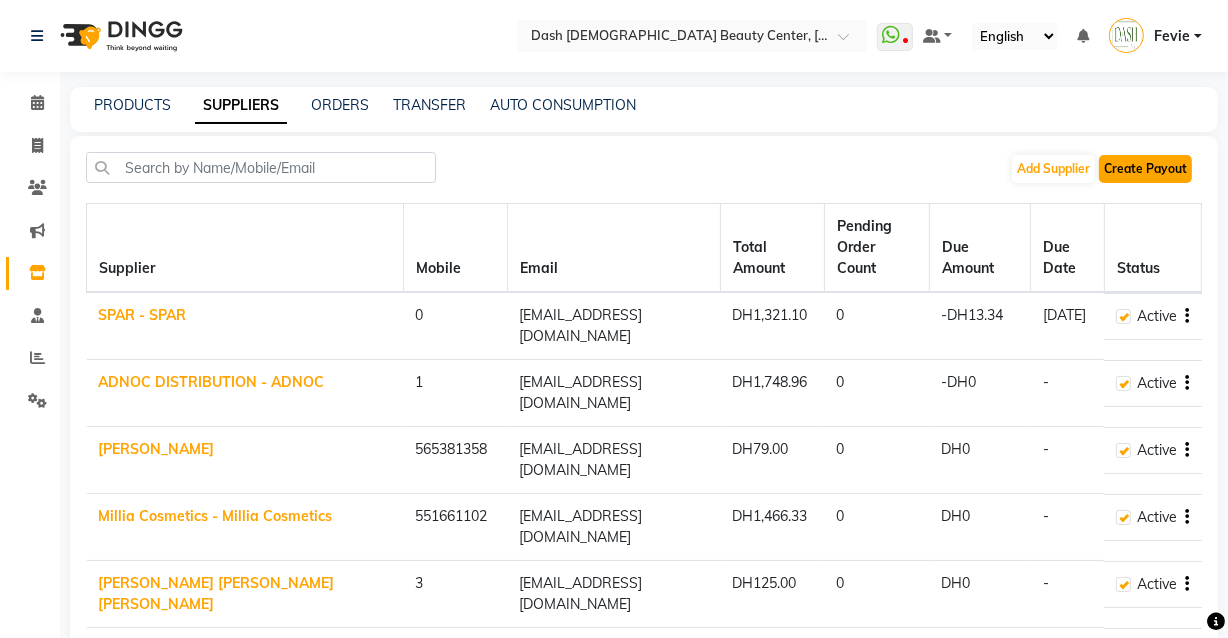 click on "Create Payout" 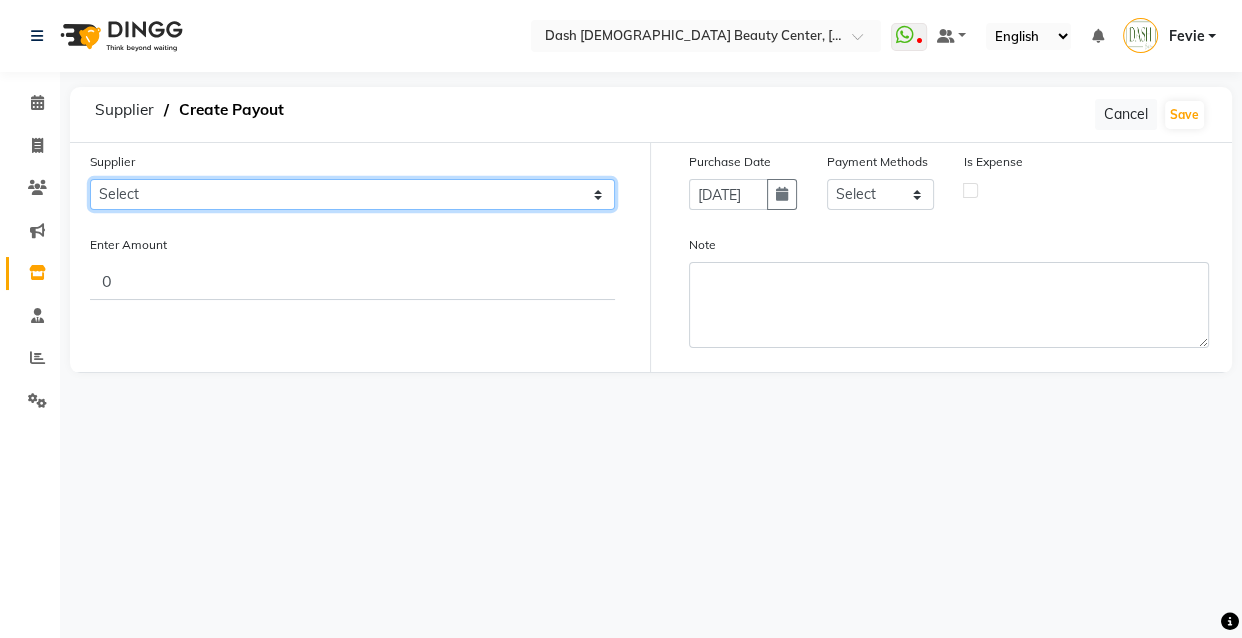 click on "Select SPAR - SPAR ADNOC DISTRIBUTION - ADNOC [PERSON_NAME] Millia Cosmetics - Millia Cosmetics [PERSON_NAME] [PERSON_NAME] [PERSON_NAME] [PERSON_NAME] - Argos Al Batul [PERSON_NAME] - [PERSON_NAME] Store Darbar Restaurant - Darbar Restaurant  The Beauty Shop - The Beauty Shop Alpha med General Trading - Alphamed [PERSON_NAME] Cosmetics Trading Al [PERSON_NAME] LLC - Al [PERSON_NAME] Stationery & Toys & Confectioneries LLC GAME PLANET - Game Planet [PERSON_NAME] Beauty Supplies Co. L.L.C. JIMI GIFT MARKET LLC - [PERSON_NAME] GIFT MARKET [PERSON_NAME] [PERSON_NAME]  - [PERSON_NAME] [PERSON_NAME] Savora Food Industry LLC PEARL LLC - Pearl Specialty Coffee Roastery [PERSON_NAME]  - [PERSON_NAME] General Trading Jumbo Electronics Company Ltd - Jumbo Store Landmark Retail Investment Co. LLC - Home Box LA MARQUISE - La Marquise International FAKHR AL SHAEB - Fakhr Al Shaeb Food stuff WADI AL NOOR - [GEOGRAPHIC_DATA] Modern Food Stuff LLC NATIONAL FLOWER LLC - National Flowers LLC - SPC Healthcare Trading Co. LLC - [GEOGRAPHIC_DATA]" 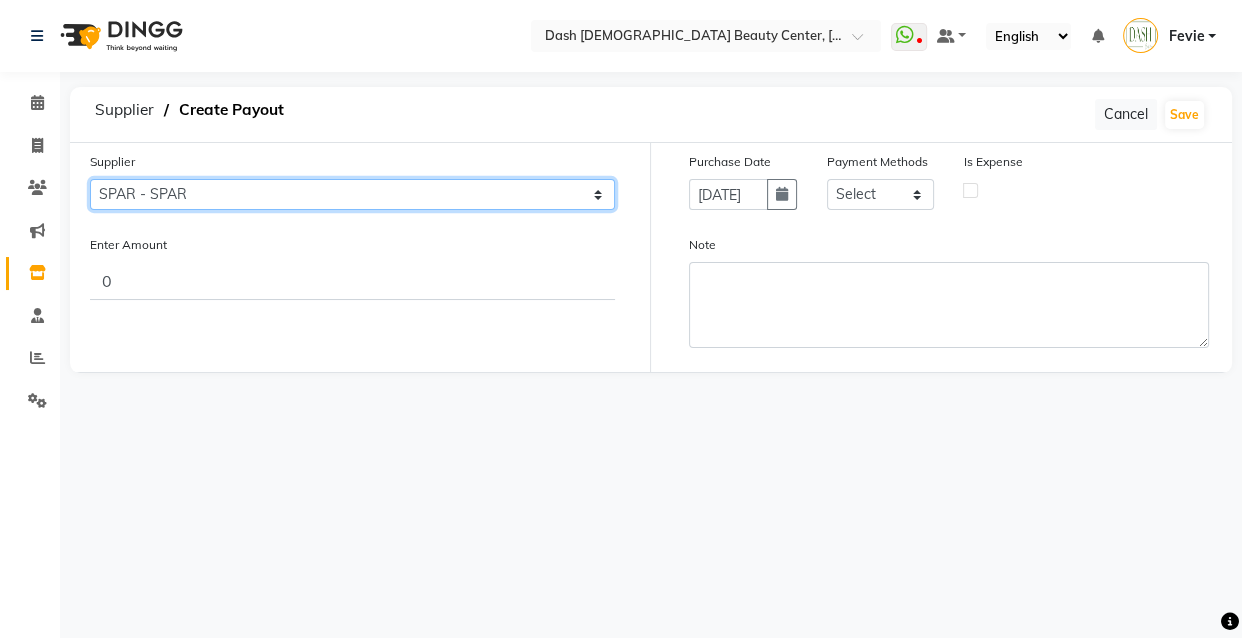 click on "Select SPAR - SPAR ADNOC DISTRIBUTION - ADNOC [PERSON_NAME] Millia Cosmetics - Millia Cosmetics [PERSON_NAME] [PERSON_NAME] [PERSON_NAME] [PERSON_NAME] - Argos Al Batul [PERSON_NAME] - [PERSON_NAME] Store Darbar Restaurant - Darbar Restaurant  The Beauty Shop - The Beauty Shop Alpha med General Trading - Alphamed [PERSON_NAME] Cosmetics Trading Al [PERSON_NAME] LLC - Al [PERSON_NAME] Stationery & Toys & Confectioneries LLC GAME PLANET - Game Planet [PERSON_NAME] Beauty Supplies Co. L.L.C. JIMI GIFT MARKET LLC - [PERSON_NAME] GIFT MARKET [PERSON_NAME] [PERSON_NAME]  - [PERSON_NAME] [PERSON_NAME] Savora Food Industry LLC PEARL LLC - Pearl Specialty Coffee Roastery [PERSON_NAME]  - [PERSON_NAME] General Trading Jumbo Electronics Company Ltd - Jumbo Store Landmark Retail Investment Co. LLC - Home Box LA MARQUISE - La Marquise International FAKHR AL SHAEB - Fakhr Al Shaeb Food stuff WADI AL NOOR - [GEOGRAPHIC_DATA] Modern Food Stuff LLC NATIONAL FLOWER LLC - National Flowers LLC - SPC Healthcare Trading Co. LLC - [GEOGRAPHIC_DATA]" 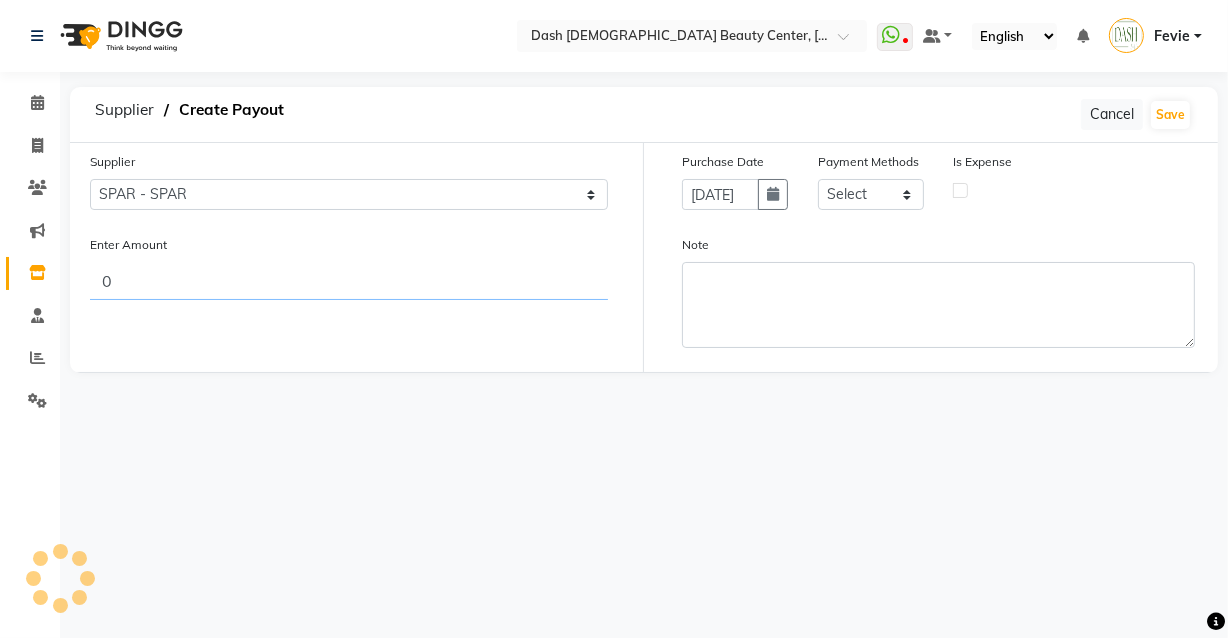 click on "0" at bounding box center (349, 281) 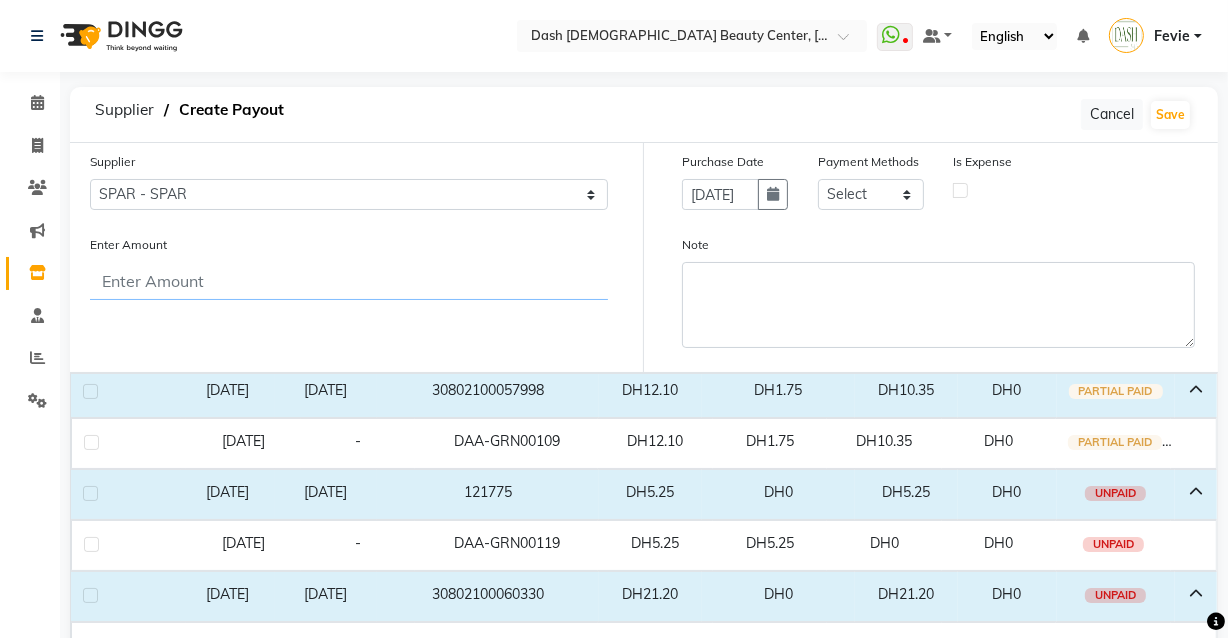 type 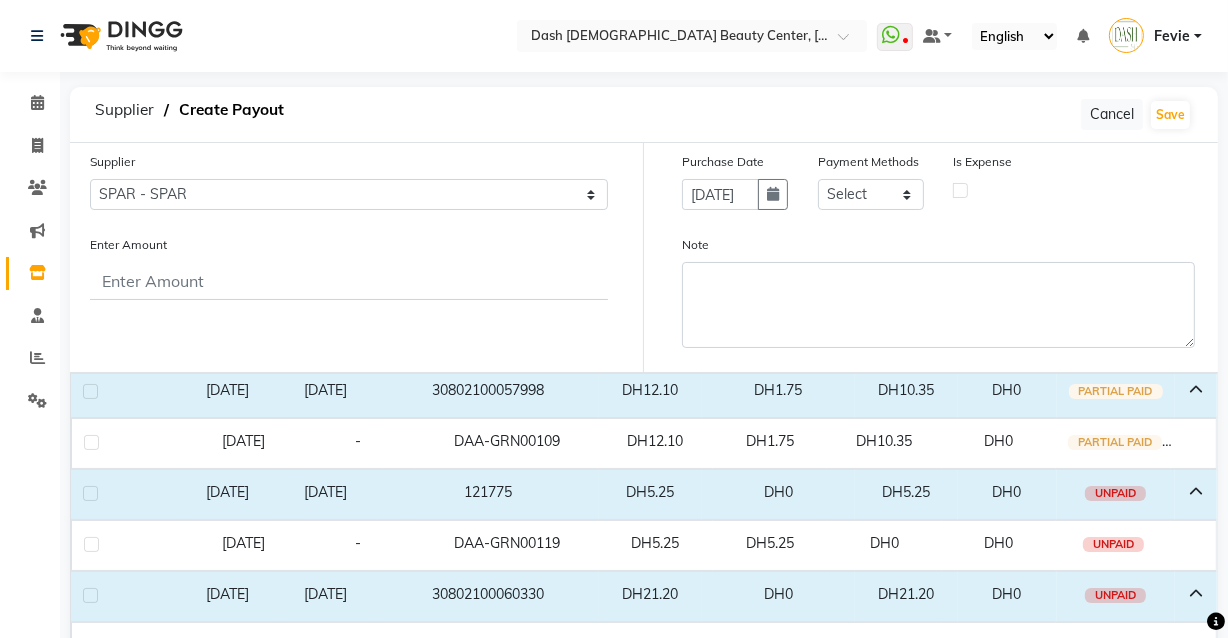 click 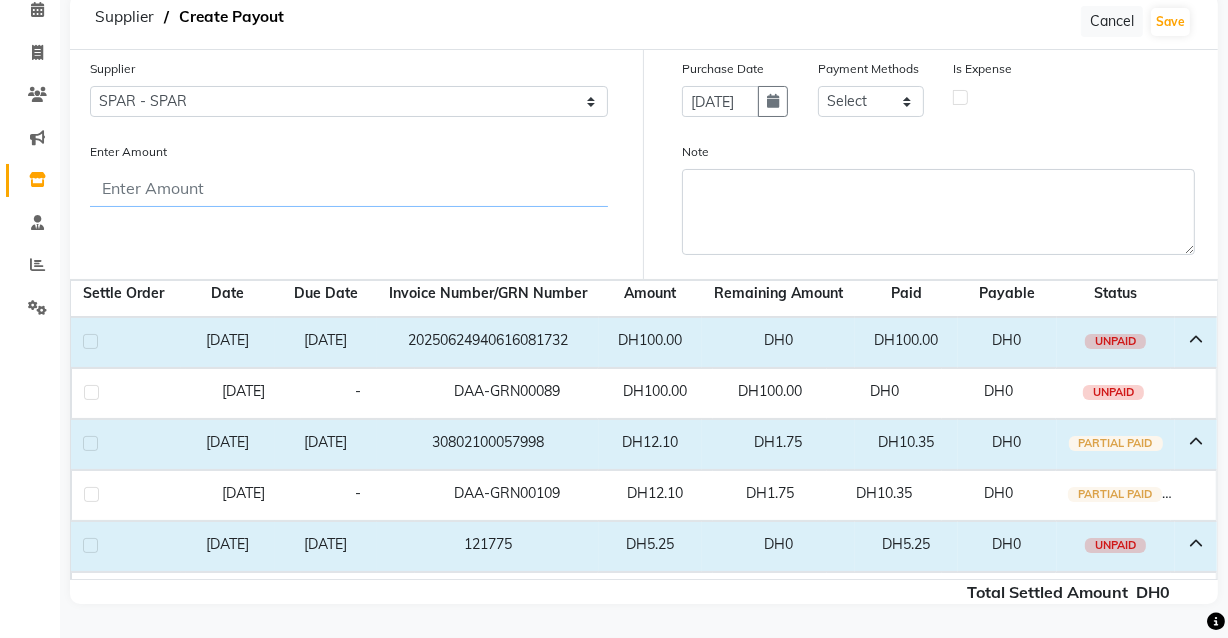 click on "Enter Amount" at bounding box center (349, 188) 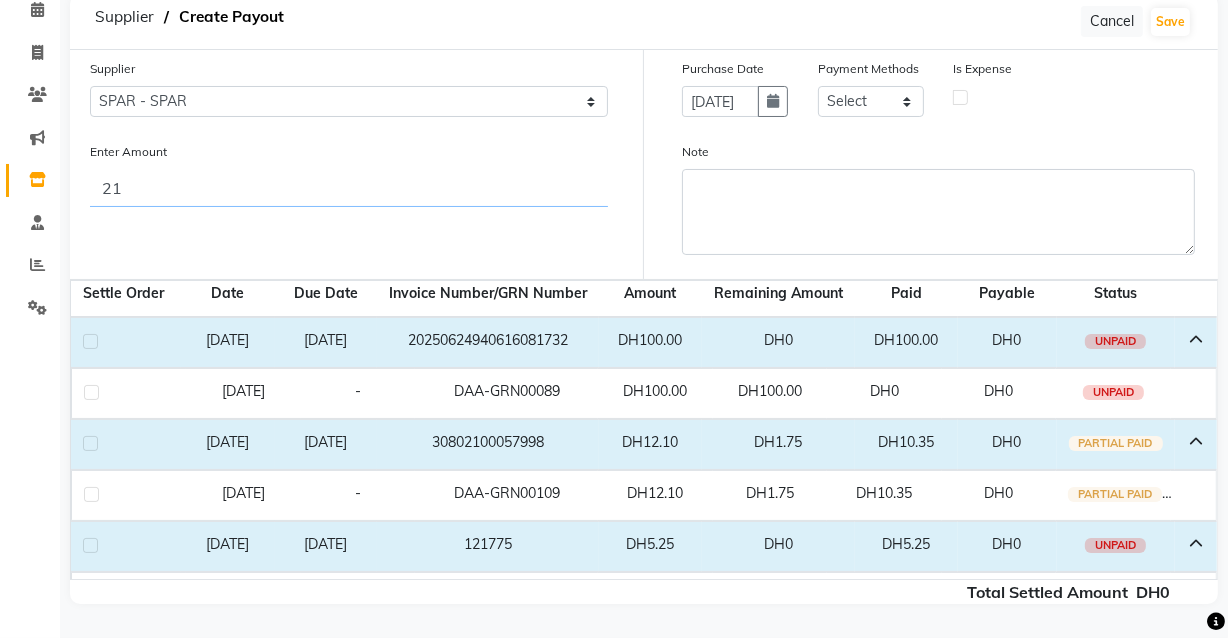 type on "2" 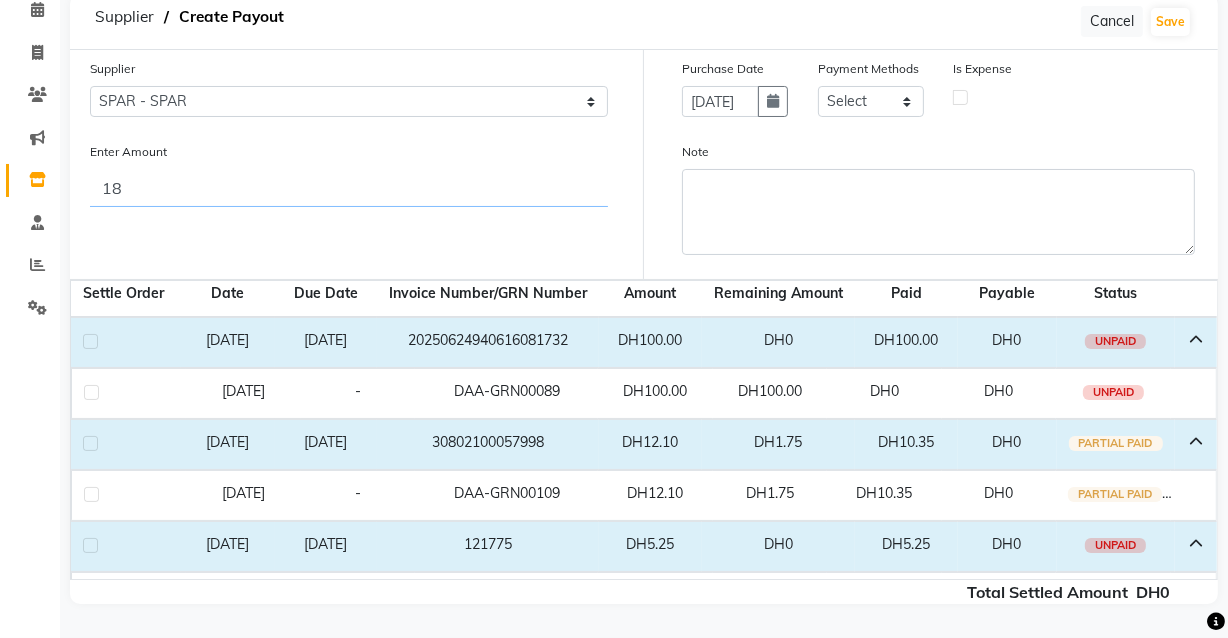 type on "1" 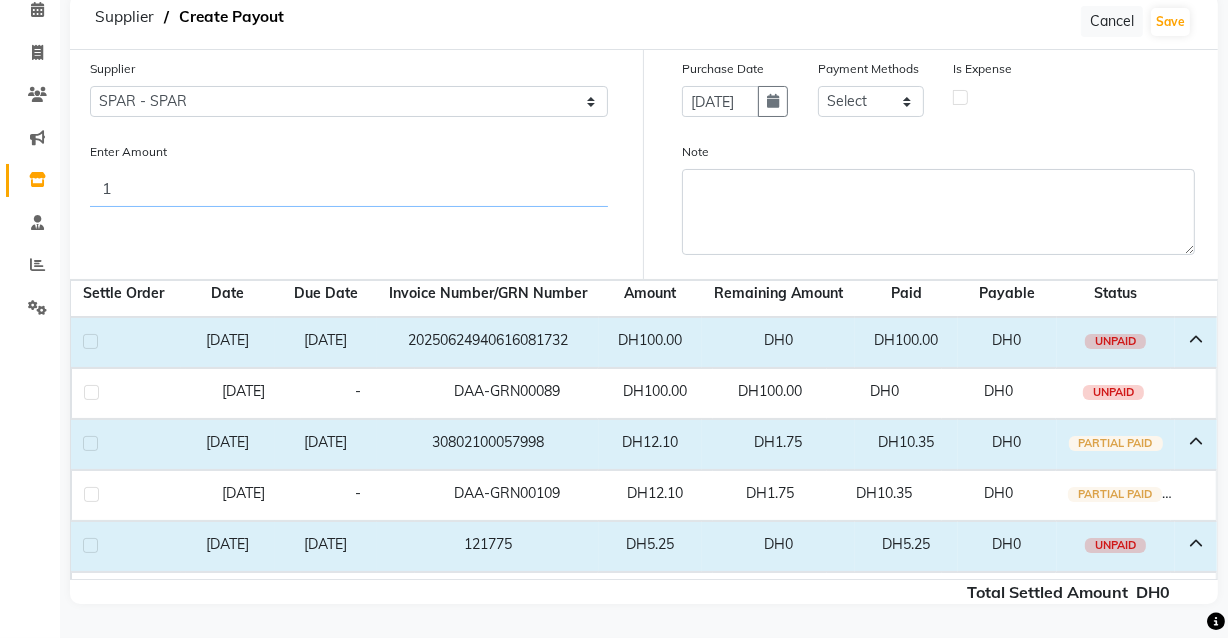type 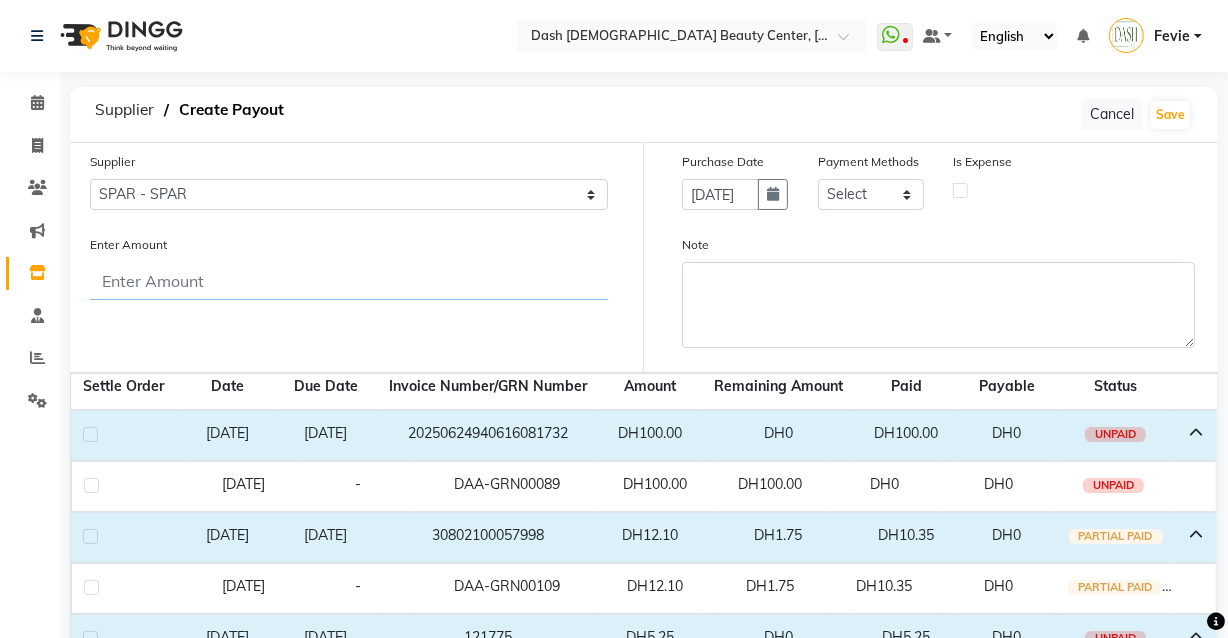 scroll, scrollTop: 1, scrollLeft: 0, axis: vertical 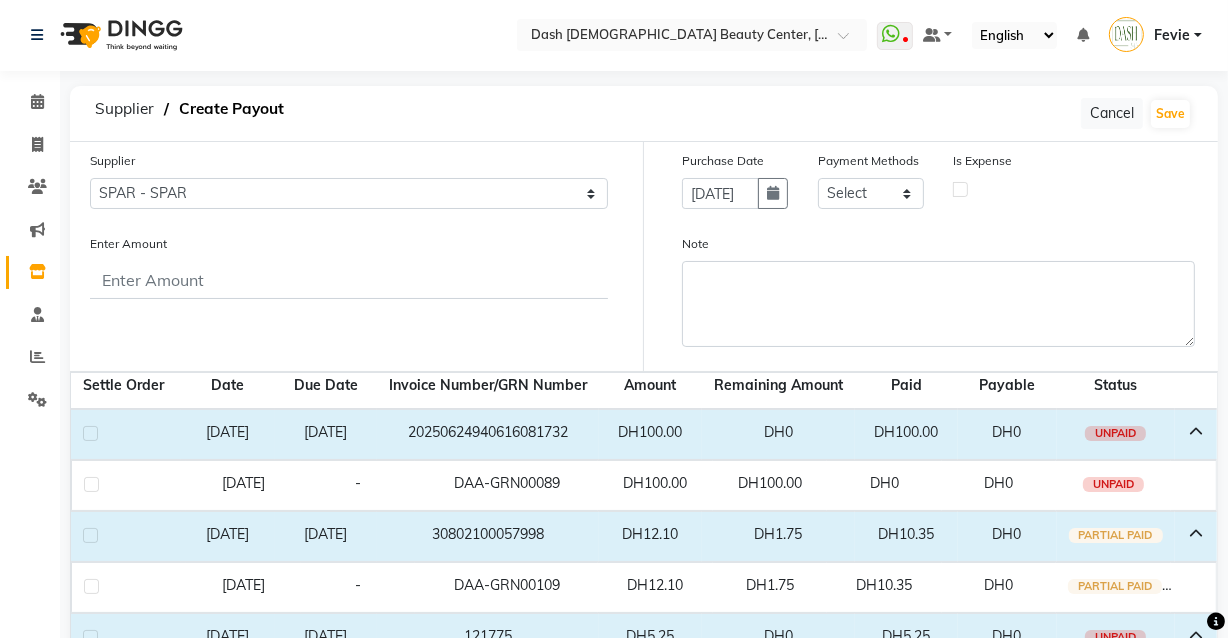 click 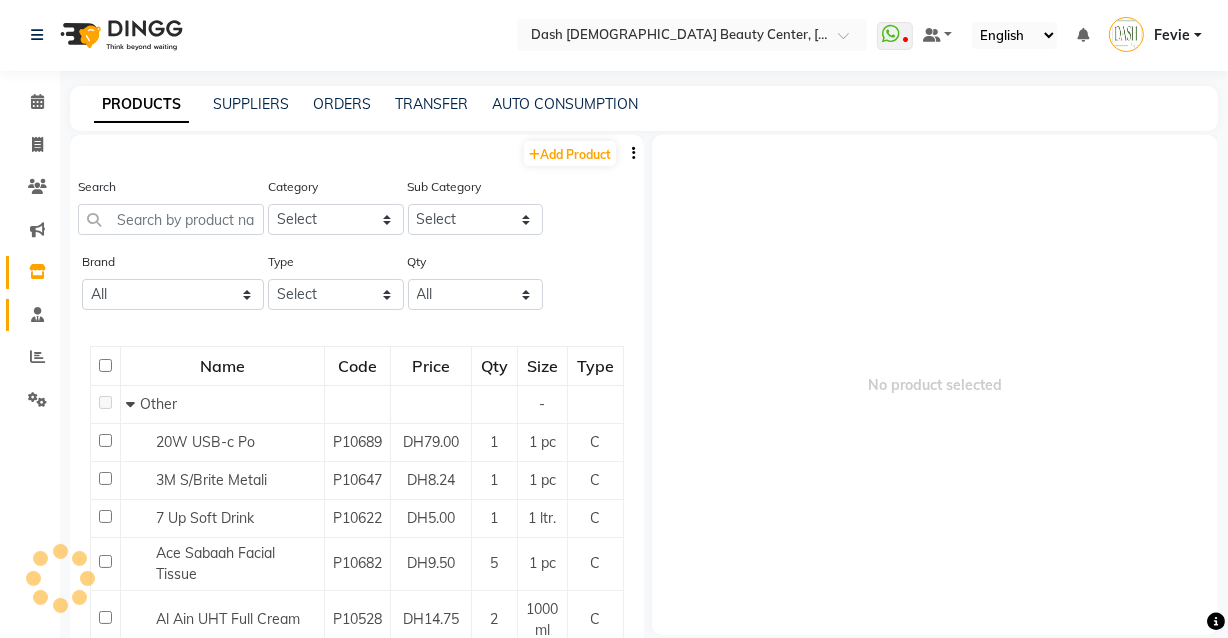 click 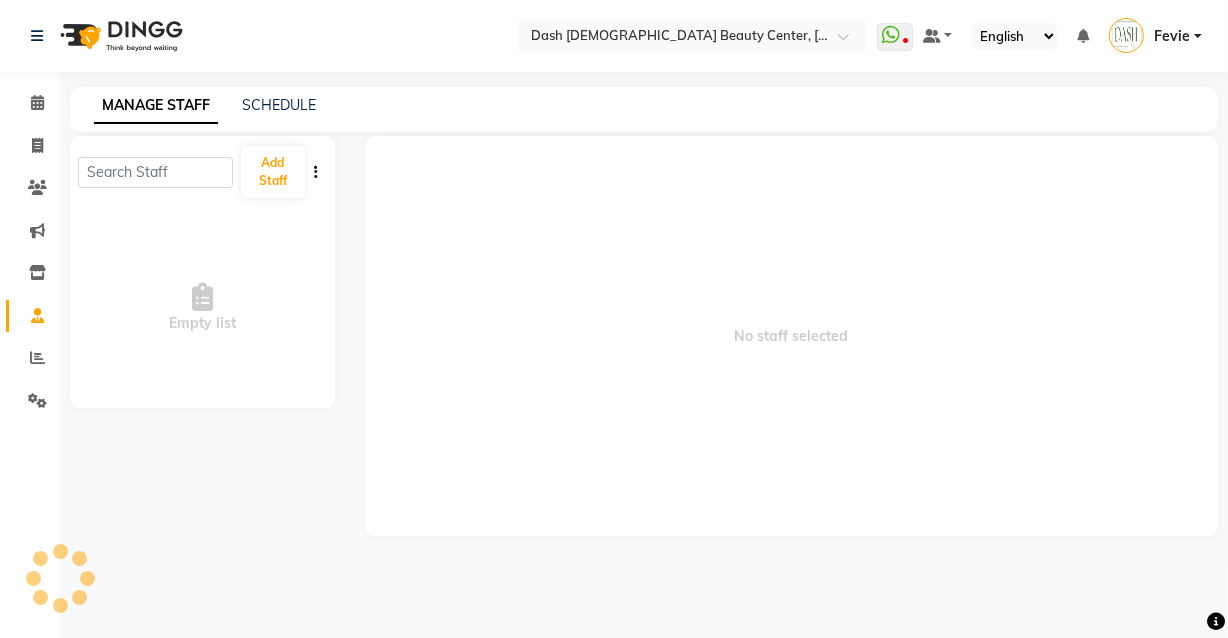 scroll, scrollTop: 0, scrollLeft: 0, axis: both 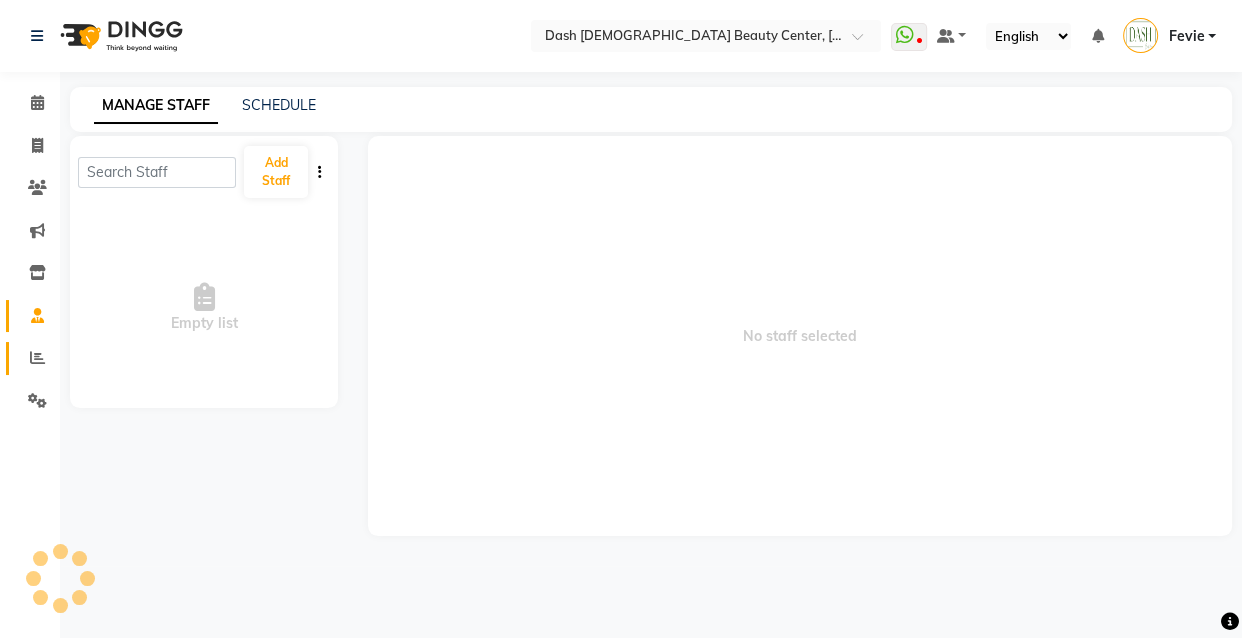 click 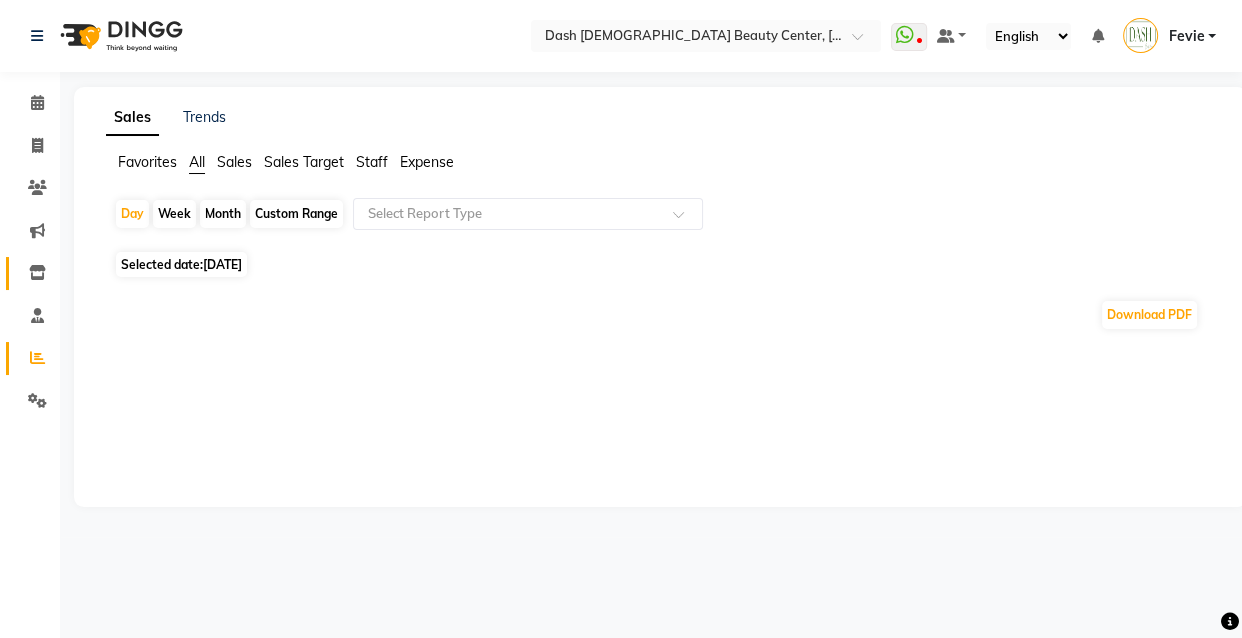 click 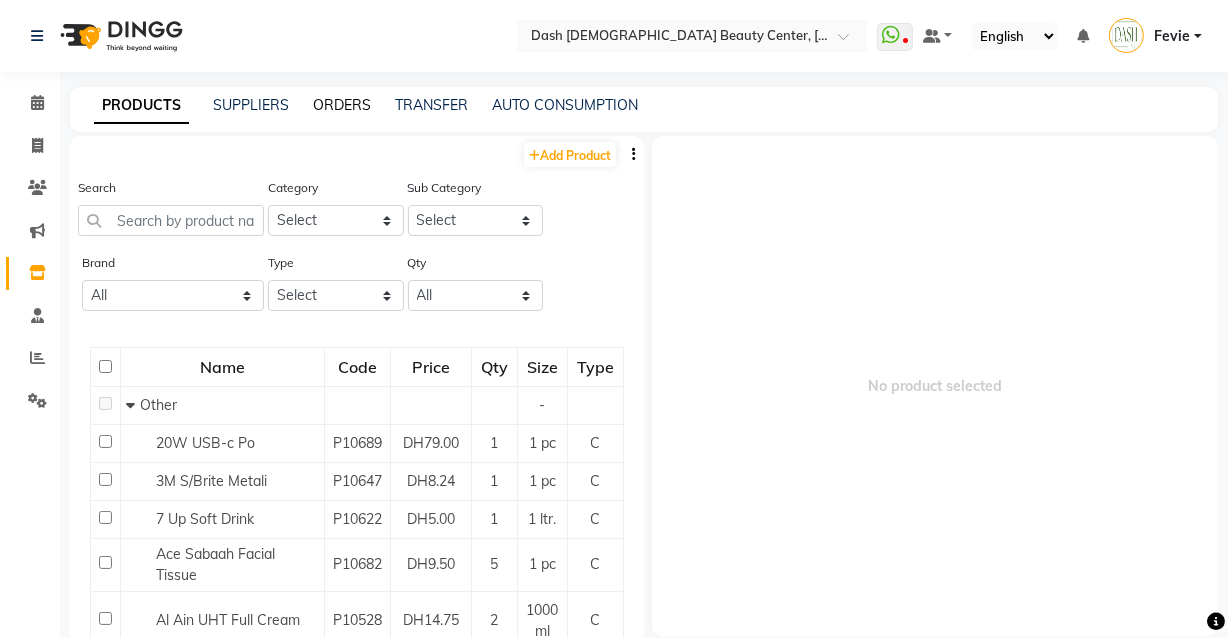 click on "ORDERS" 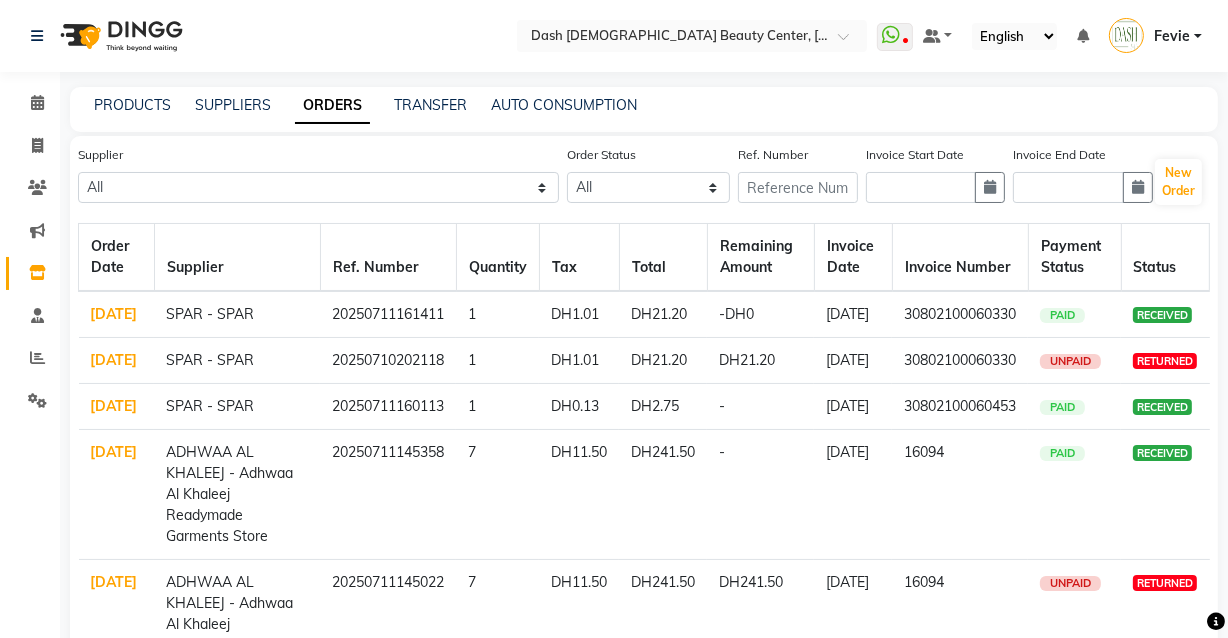 click on "[DATE]" 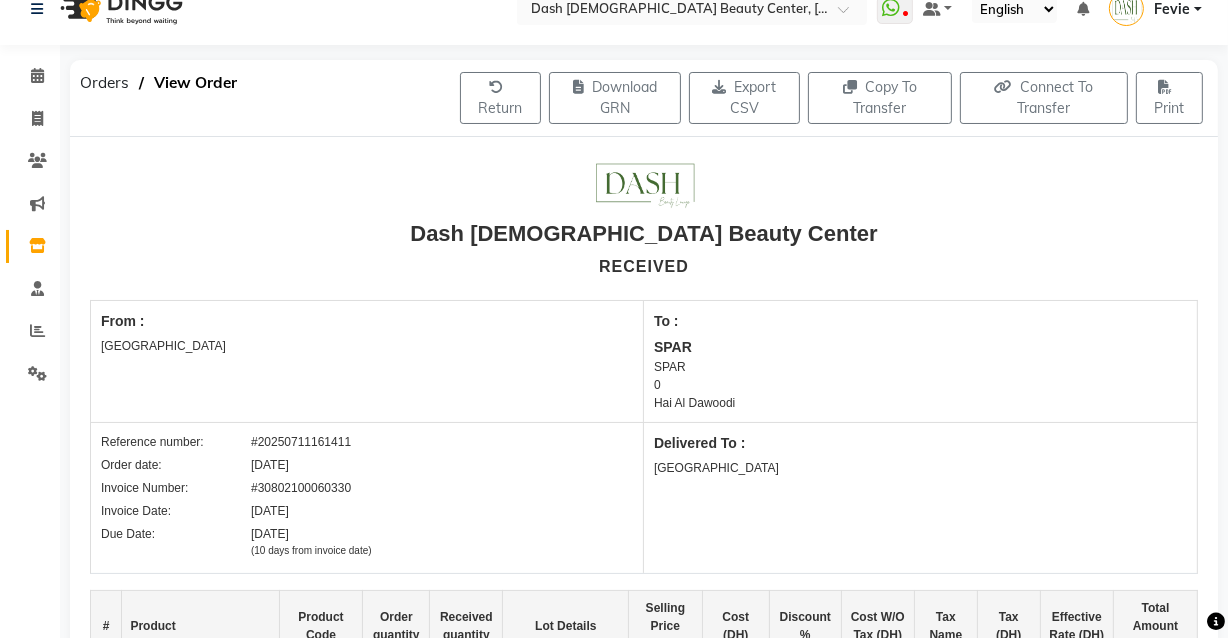 scroll, scrollTop: 0, scrollLeft: 0, axis: both 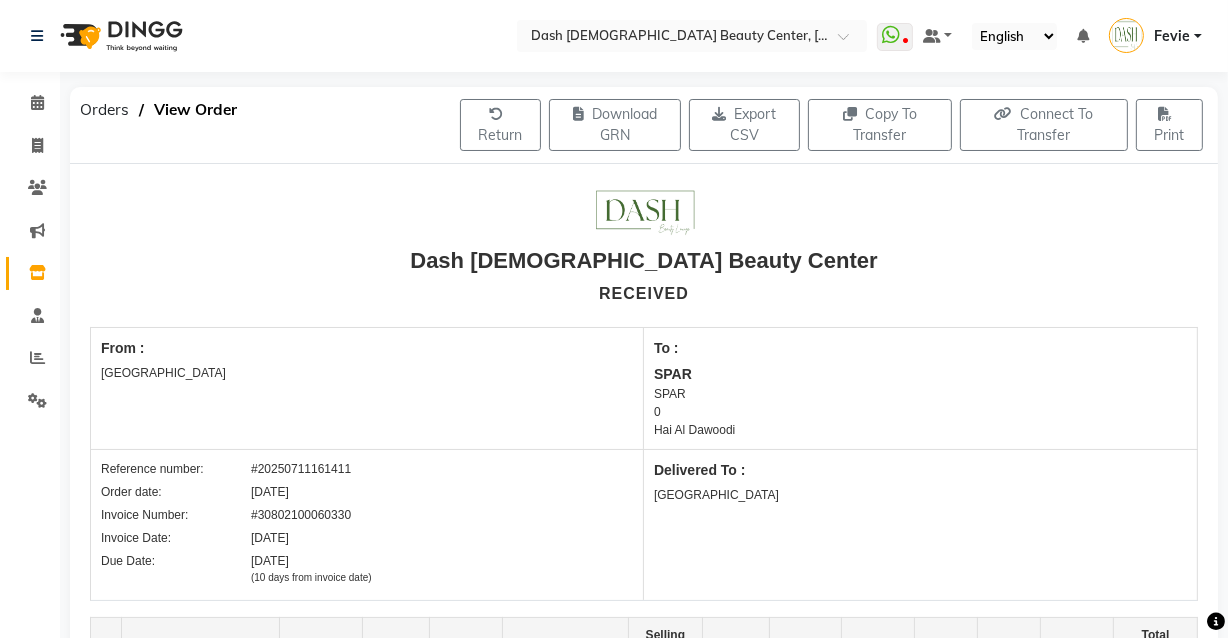 click 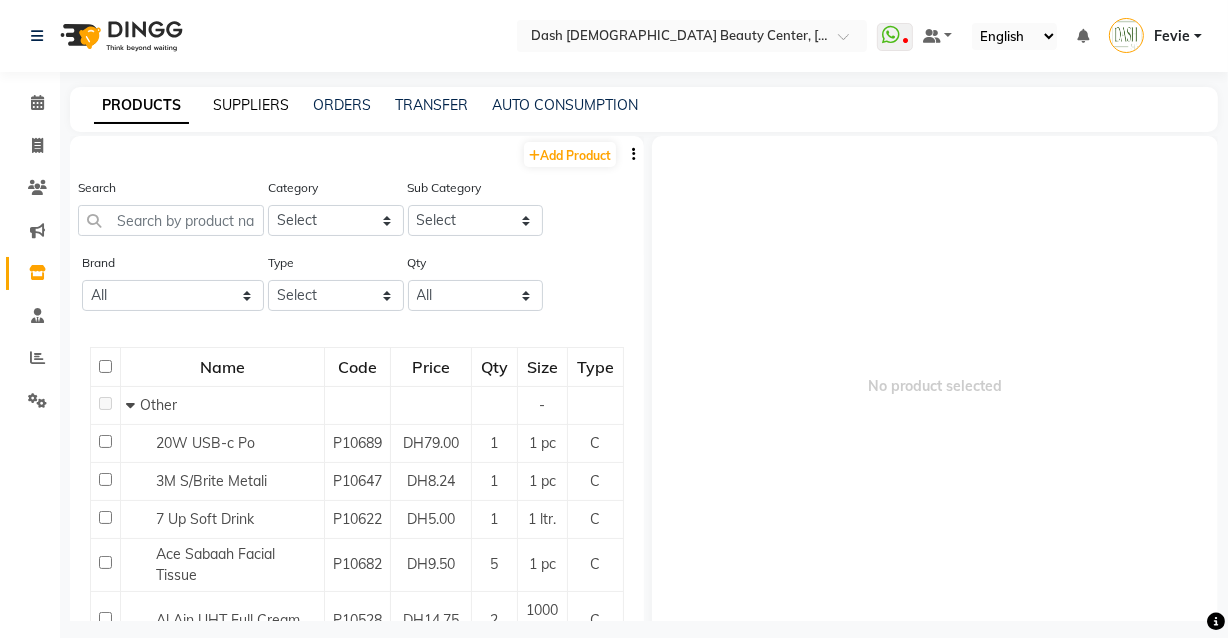 click on "SUPPLIERS" 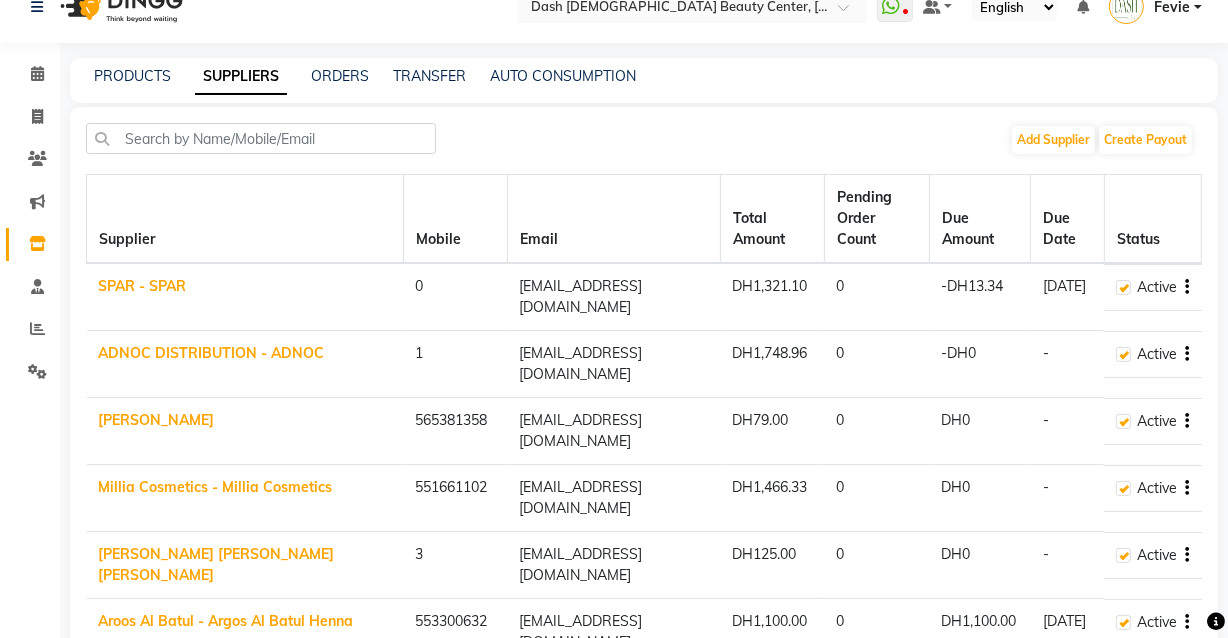 scroll, scrollTop: 0, scrollLeft: 0, axis: both 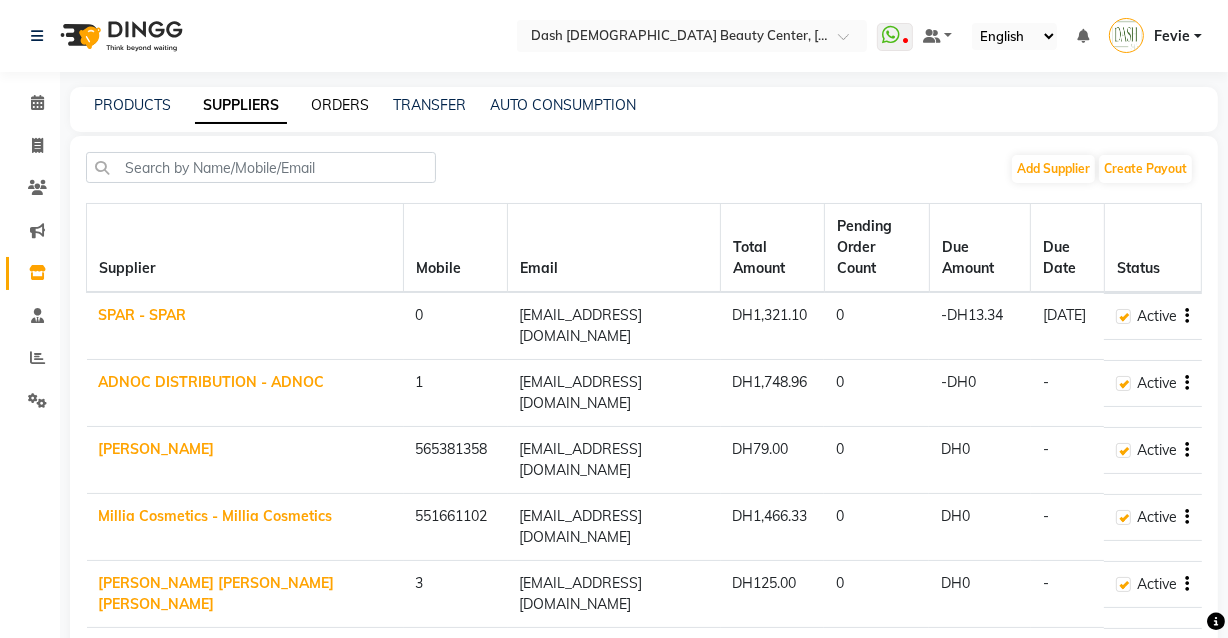 click on "ORDERS" 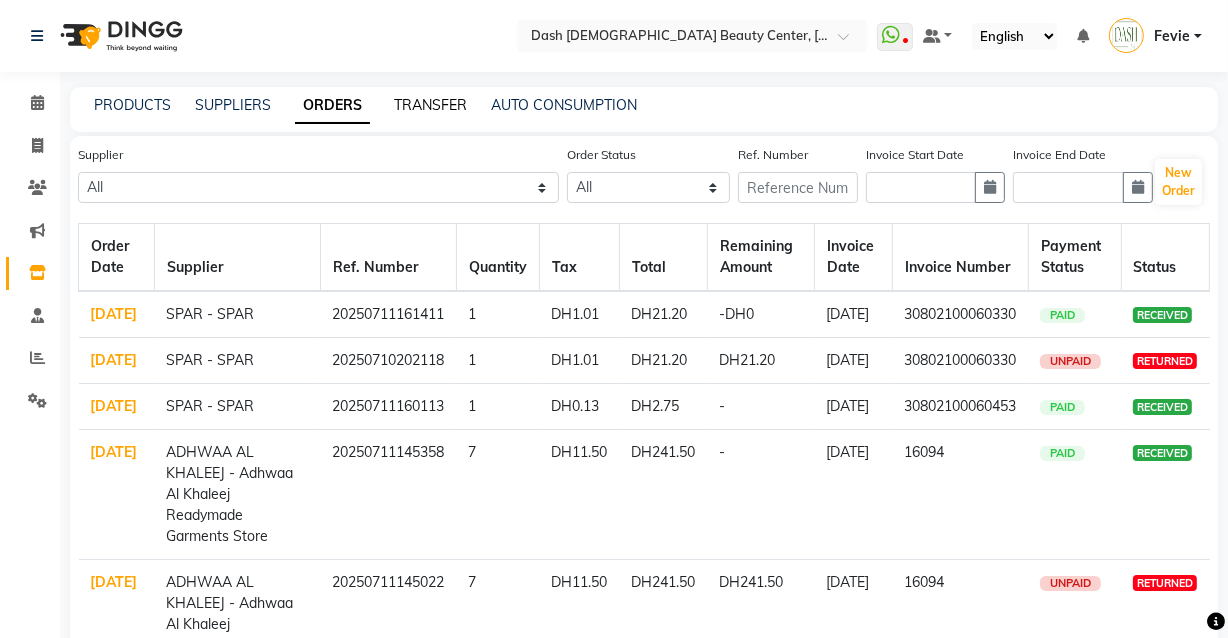 click on "TRANSFER" 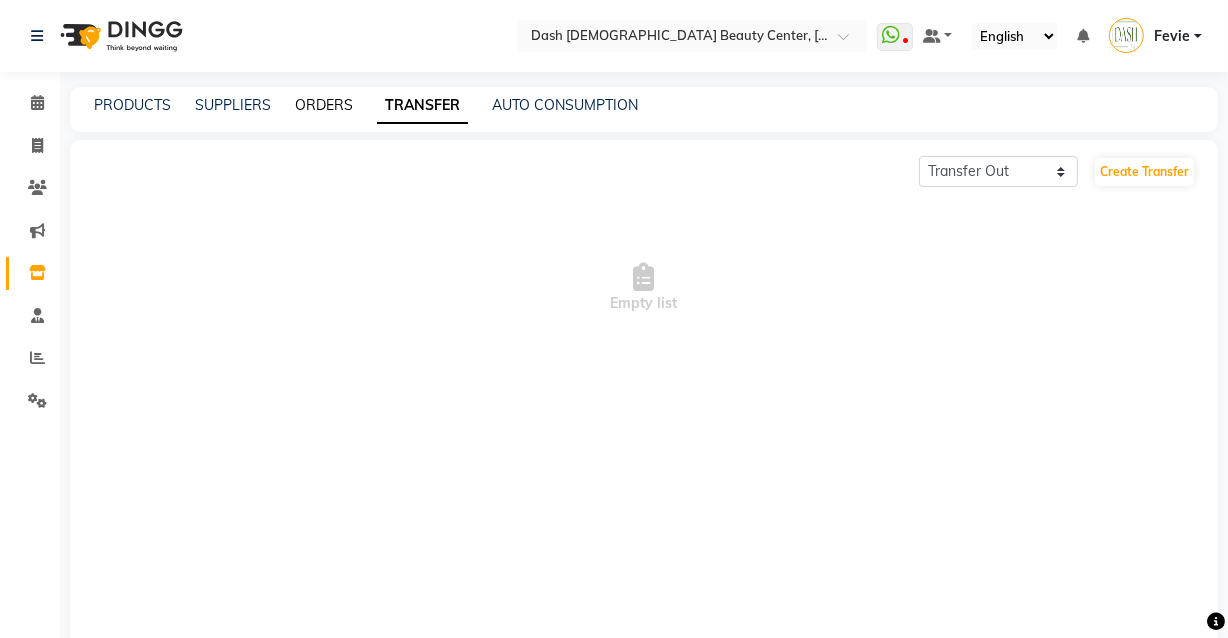 click on "ORDERS" 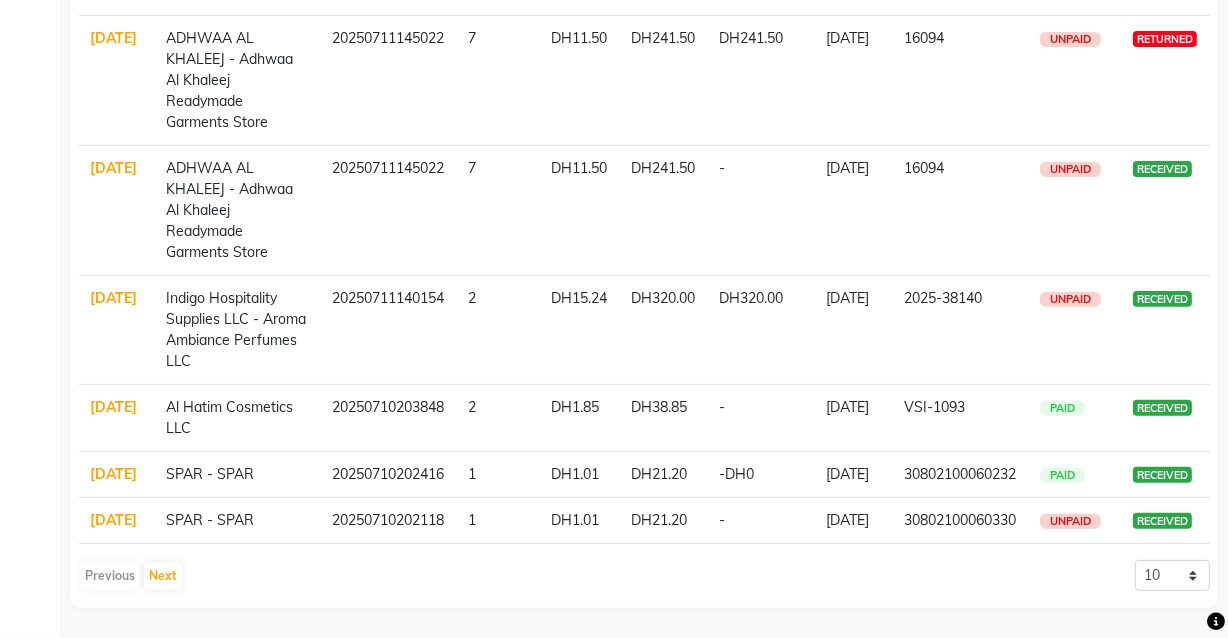 scroll, scrollTop: 774, scrollLeft: 0, axis: vertical 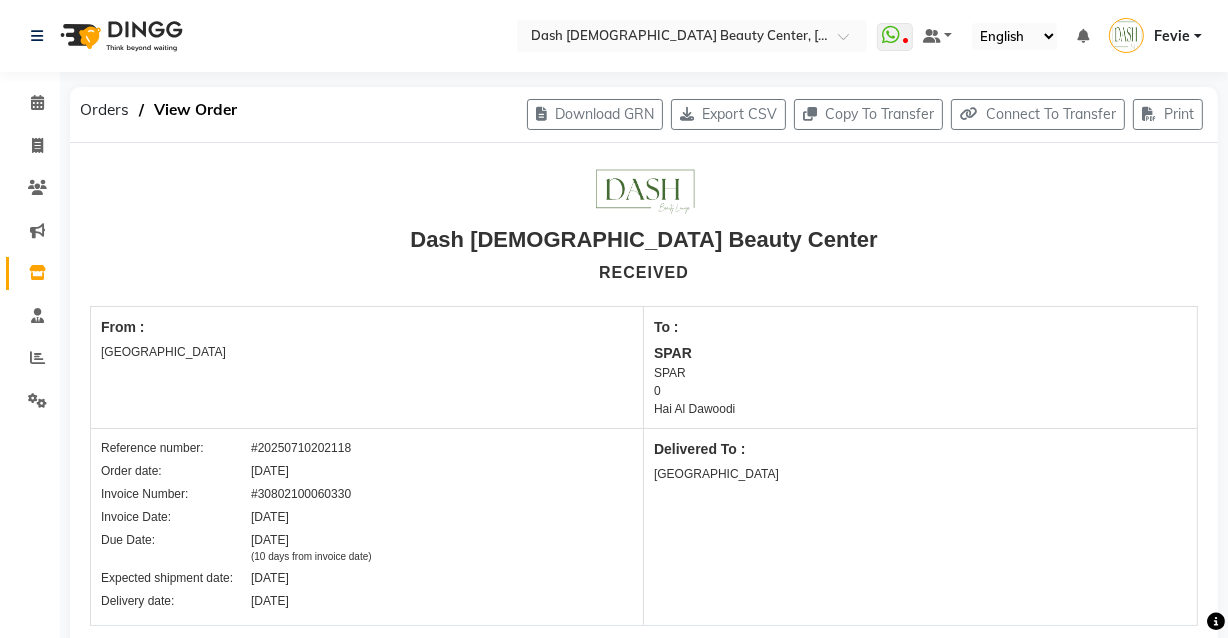 click 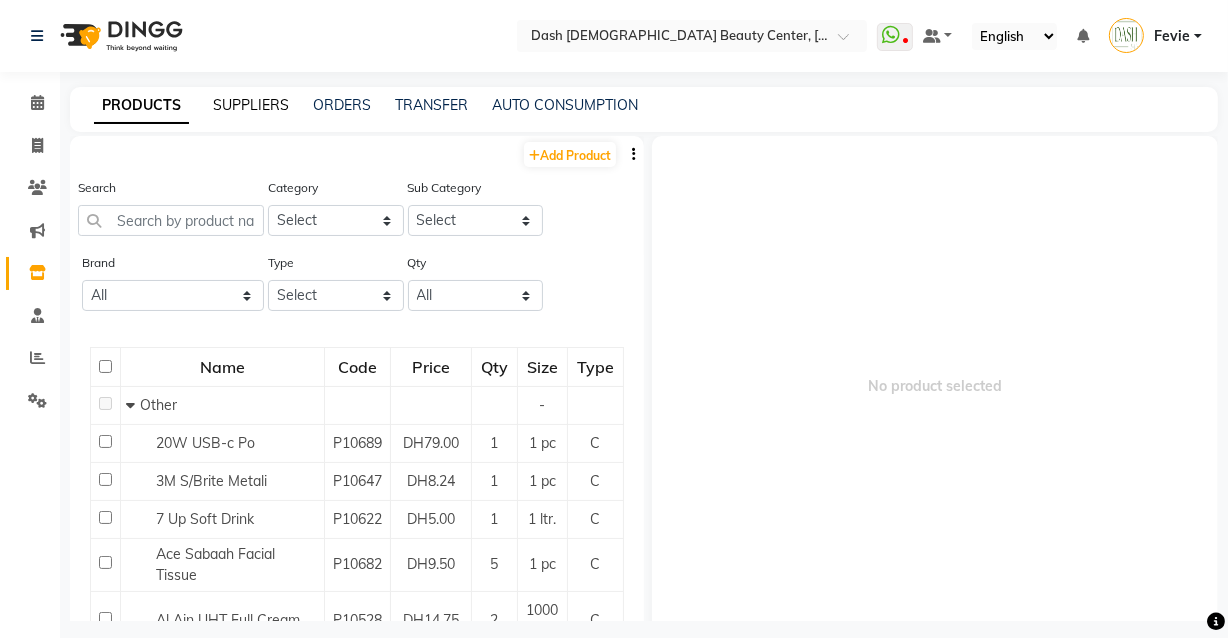 click on "SUPPLIERS" 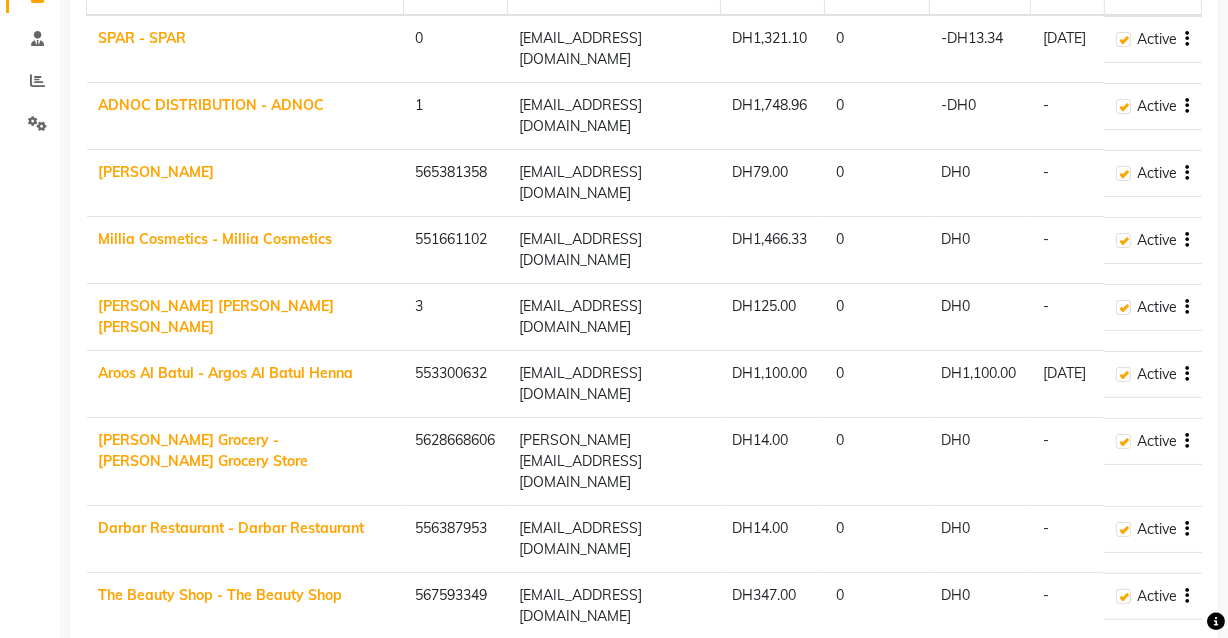 scroll, scrollTop: 0, scrollLeft: 0, axis: both 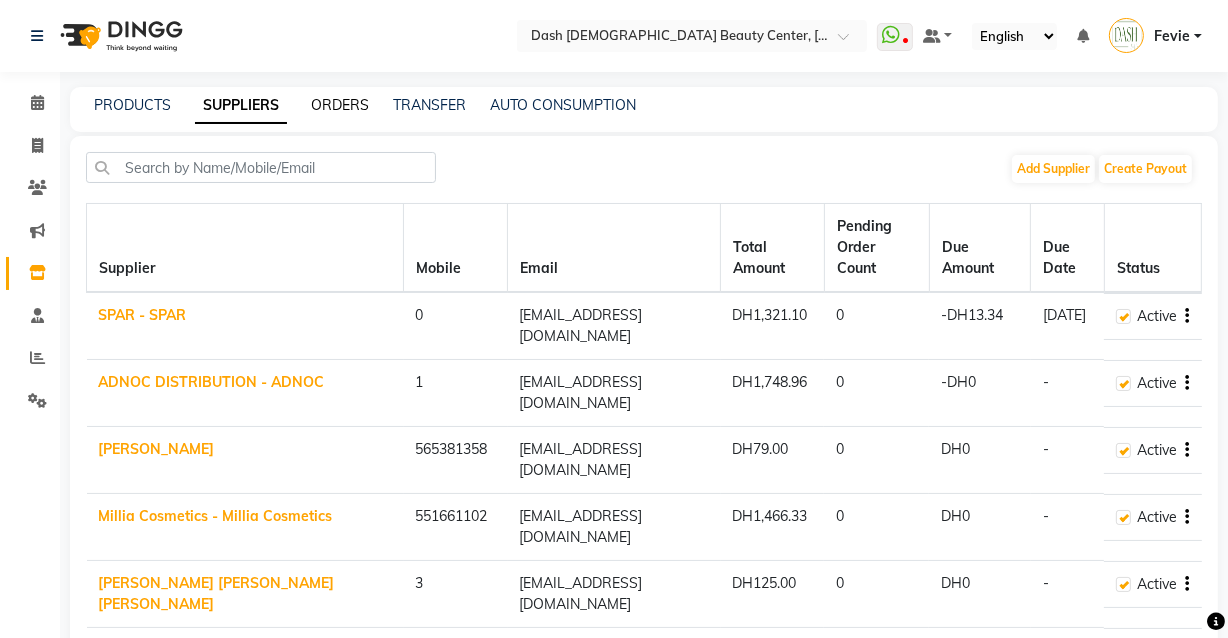 click on "ORDERS" 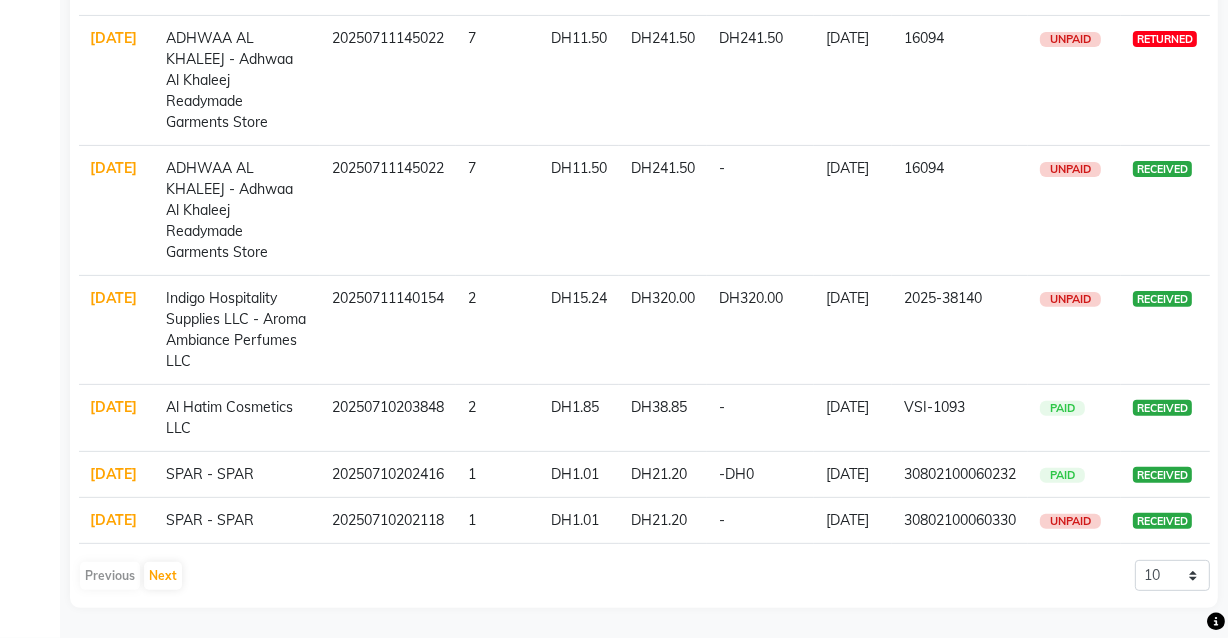 scroll, scrollTop: 774, scrollLeft: 0, axis: vertical 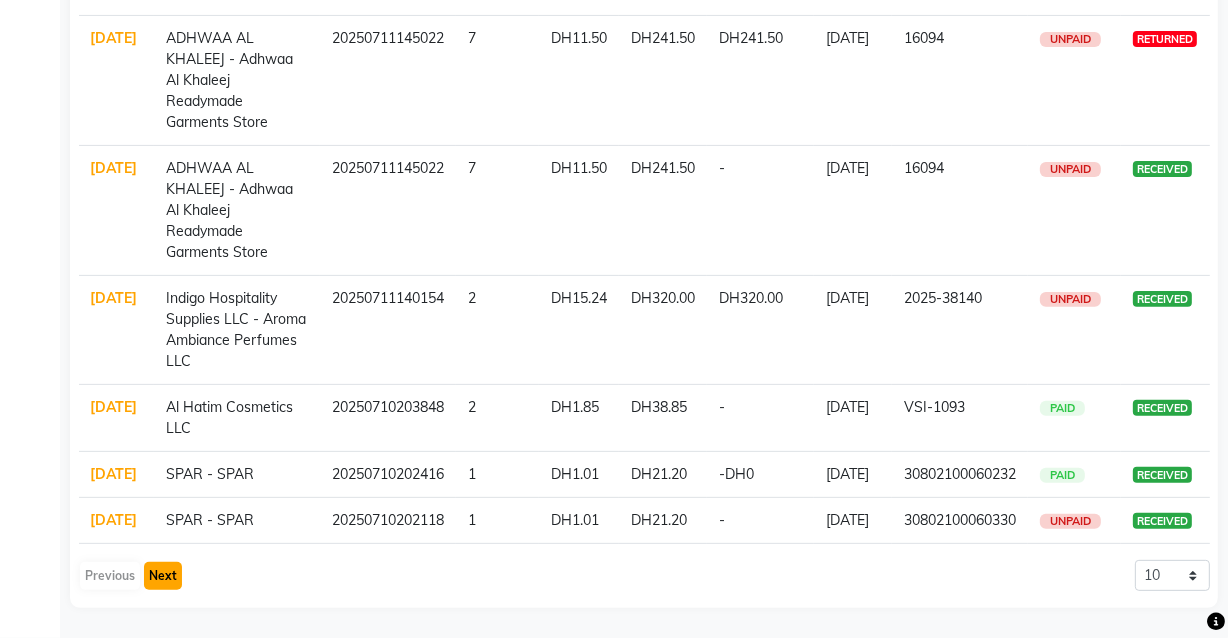 click on "Next" 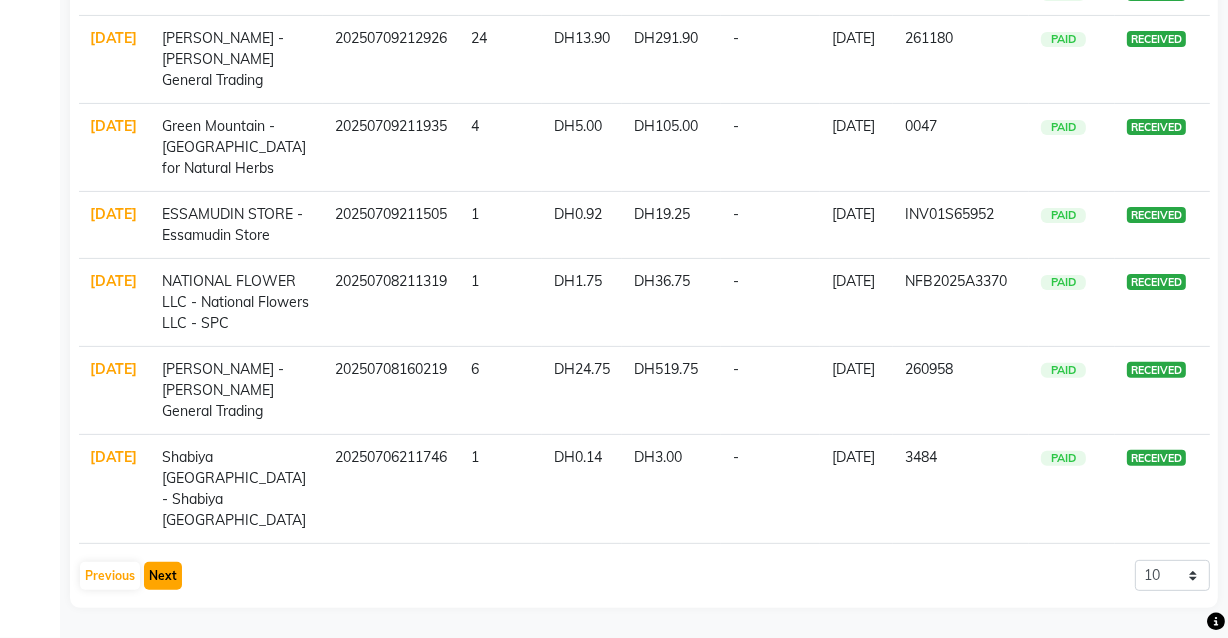 scroll, scrollTop: 669, scrollLeft: 0, axis: vertical 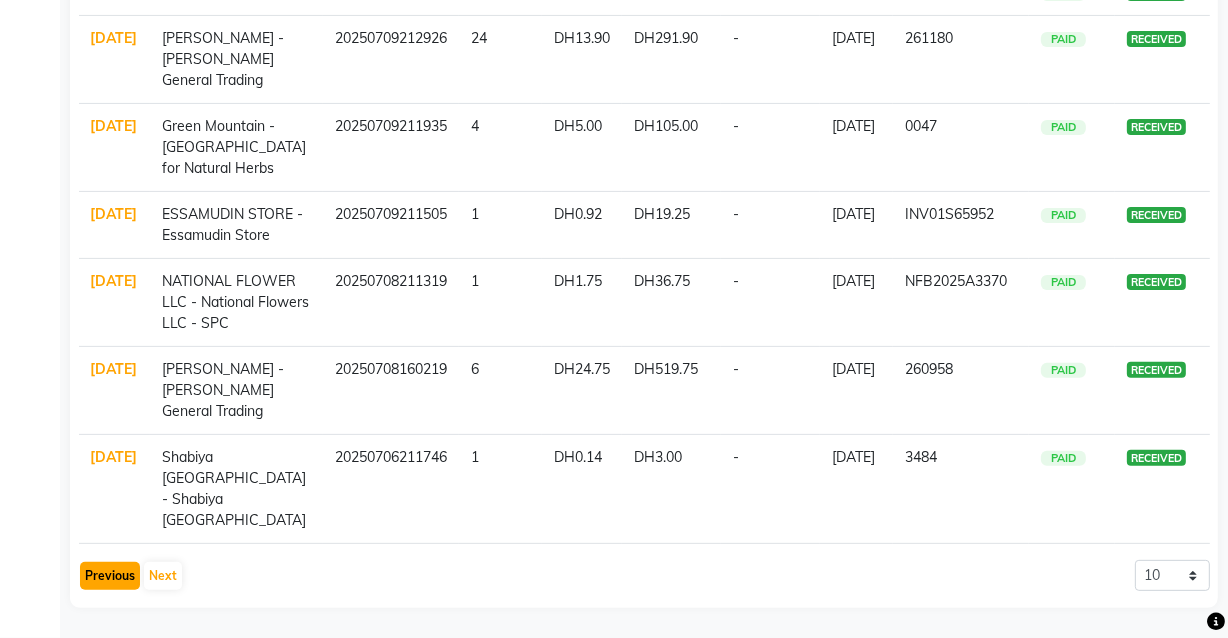 click on "Previous" 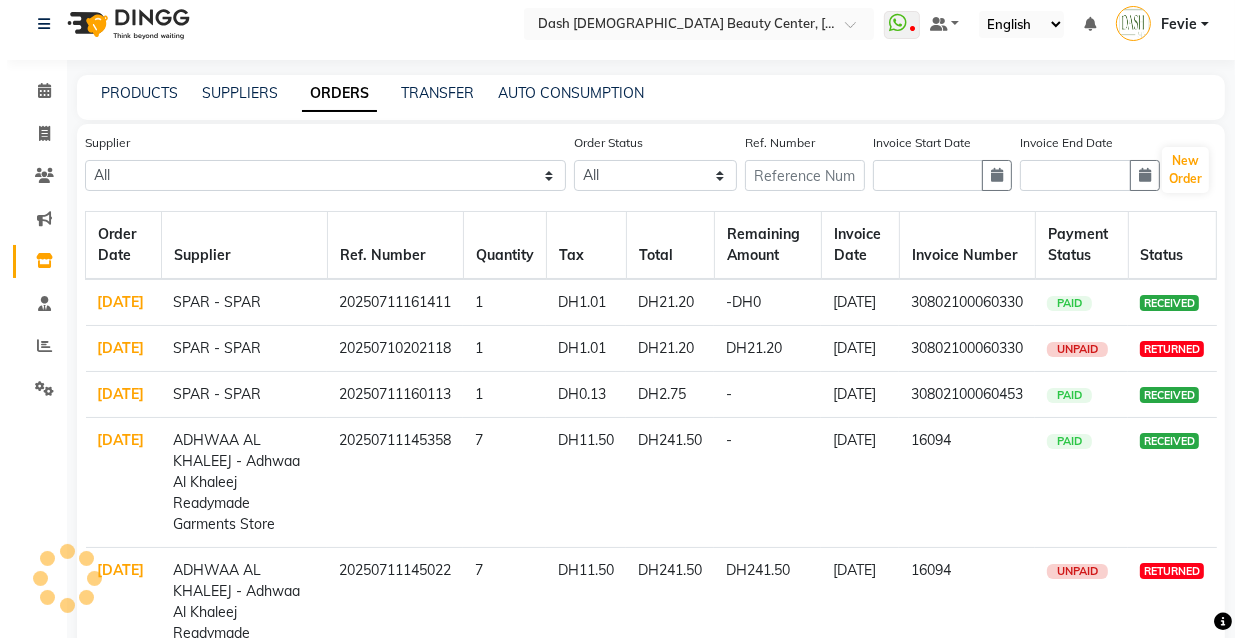 scroll, scrollTop: 0, scrollLeft: 0, axis: both 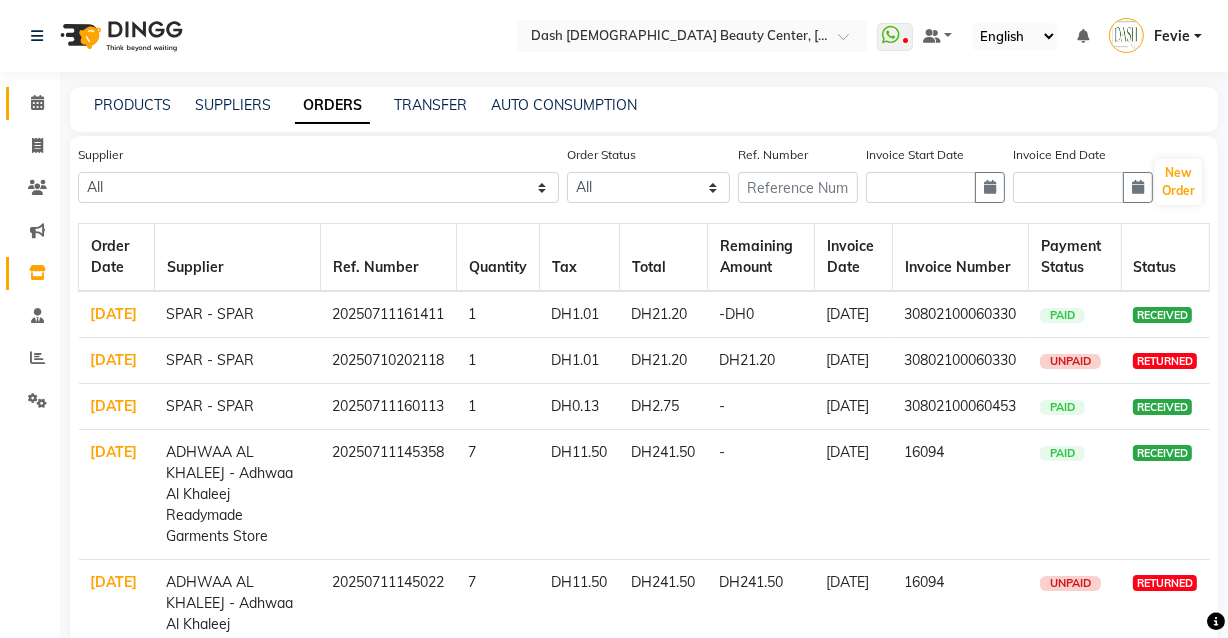 click 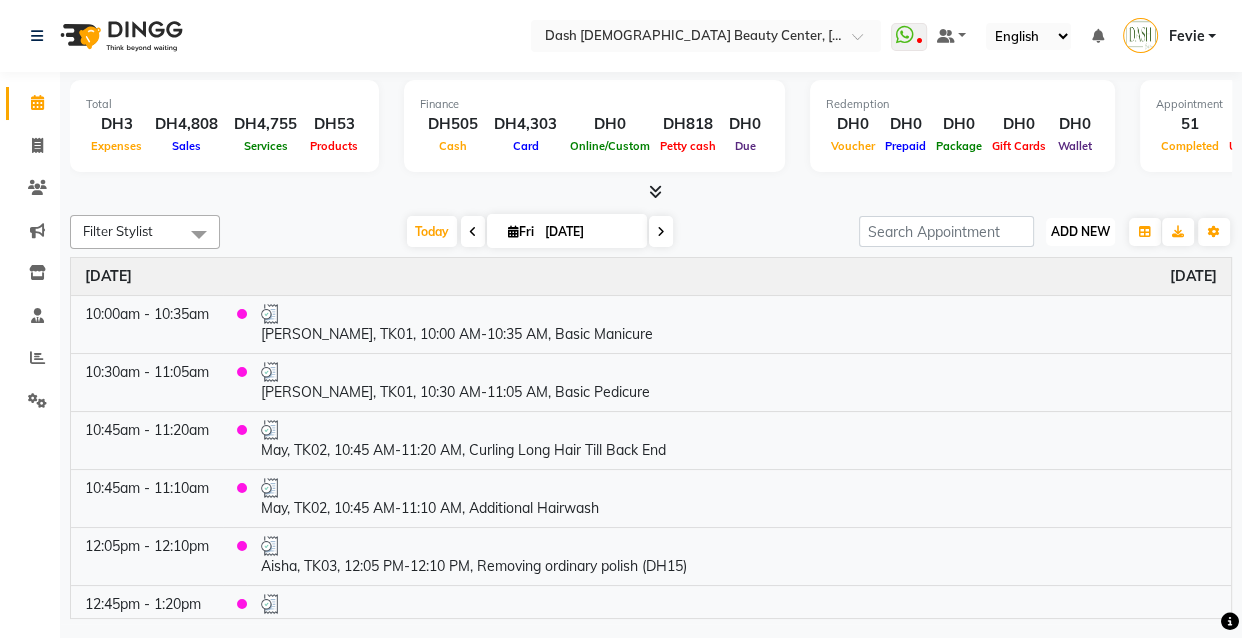 click on "ADD NEW" at bounding box center (1080, 231) 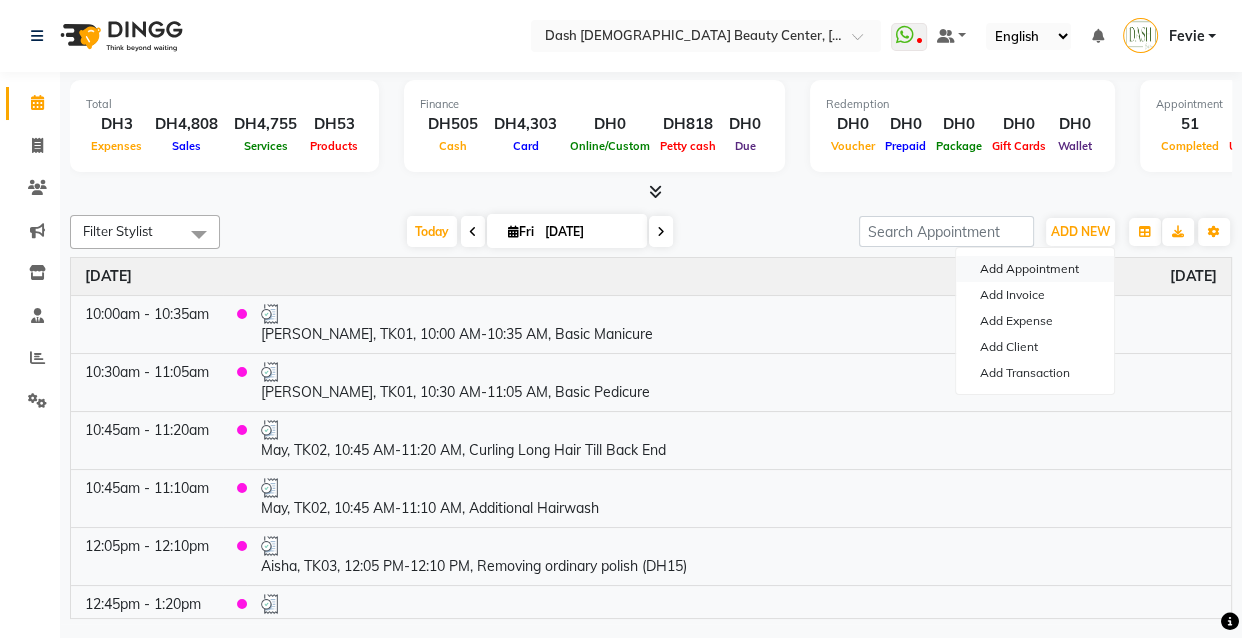 click on "Add Appointment" at bounding box center (1035, 269) 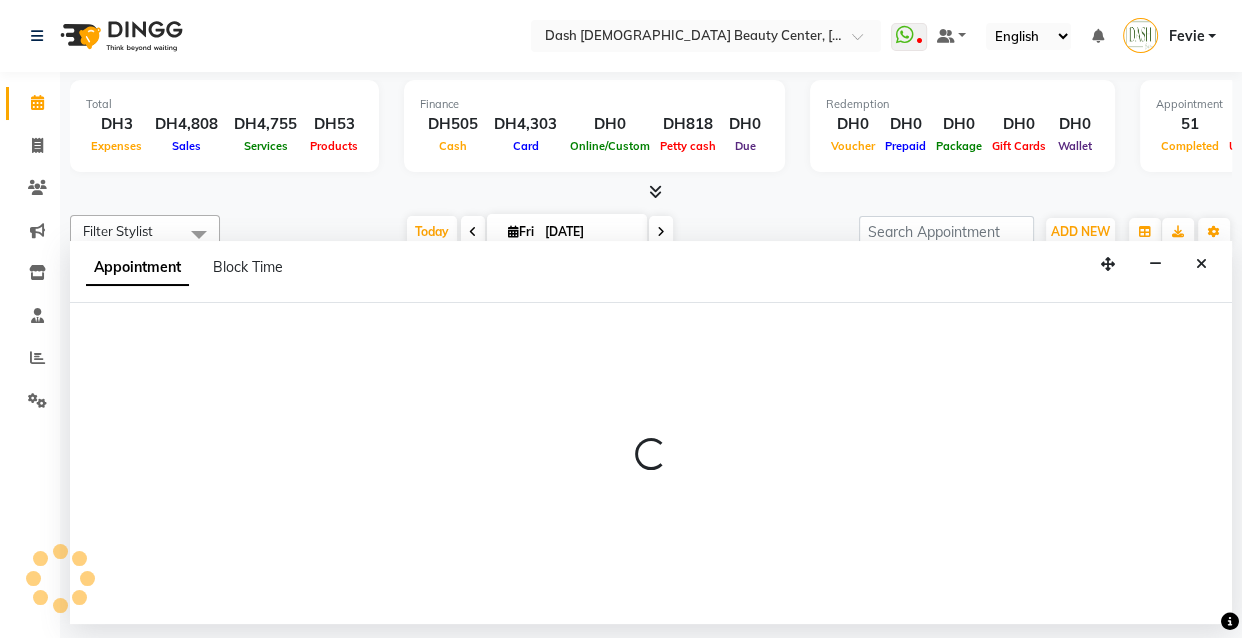 select on "600" 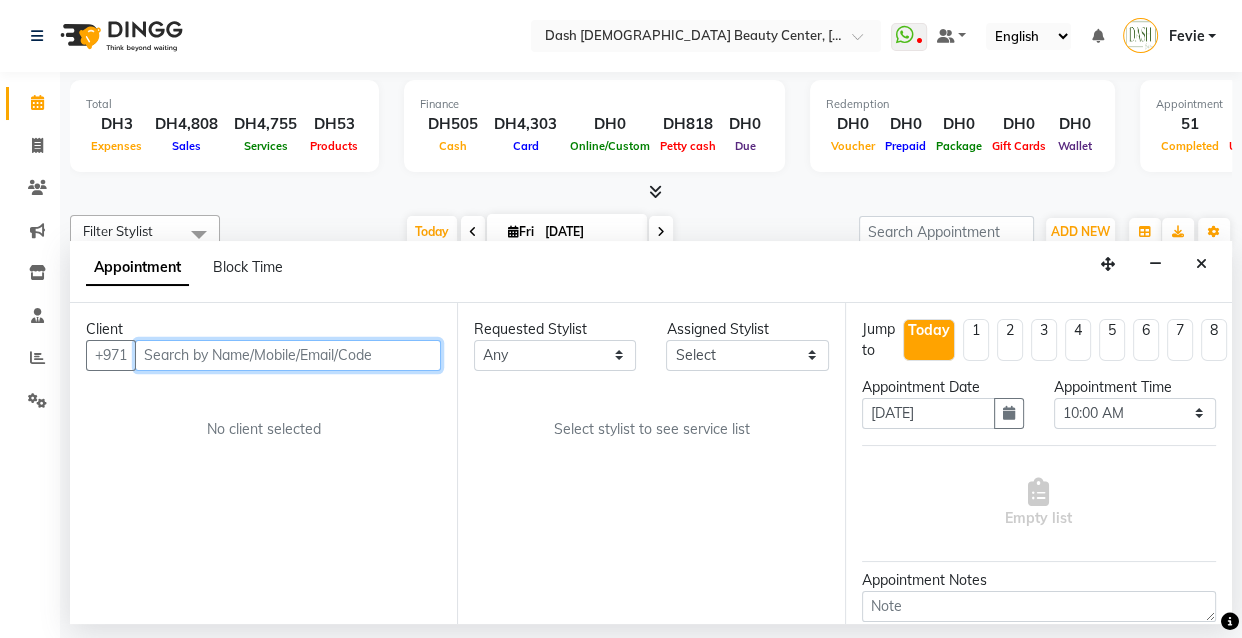 click at bounding box center [288, 355] 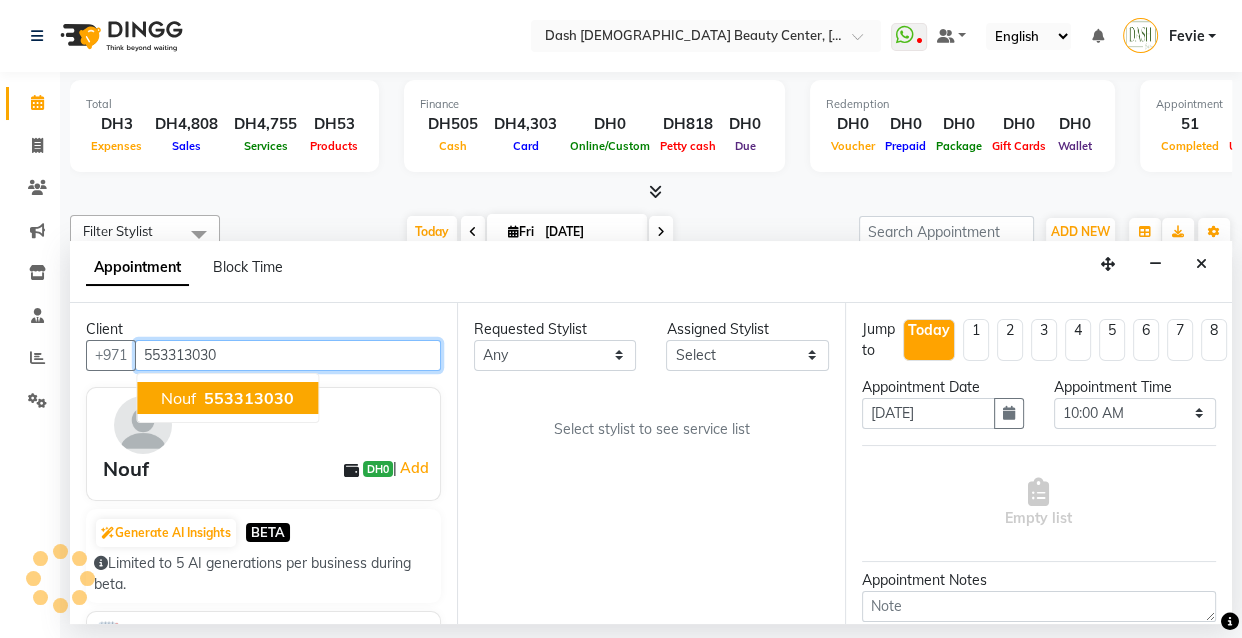 click on "553313030" at bounding box center (249, 398) 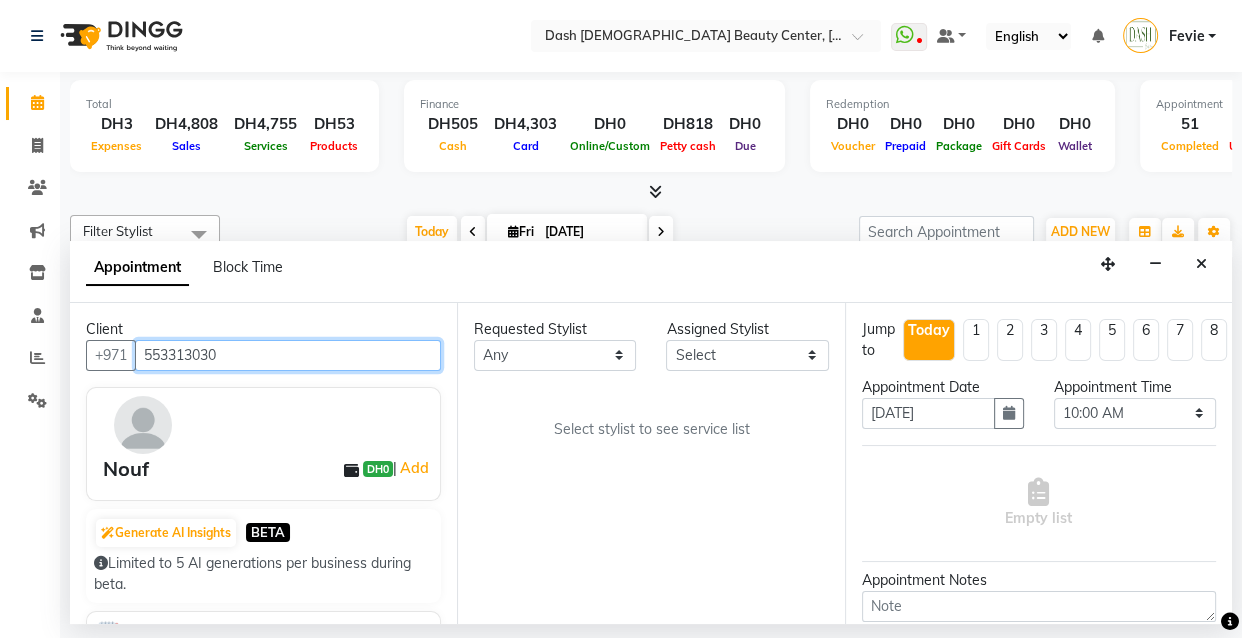 type on "553313030" 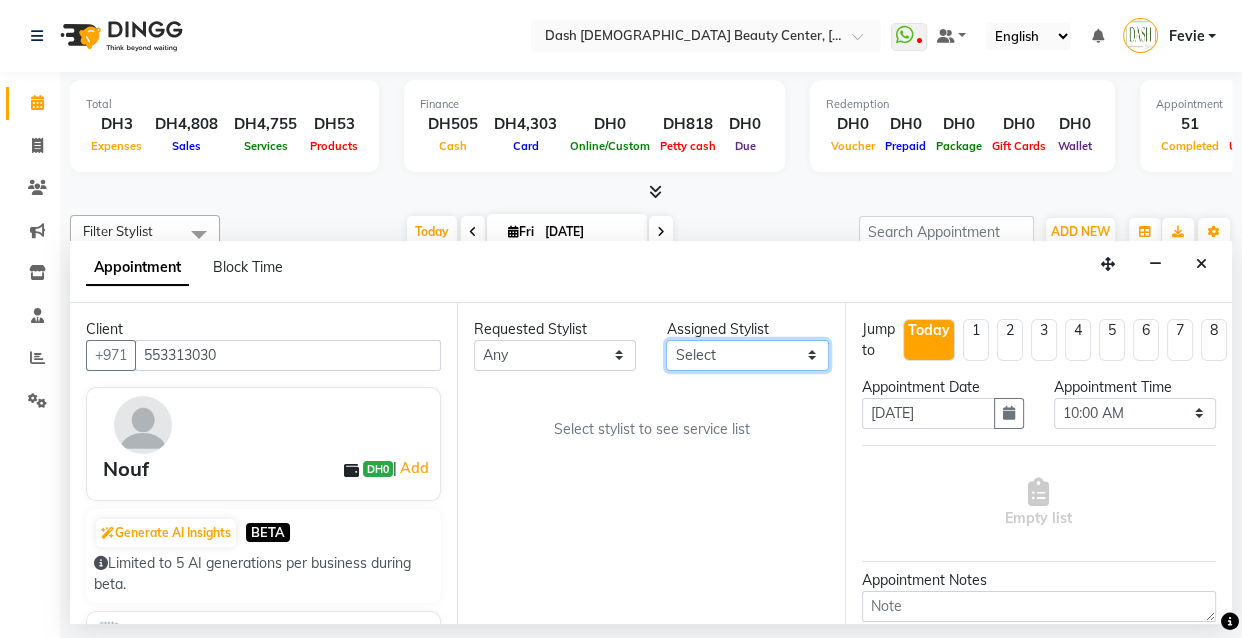 click on "Select [PERSON_NAME] [PERSON_NAME] [PERSON_NAME] [PERSON_NAME] [PERSON_NAME] [PERSON_NAME] [PERSON_NAME] [PERSON_NAME] [PERSON_NAME] Peace [PERSON_NAME] [PERSON_NAME]" at bounding box center (747, 355) 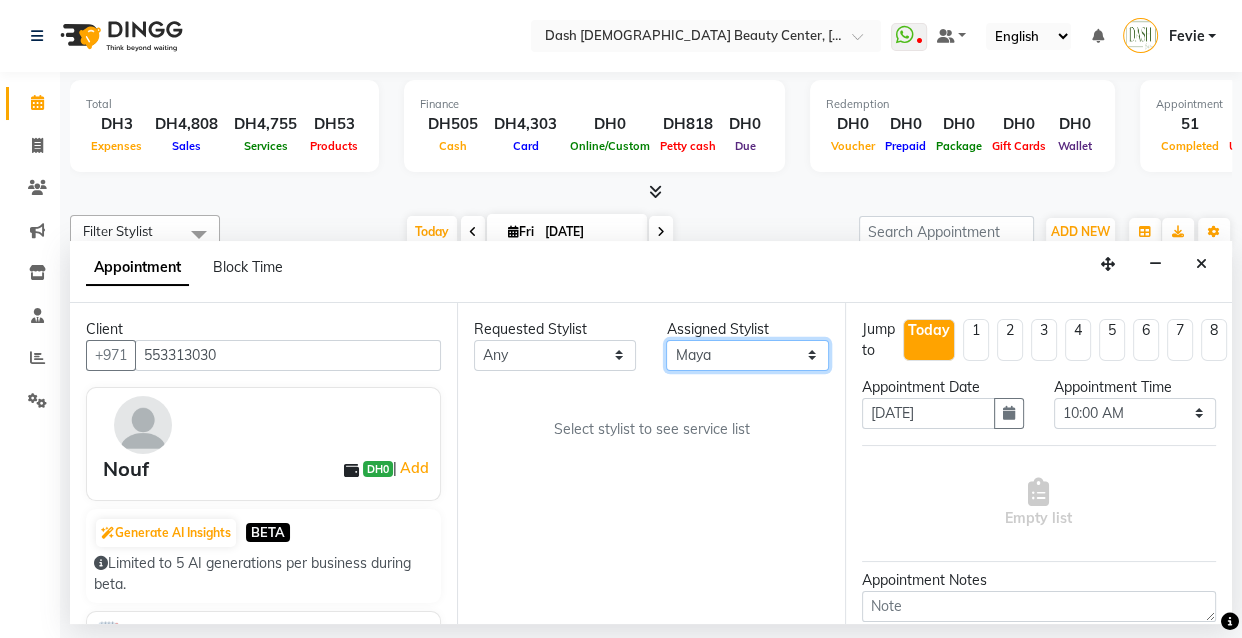 click on "Select [PERSON_NAME] [PERSON_NAME] [PERSON_NAME] [PERSON_NAME] [PERSON_NAME] [PERSON_NAME] [PERSON_NAME] [PERSON_NAME] [PERSON_NAME] Peace [PERSON_NAME] [PERSON_NAME]" at bounding box center [747, 355] 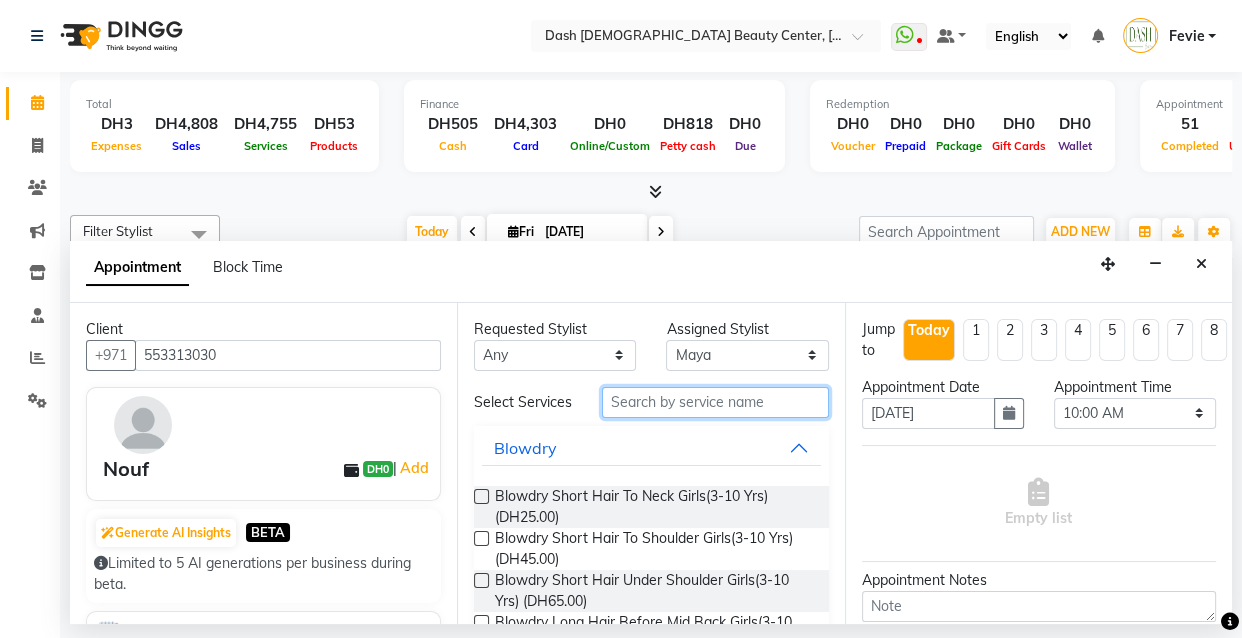 click at bounding box center (715, 402) 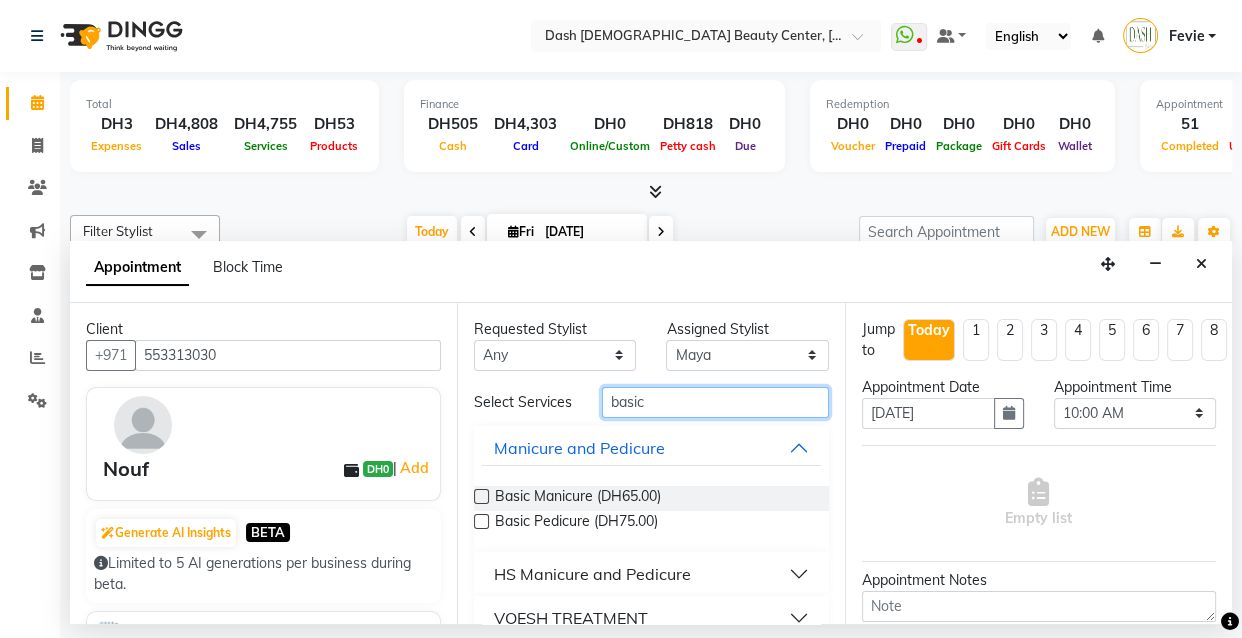 type on "basic" 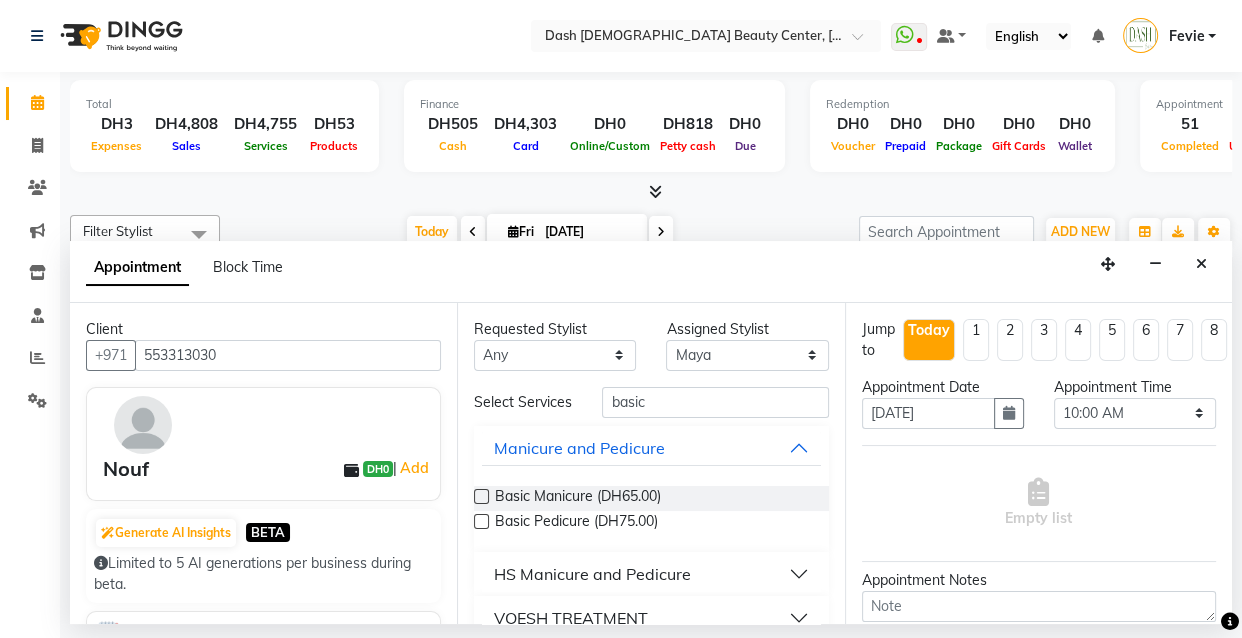 click at bounding box center [481, 521] 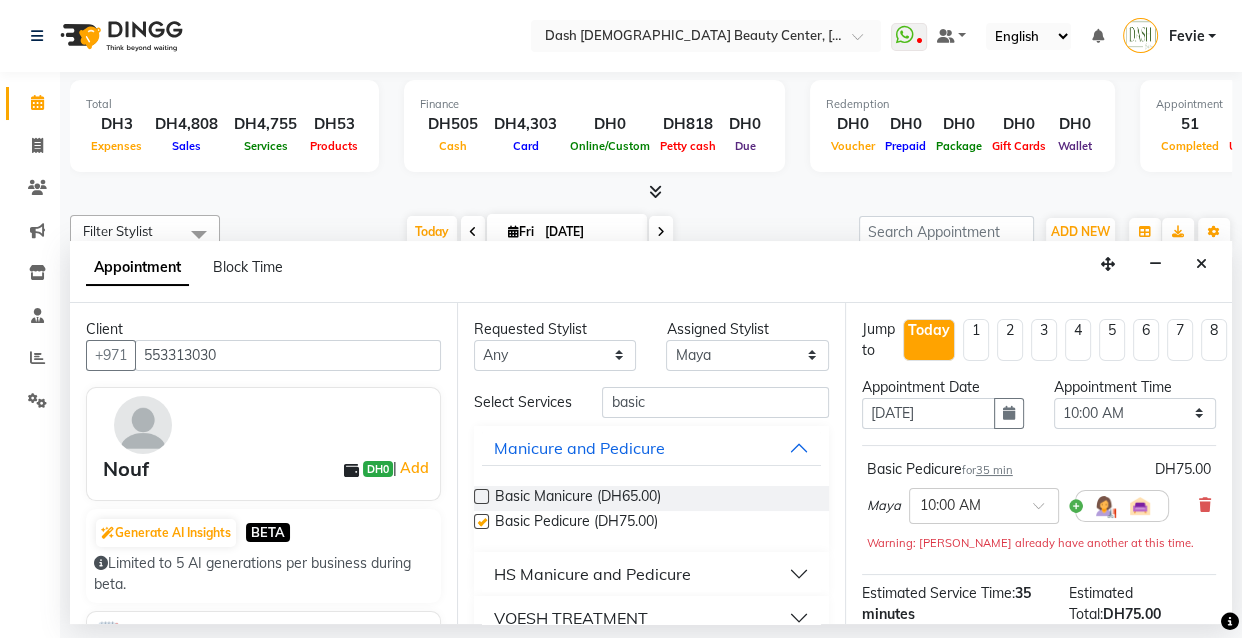 checkbox on "false" 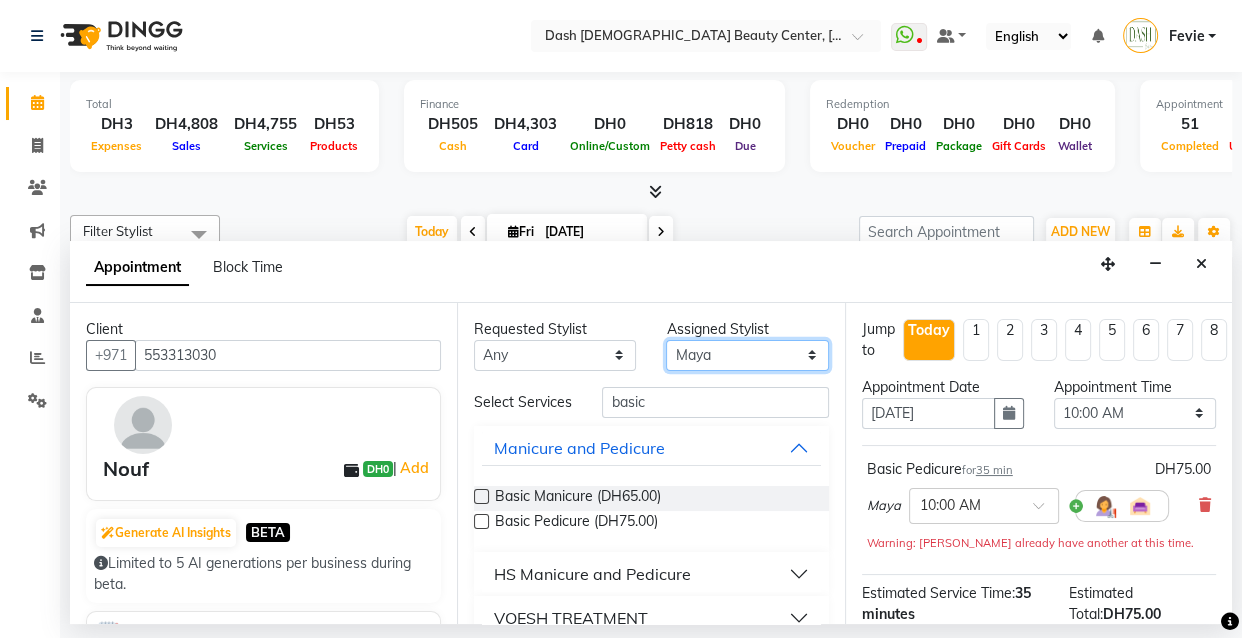 click on "Select [PERSON_NAME] [PERSON_NAME] [PERSON_NAME] [PERSON_NAME] [PERSON_NAME] [PERSON_NAME] [PERSON_NAME] [PERSON_NAME] [PERSON_NAME] Peace [PERSON_NAME] [PERSON_NAME]" at bounding box center [747, 355] 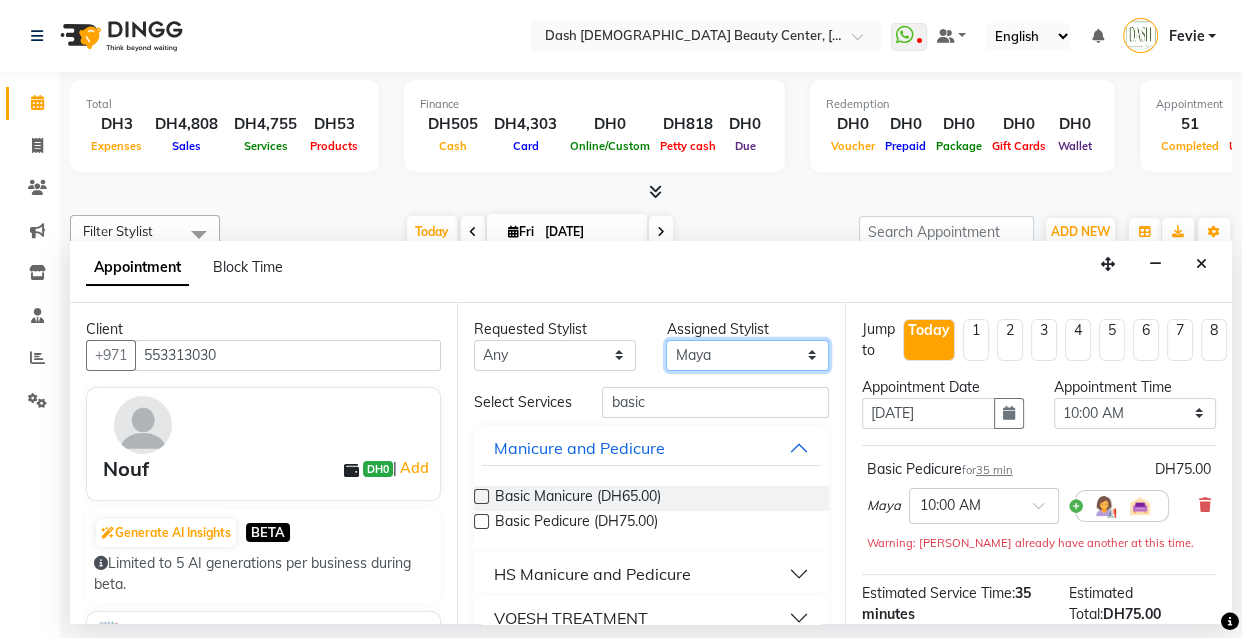 select on "81112" 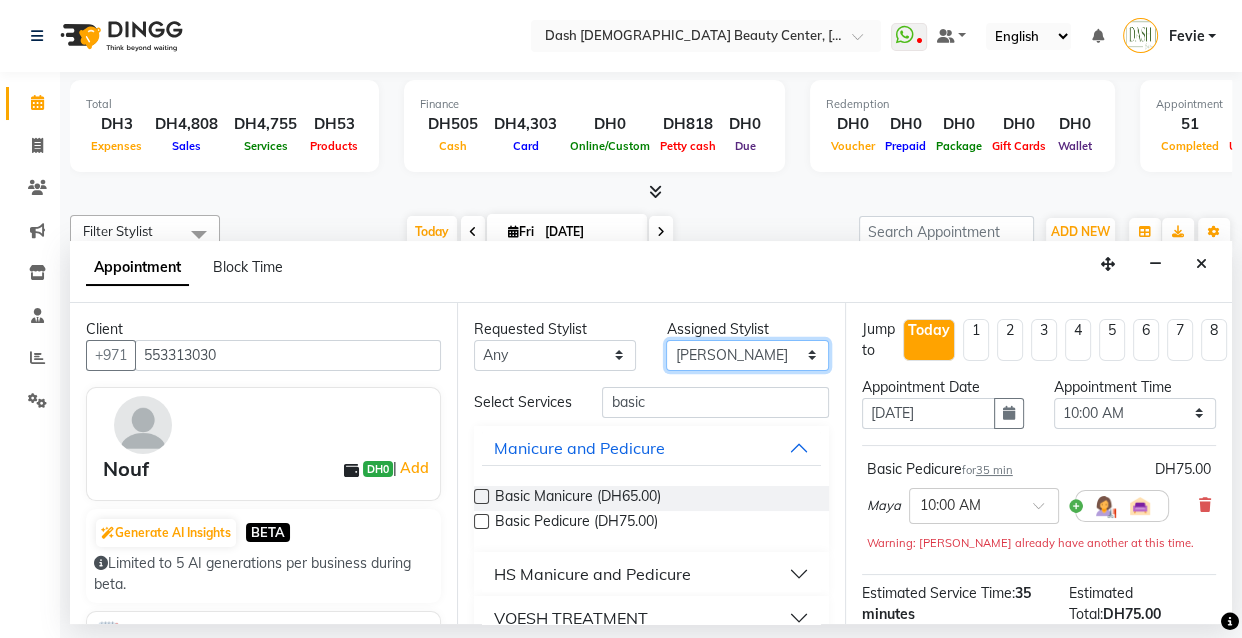 click on "Select [PERSON_NAME] [PERSON_NAME] [PERSON_NAME] [PERSON_NAME] [PERSON_NAME] [PERSON_NAME] [PERSON_NAME] [PERSON_NAME] [PERSON_NAME] Peace [PERSON_NAME] [PERSON_NAME]" at bounding box center (747, 355) 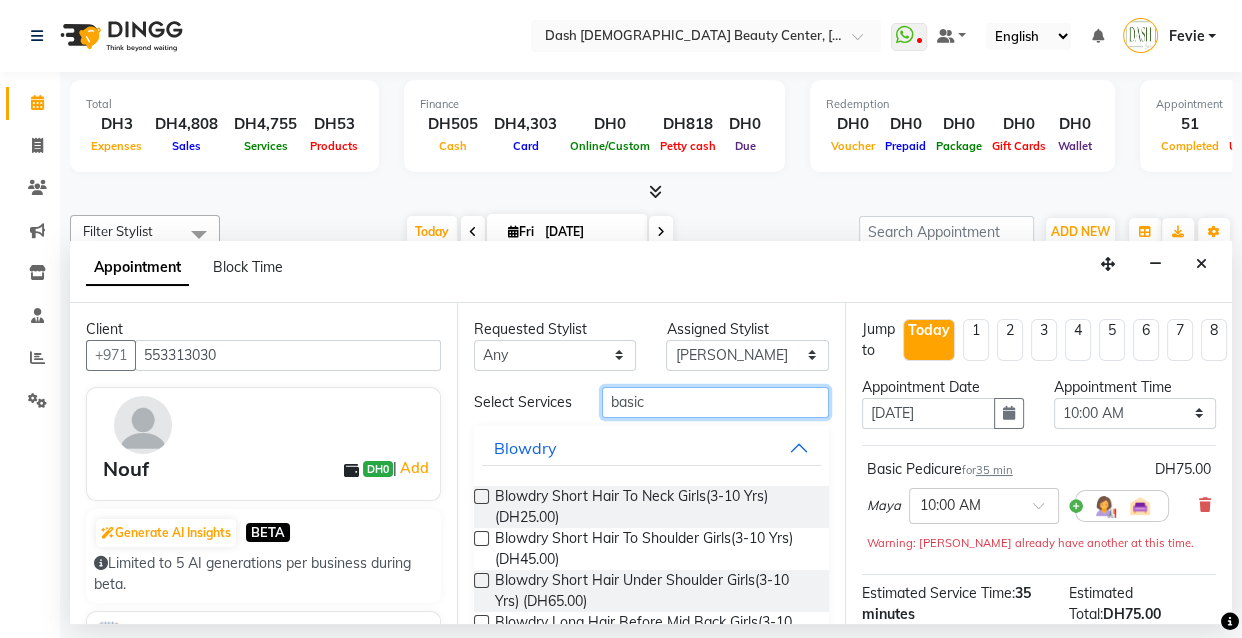 click on "basic" at bounding box center (715, 402) 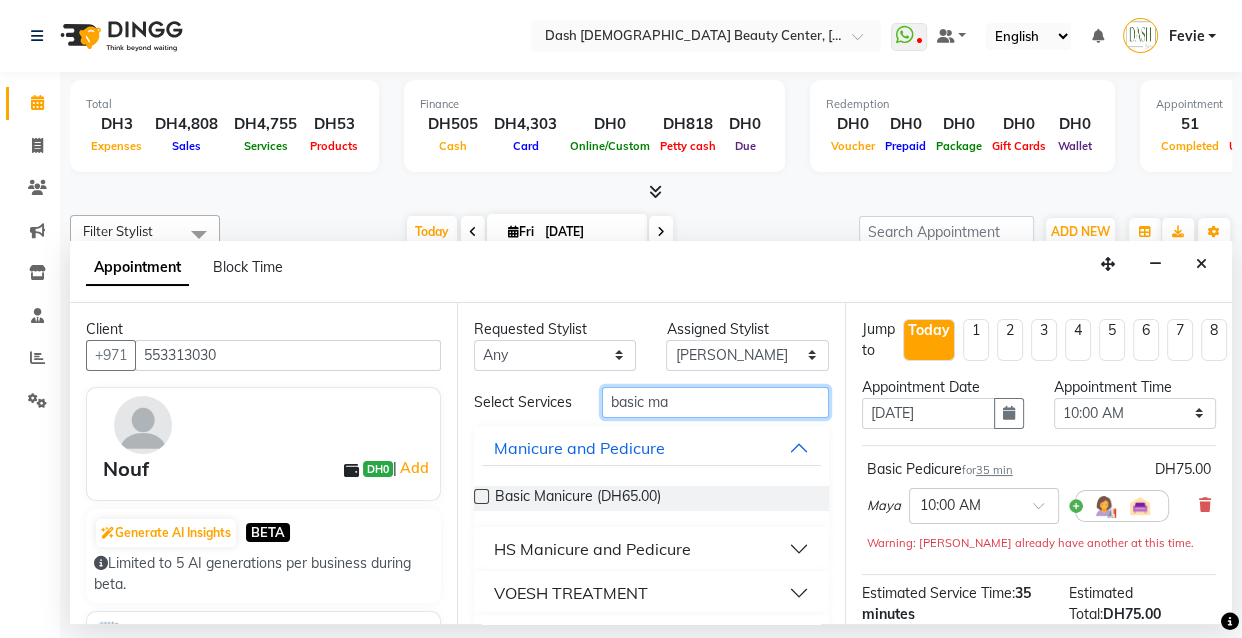 type on "basic ma" 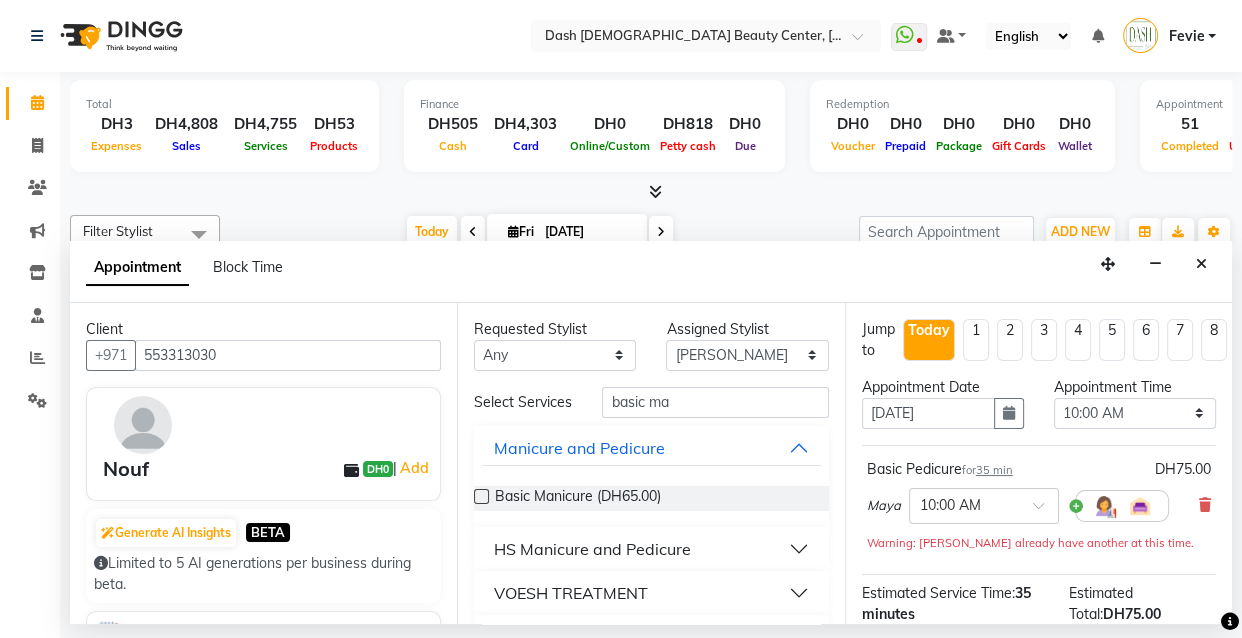 click at bounding box center [481, 496] 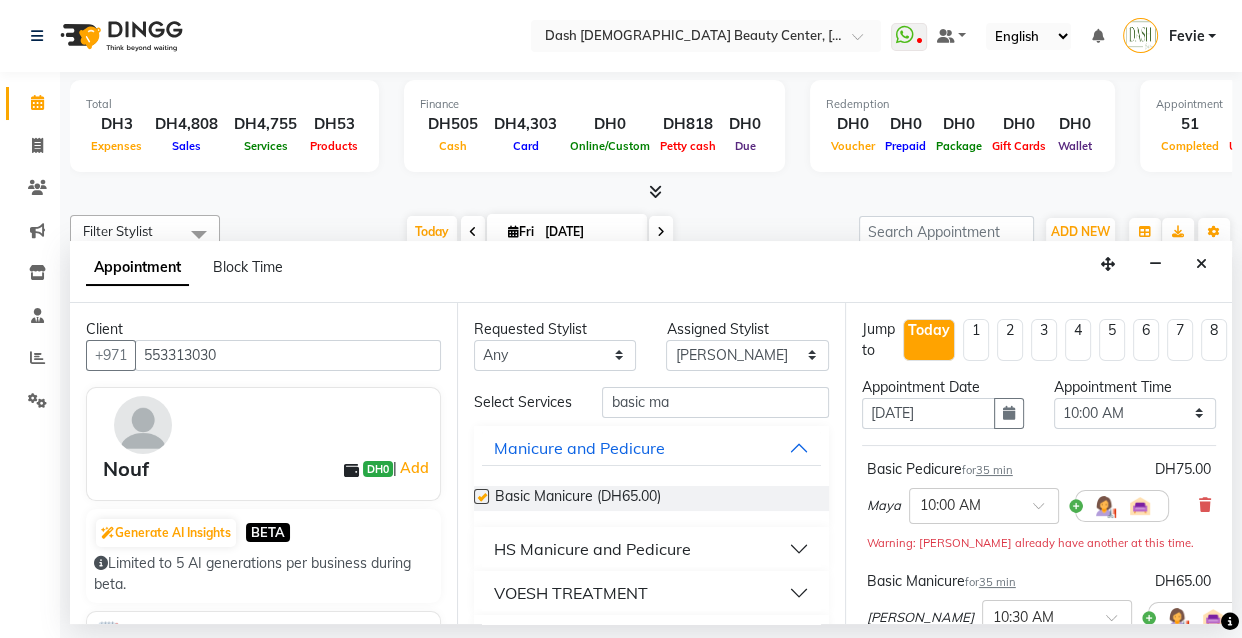 checkbox on "false" 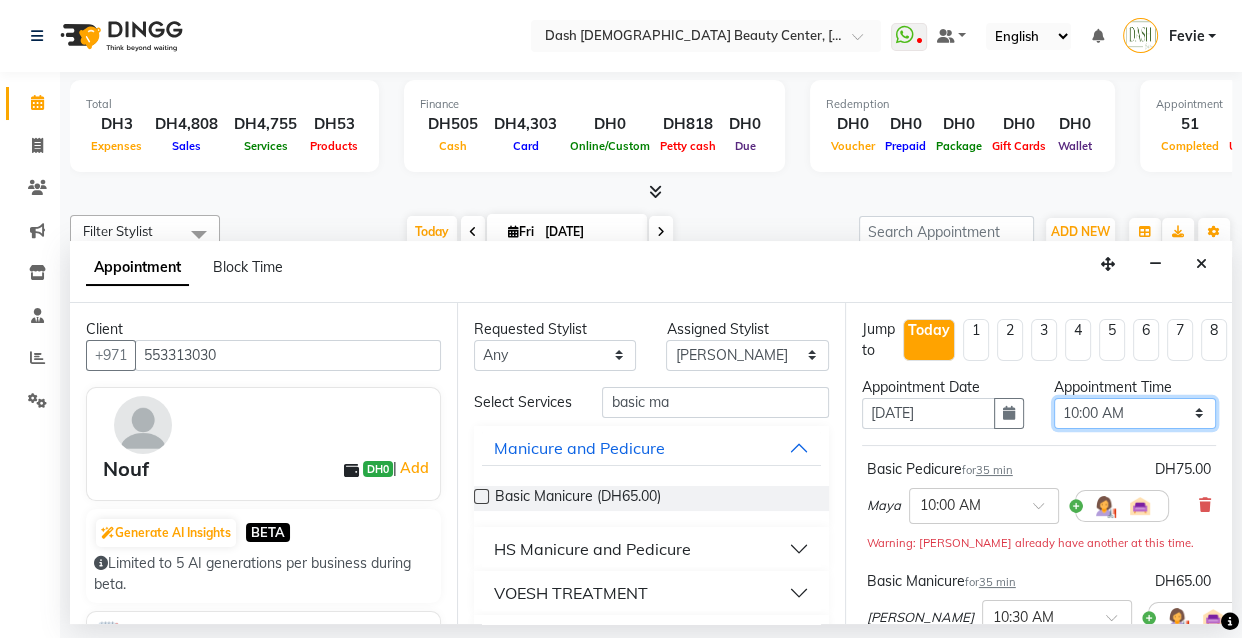 click on "Select 10:00 AM 10:15 AM 10:30 AM 10:45 AM 11:00 AM 11:15 AM 11:30 AM 11:45 AM 12:00 PM 12:15 PM 12:30 PM 12:45 PM 01:00 PM 01:15 PM 01:30 PM 01:45 PM 02:00 PM 02:15 PM 02:30 PM 02:45 PM 03:00 PM 03:15 PM 03:30 PM 03:45 PM 04:00 PM 04:15 PM 04:30 PM 04:45 PM 05:00 PM 05:15 PM 05:30 PM 05:45 PM 06:00 PM 06:15 PM 06:30 PM 06:45 PM 07:00 PM 07:15 PM 07:30 PM 07:45 PM 08:00 PM 08:15 PM 08:30 PM 08:45 PM 09:00 PM 09:15 PM 09:30 PM 09:45 PM 10:00 PM" at bounding box center (1135, 413) 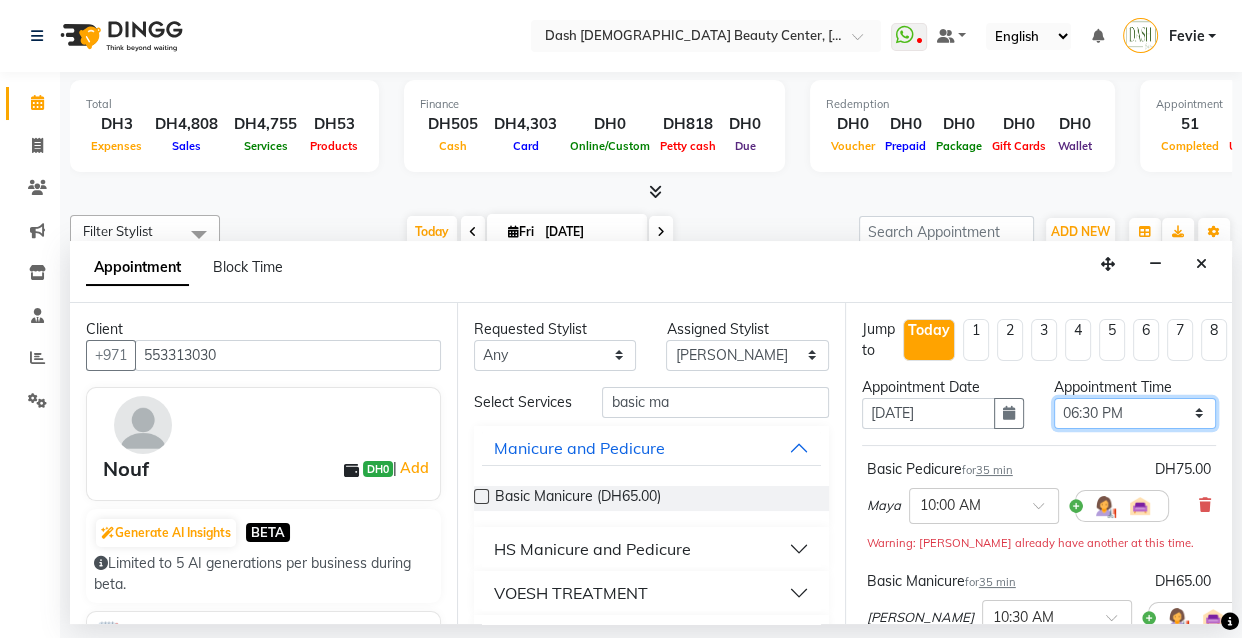click on "Select 10:00 AM 10:15 AM 10:30 AM 10:45 AM 11:00 AM 11:15 AM 11:30 AM 11:45 AM 12:00 PM 12:15 PM 12:30 PM 12:45 PM 01:00 PM 01:15 PM 01:30 PM 01:45 PM 02:00 PM 02:15 PM 02:30 PM 02:45 PM 03:00 PM 03:15 PM 03:30 PM 03:45 PM 04:00 PM 04:15 PM 04:30 PM 04:45 PM 05:00 PM 05:15 PM 05:30 PM 05:45 PM 06:00 PM 06:15 PM 06:30 PM 06:45 PM 07:00 PM 07:15 PM 07:30 PM 07:45 PM 08:00 PM 08:15 PM 08:30 PM 08:45 PM 09:00 PM 09:15 PM 09:30 PM 09:45 PM 10:00 PM" at bounding box center (1135, 413) 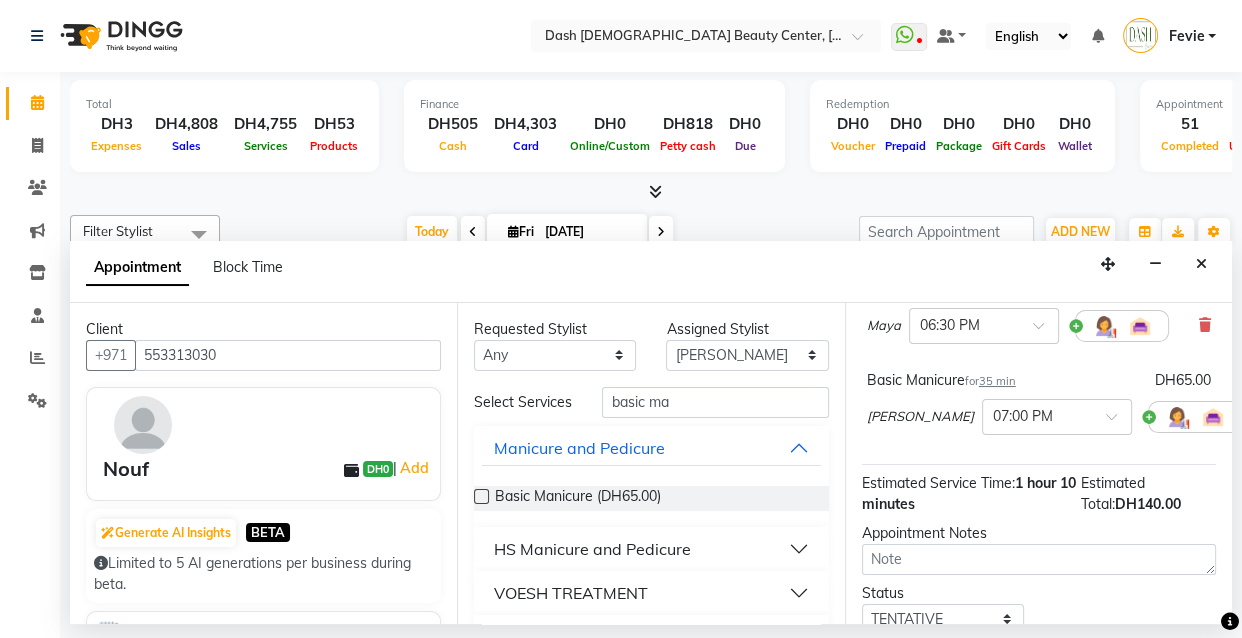 scroll, scrollTop: 186, scrollLeft: 0, axis: vertical 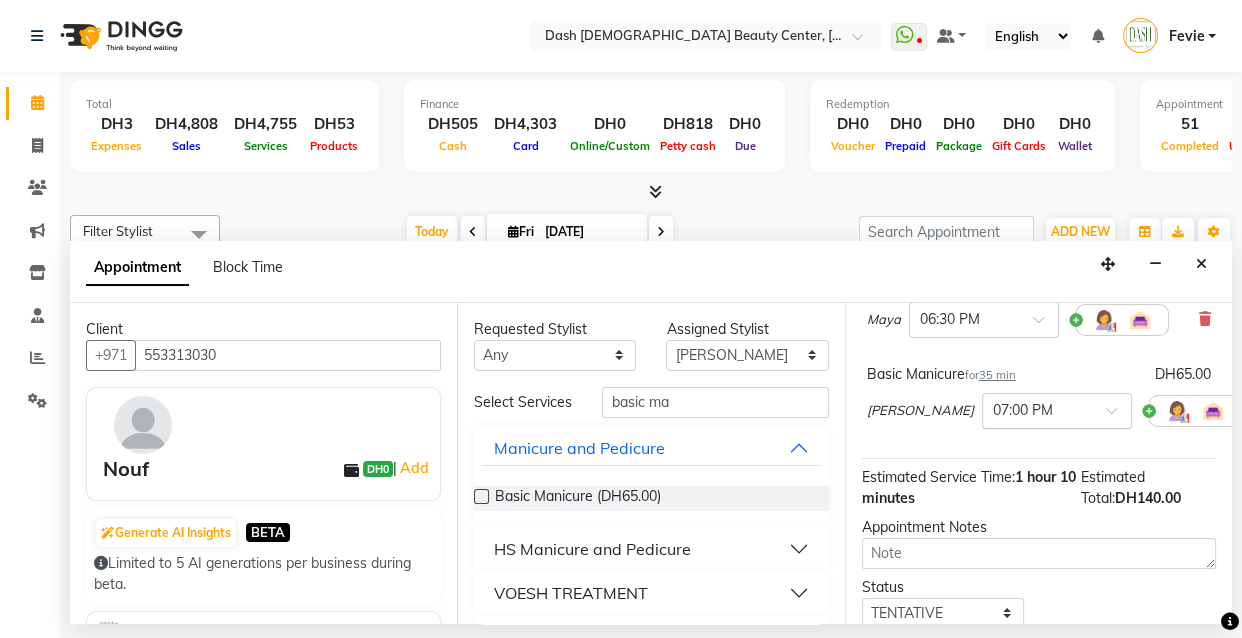 click at bounding box center [1037, 409] 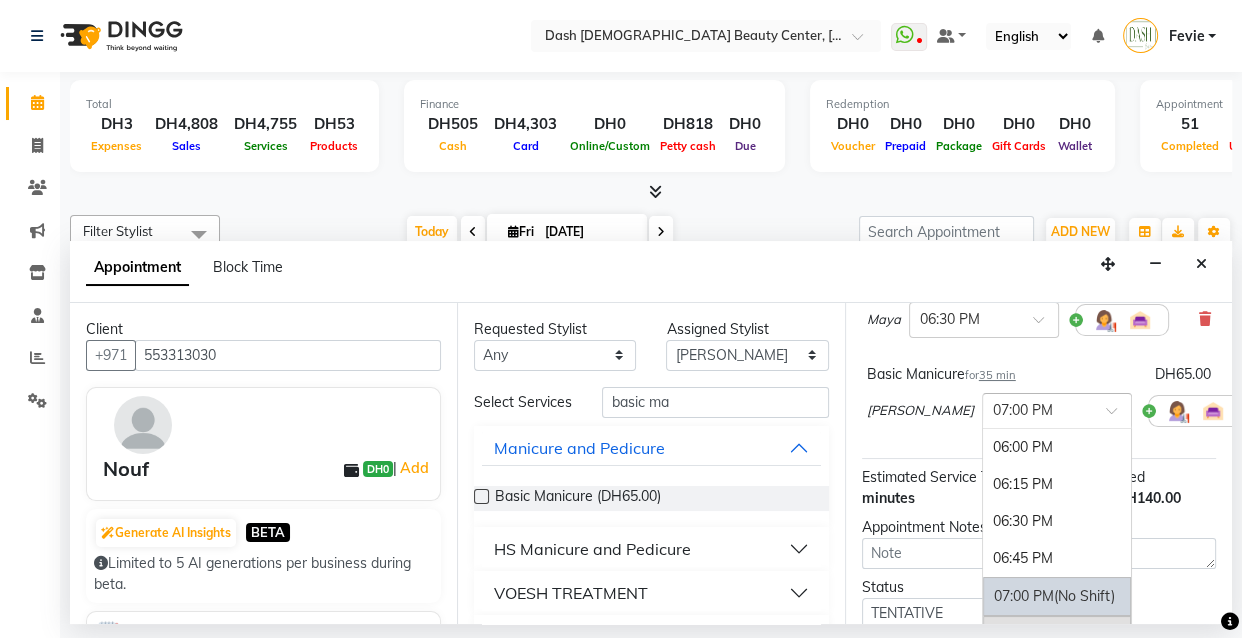 scroll, scrollTop: 1200, scrollLeft: 0, axis: vertical 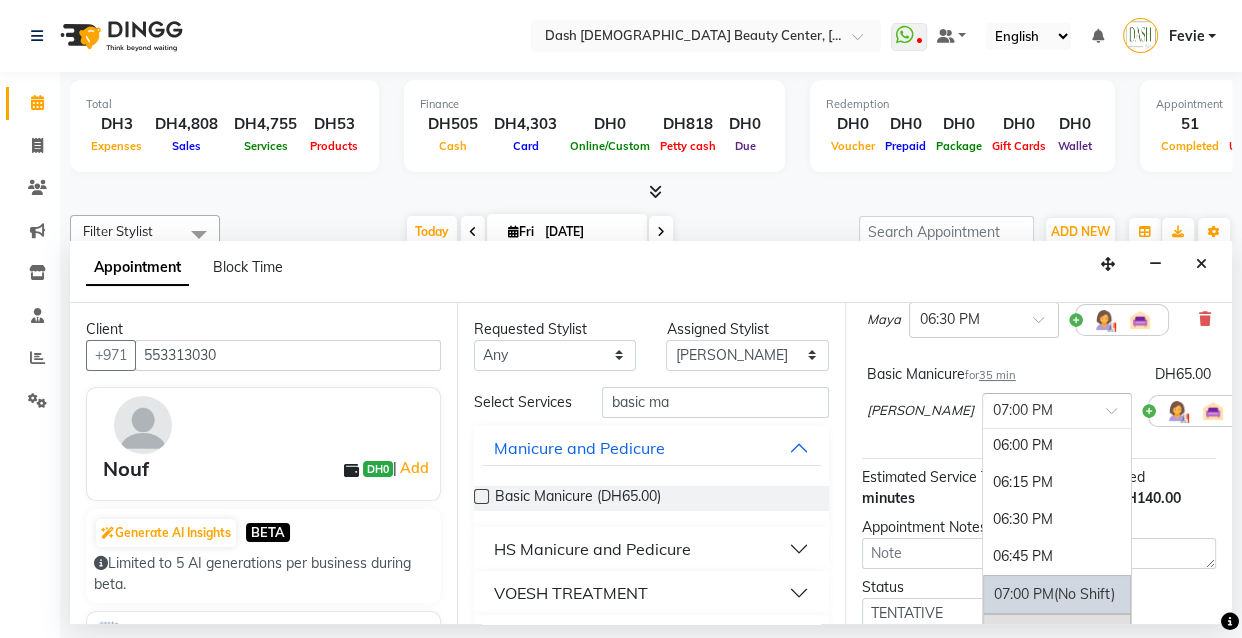 click on "06:30 PM" at bounding box center (1057, 519) 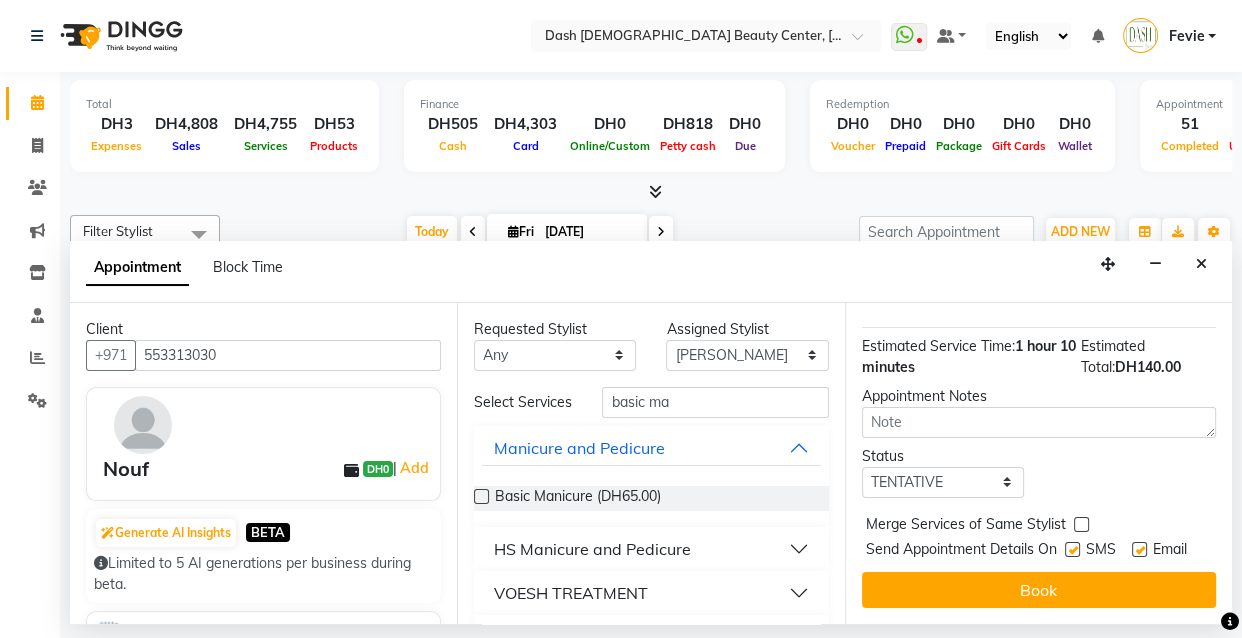 scroll, scrollTop: 368, scrollLeft: 0, axis: vertical 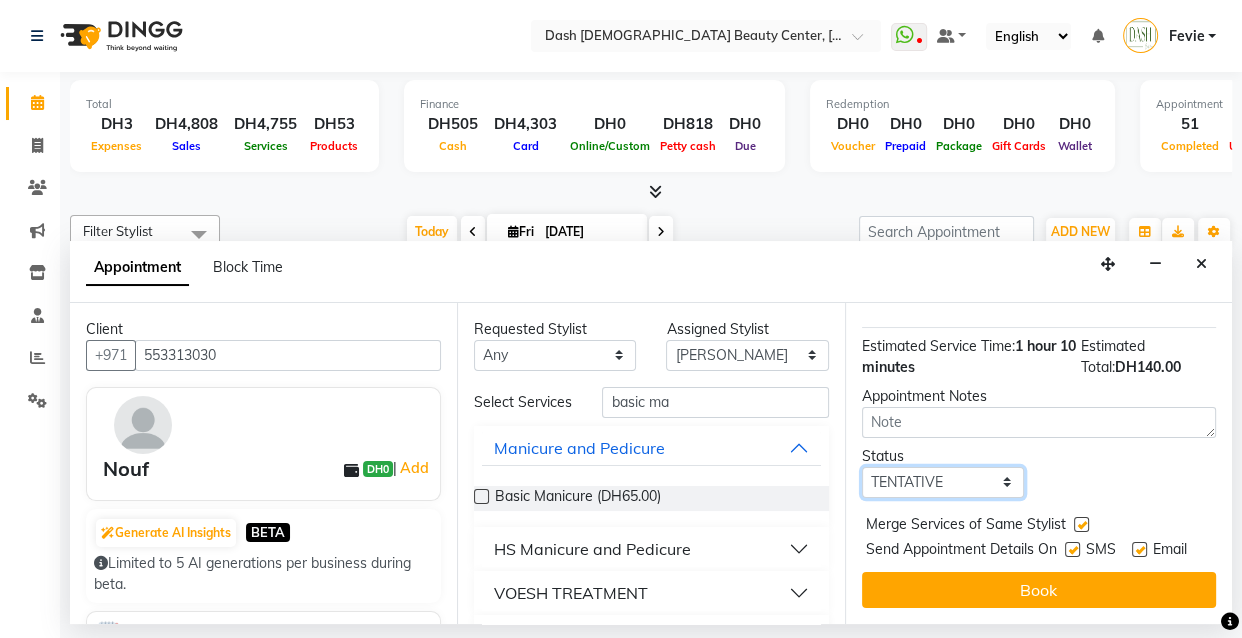 click on "Select TENTATIVE CONFIRM CHECK-IN UPCOMING" at bounding box center (943, 482) 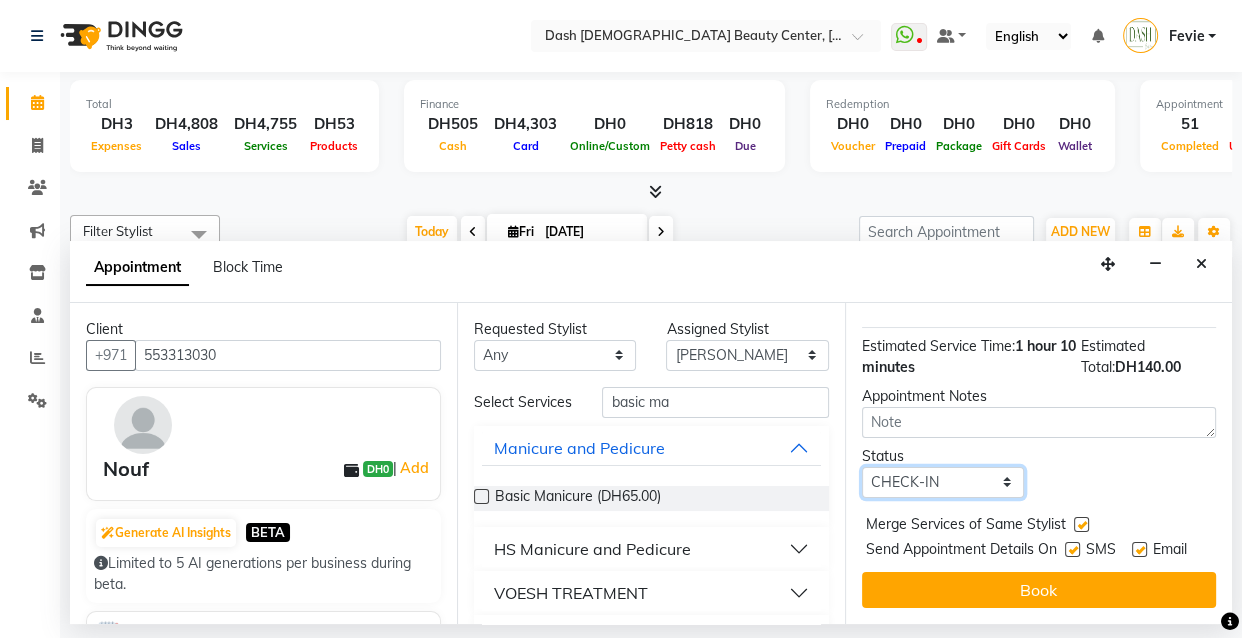 click on "Select TENTATIVE CONFIRM CHECK-IN UPCOMING" at bounding box center [943, 482] 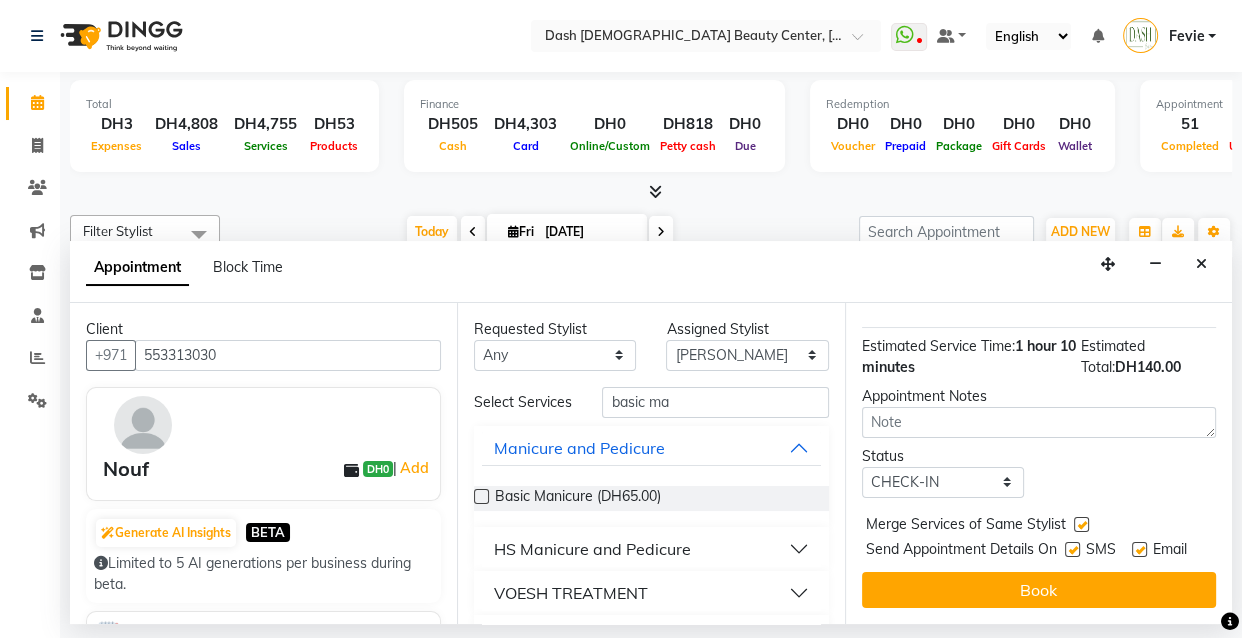 click at bounding box center [1072, 549] 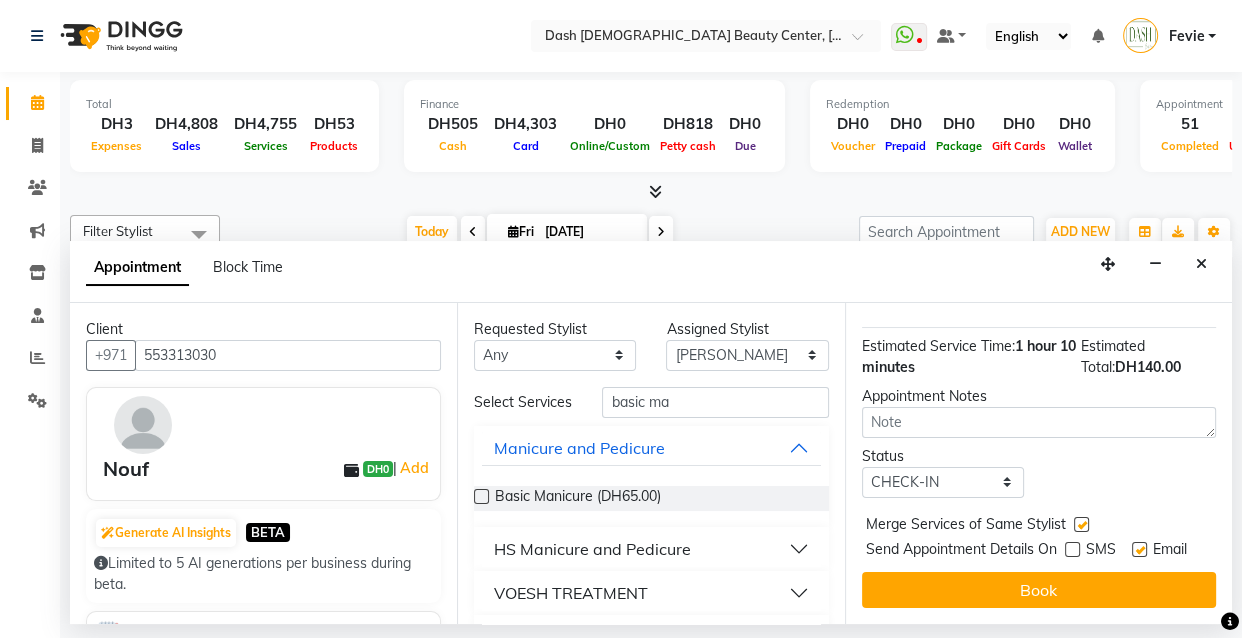 click at bounding box center [1139, 549] 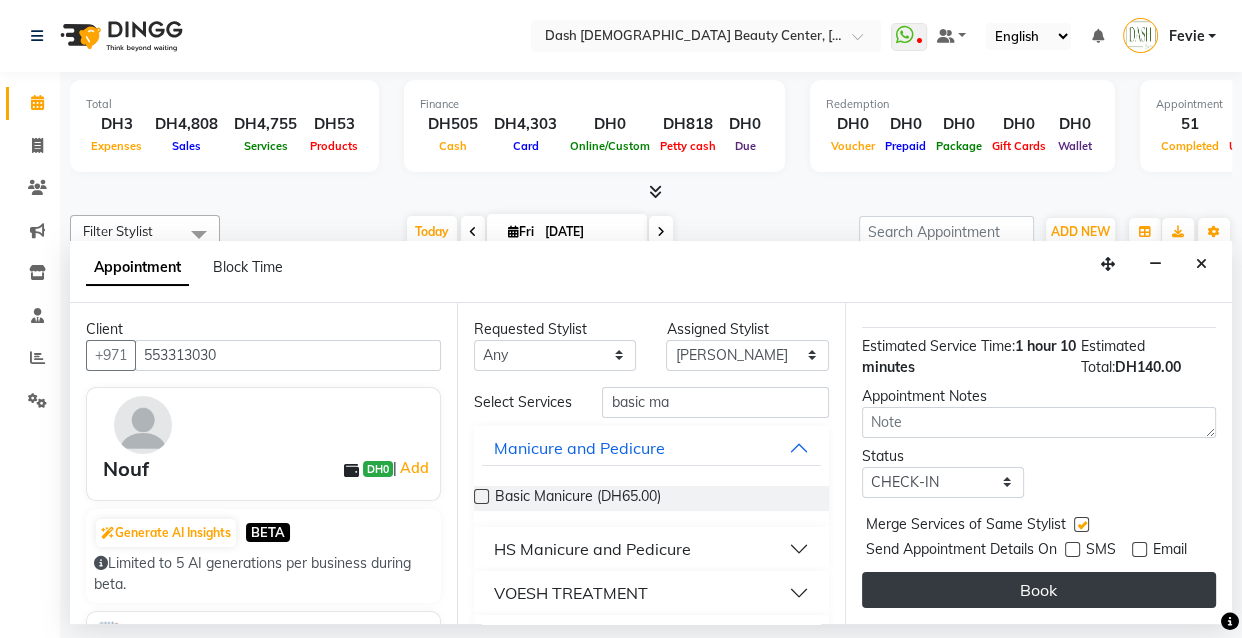 click on "Book" at bounding box center [1039, 590] 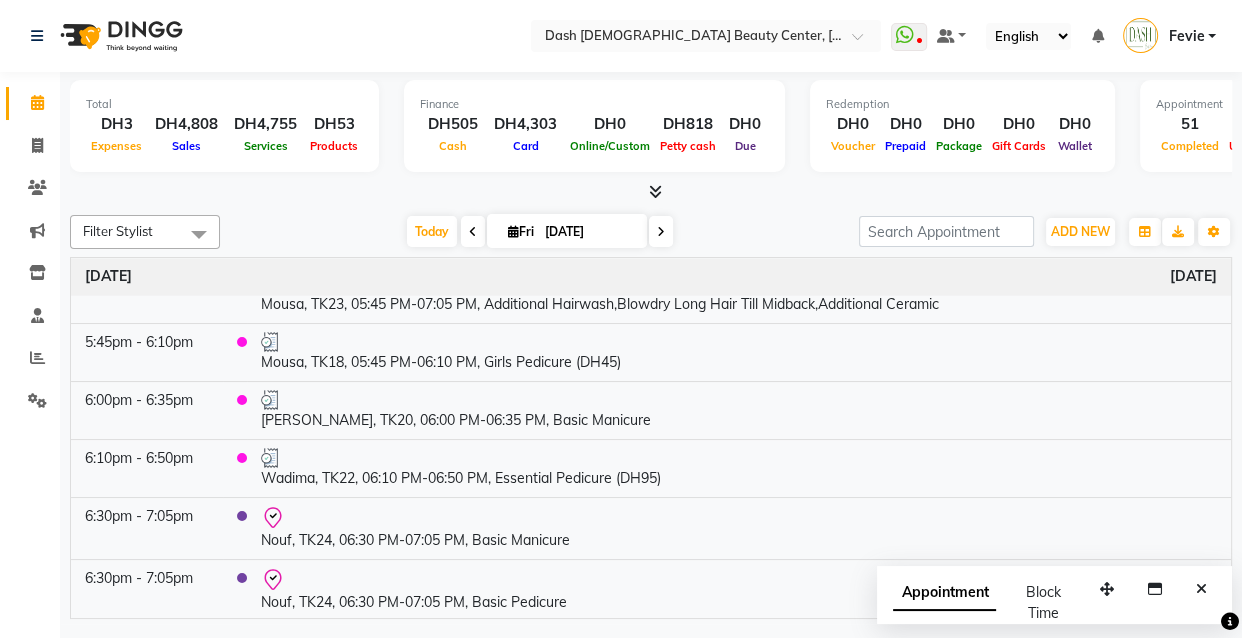 scroll, scrollTop: 2861, scrollLeft: 0, axis: vertical 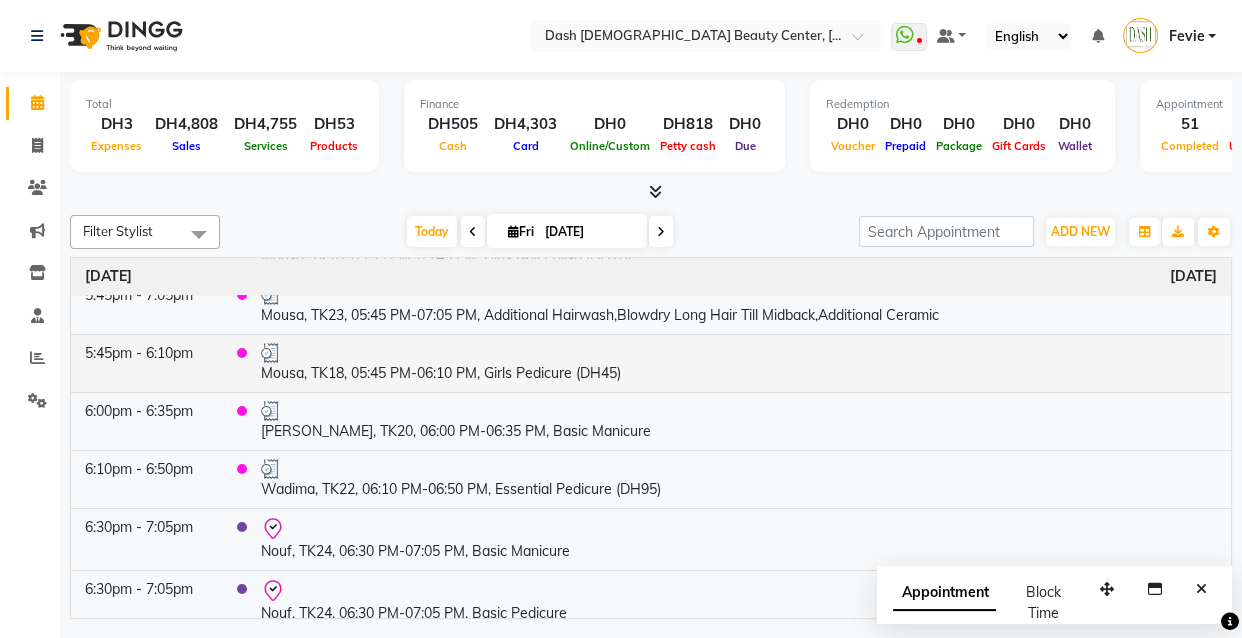 click on "Mousa, TK18, 05:45 PM-06:10 PM, Girls Pedicure (DH45)" at bounding box center (739, 363) 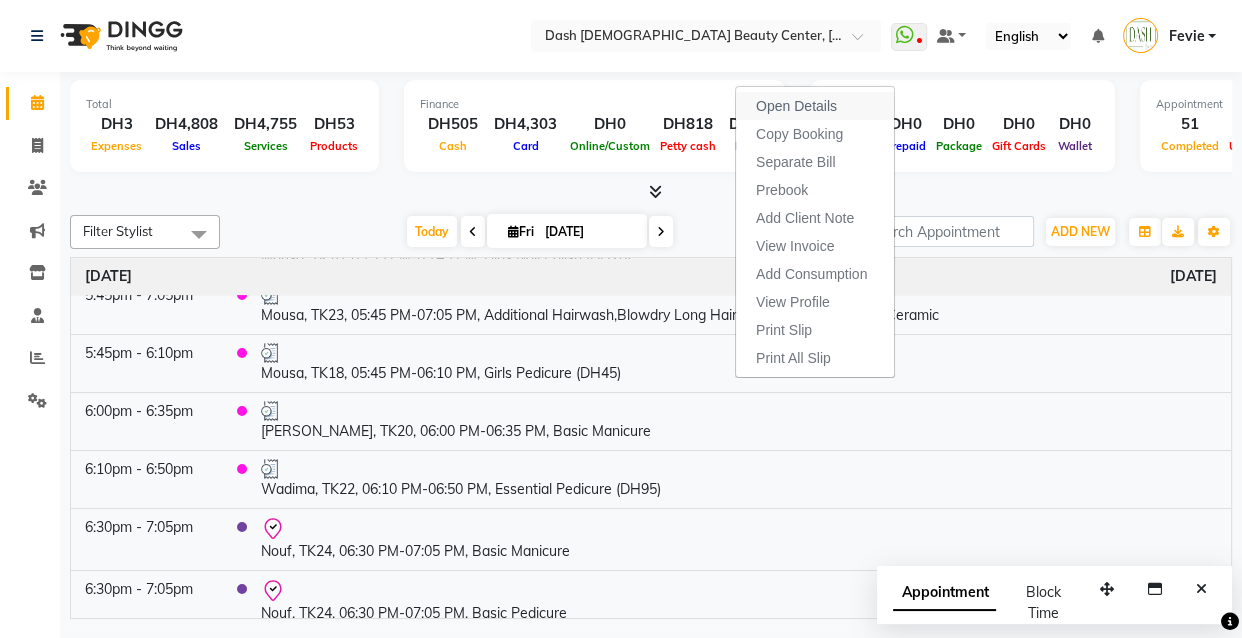 click on "Open Details" at bounding box center [815, 106] 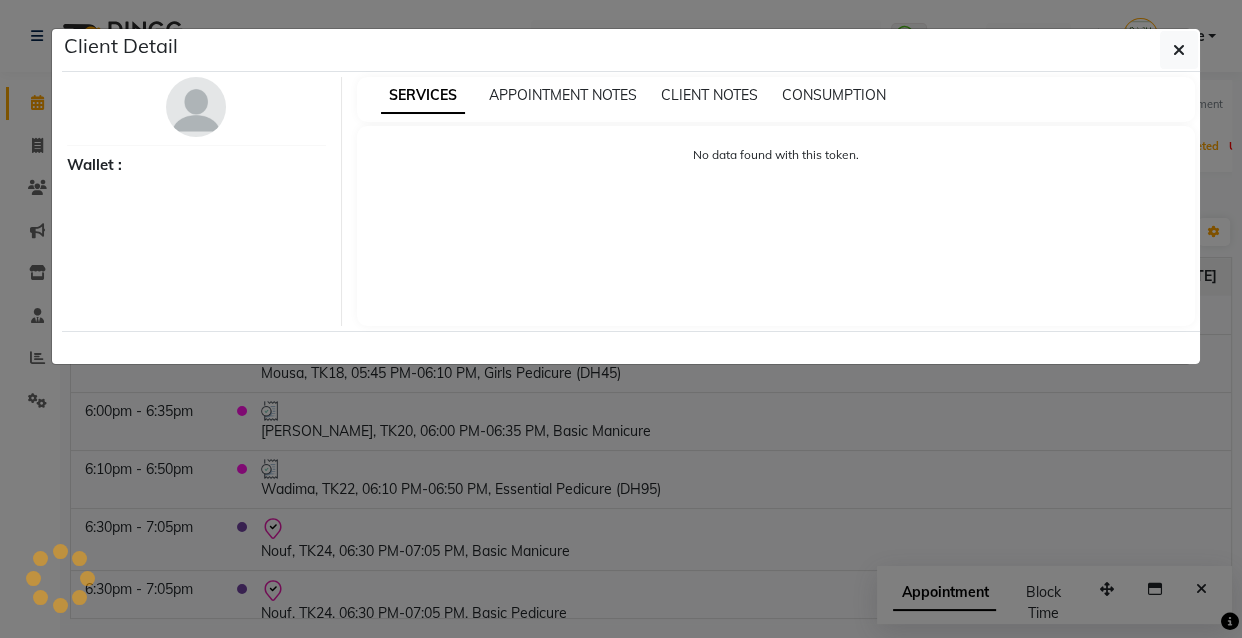 select on "3" 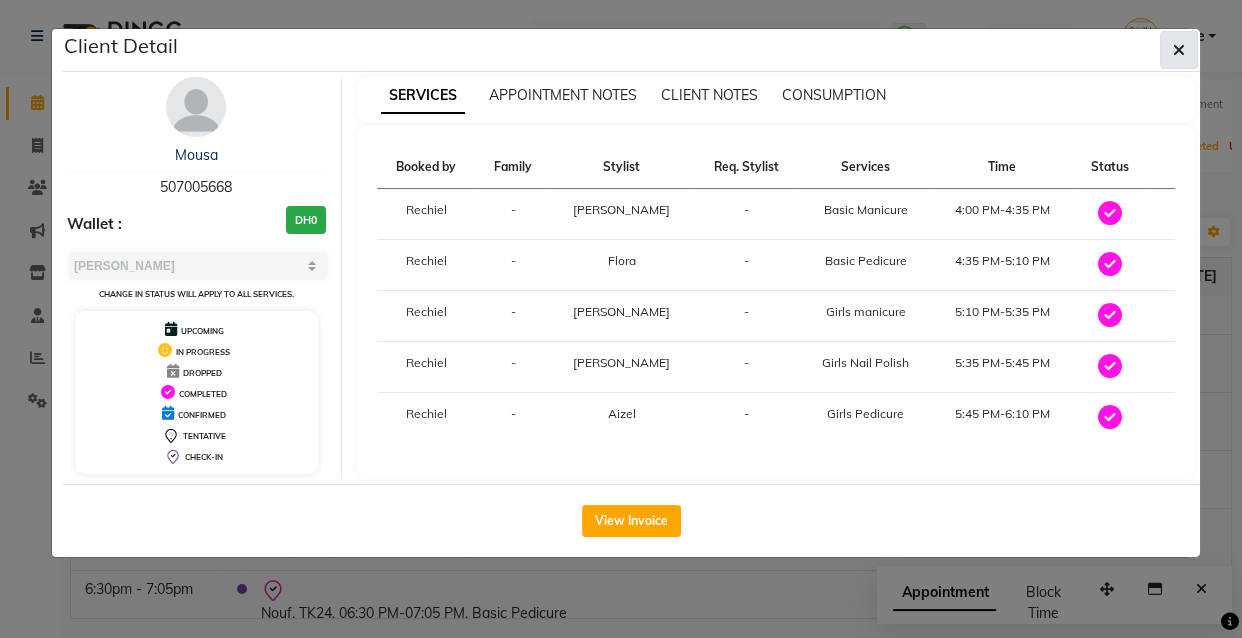 click 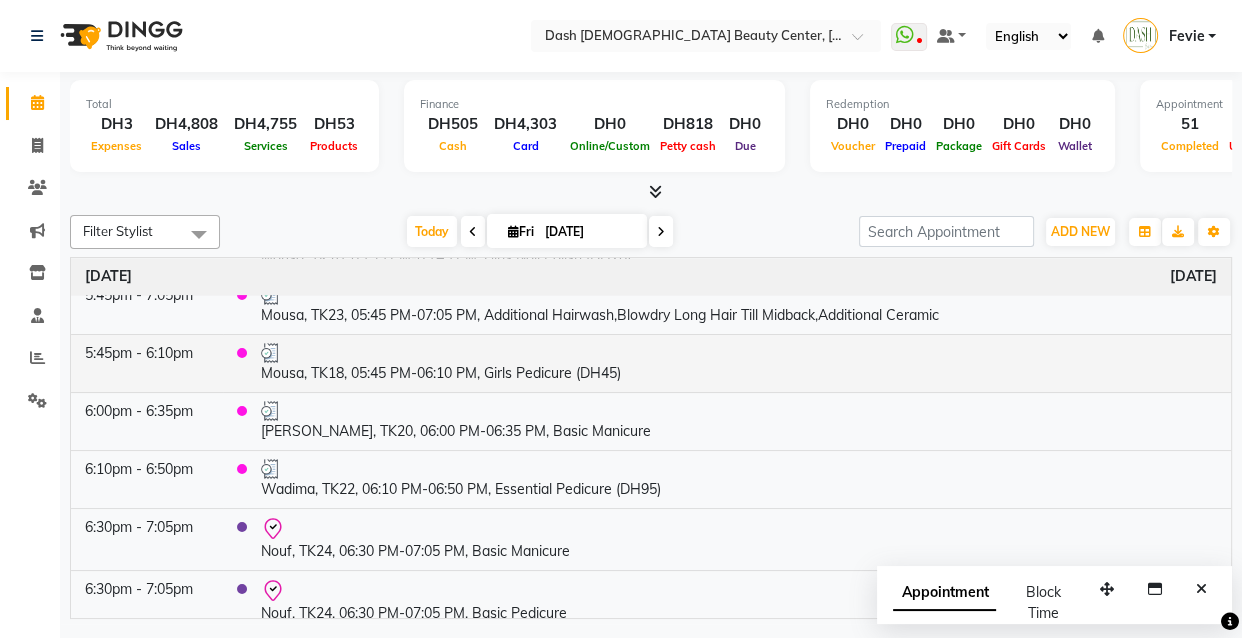 click on "Mousa, TK18, 05:45 PM-06:10 PM, Girls Pedicure (DH45)" at bounding box center (739, 363) 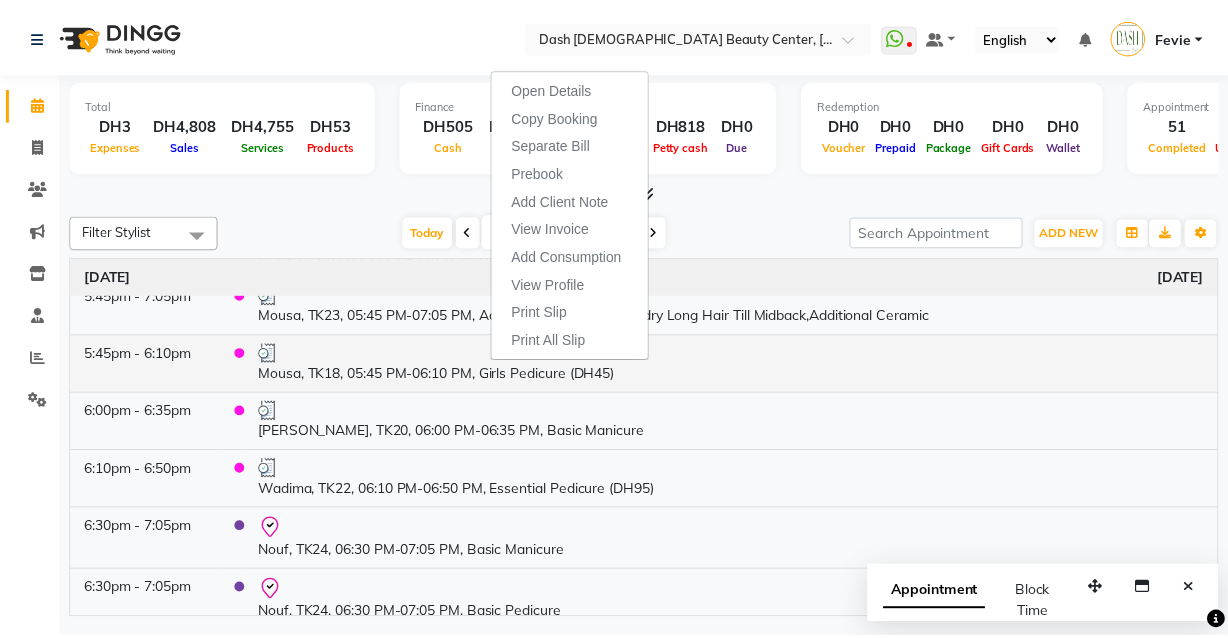 scroll, scrollTop: 2928, scrollLeft: 0, axis: vertical 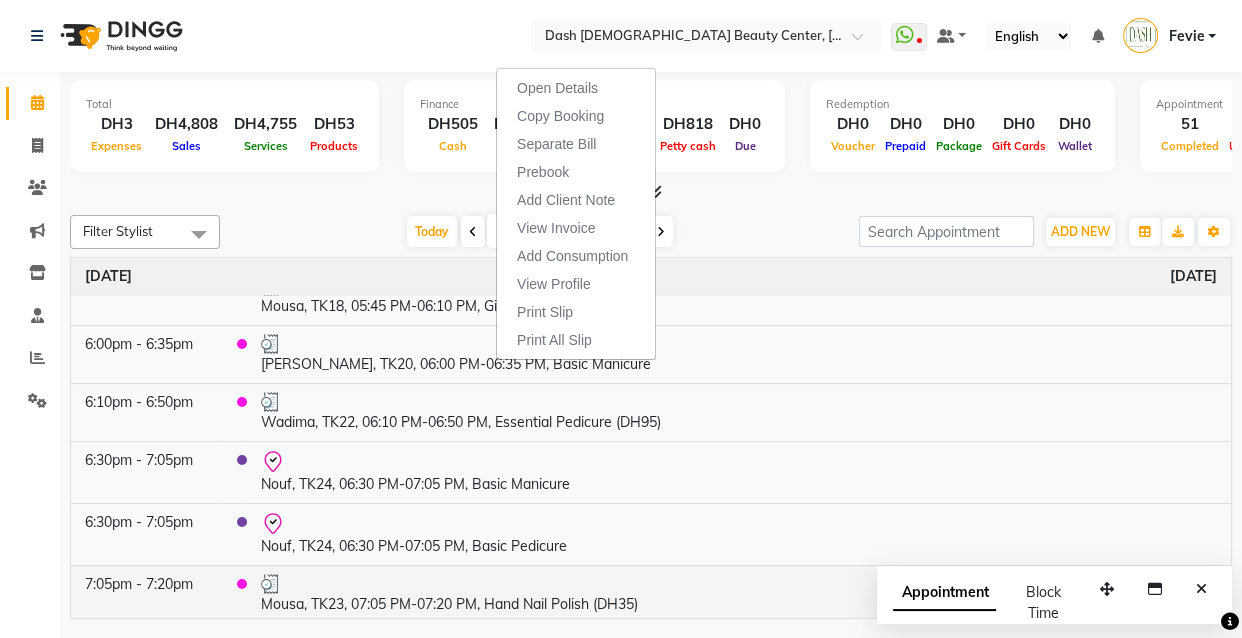 click on "Mousa, TK23, 07:05 PM-07:20 PM, Hand Nail Polish  (DH35)" at bounding box center [739, 594] 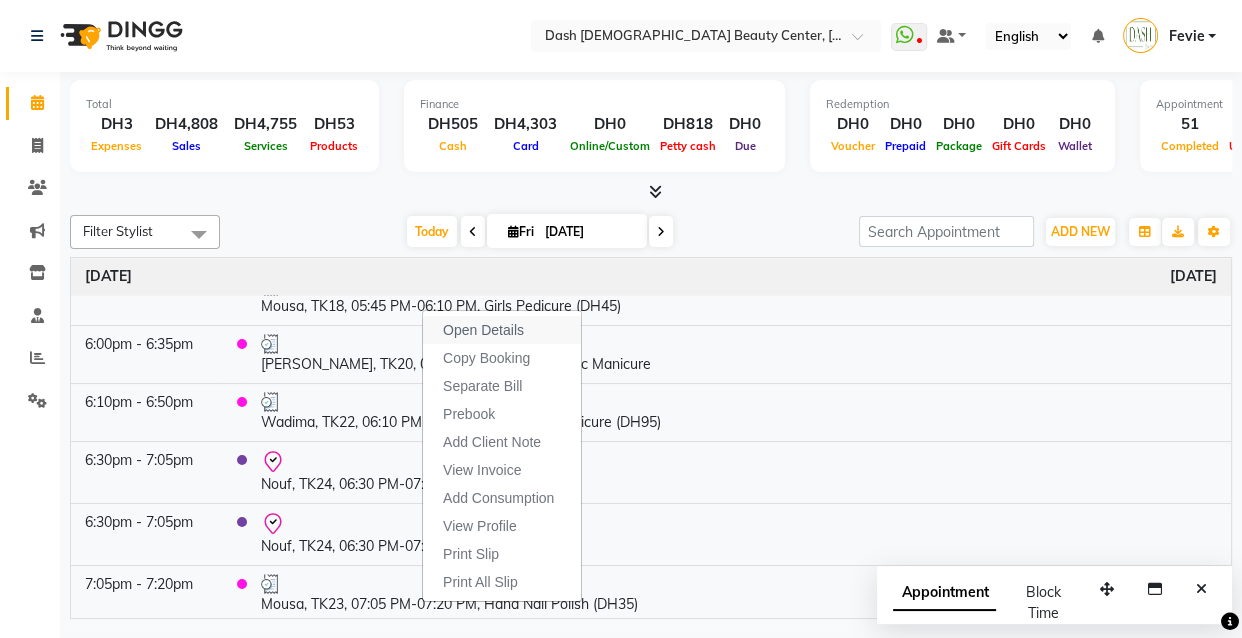click on "Open Details" at bounding box center [483, 330] 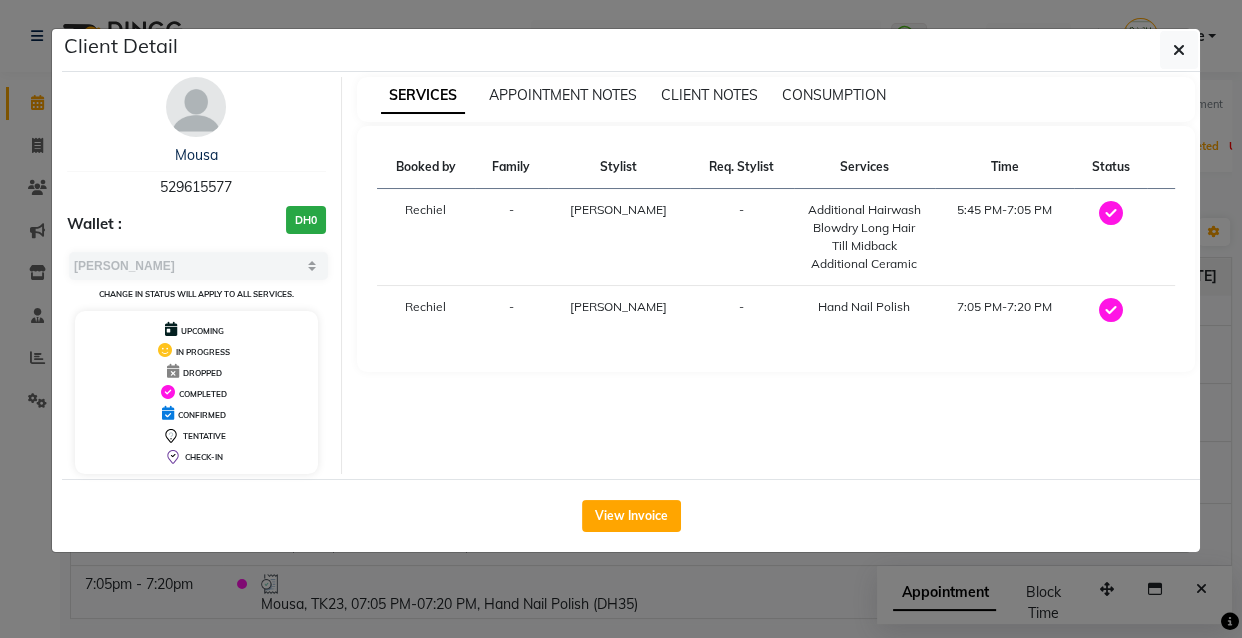 copy on "529615577" 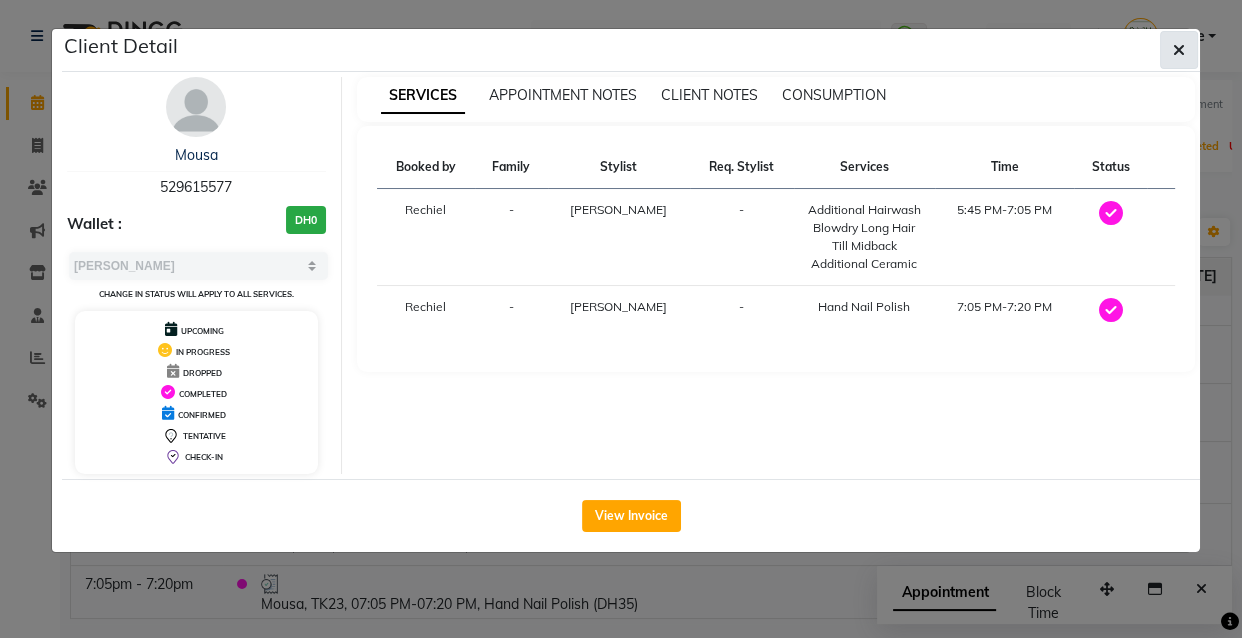click 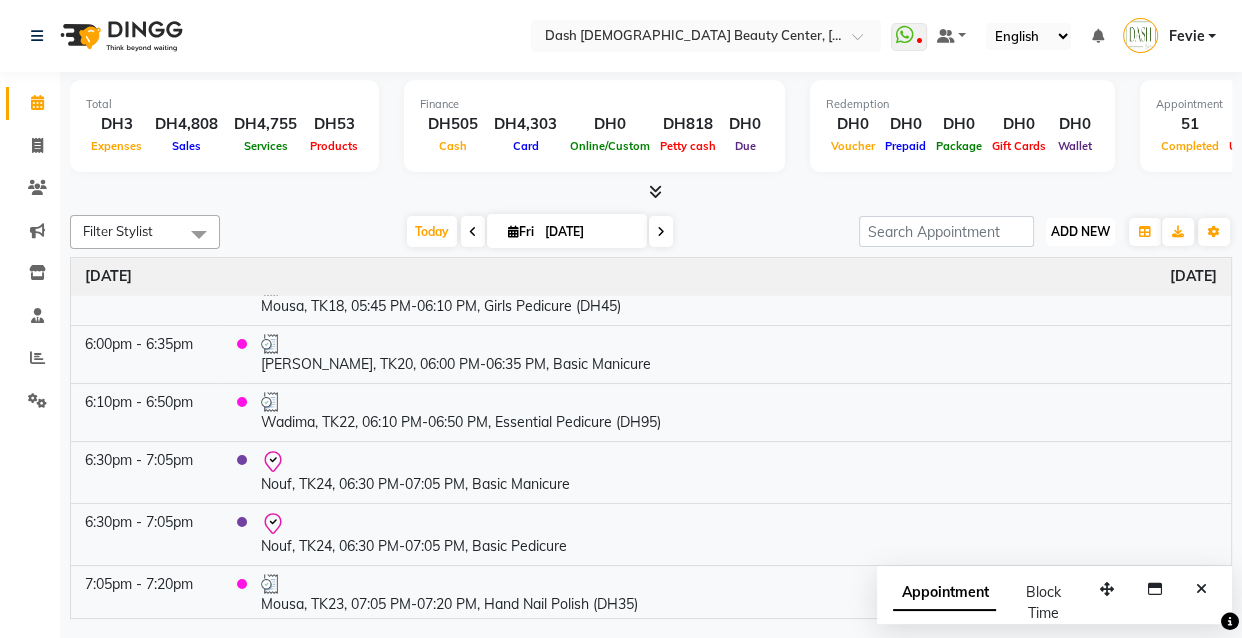 click on "ADD NEW" at bounding box center (1080, 231) 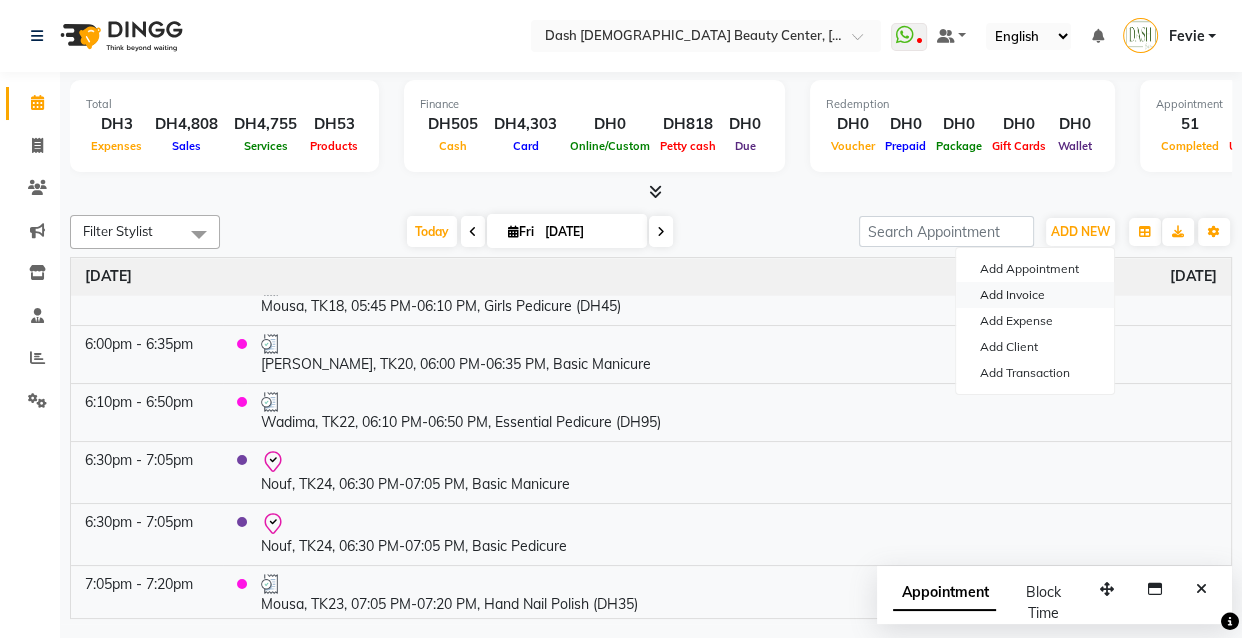 click on "Add Invoice" at bounding box center (1035, 295) 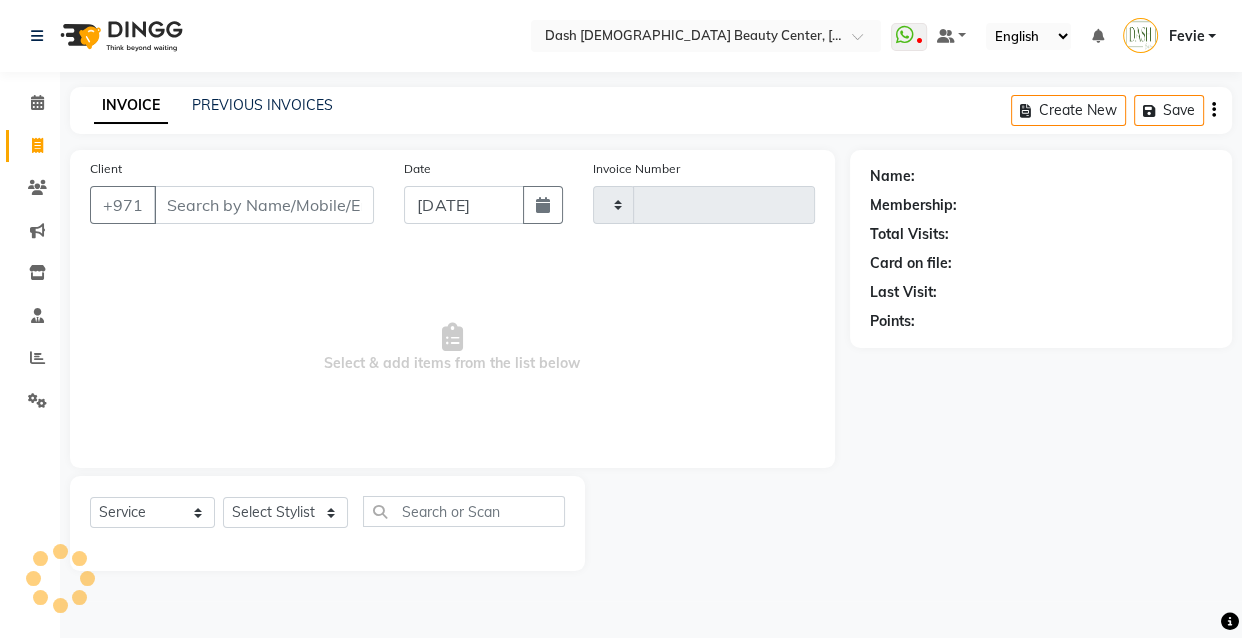 type on "1814" 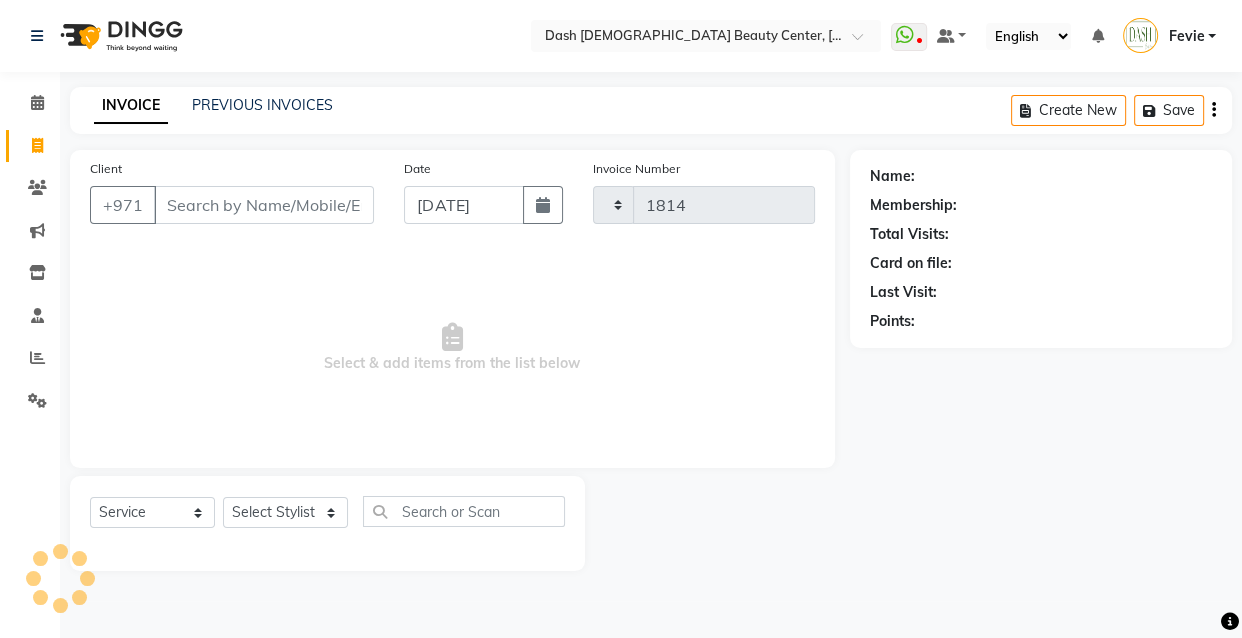 click on "Client" at bounding box center [264, 205] 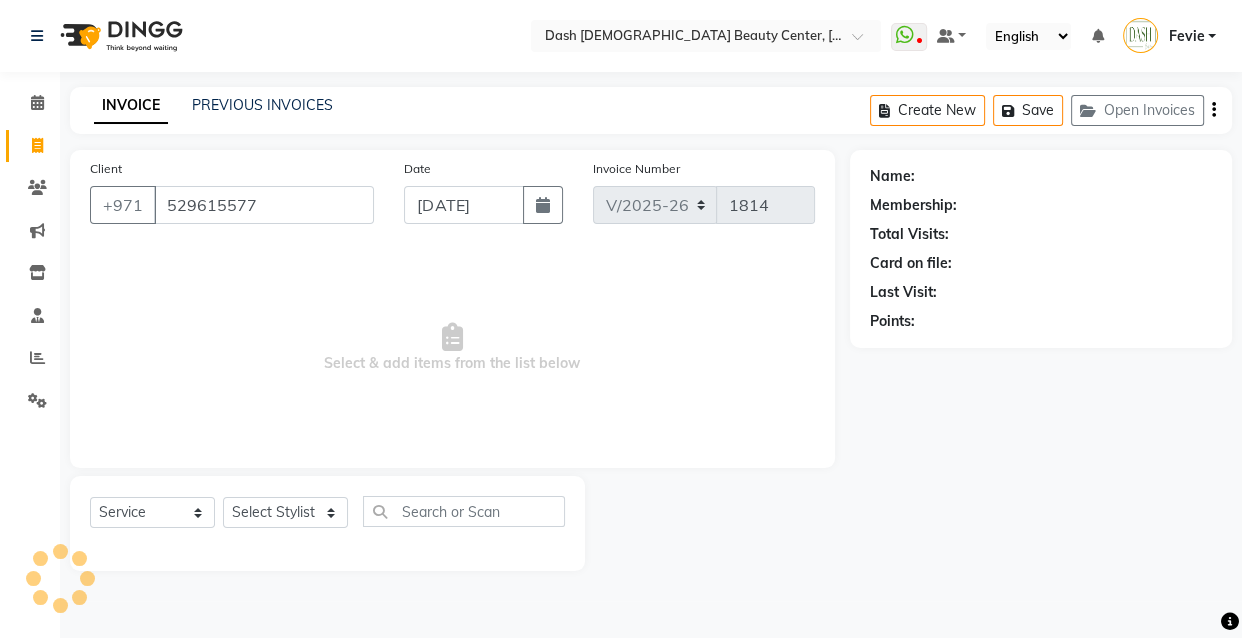 type on "529615577" 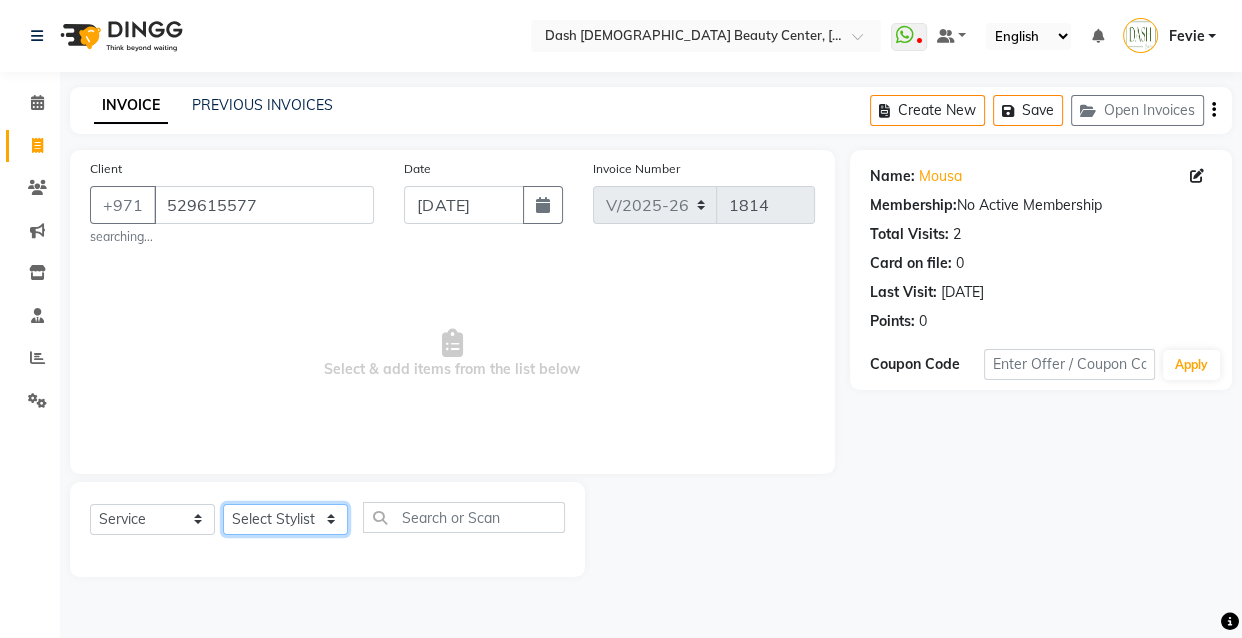 click on "Select Stylist [PERSON_NAME] [PERSON_NAME] [PERSON_NAME] [PERSON_NAME] [PERSON_NAME] [PERSON_NAME] [PERSON_NAME] [PERSON_NAME] May [PERSON_NAME] (Cafe) Nabasirye (Cafe) [PERSON_NAME] [PERSON_NAME] Owner Peace Rechiel [PERSON_NAME] [PERSON_NAME]" 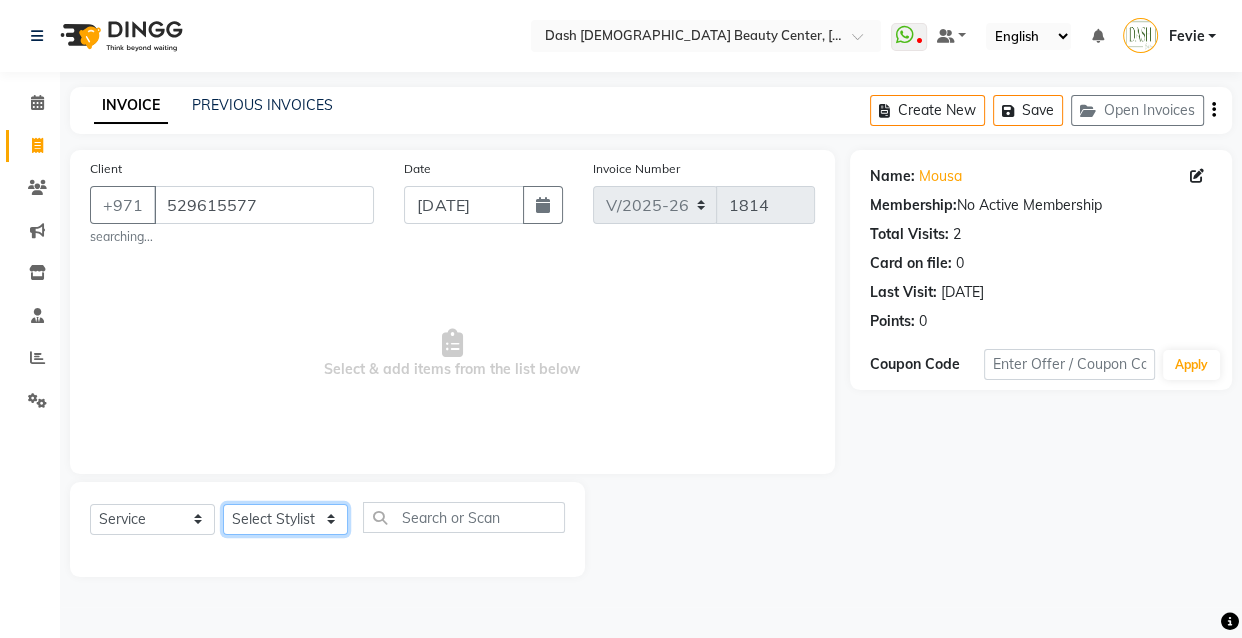 select on "81108" 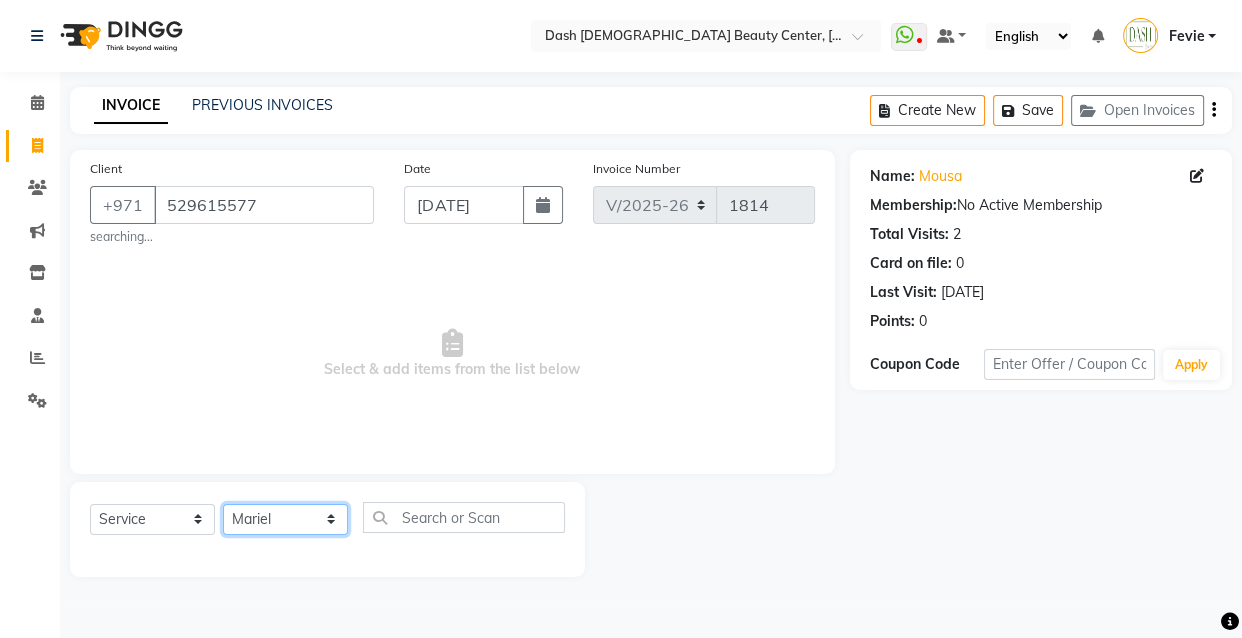 click on "Select Stylist [PERSON_NAME] [PERSON_NAME] [PERSON_NAME] [PERSON_NAME] [PERSON_NAME] [PERSON_NAME] [PERSON_NAME] [PERSON_NAME] May [PERSON_NAME] (Cafe) Nabasirye (Cafe) [PERSON_NAME] [PERSON_NAME] Owner Peace Rechiel [PERSON_NAME] [PERSON_NAME]" 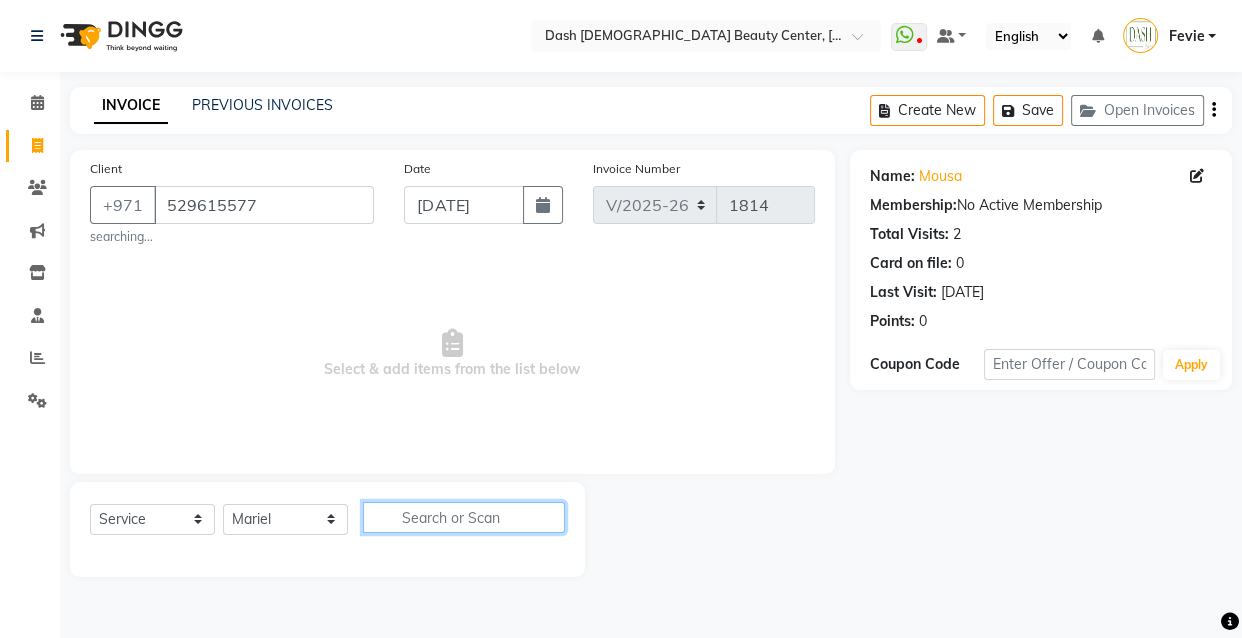 click 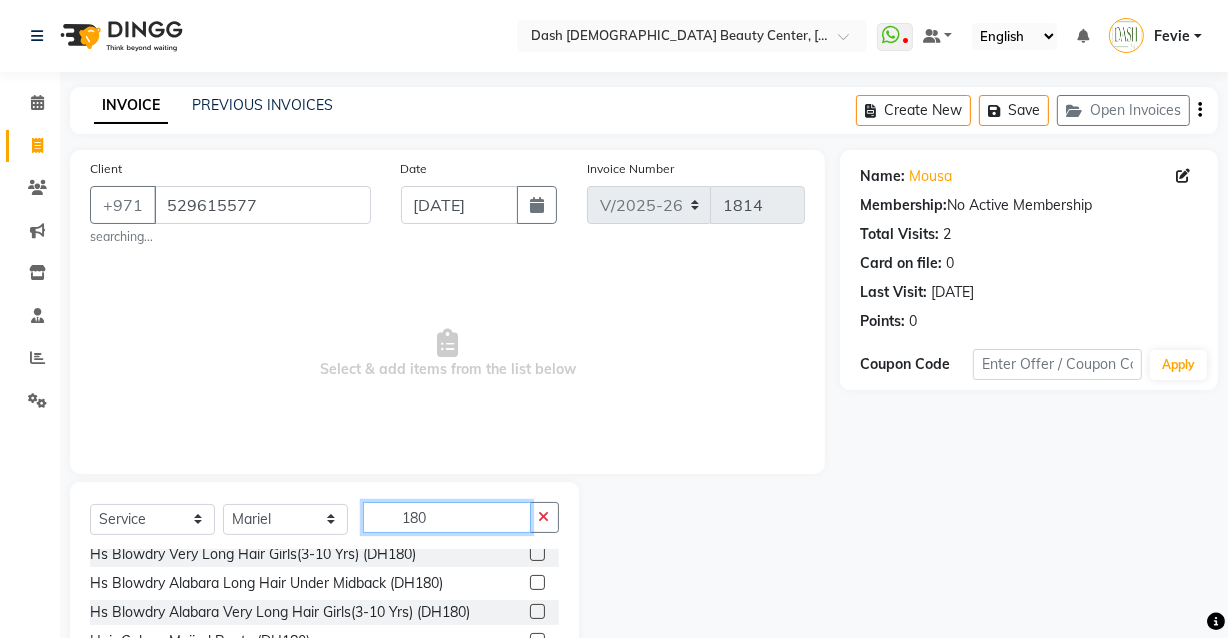 scroll, scrollTop: 42, scrollLeft: 0, axis: vertical 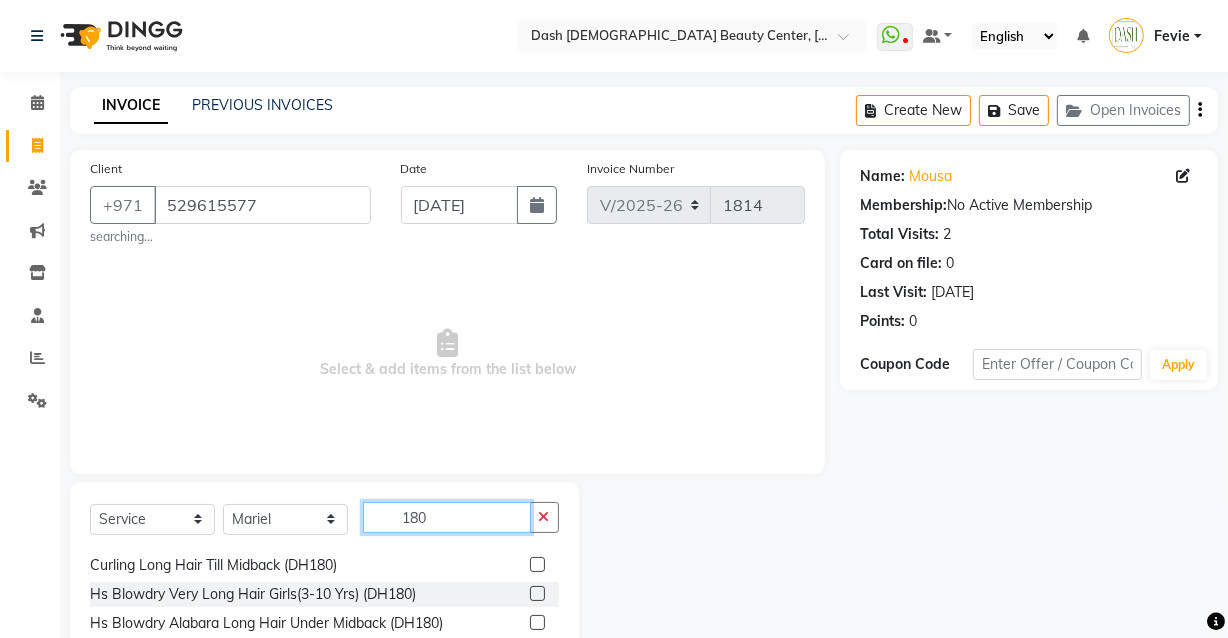 type on "180" 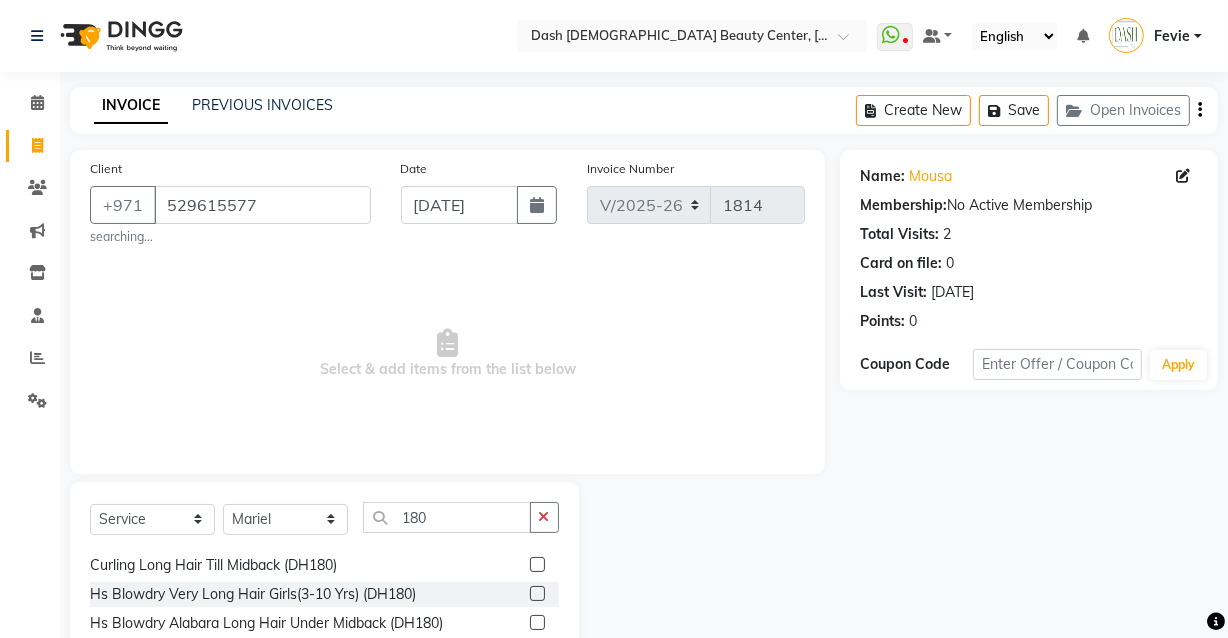 click 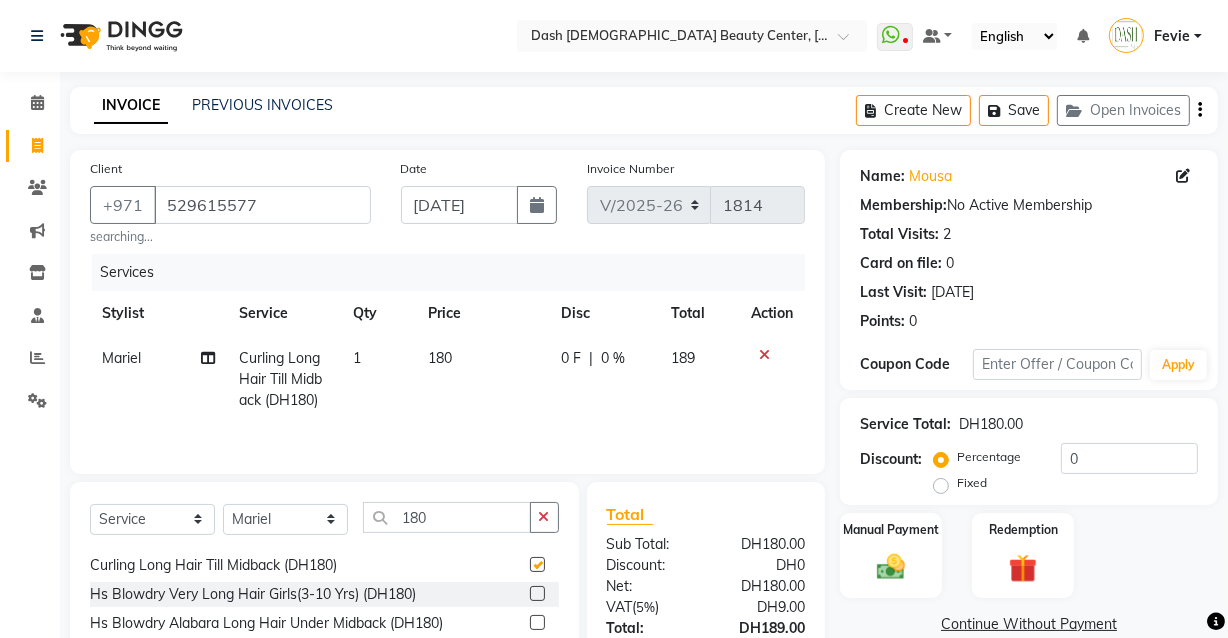 checkbox on "false" 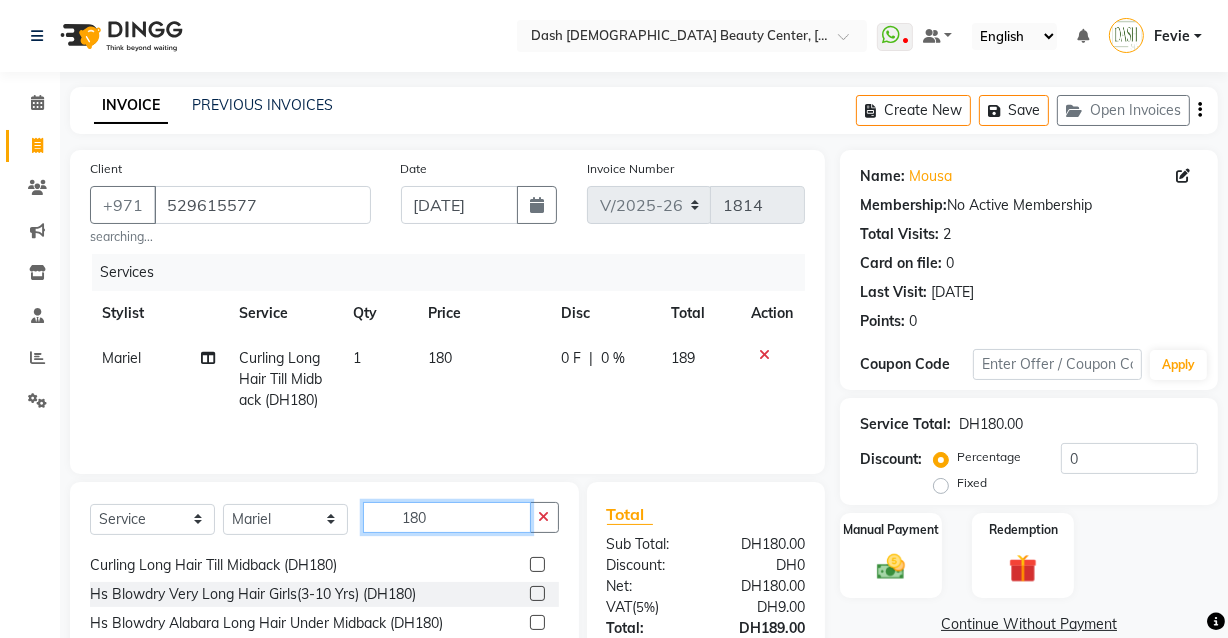 click on "180" 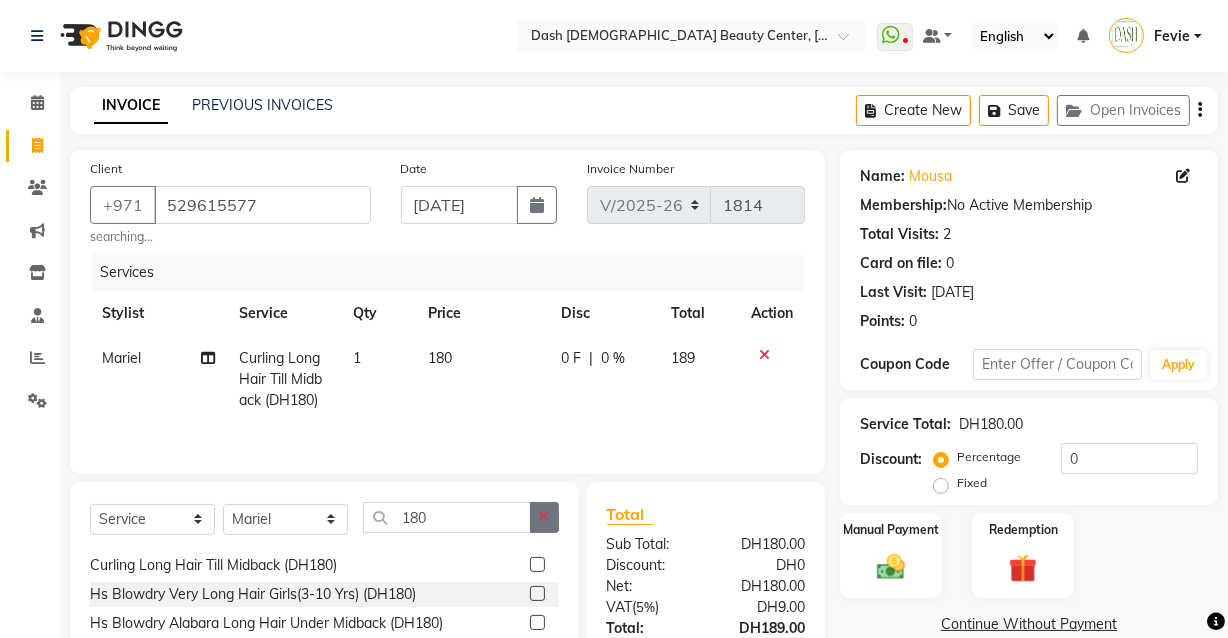 click 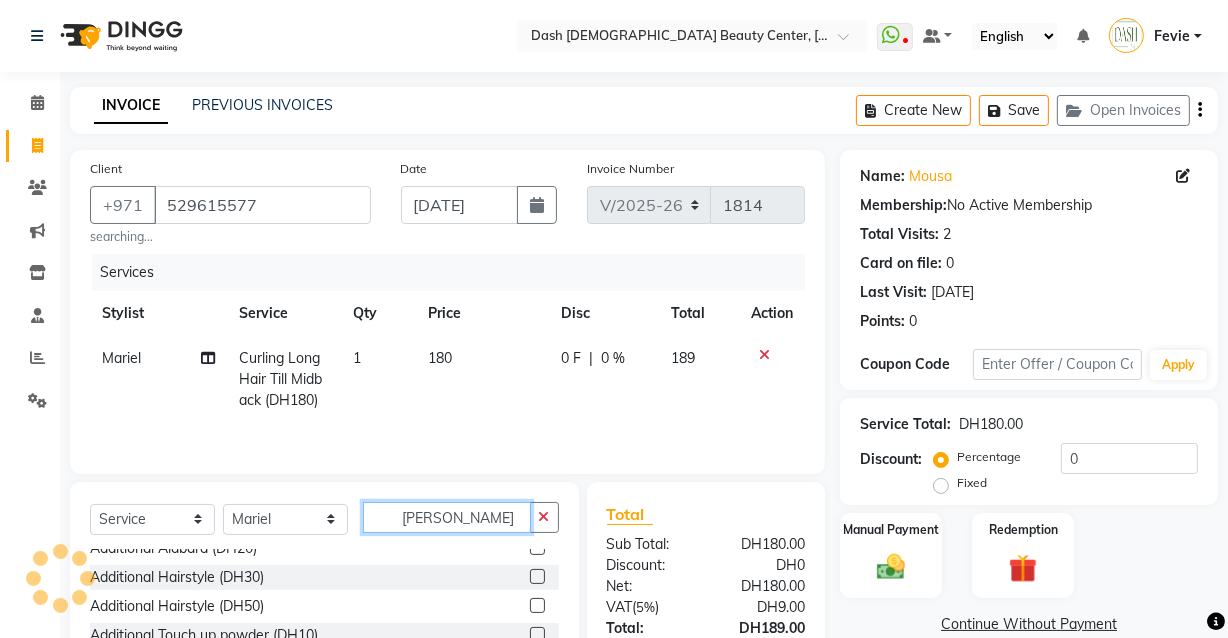 type on "[PERSON_NAME]" 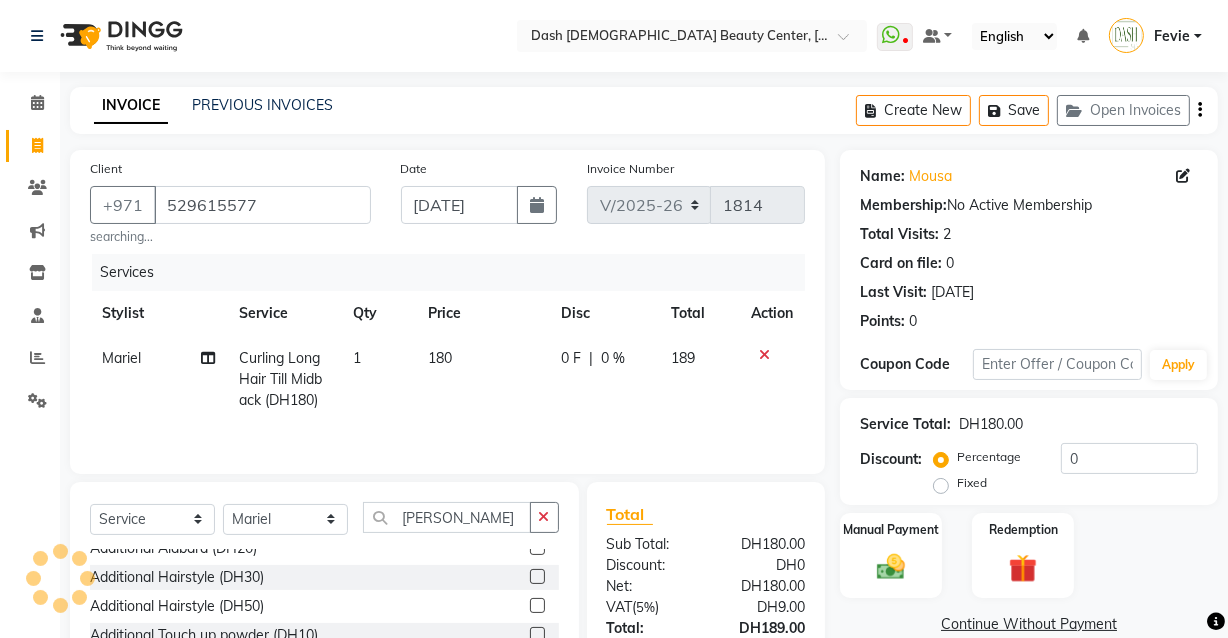 click 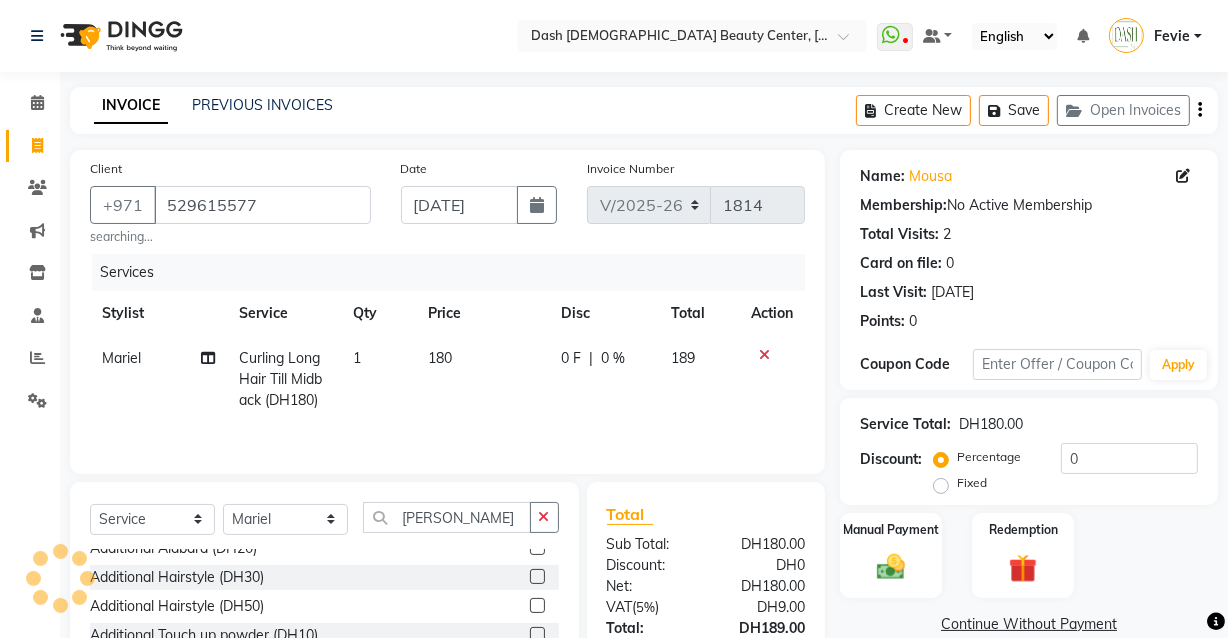 click at bounding box center [536, 577] 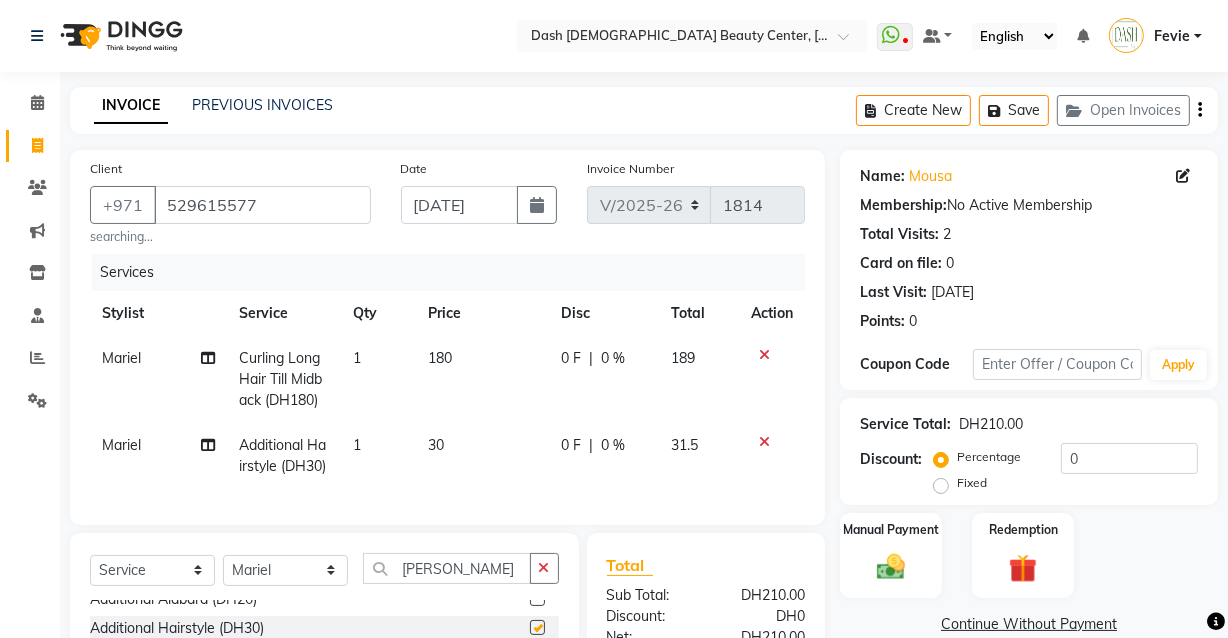 checkbox on "false" 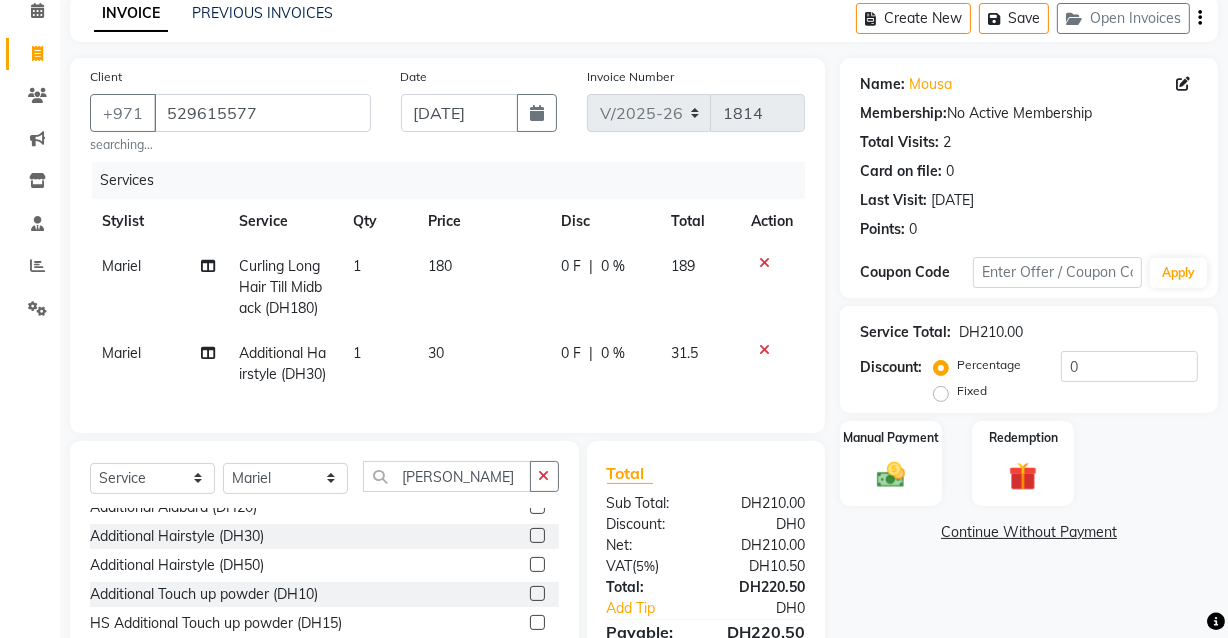 scroll, scrollTop: 130, scrollLeft: 0, axis: vertical 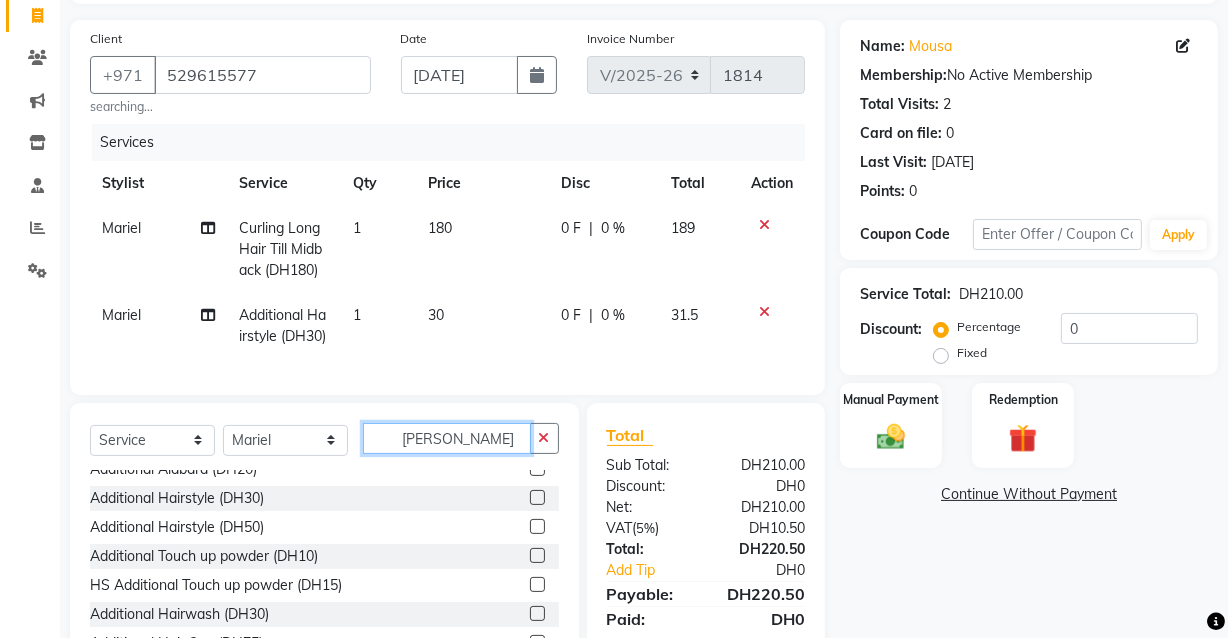 click on "[PERSON_NAME]" 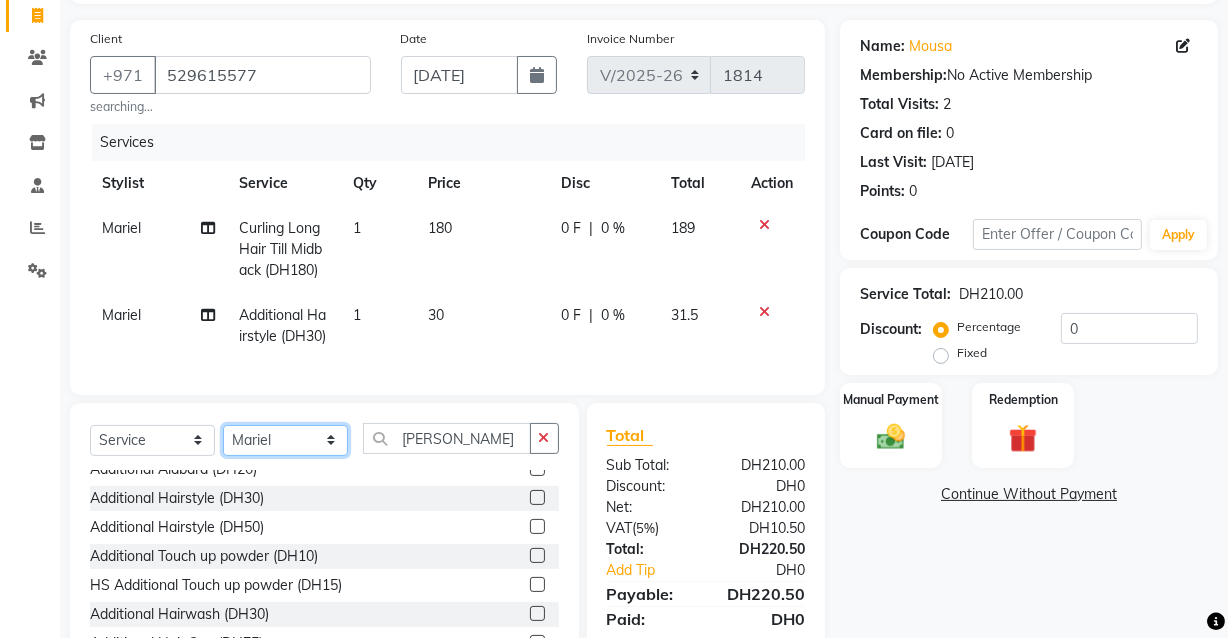 click on "Select Stylist [PERSON_NAME] [PERSON_NAME] [PERSON_NAME] [PERSON_NAME] [PERSON_NAME] [PERSON_NAME] [PERSON_NAME] [PERSON_NAME] May [PERSON_NAME] (Cafe) Nabasirye (Cafe) [PERSON_NAME] [PERSON_NAME] Owner Peace Rechiel [PERSON_NAME] [PERSON_NAME]" 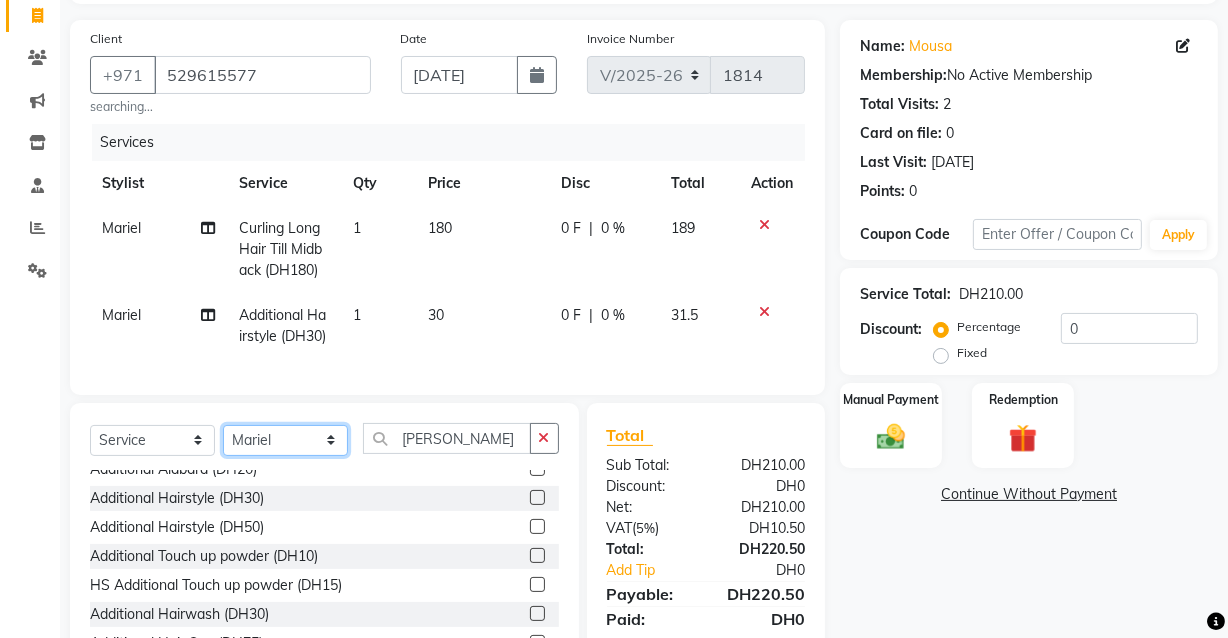 select on "81111" 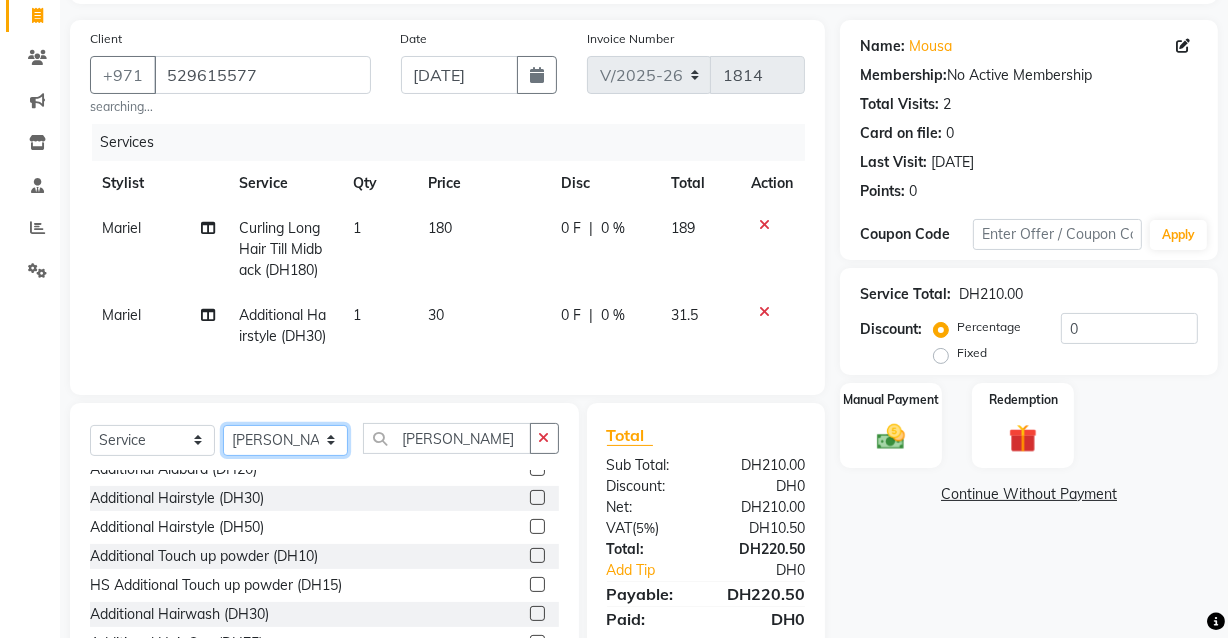 click on "Select Stylist [PERSON_NAME] [PERSON_NAME] [PERSON_NAME] [PERSON_NAME] [PERSON_NAME] [PERSON_NAME] [PERSON_NAME] [PERSON_NAME] May [PERSON_NAME] (Cafe) Nabasirye (Cafe) [PERSON_NAME] [PERSON_NAME] Owner Peace Rechiel [PERSON_NAME] [PERSON_NAME]" 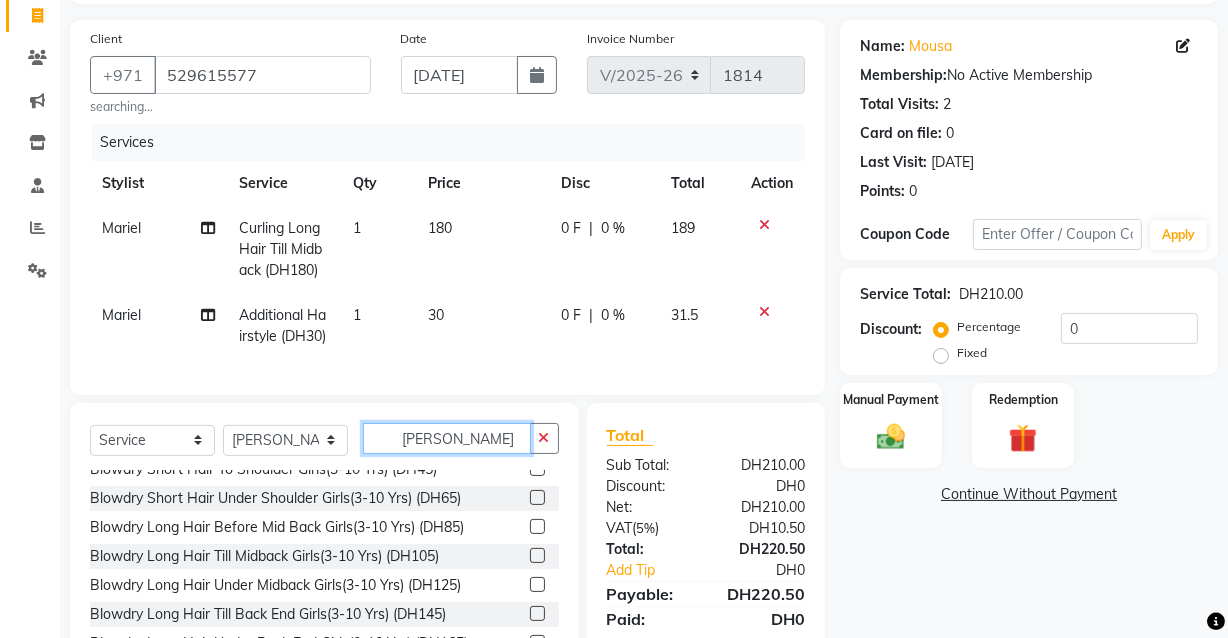 click on "[PERSON_NAME]" 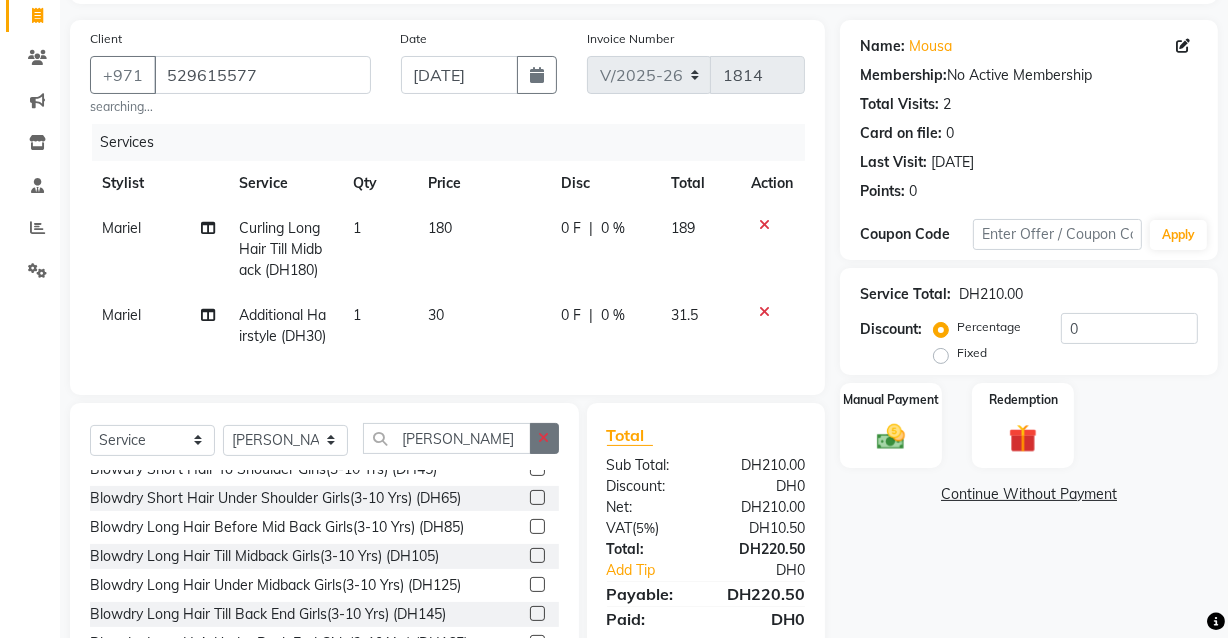 click 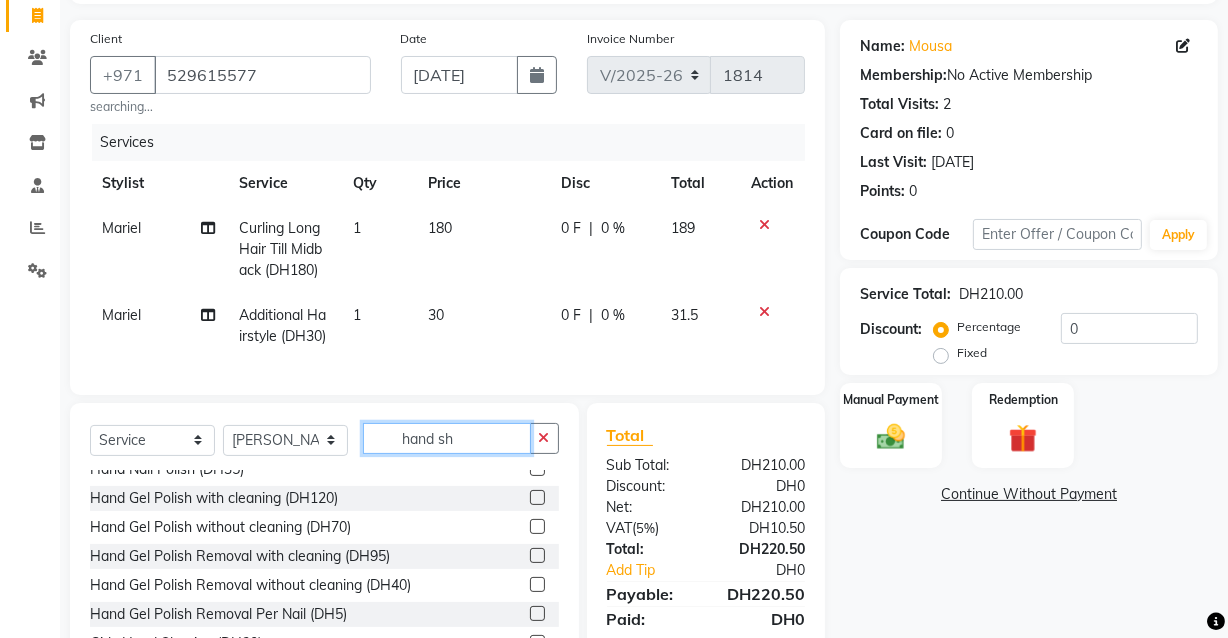 scroll, scrollTop: 0, scrollLeft: 0, axis: both 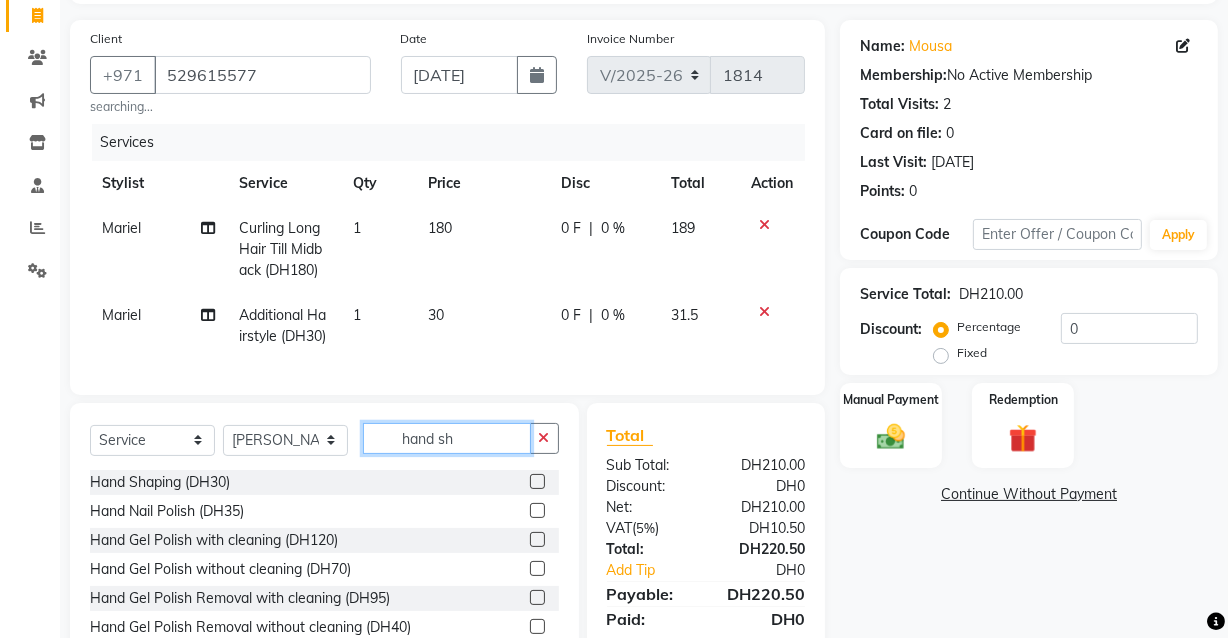 type on "hand sh" 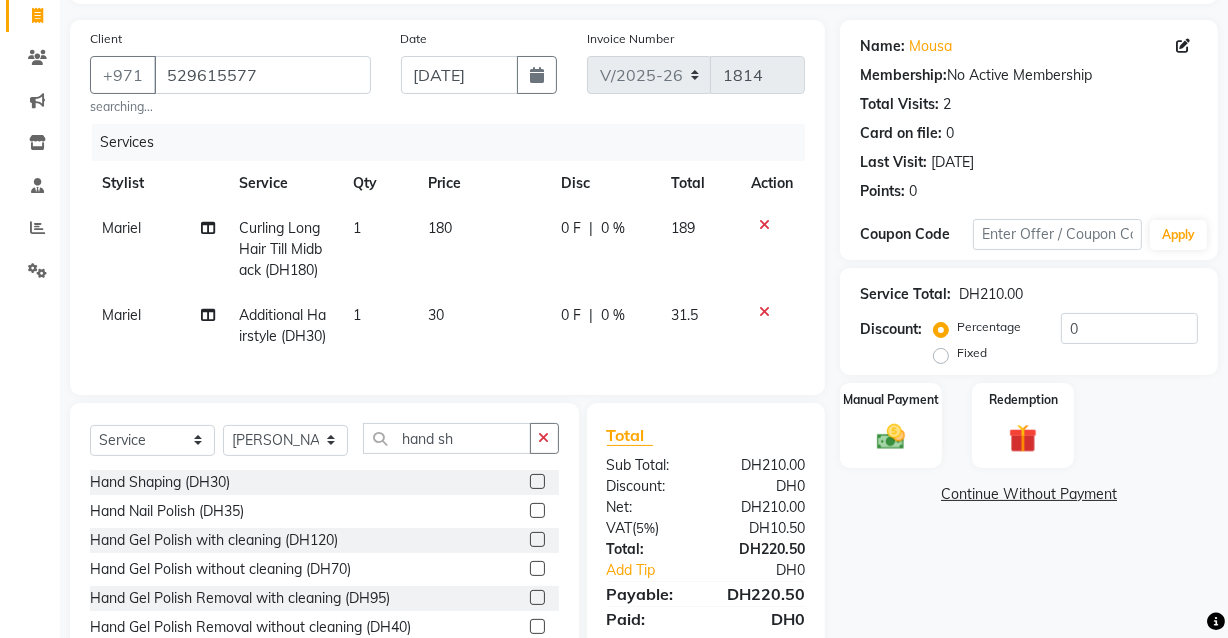 click 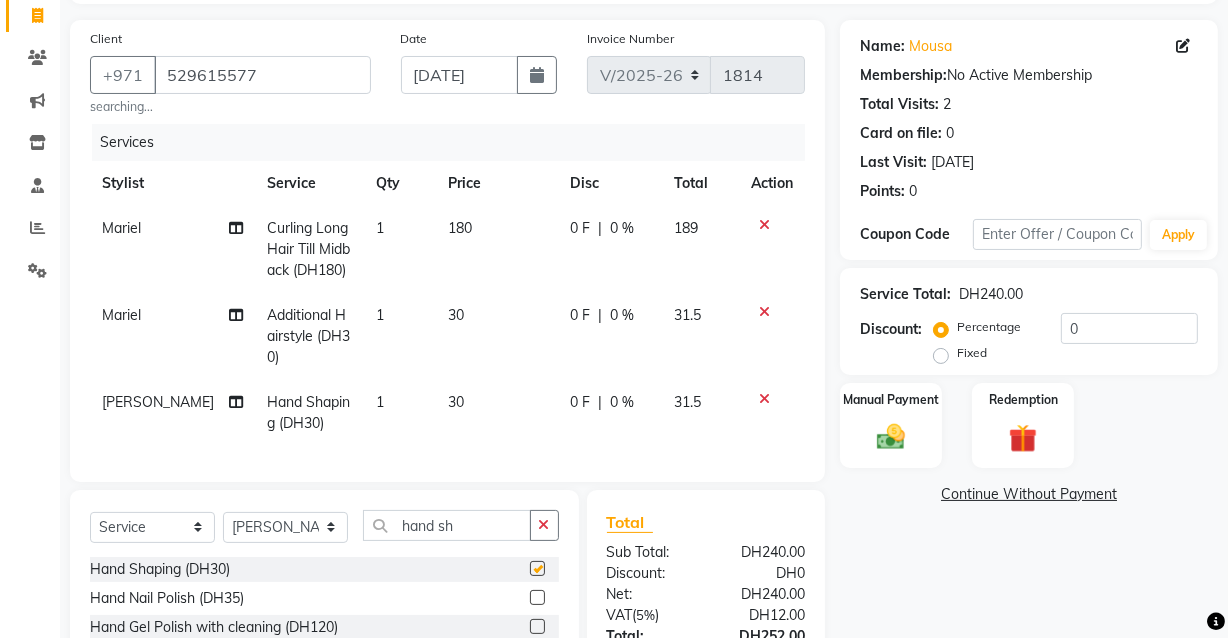 checkbox on "false" 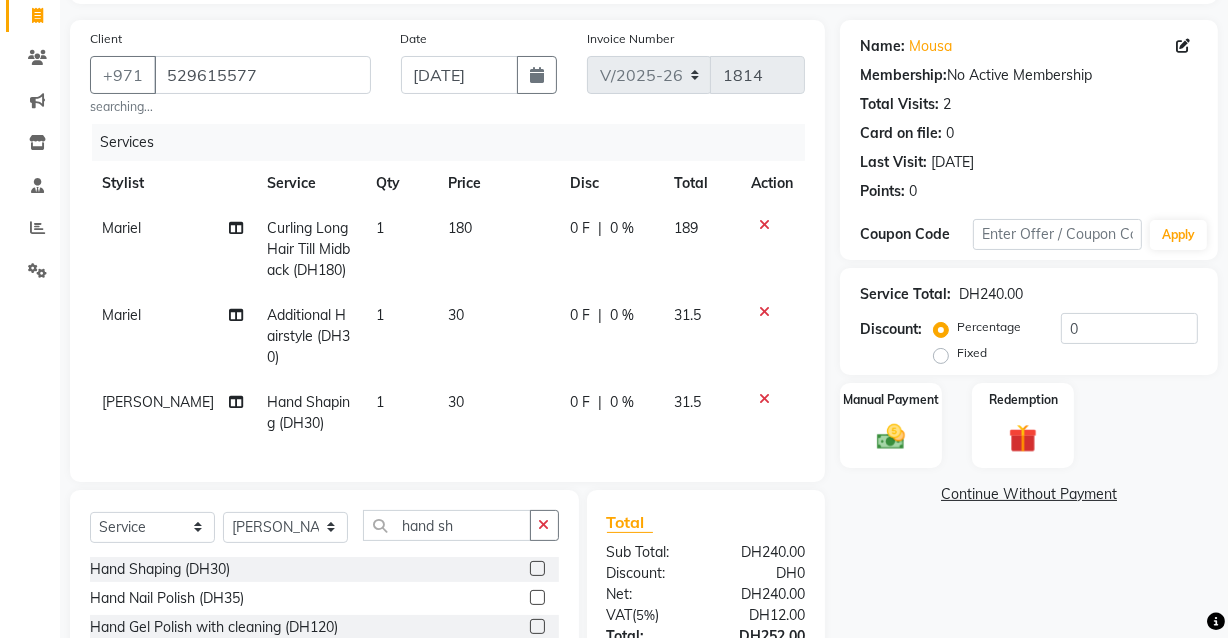click 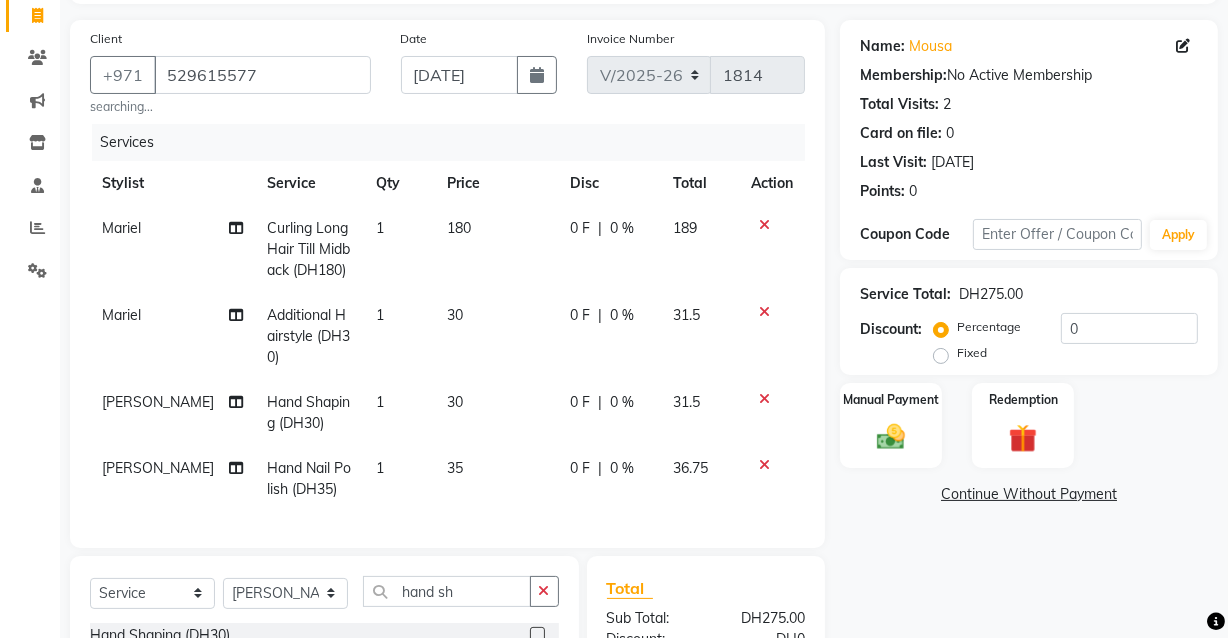 checkbox on "false" 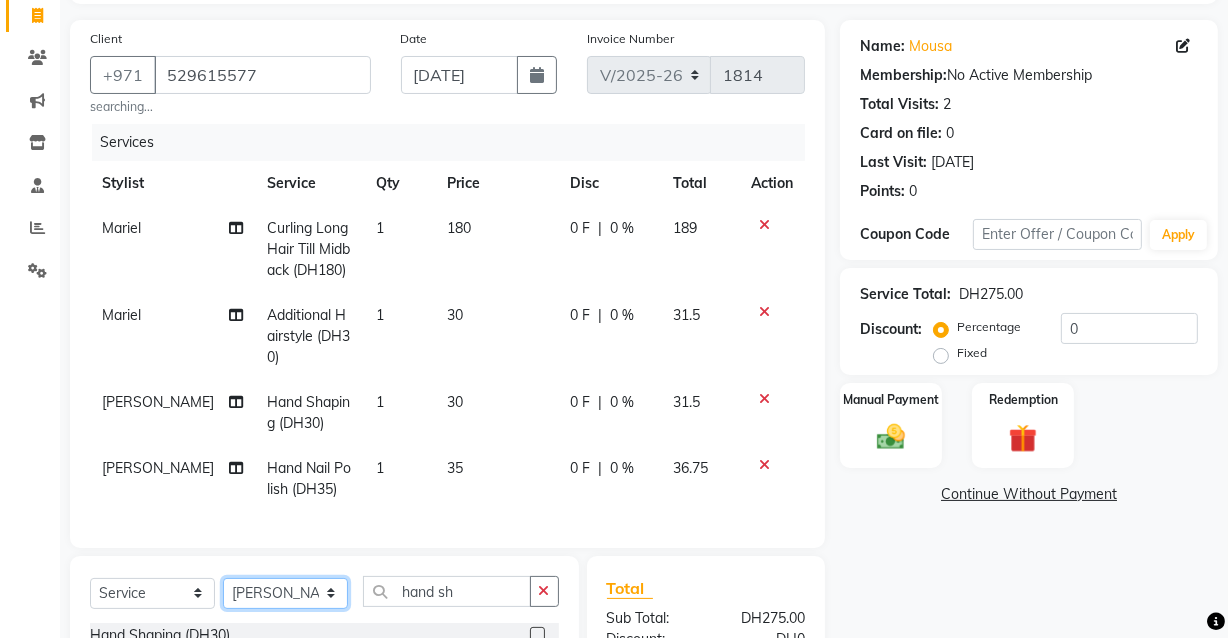click on "Select Stylist [PERSON_NAME] [PERSON_NAME] [PERSON_NAME] [PERSON_NAME] [PERSON_NAME] [PERSON_NAME] [PERSON_NAME] [PERSON_NAME] May [PERSON_NAME] (Cafe) Nabasirye (Cafe) [PERSON_NAME] [PERSON_NAME] Owner Peace Rechiel [PERSON_NAME] [PERSON_NAME]" 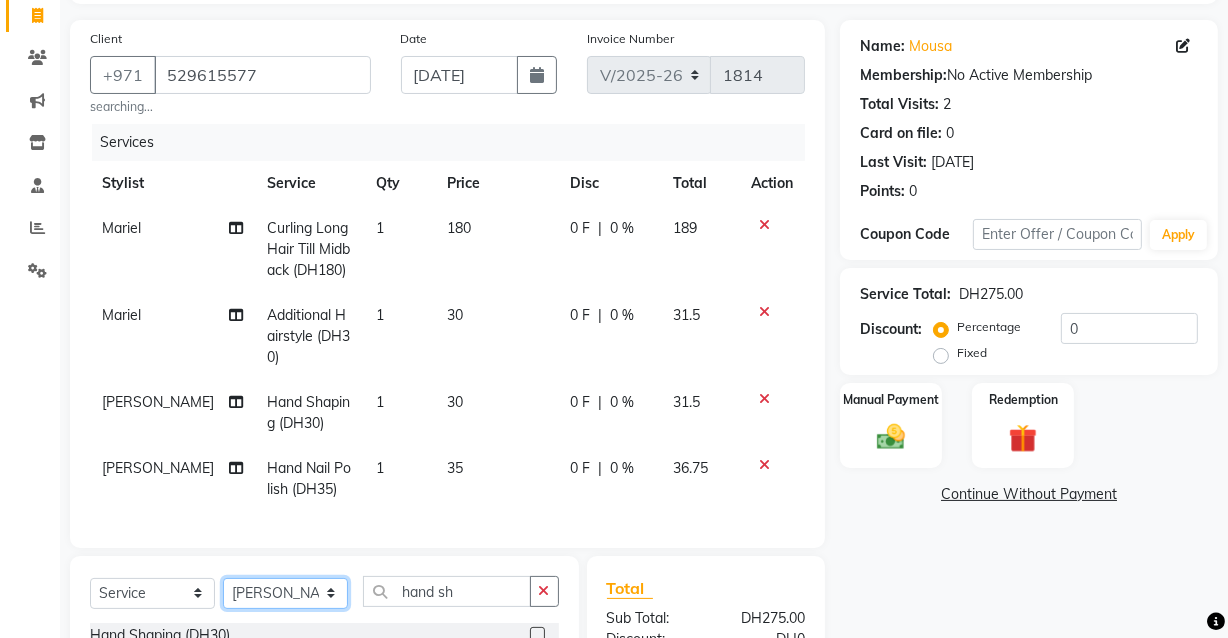select on "82784" 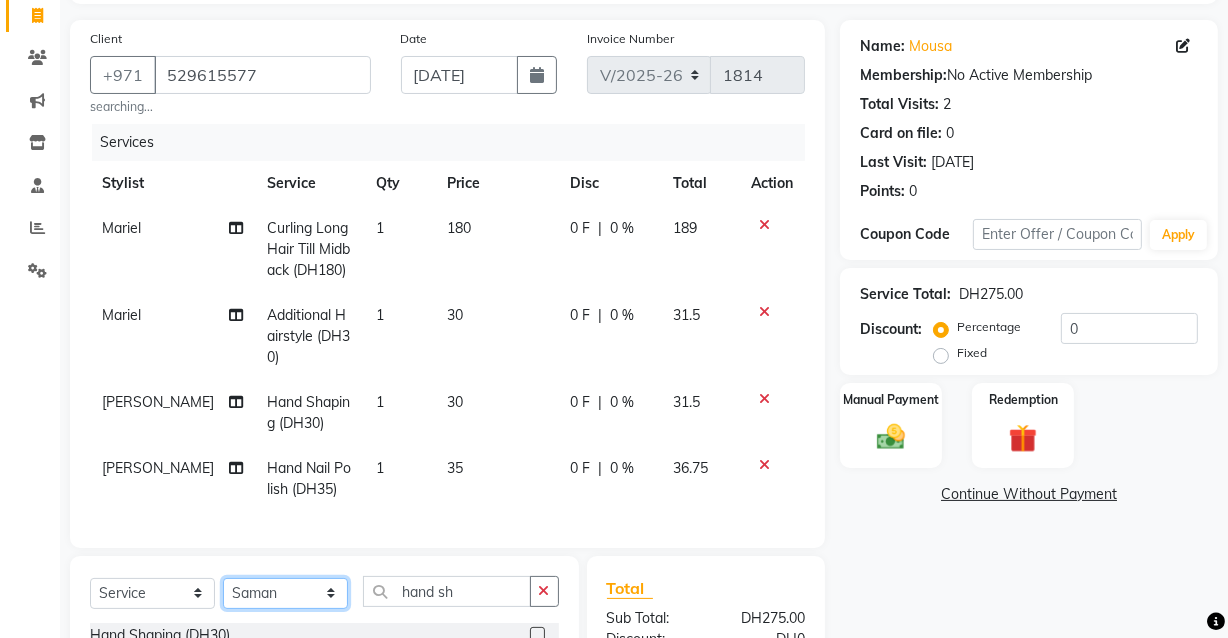 click on "Select Stylist [PERSON_NAME] [PERSON_NAME] [PERSON_NAME] [PERSON_NAME] [PERSON_NAME] [PERSON_NAME] [PERSON_NAME] [PERSON_NAME] May [PERSON_NAME] (Cafe) Nabasirye (Cafe) [PERSON_NAME] [PERSON_NAME] Owner Peace Rechiel [PERSON_NAME] [PERSON_NAME]" 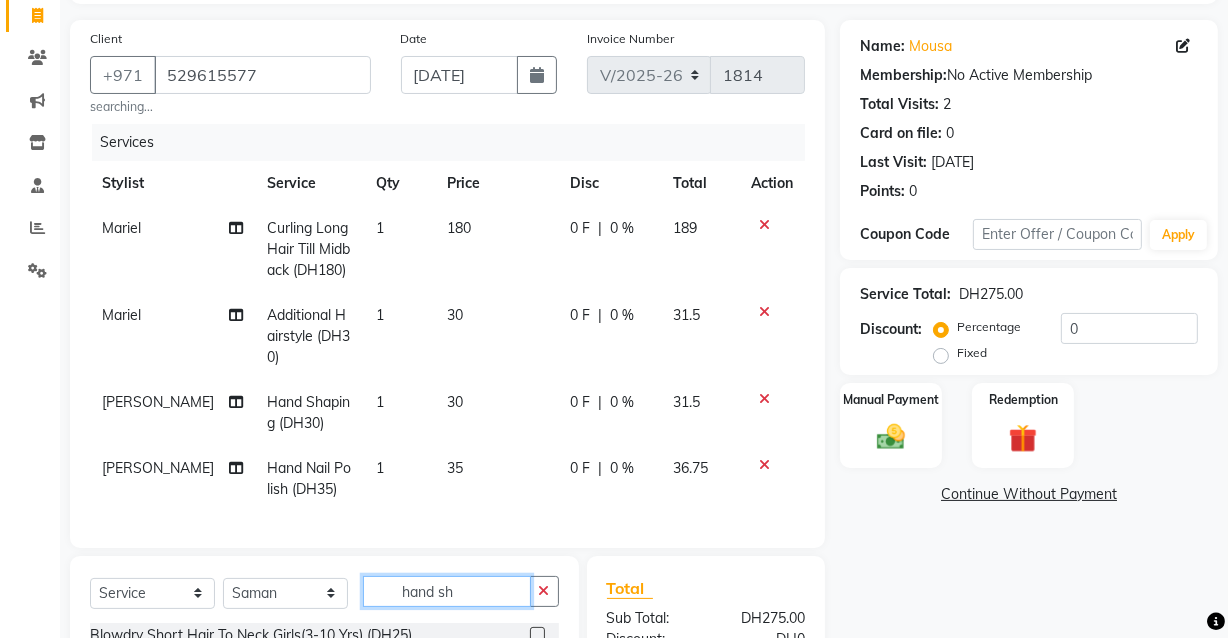 click on "hand sh" 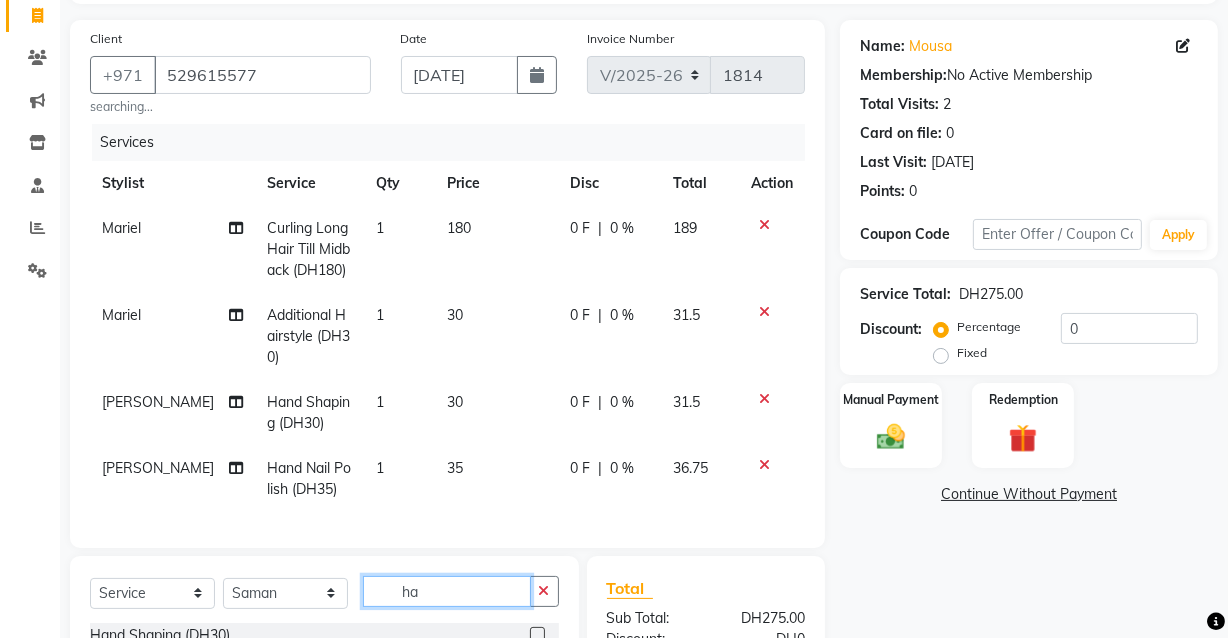 type on "h" 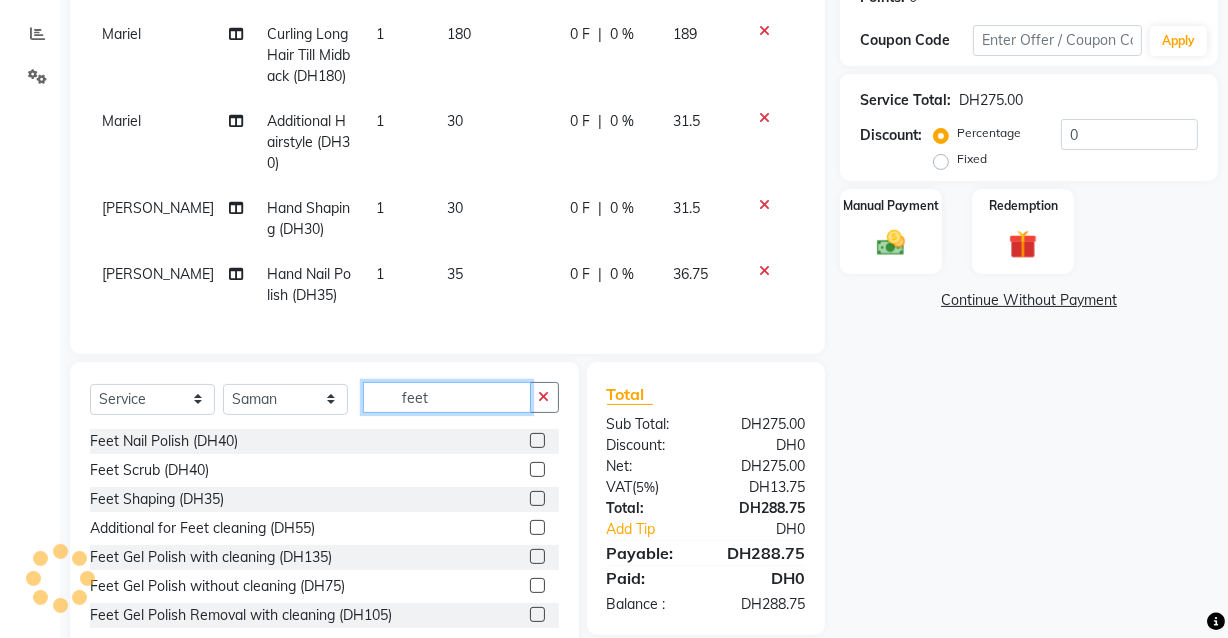 scroll, scrollTop: 327, scrollLeft: 0, axis: vertical 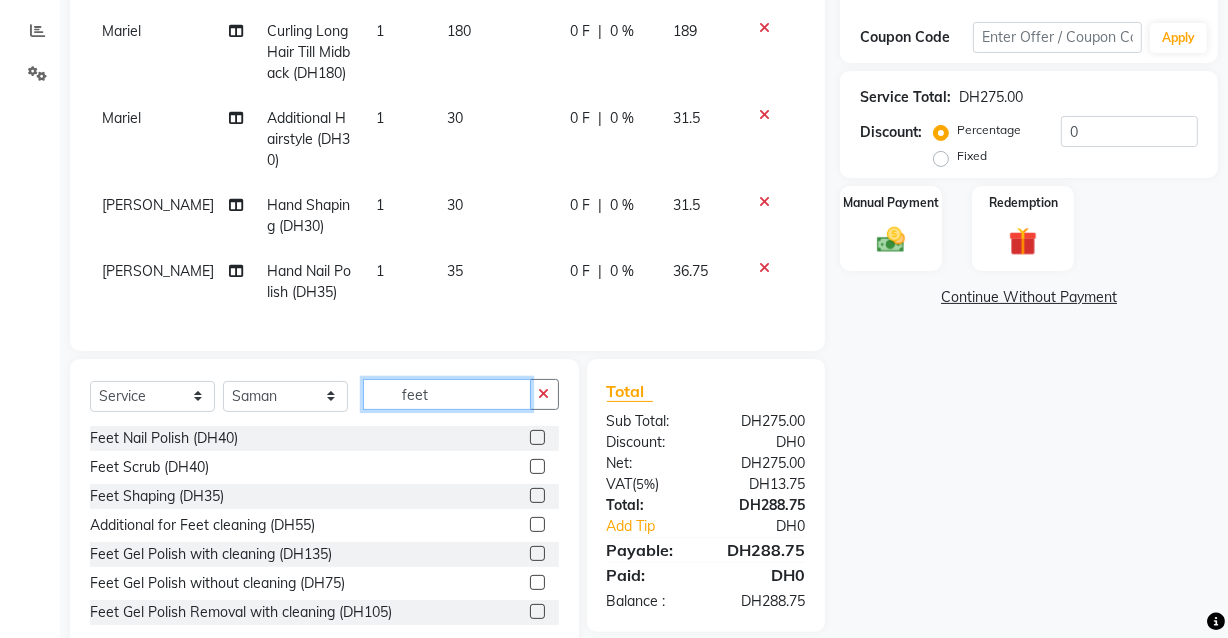 type on "feet" 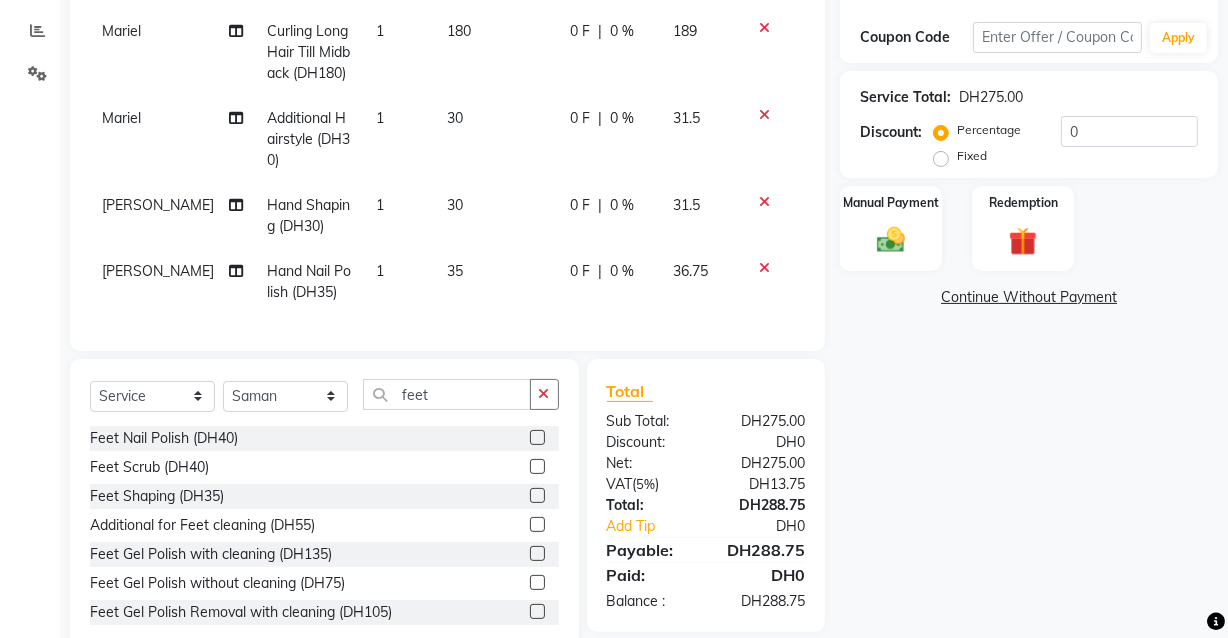 click 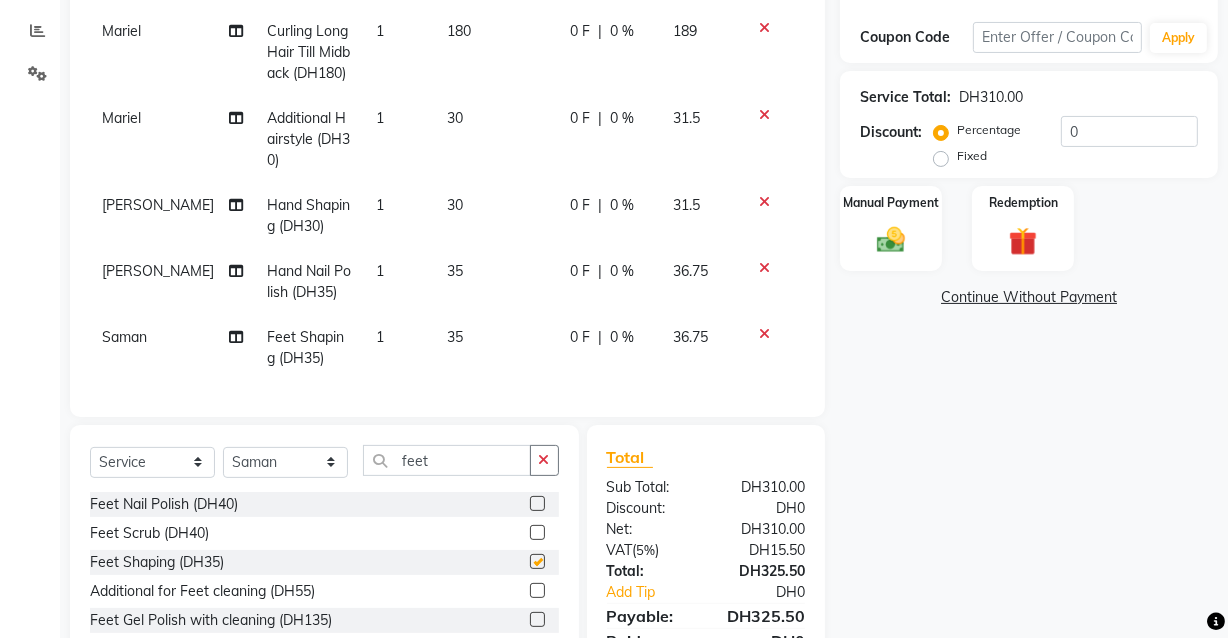 checkbox on "false" 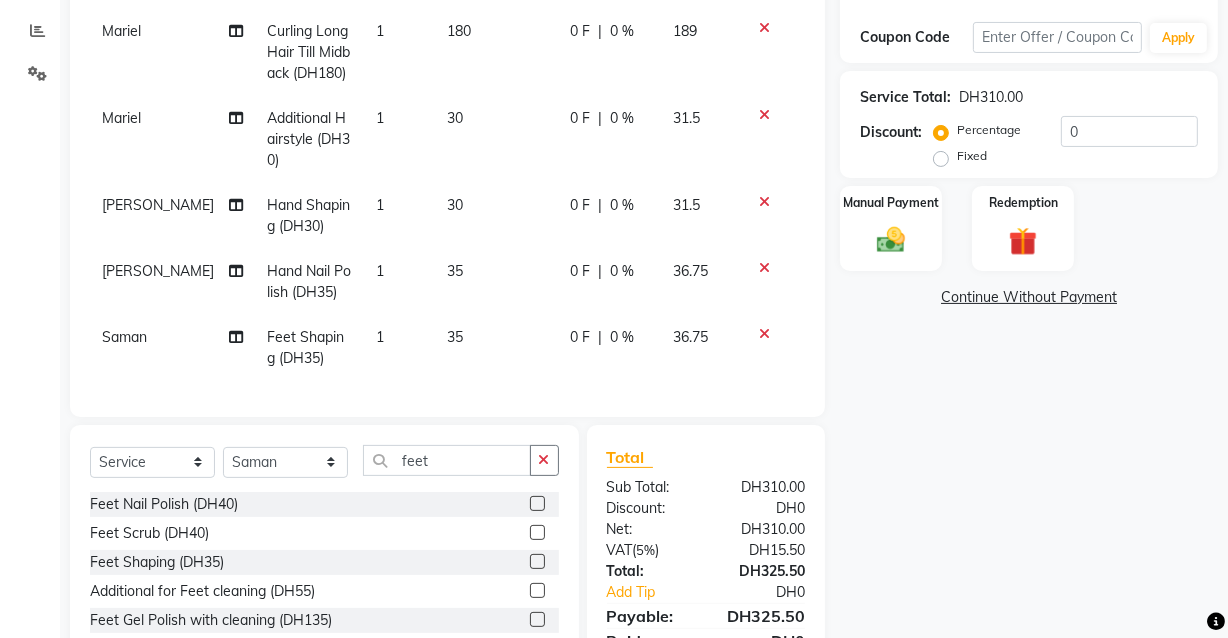 click 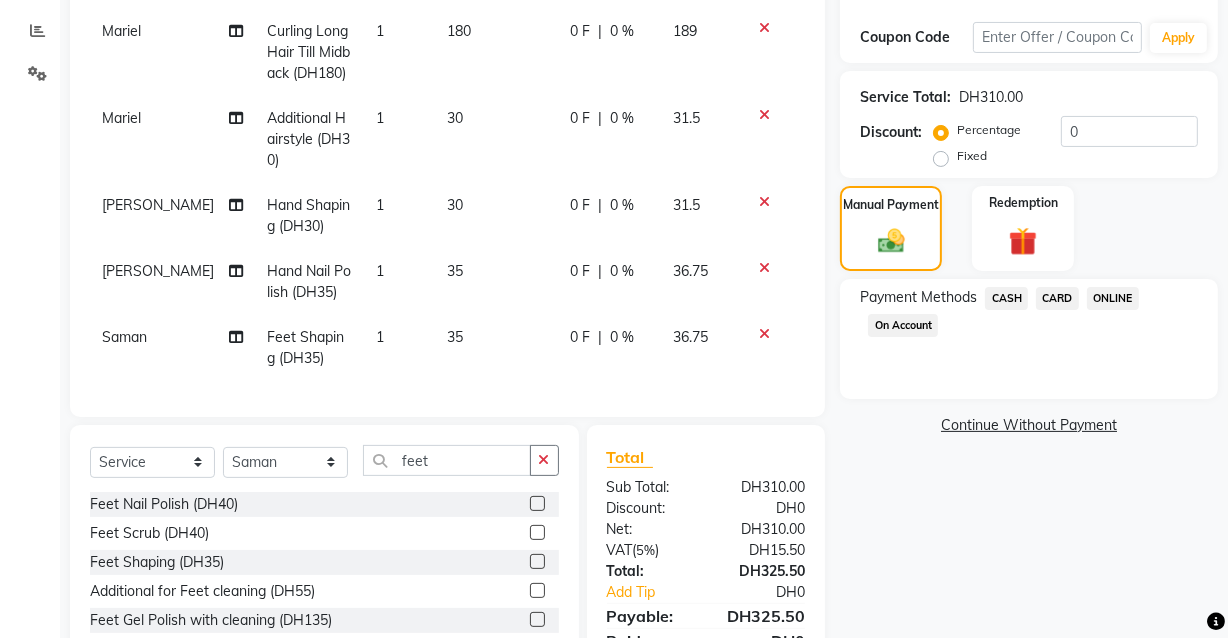 click on "CASH" 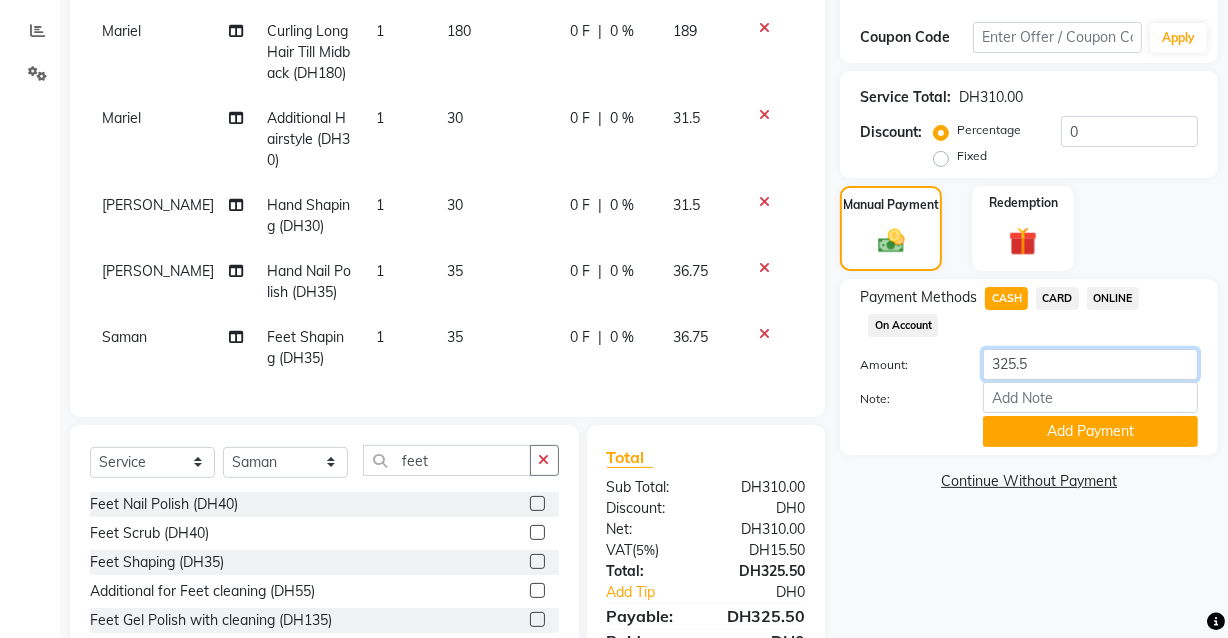 click on "325.5" 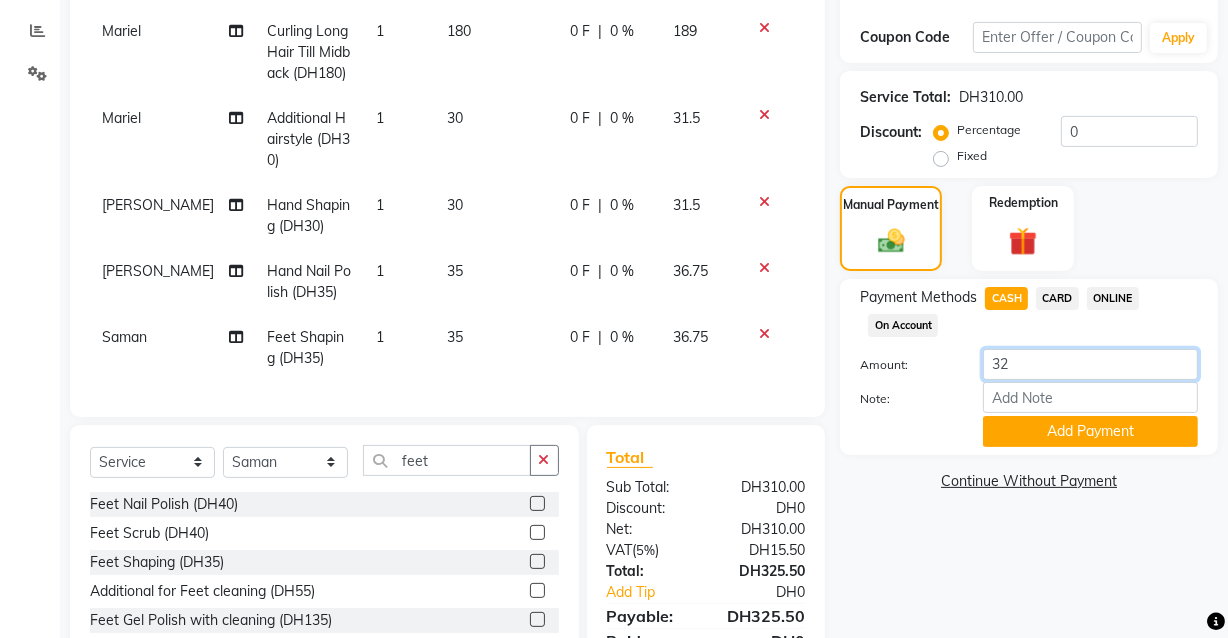 type on "3" 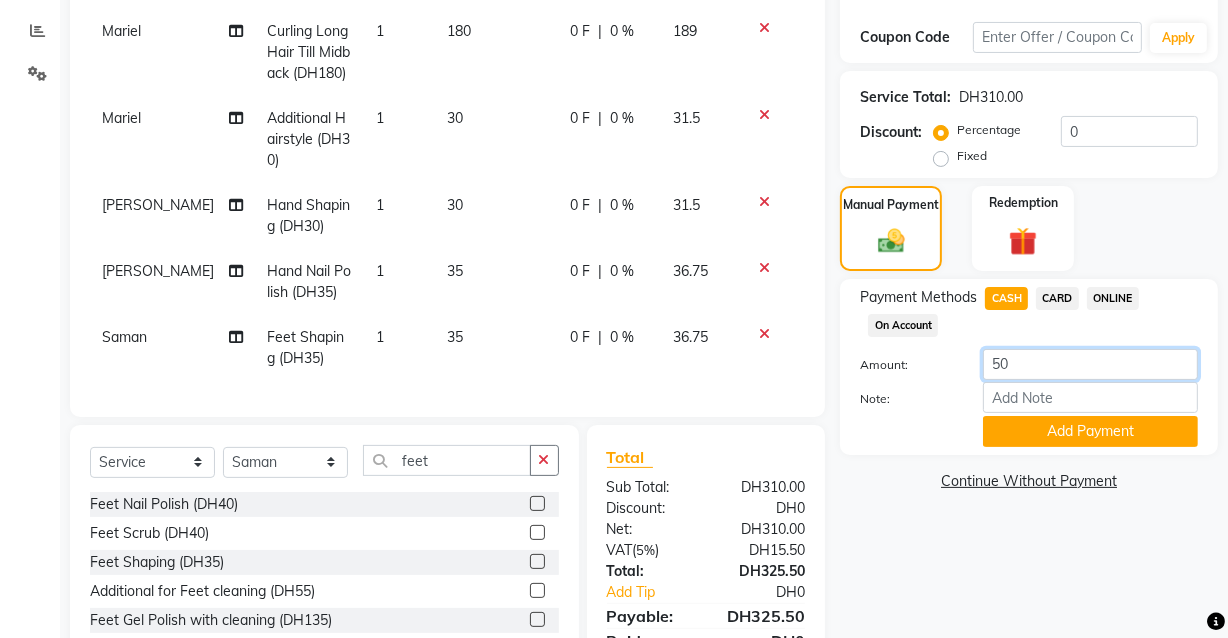 type on "500" 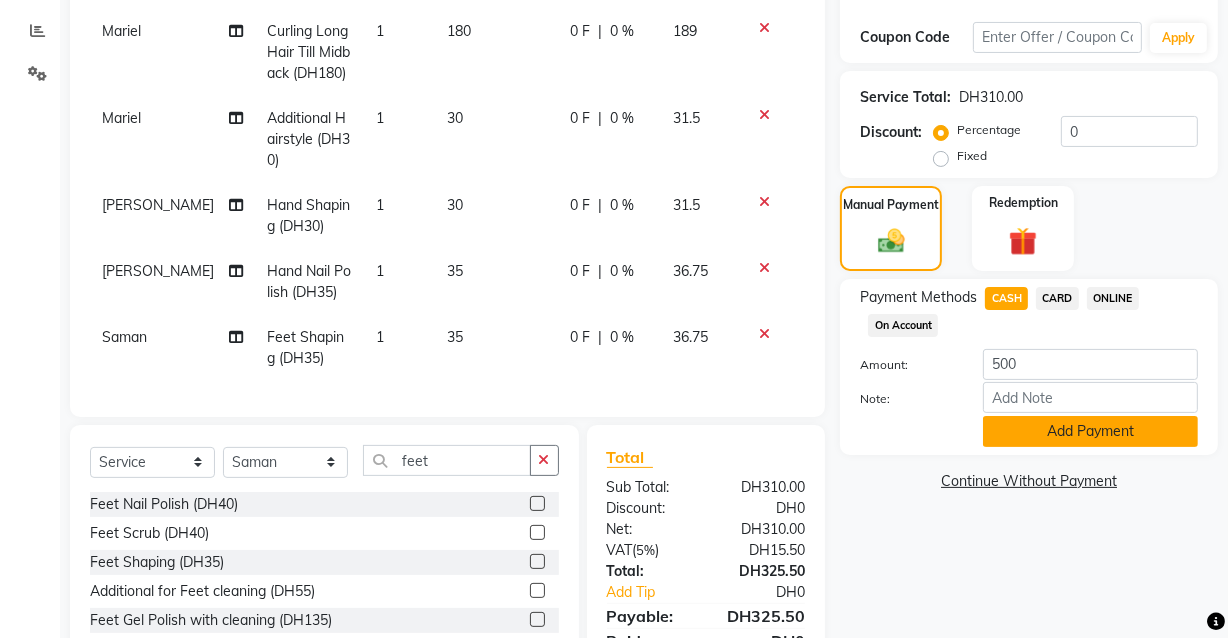 click on "Add Payment" 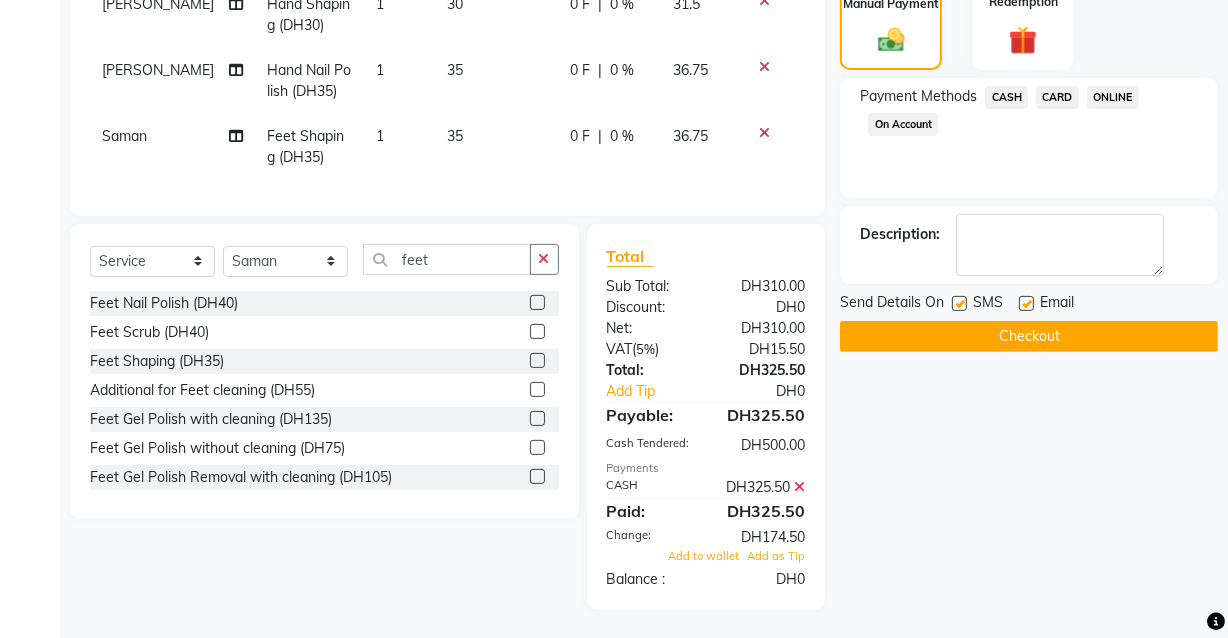 scroll, scrollTop: 524, scrollLeft: 0, axis: vertical 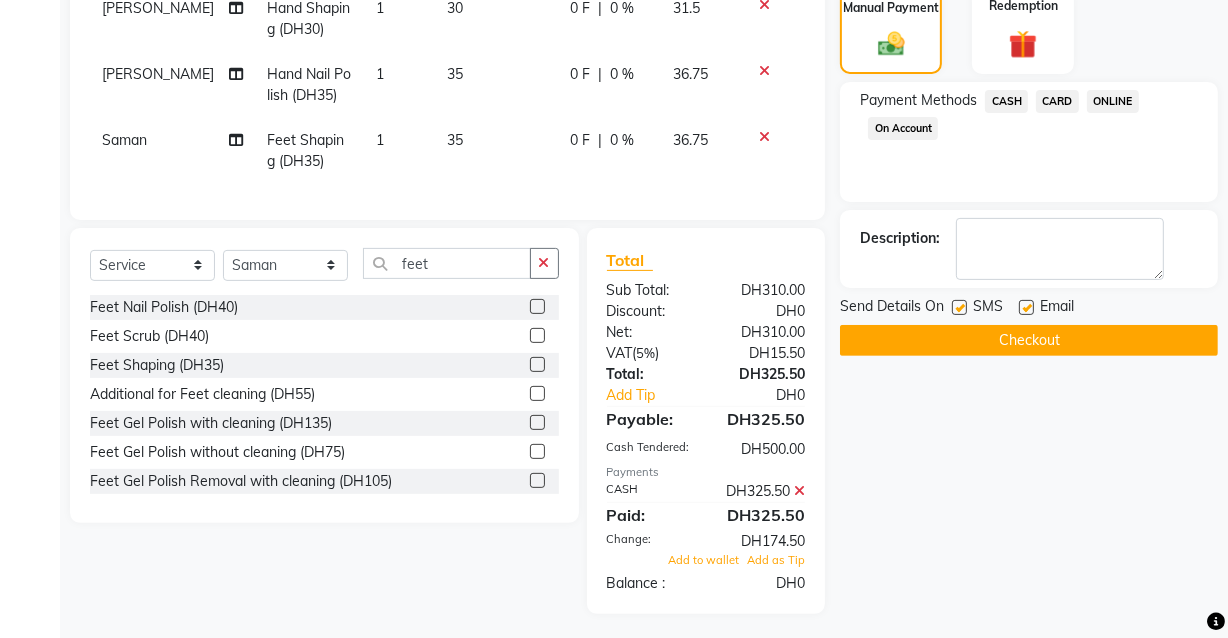 click on "Checkout" 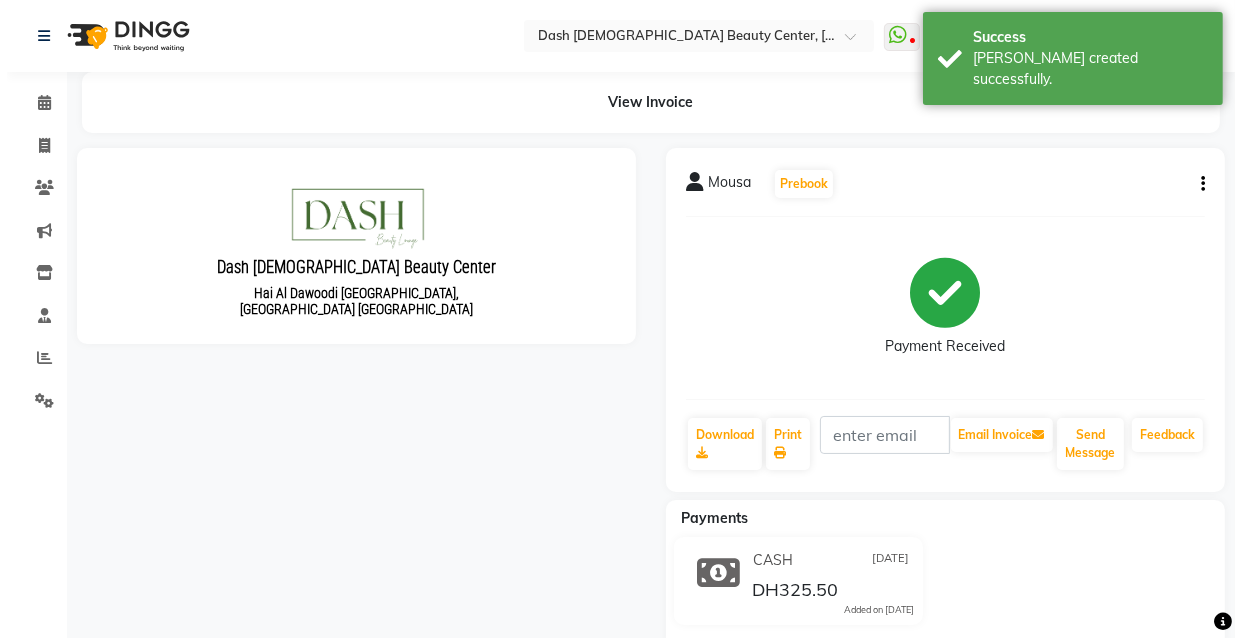 scroll, scrollTop: 0, scrollLeft: 0, axis: both 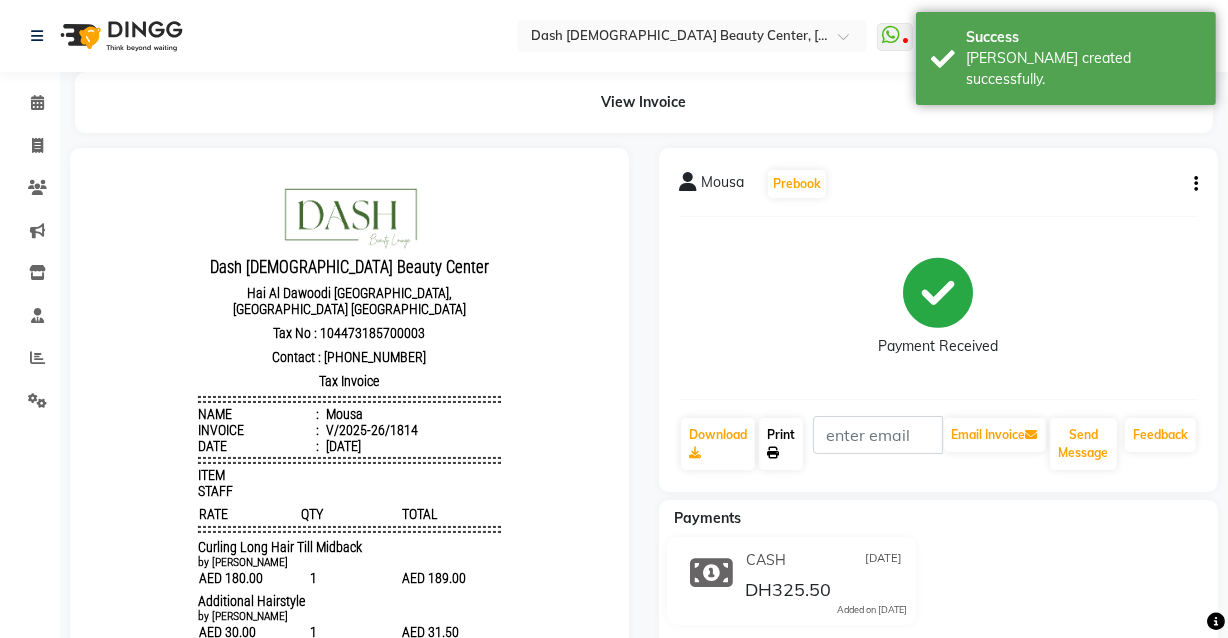 click 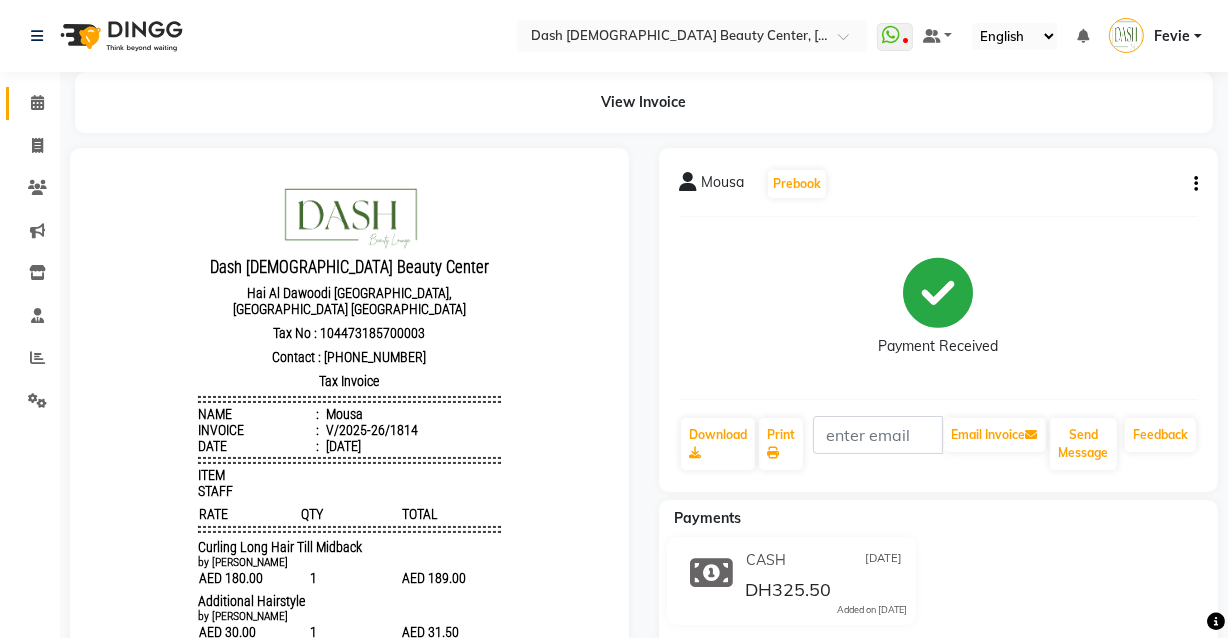 click 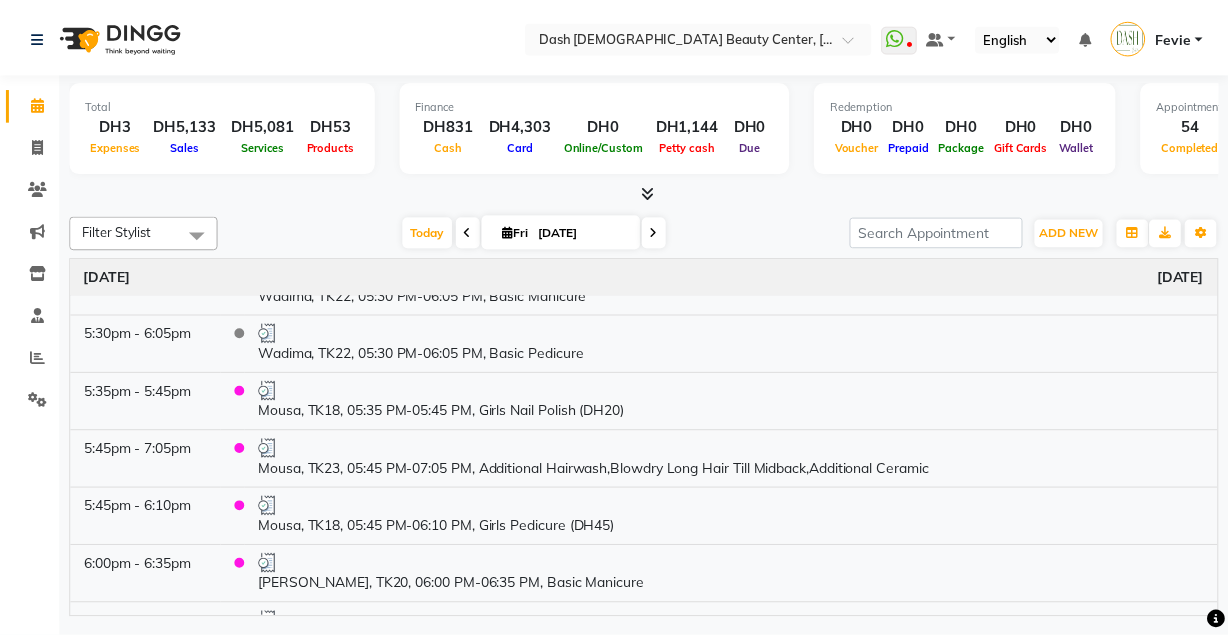 scroll, scrollTop: 2685, scrollLeft: 0, axis: vertical 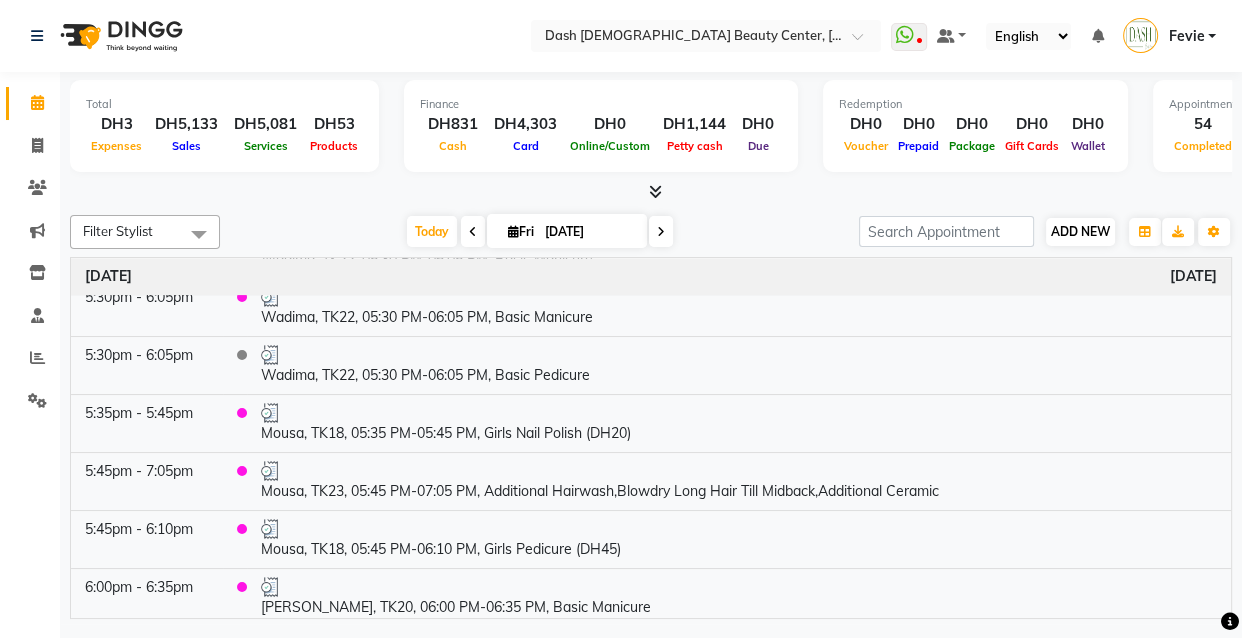 click on "ADD NEW" at bounding box center [1080, 231] 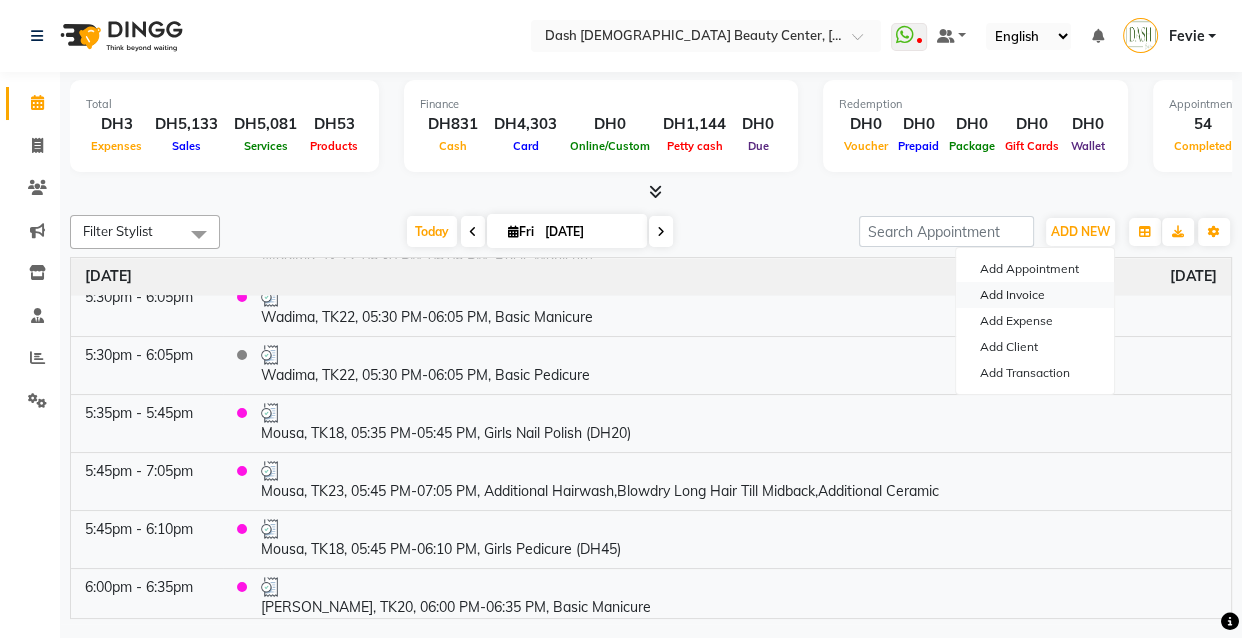click on "Add Invoice" at bounding box center [1035, 295] 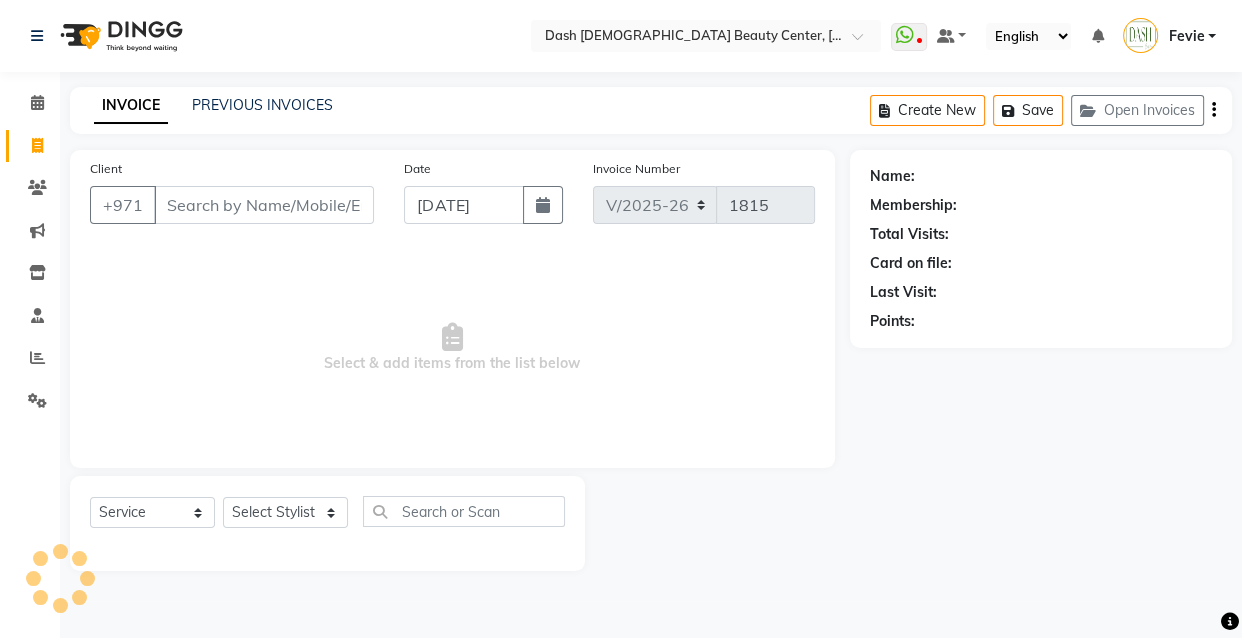 click on "Client" at bounding box center [264, 205] 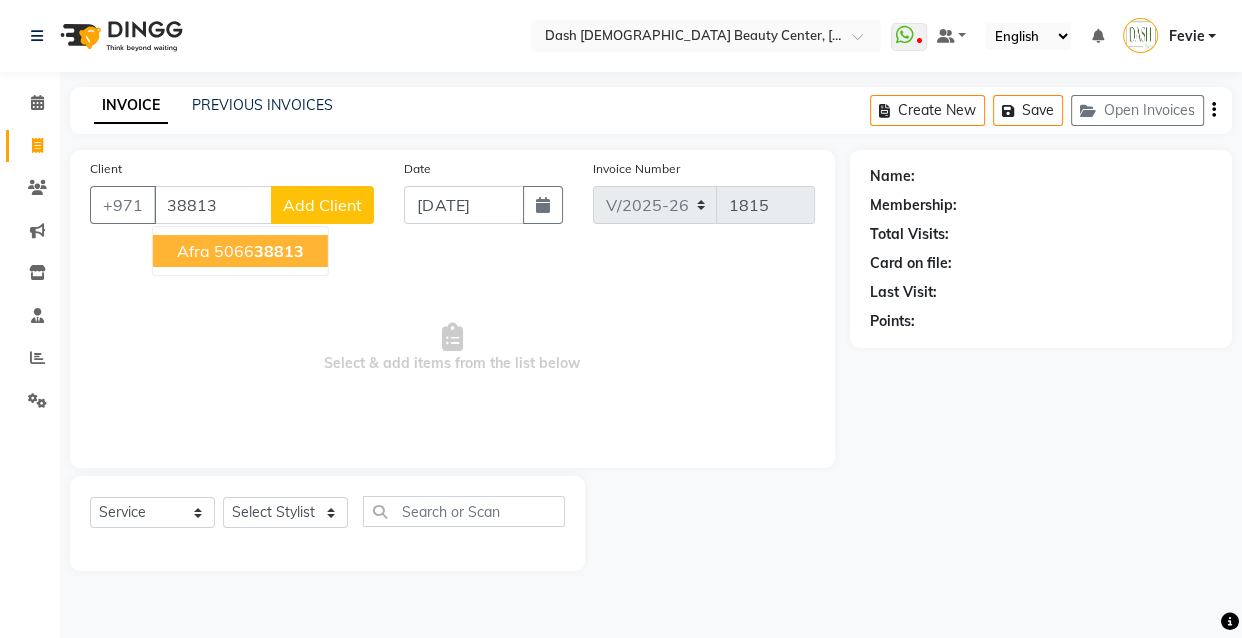 click on "Afra  [MEDICAL_ID]" at bounding box center [240, 251] 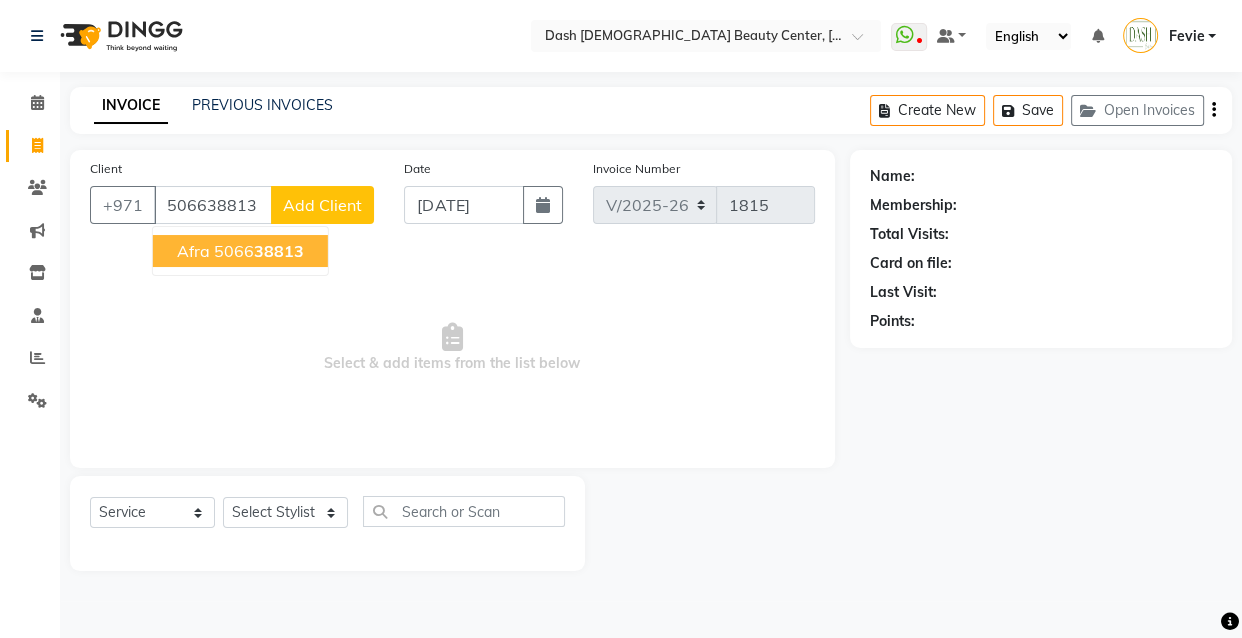 type on "506638813" 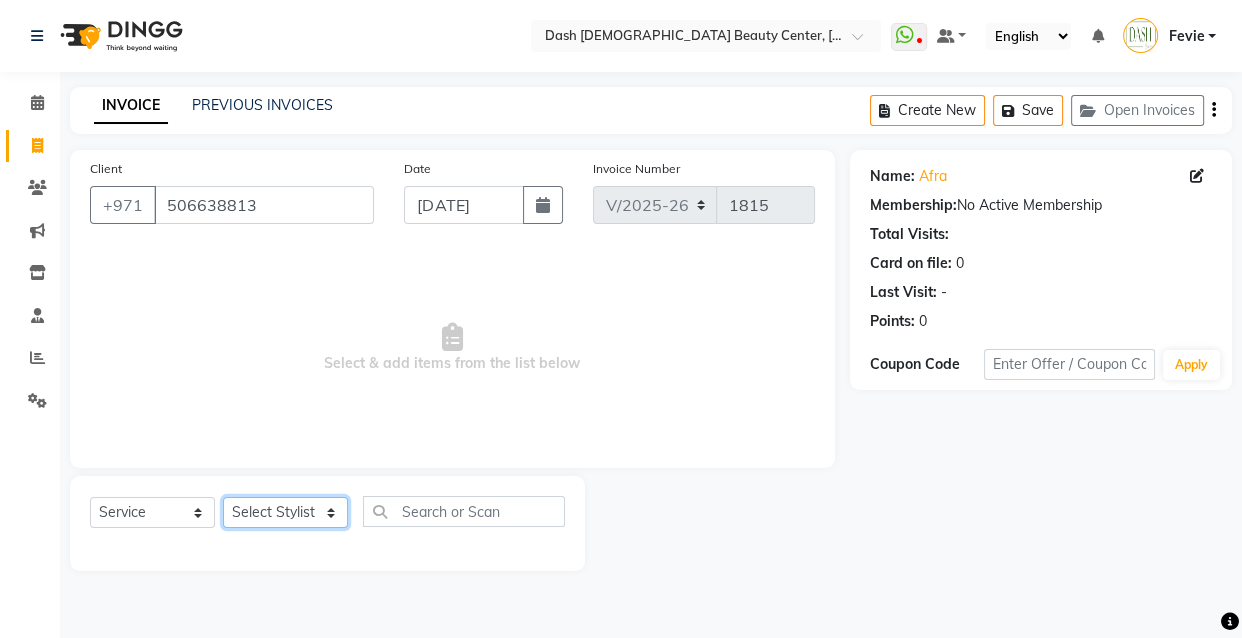 click on "Select Stylist [PERSON_NAME] [PERSON_NAME] [PERSON_NAME] [PERSON_NAME] [PERSON_NAME] [PERSON_NAME] [PERSON_NAME] [PERSON_NAME] May [PERSON_NAME] (Cafe) Nabasirye (Cafe) [PERSON_NAME] [PERSON_NAME] Owner Peace Rechiel [PERSON_NAME] [PERSON_NAME]" 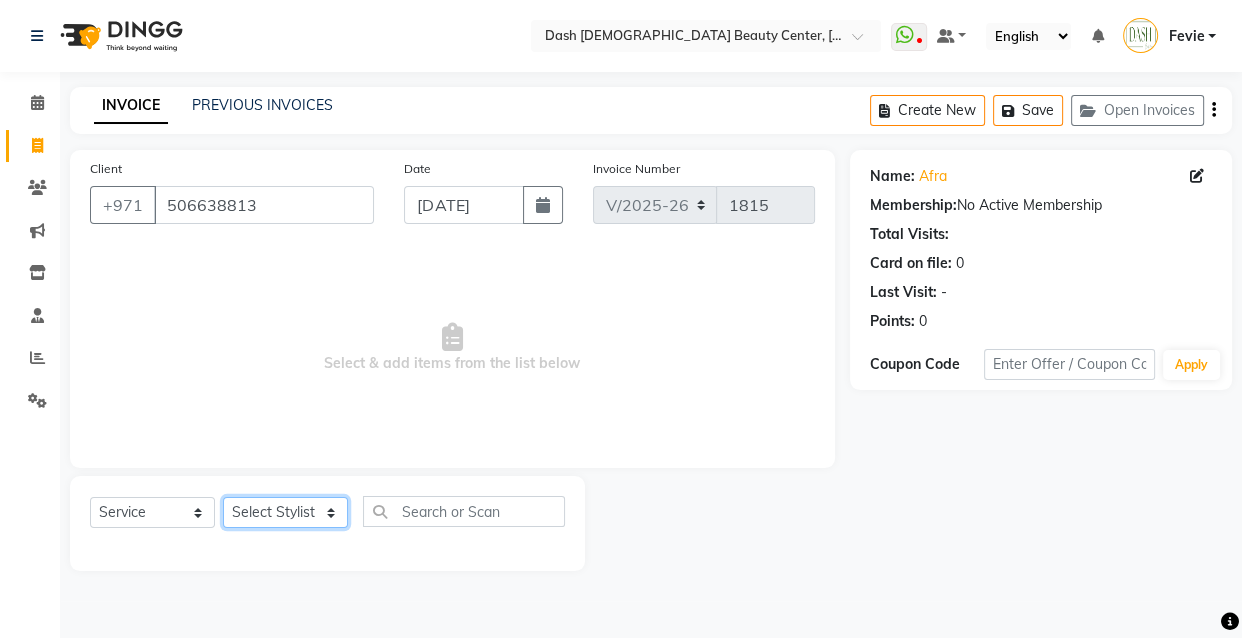 select on "81105" 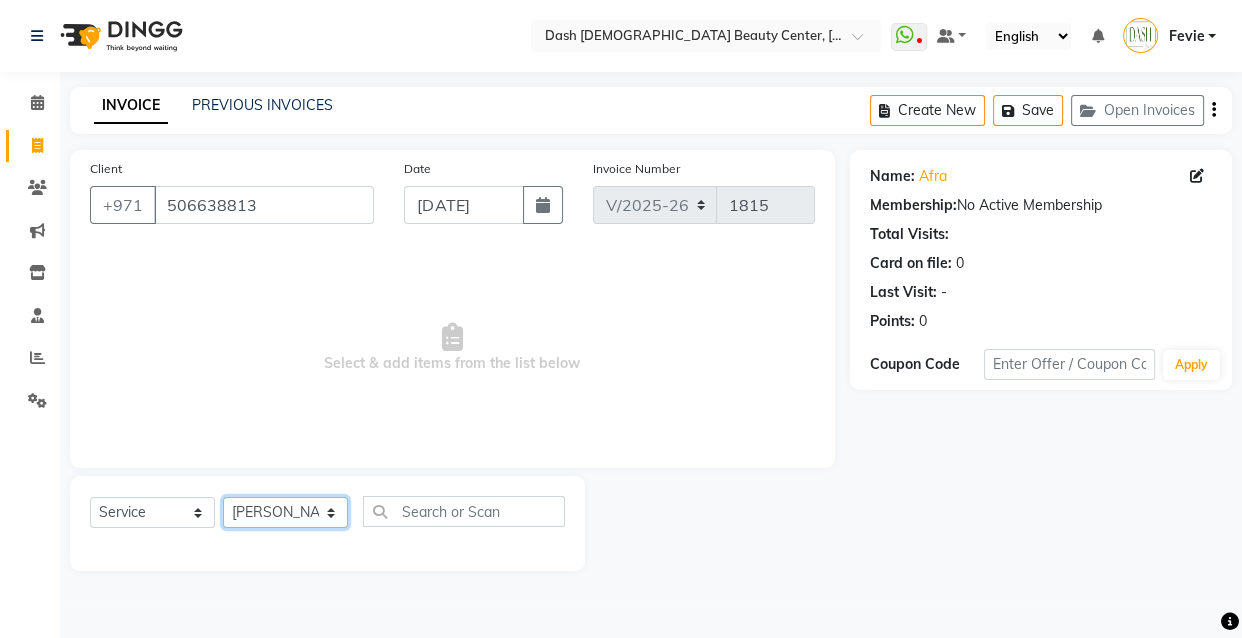 click on "Select Stylist [PERSON_NAME] [PERSON_NAME] [PERSON_NAME] [PERSON_NAME] [PERSON_NAME] [PERSON_NAME] [PERSON_NAME] [PERSON_NAME] May [PERSON_NAME] (Cafe) Nabasirye (Cafe) [PERSON_NAME] [PERSON_NAME] Owner Peace Rechiel [PERSON_NAME] [PERSON_NAME]" 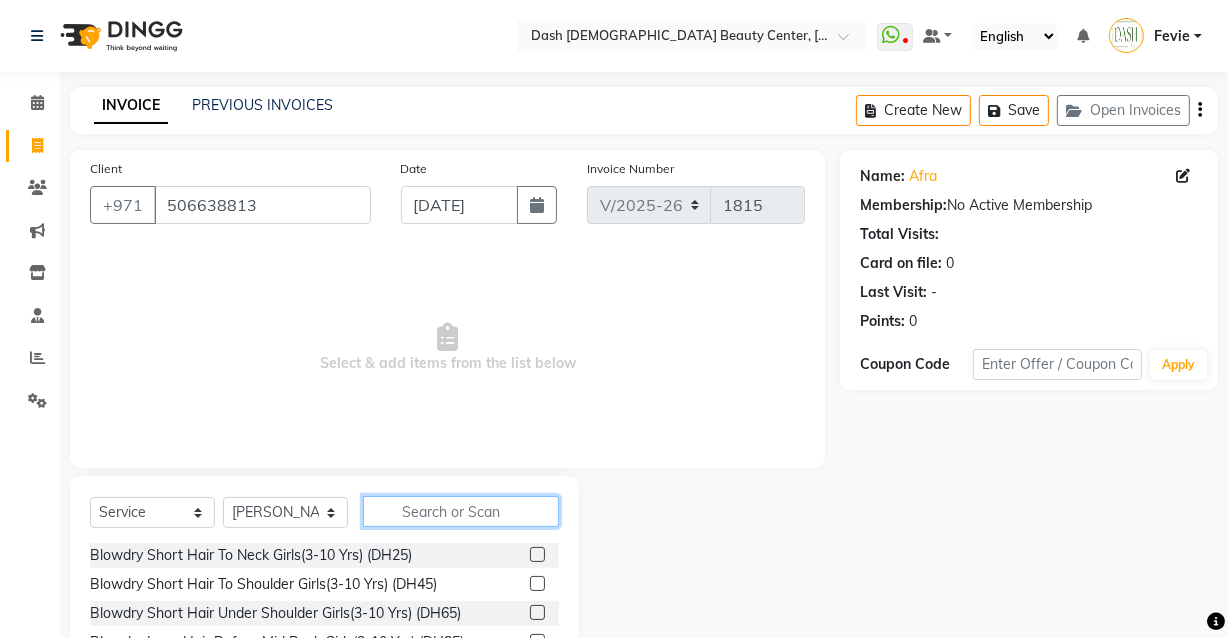 click 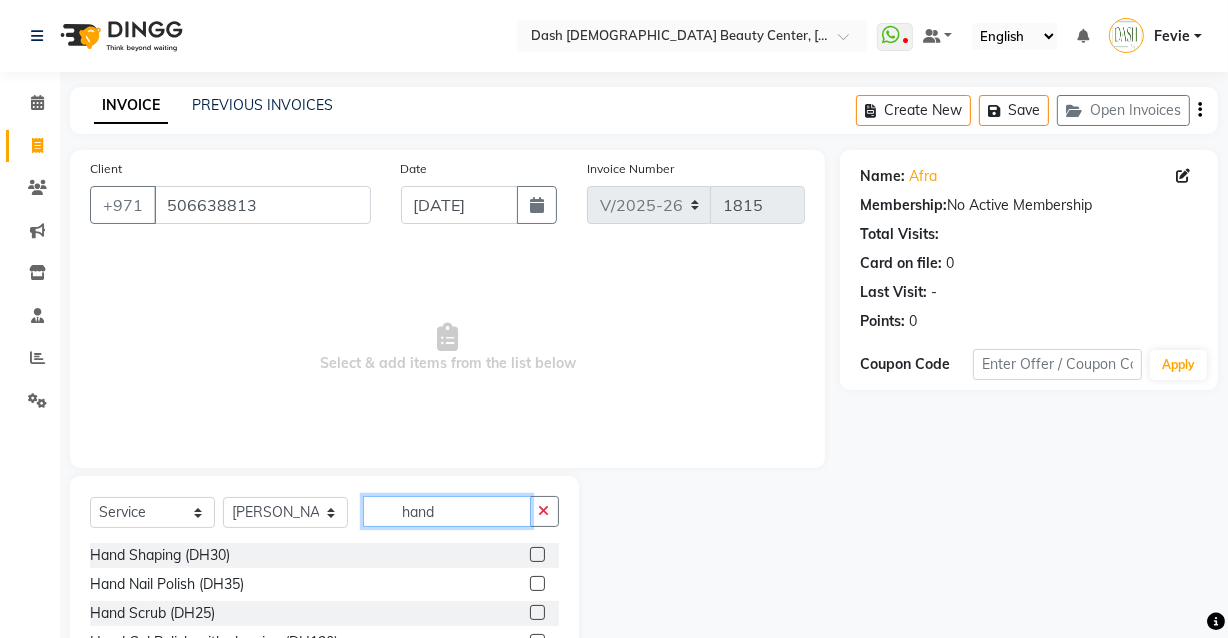 type on "hand" 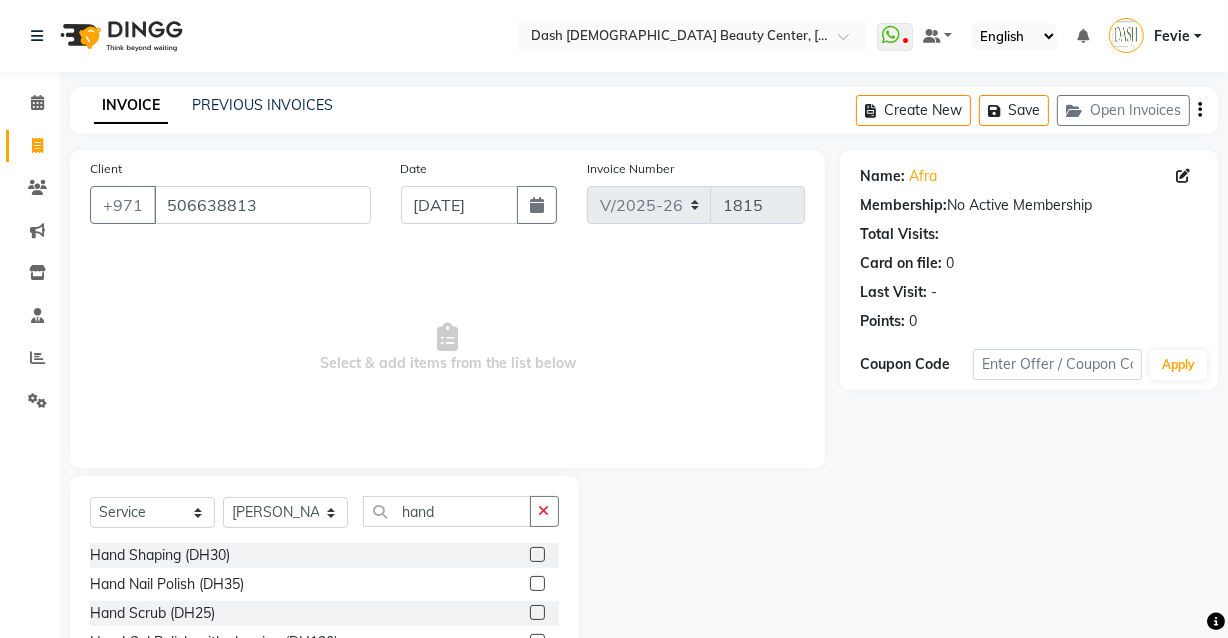 click 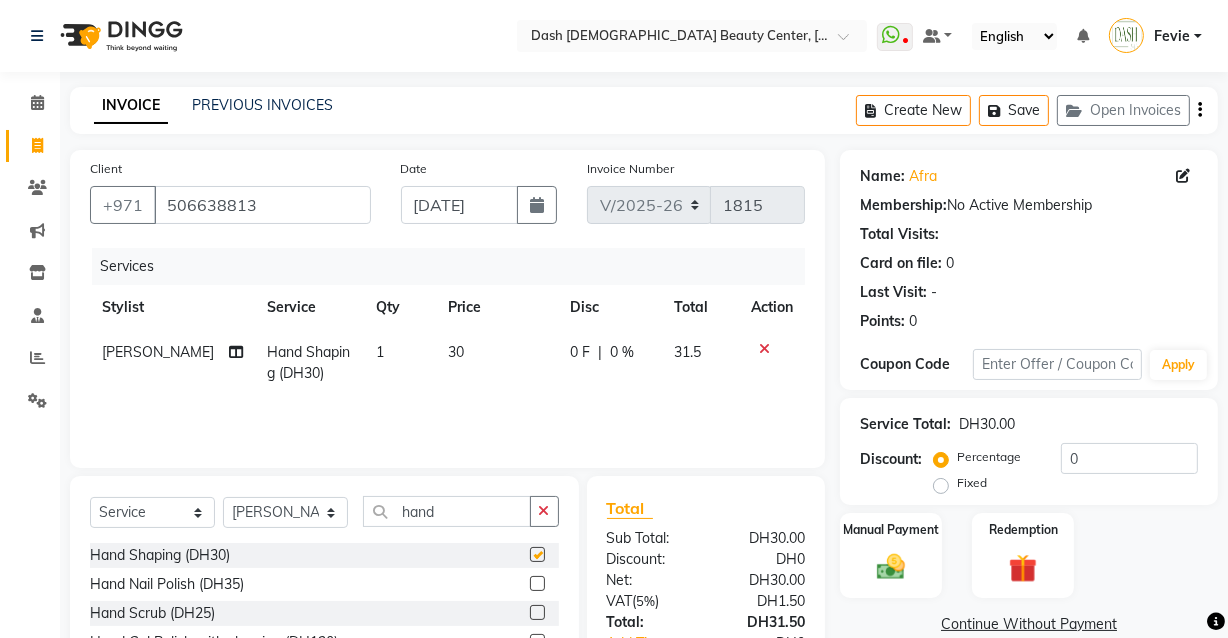checkbox on "false" 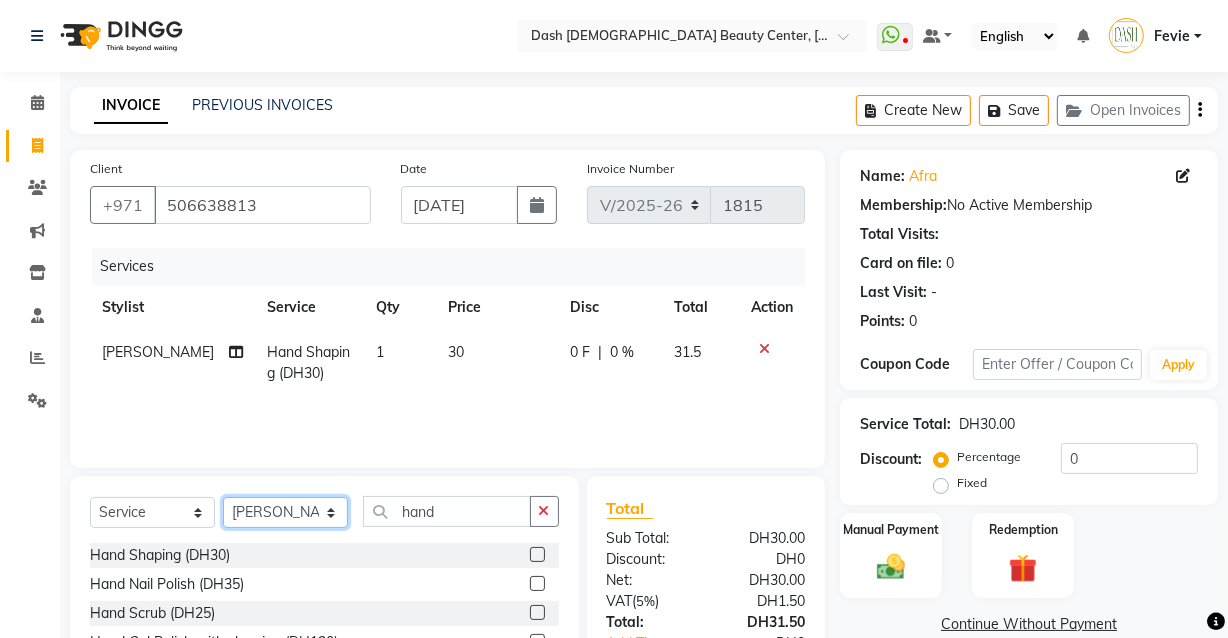 click on "Select Stylist [PERSON_NAME] [PERSON_NAME] [PERSON_NAME] [PERSON_NAME] [PERSON_NAME] [PERSON_NAME] [PERSON_NAME] [PERSON_NAME] May [PERSON_NAME] (Cafe) Nabasirye (Cafe) [PERSON_NAME] [PERSON_NAME] Owner Peace Rechiel [PERSON_NAME] [PERSON_NAME]" 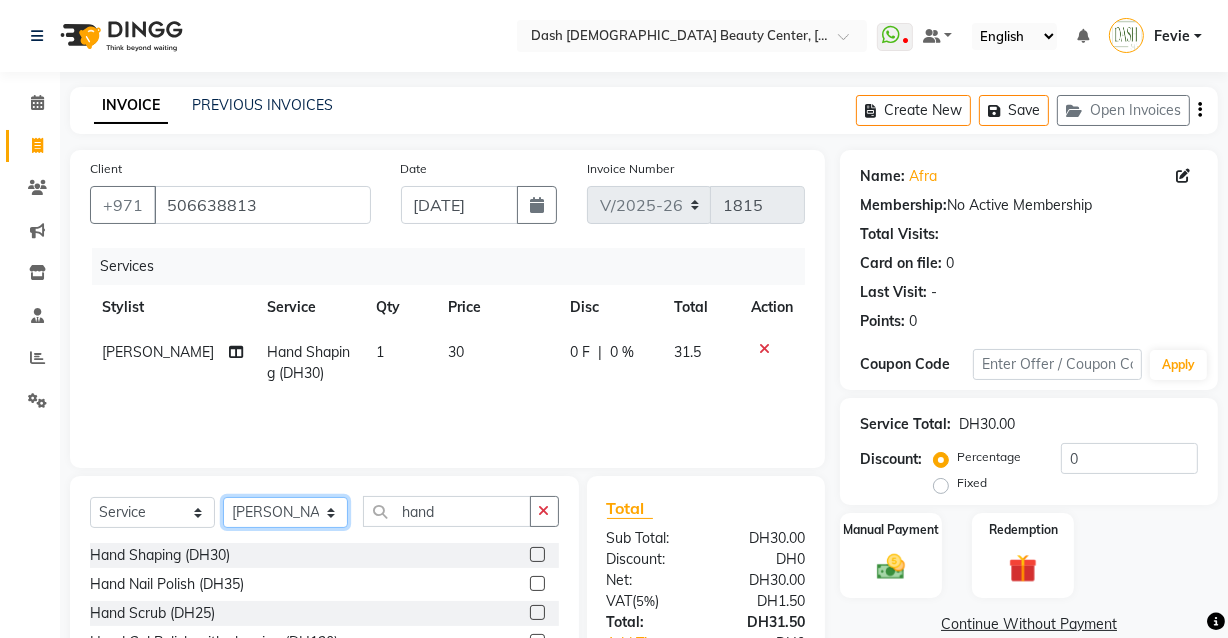 select on "81113" 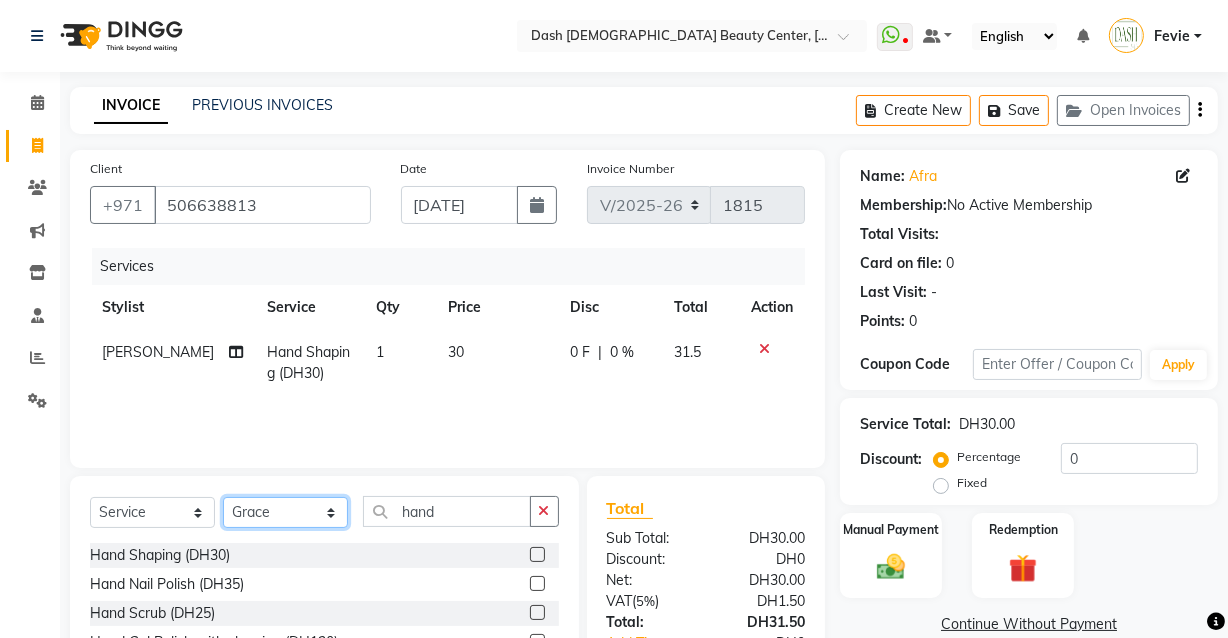 click on "Select Stylist [PERSON_NAME] [PERSON_NAME] [PERSON_NAME] [PERSON_NAME] [PERSON_NAME] [PERSON_NAME] [PERSON_NAME] [PERSON_NAME] May [PERSON_NAME] (Cafe) Nabasirye (Cafe) [PERSON_NAME] [PERSON_NAME] Owner Peace Rechiel [PERSON_NAME] [PERSON_NAME]" 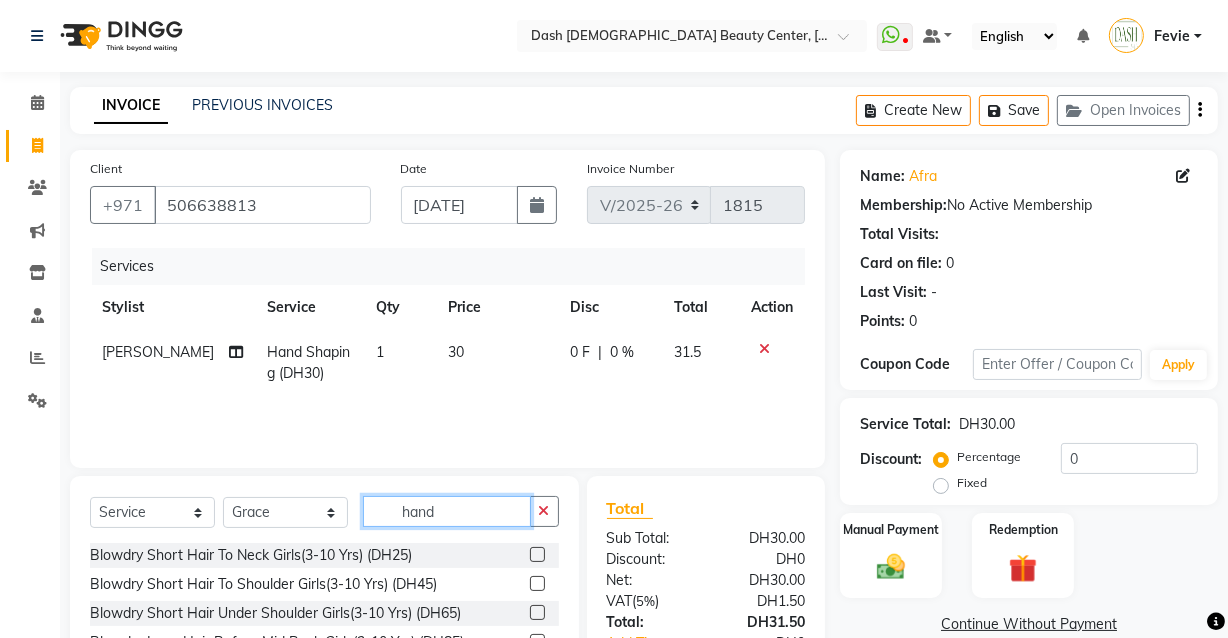 click on "hand" 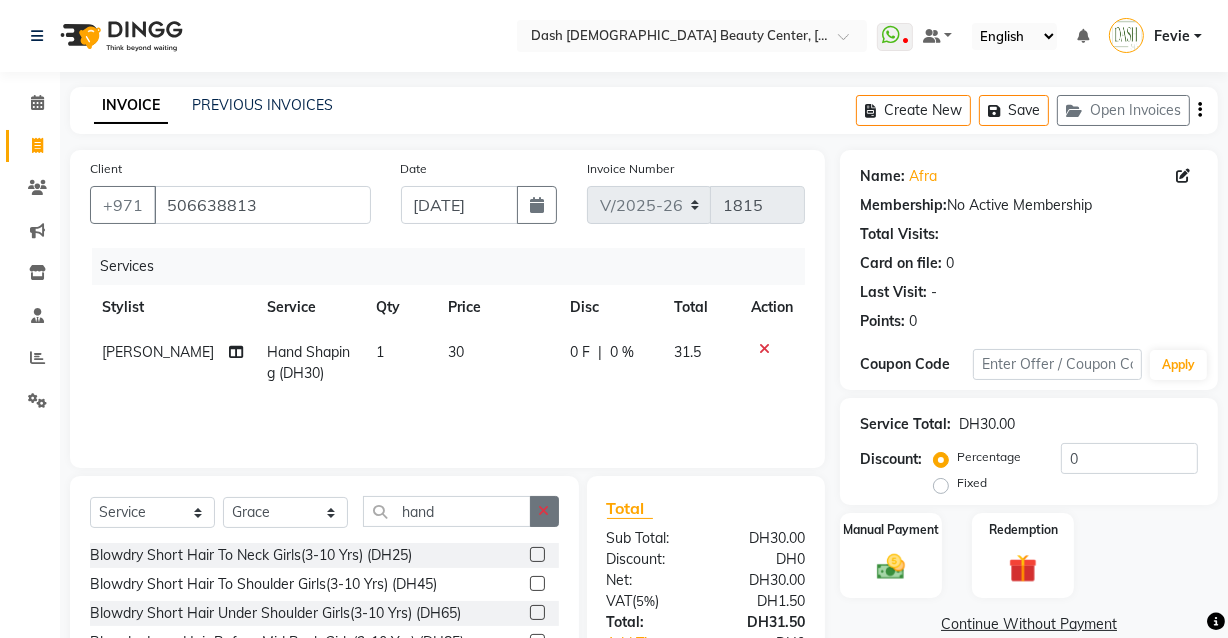 click 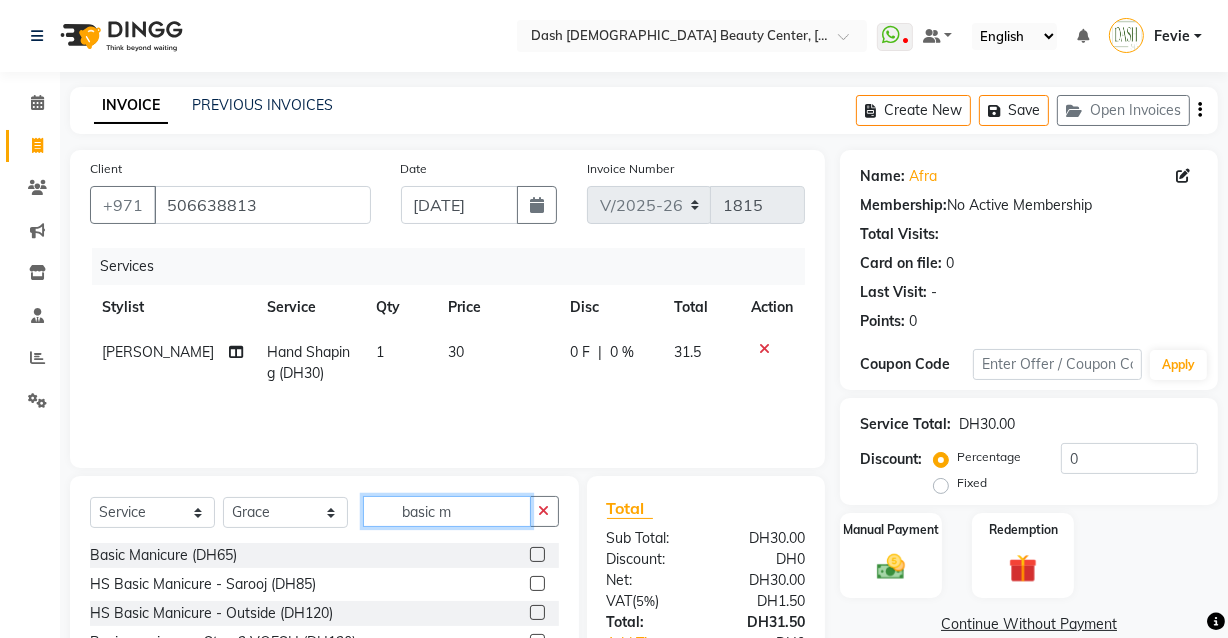 type on "basic m" 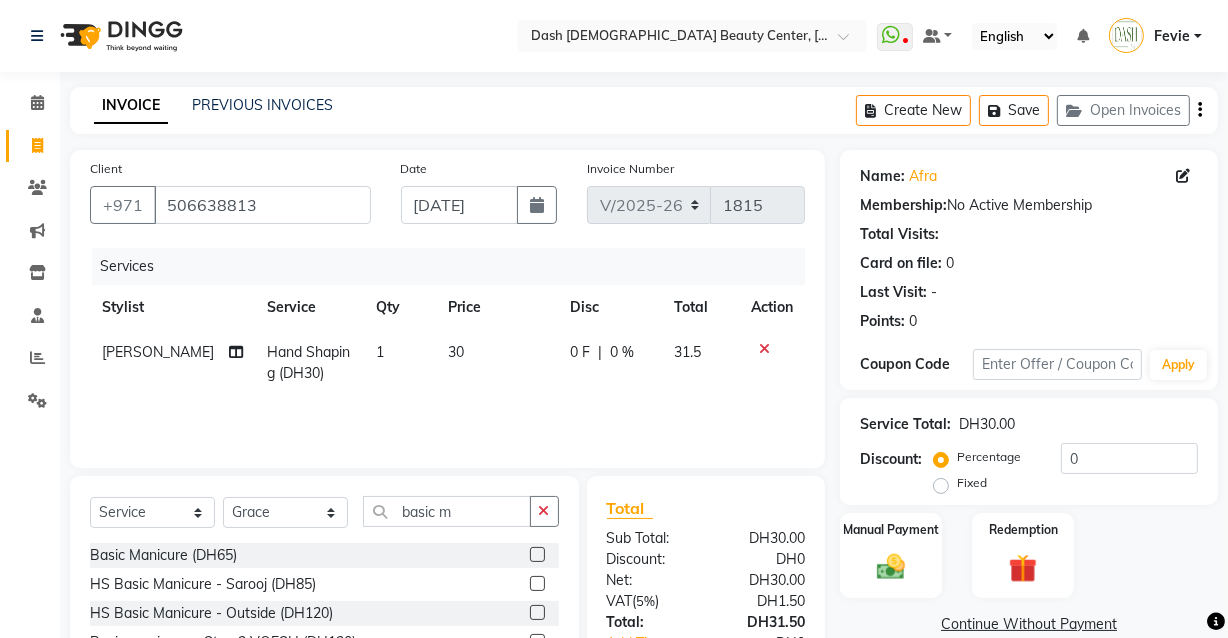 click 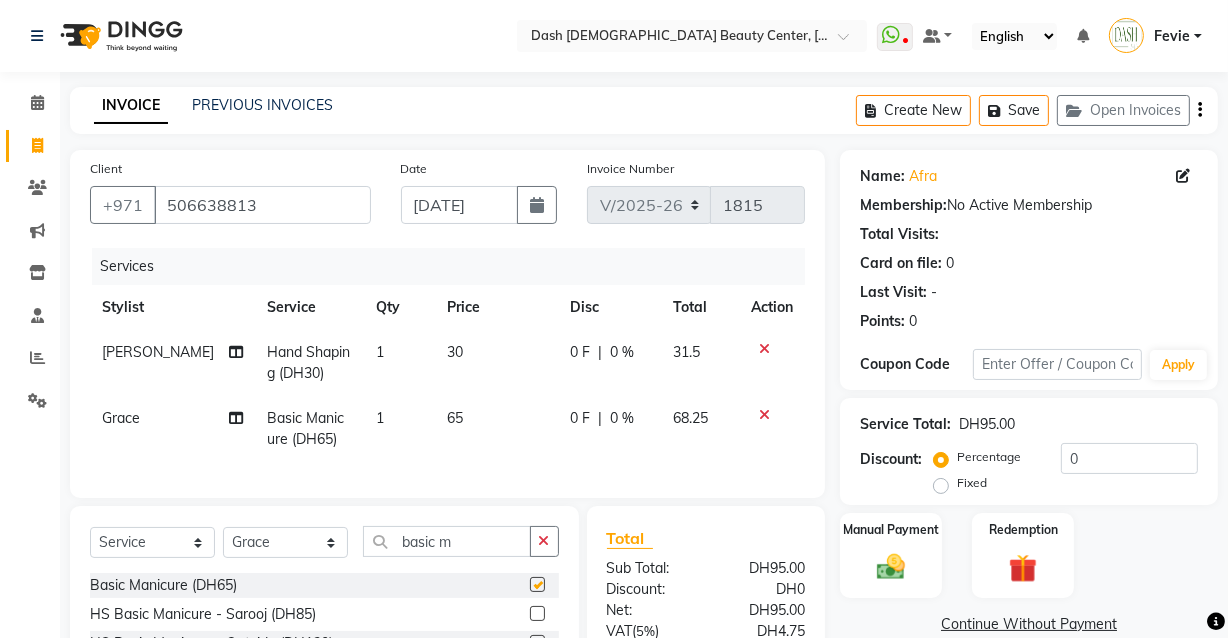 checkbox on "false" 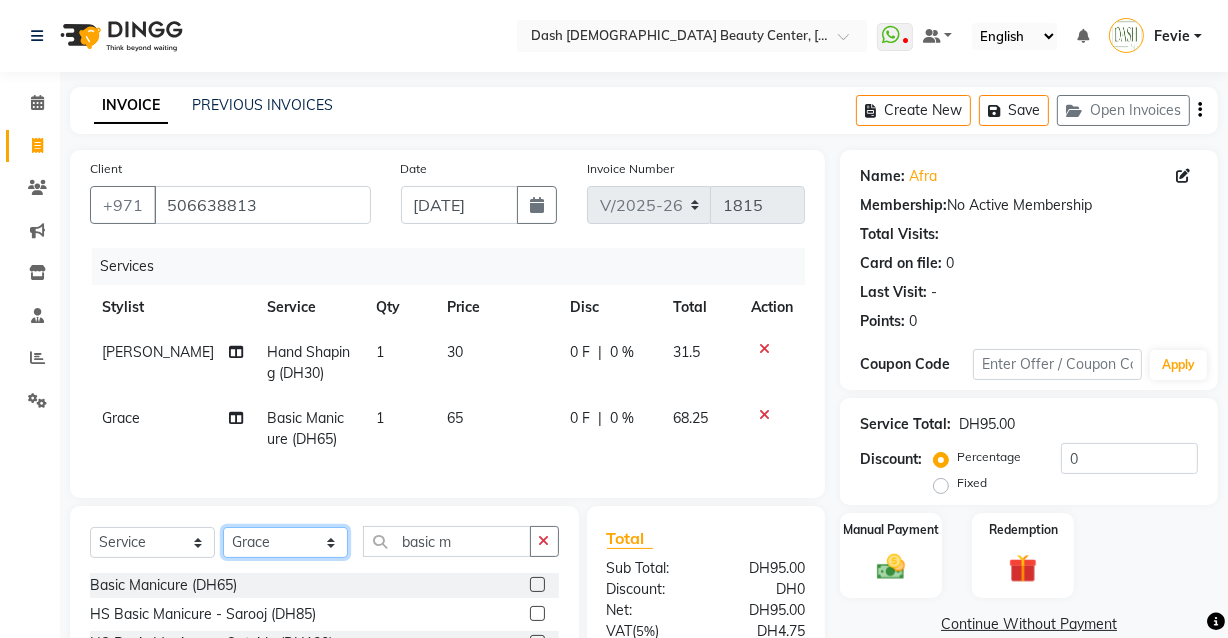 click on "Select Stylist [PERSON_NAME] [PERSON_NAME] [PERSON_NAME] [PERSON_NAME] [PERSON_NAME] [PERSON_NAME] [PERSON_NAME] [PERSON_NAME] May [PERSON_NAME] (Cafe) Nabasirye (Cafe) [PERSON_NAME] [PERSON_NAME] Owner Peace Rechiel [PERSON_NAME] [PERSON_NAME]" 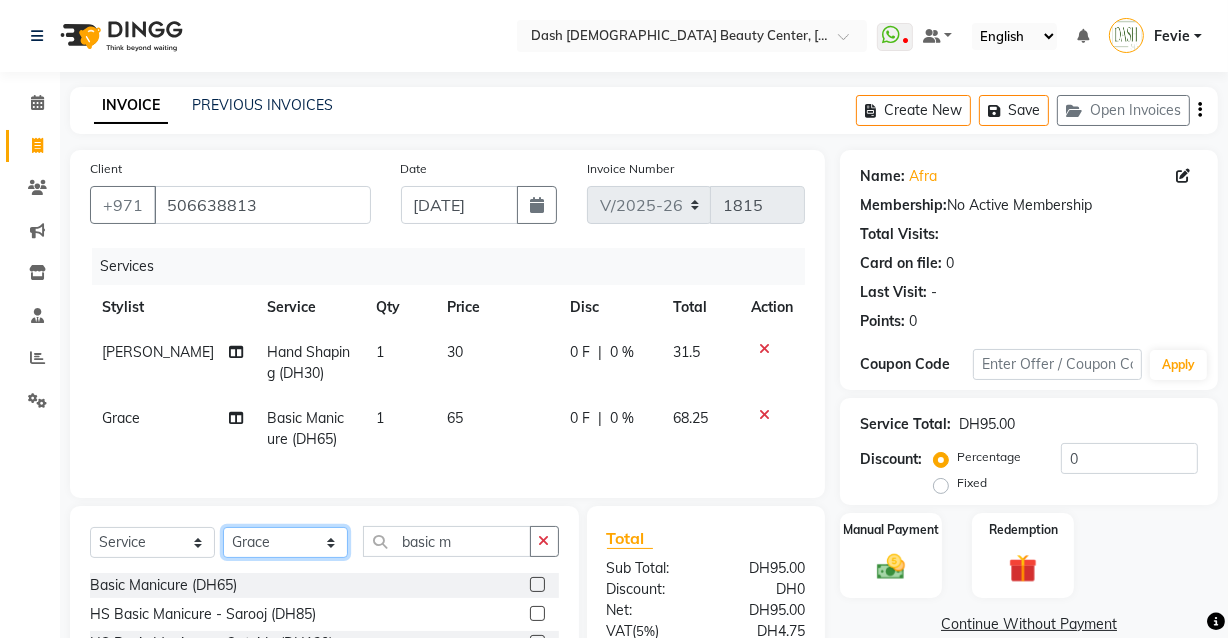 select on "85614" 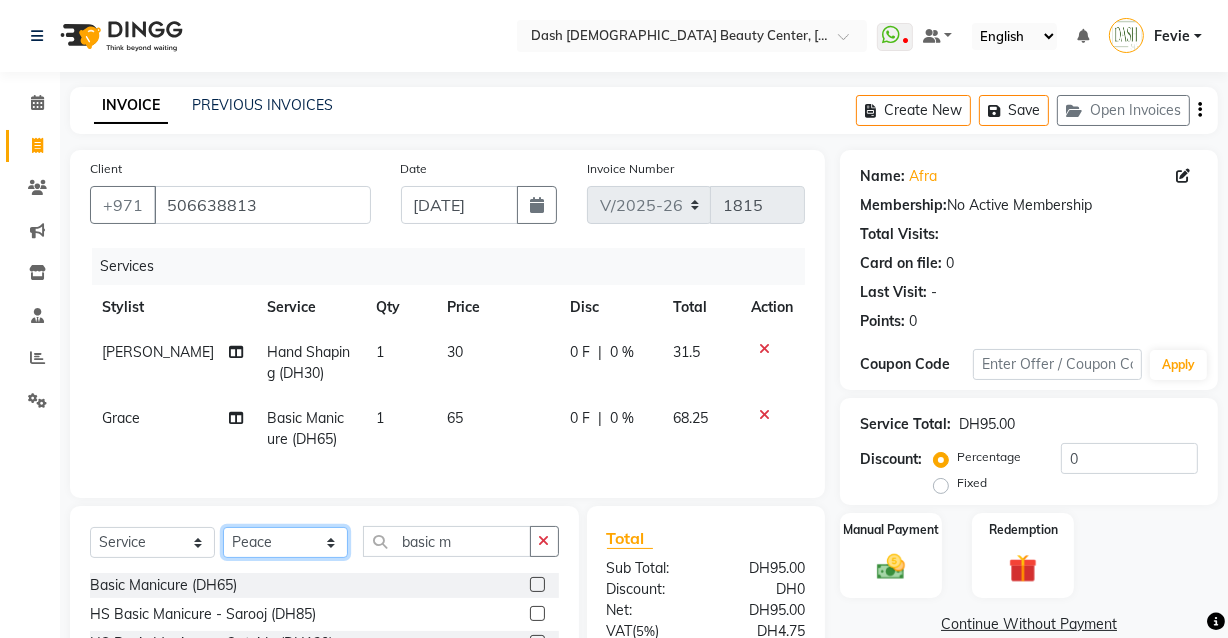 click on "Select Stylist [PERSON_NAME] [PERSON_NAME] [PERSON_NAME] [PERSON_NAME] [PERSON_NAME] [PERSON_NAME] [PERSON_NAME] [PERSON_NAME] May [PERSON_NAME] (Cafe) Nabasirye (Cafe) [PERSON_NAME] [PERSON_NAME] Owner Peace Rechiel [PERSON_NAME] [PERSON_NAME]" 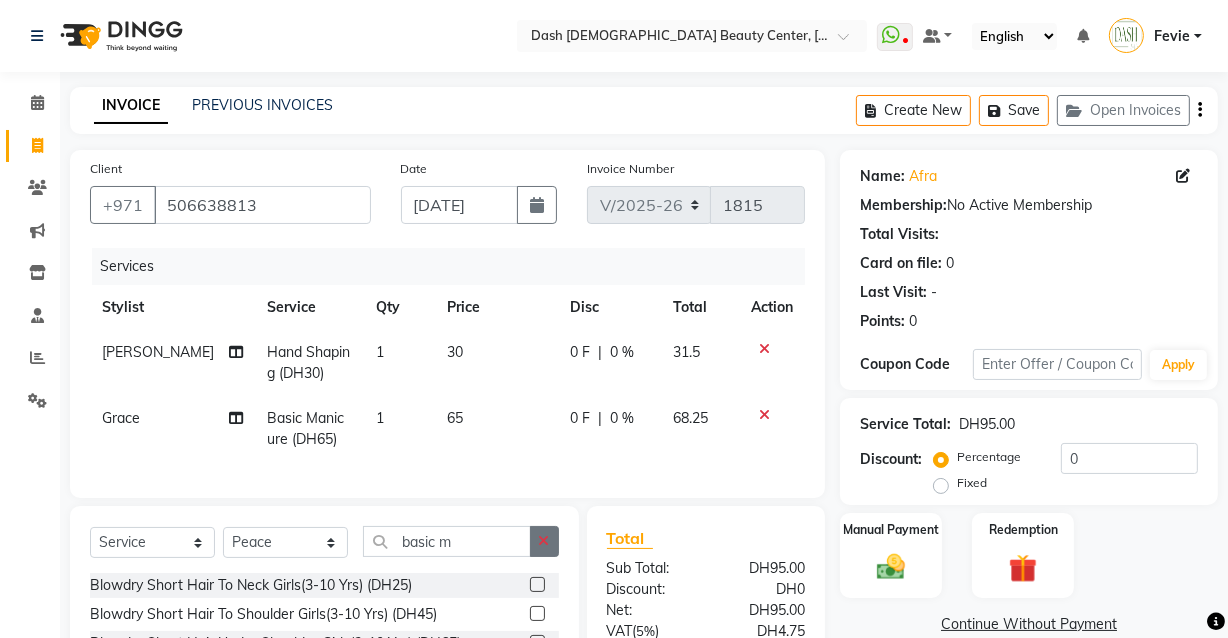 click 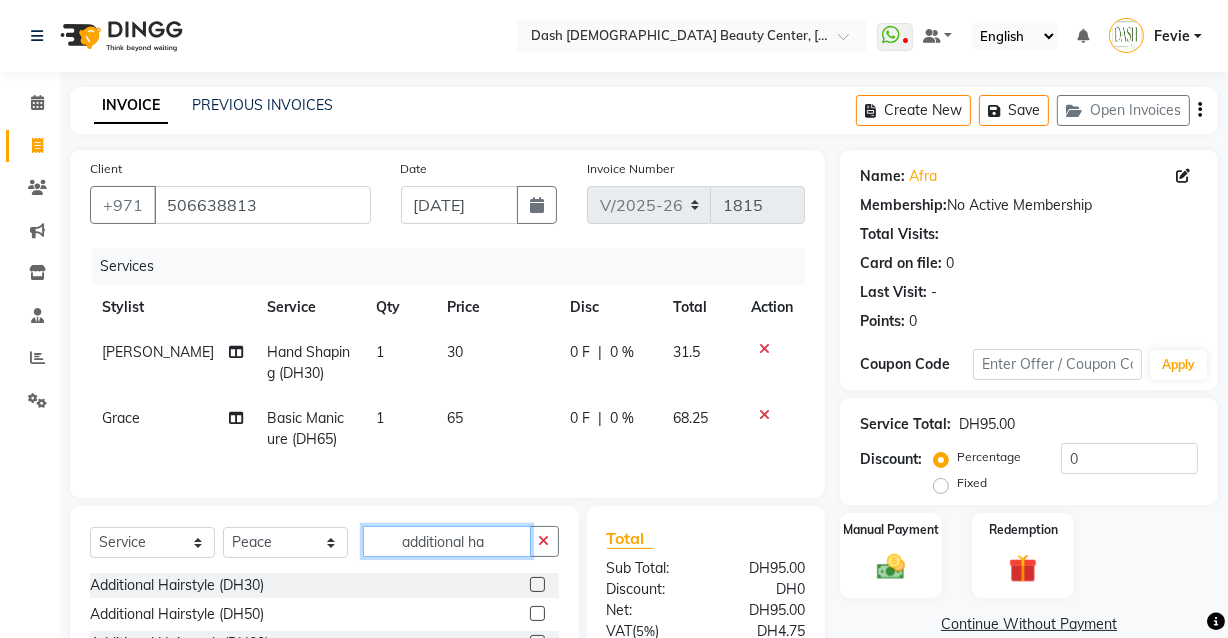 scroll, scrollTop: 120, scrollLeft: 0, axis: vertical 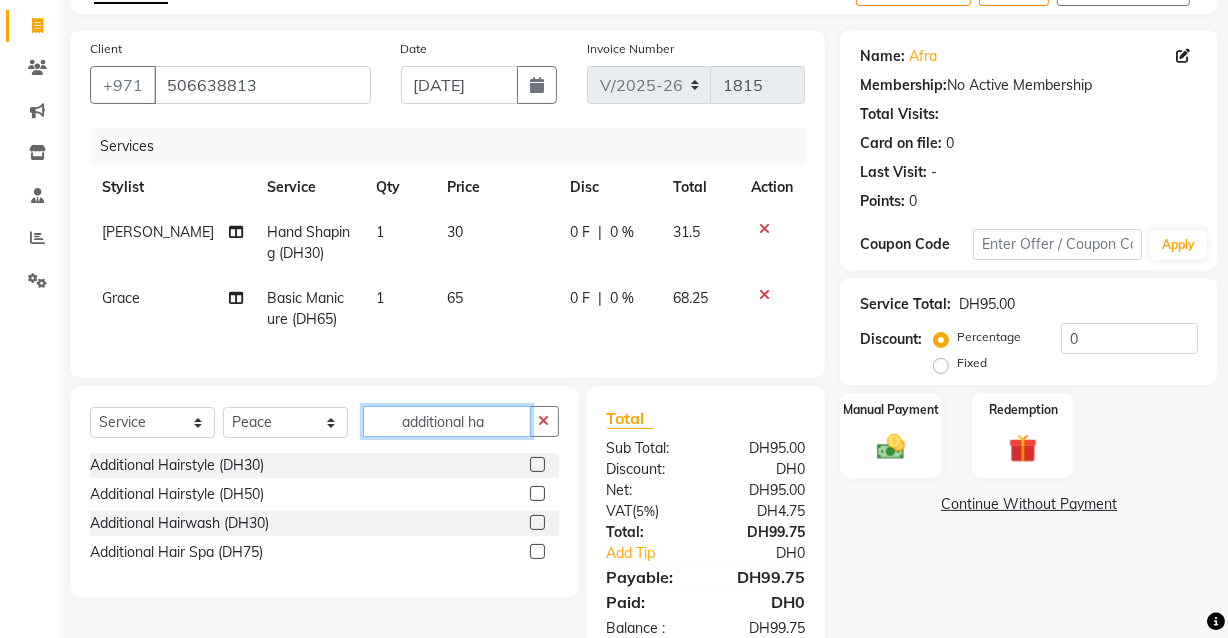 type on "additional ha" 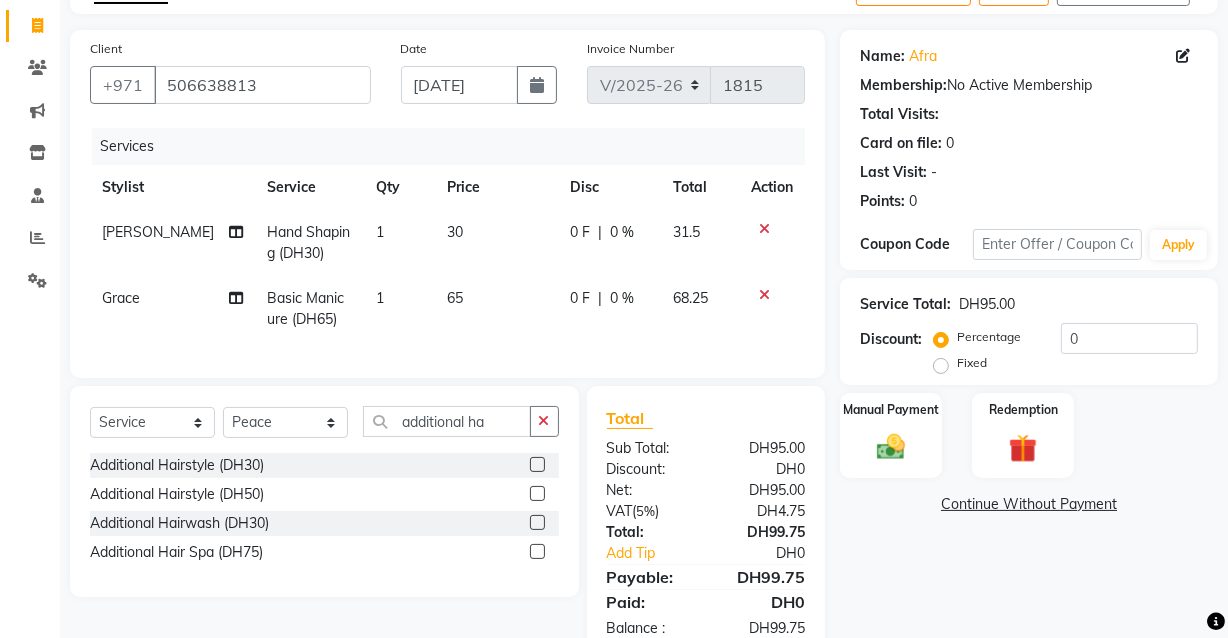 click 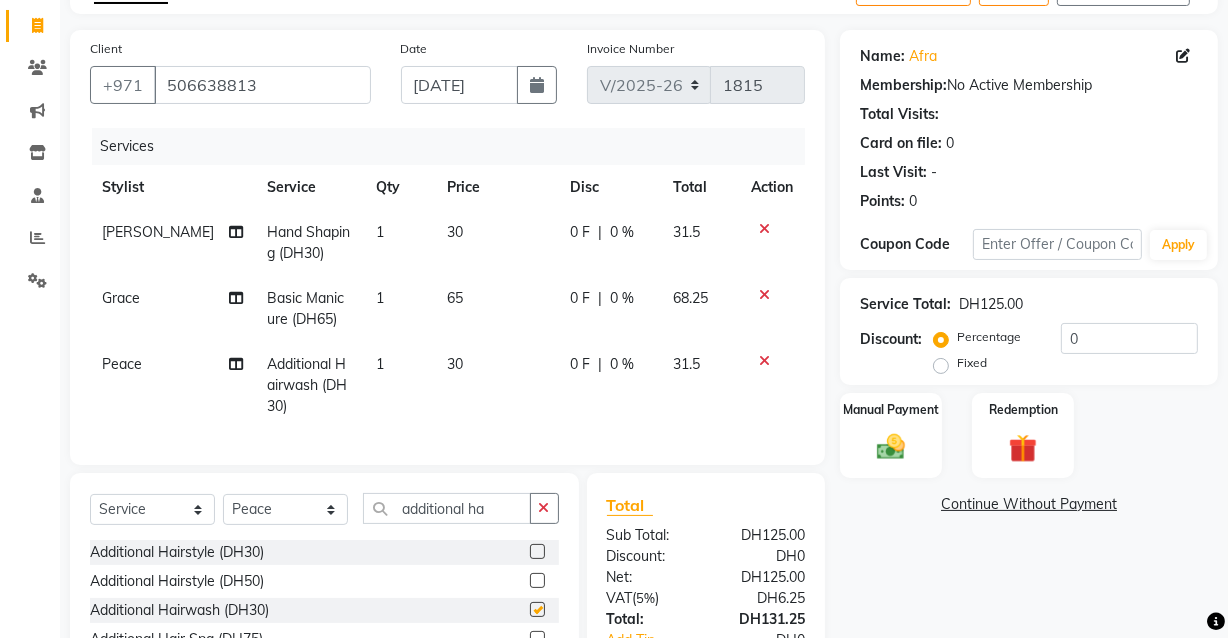 checkbox on "false" 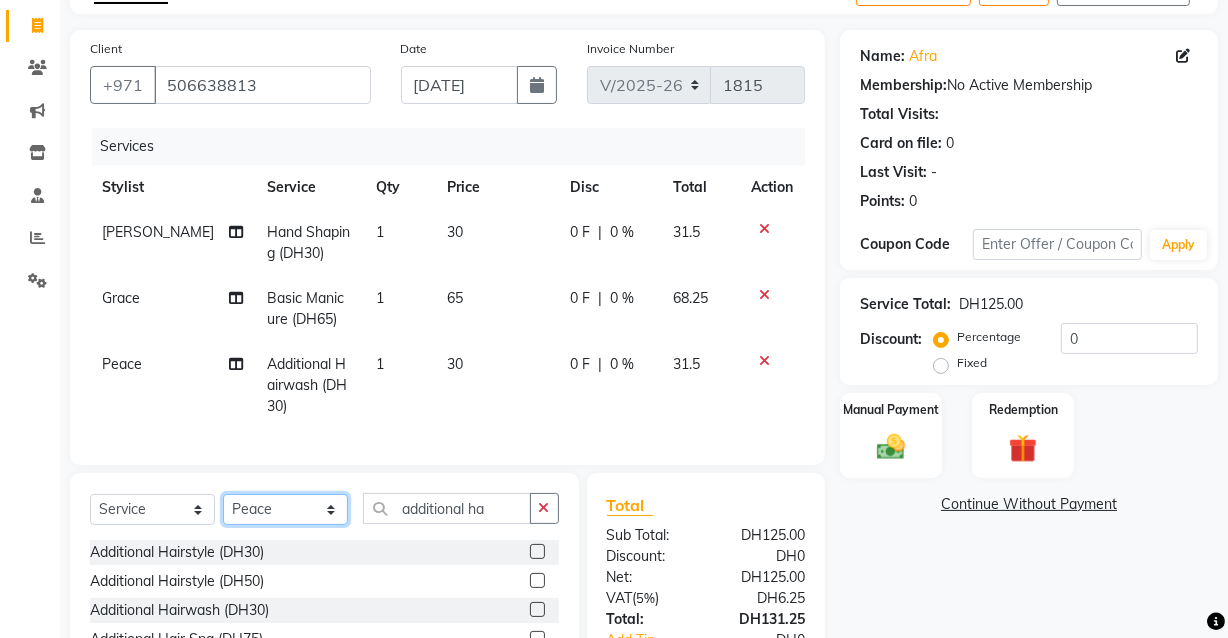 click on "Select Stylist [PERSON_NAME] [PERSON_NAME] [PERSON_NAME] [PERSON_NAME] [PERSON_NAME] [PERSON_NAME] [PERSON_NAME] [PERSON_NAME] May [PERSON_NAME] (Cafe) Nabasirye (Cafe) [PERSON_NAME] [PERSON_NAME] Owner Peace Rechiel [PERSON_NAME] [PERSON_NAME]" 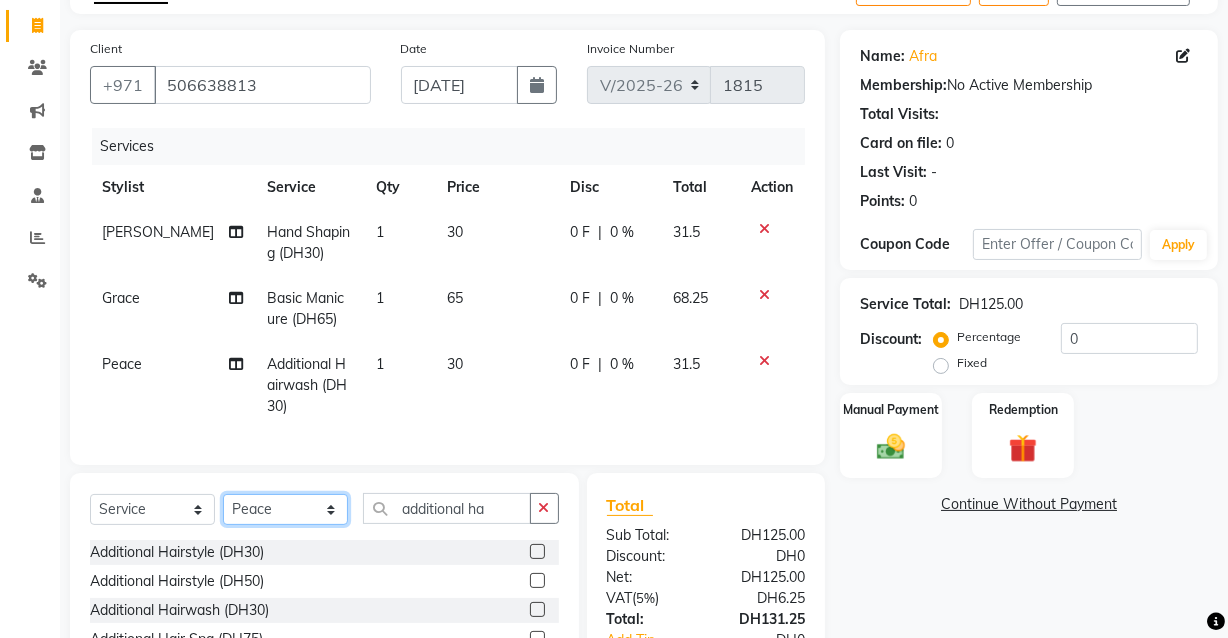 select on "81106" 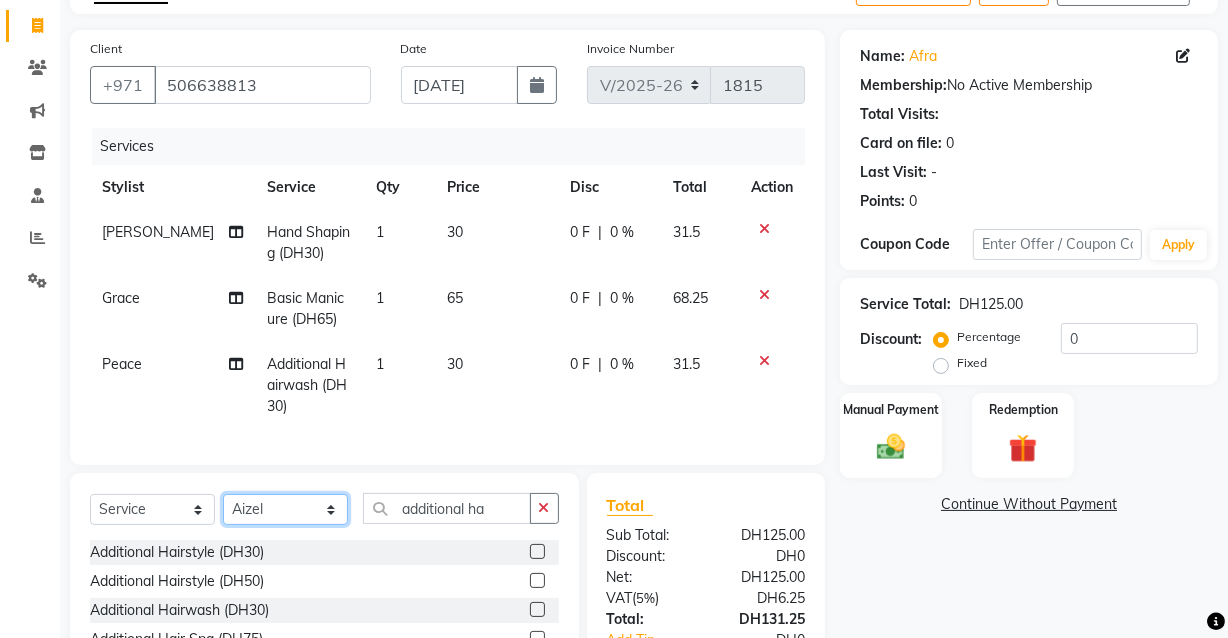 click on "Select Stylist [PERSON_NAME] [PERSON_NAME] [PERSON_NAME] [PERSON_NAME] [PERSON_NAME] [PERSON_NAME] [PERSON_NAME] [PERSON_NAME] May [PERSON_NAME] (Cafe) Nabasirye (Cafe) [PERSON_NAME] [PERSON_NAME] Owner Peace Rechiel [PERSON_NAME] [PERSON_NAME]" 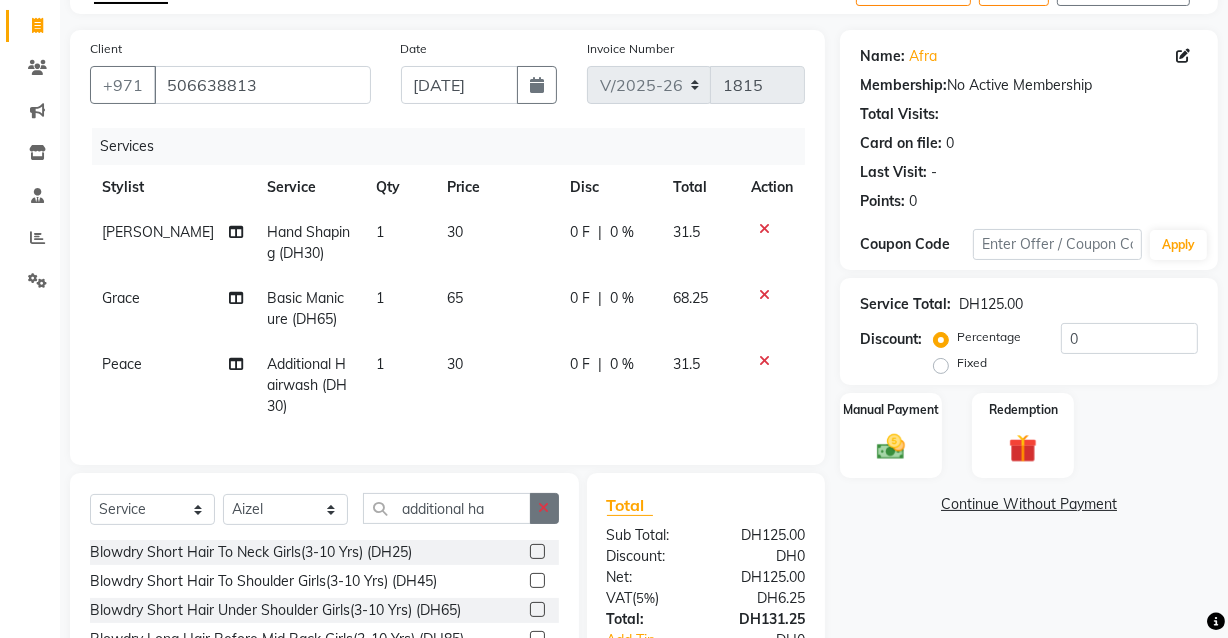 click 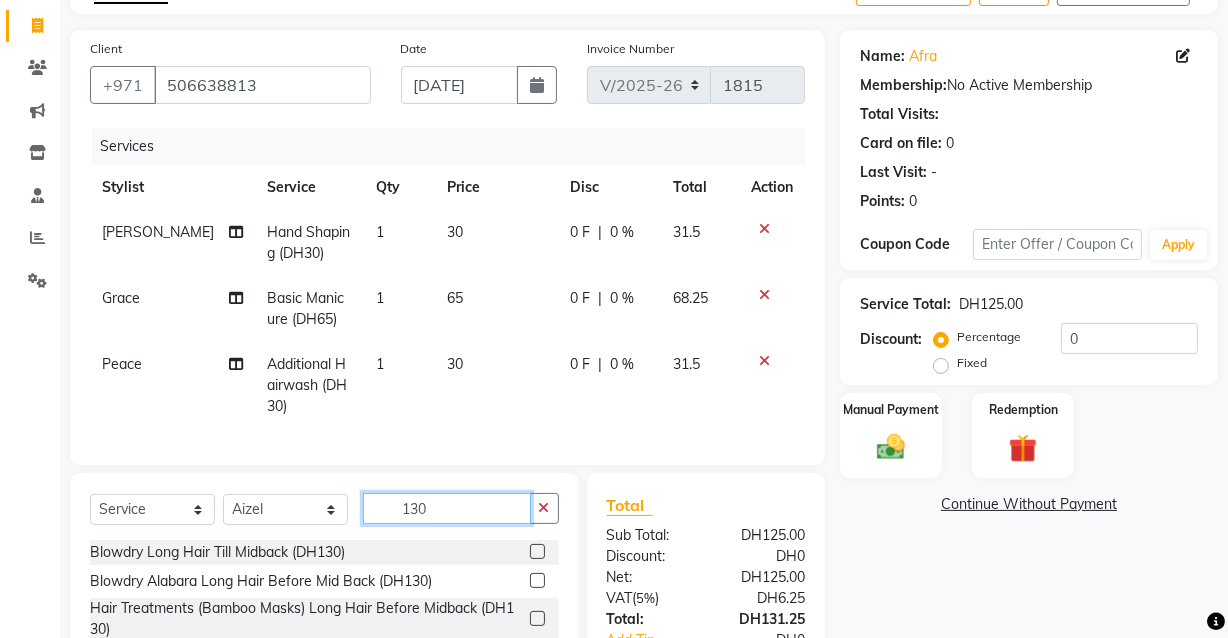 type on "130" 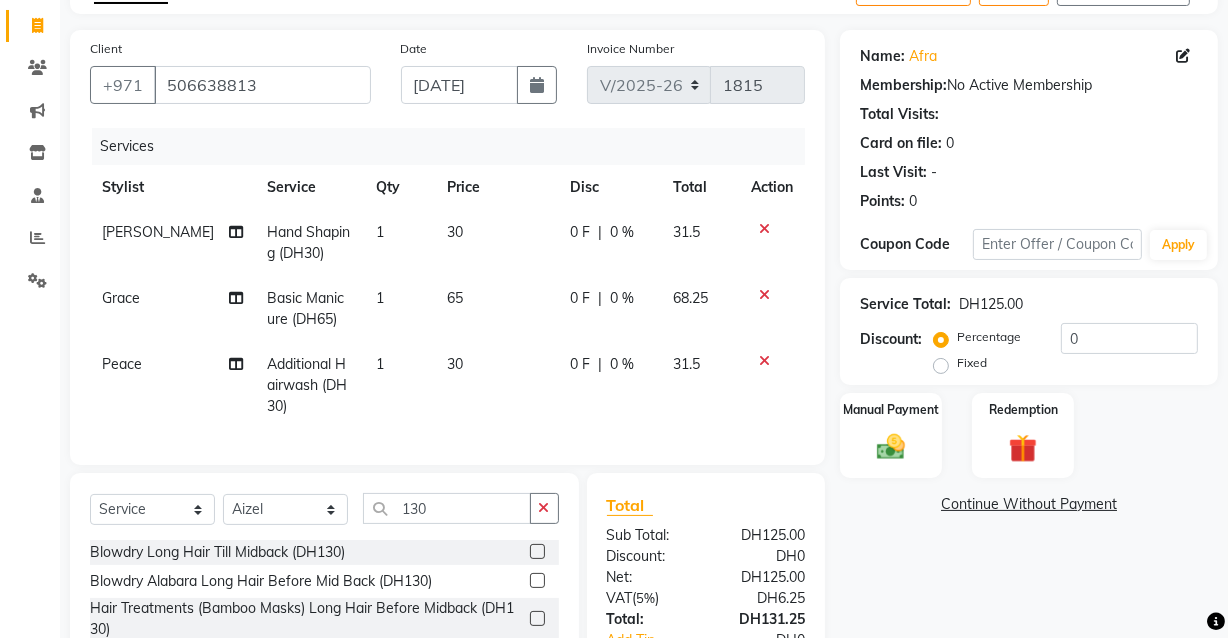 click 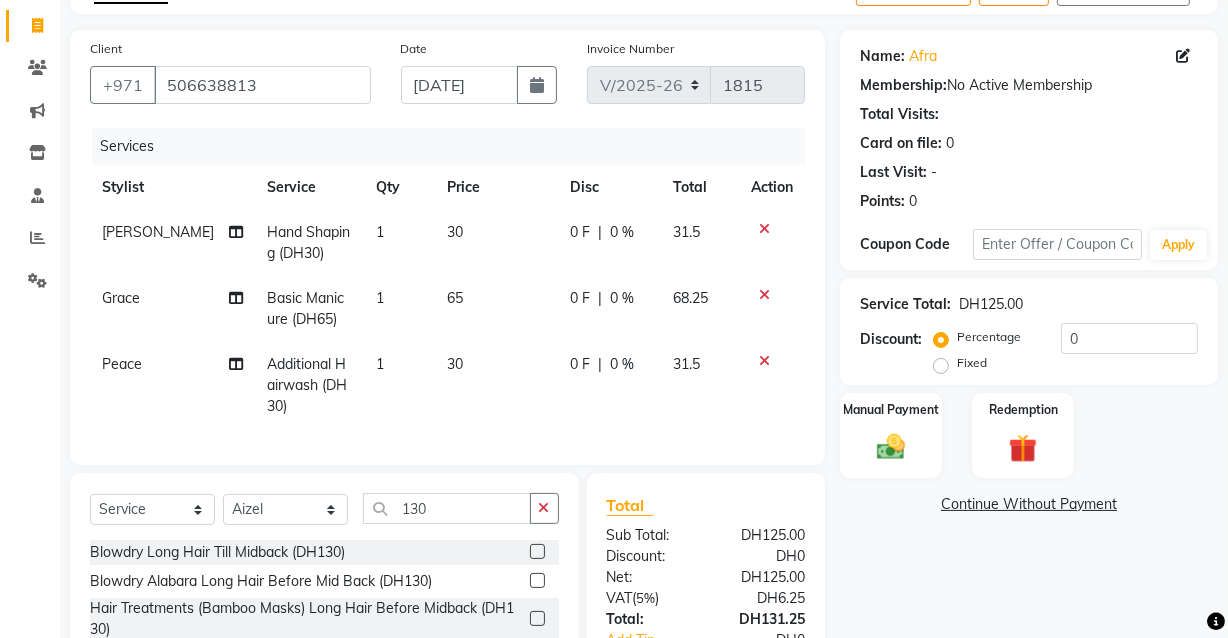 click at bounding box center [536, 552] 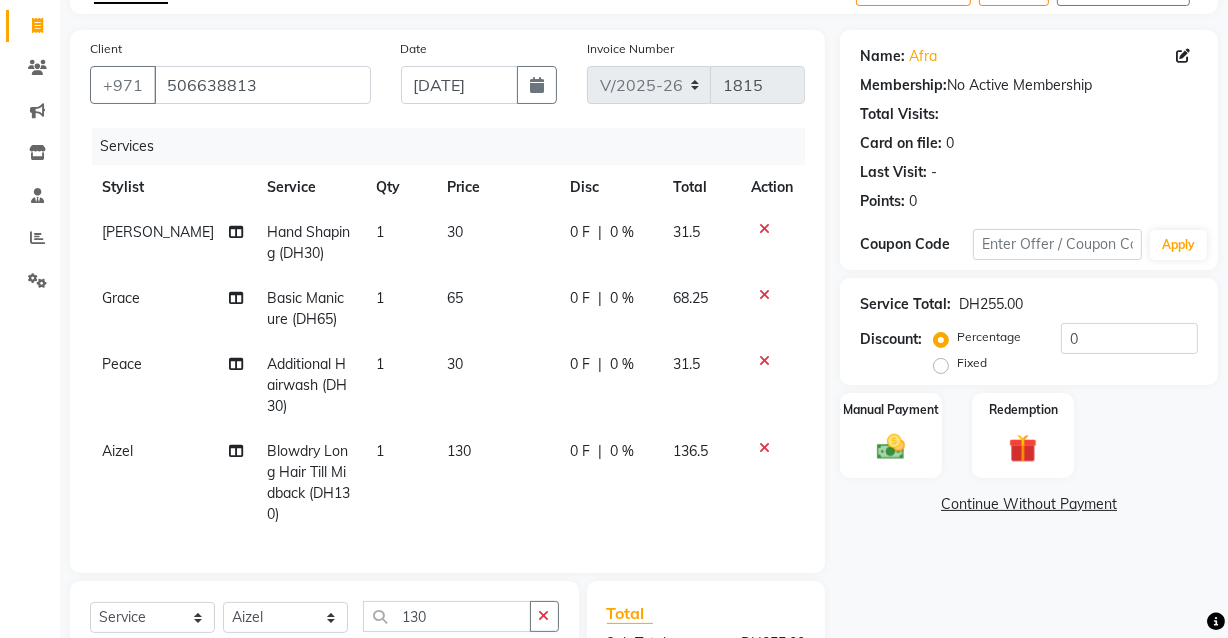 checkbox on "false" 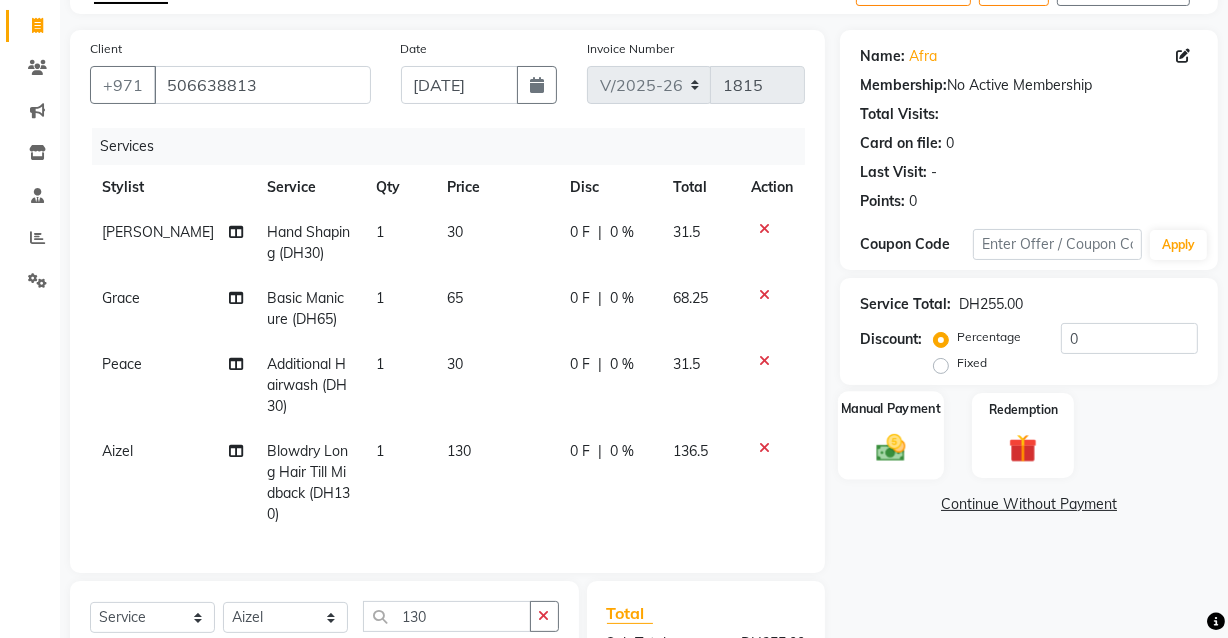 click 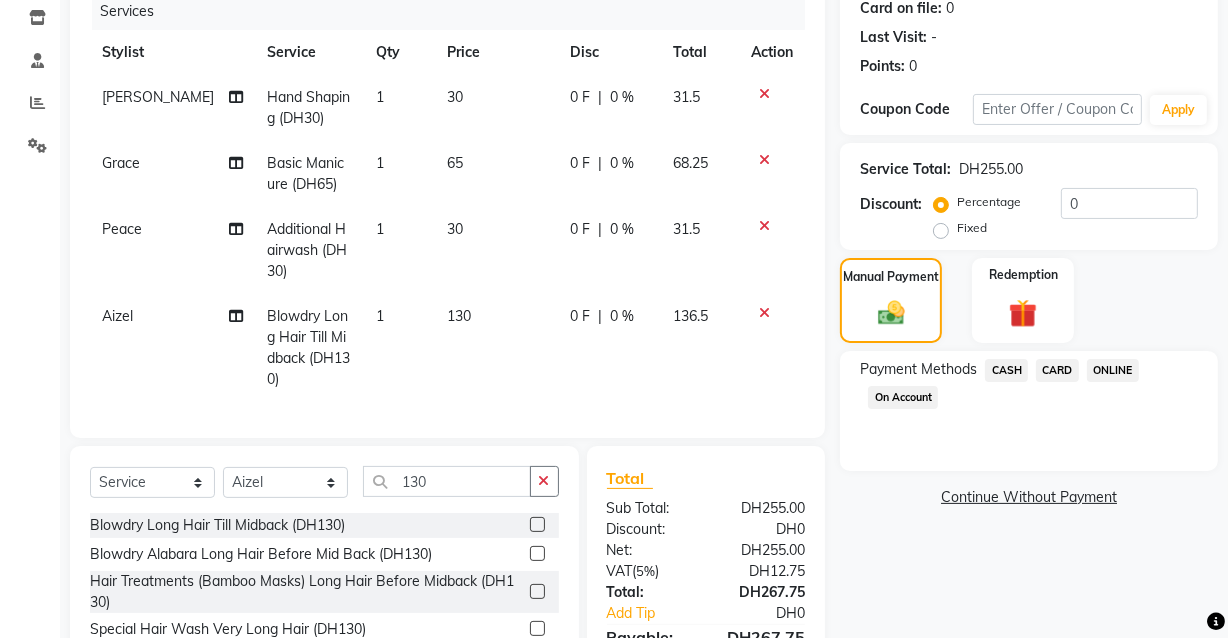 click on "CARD" 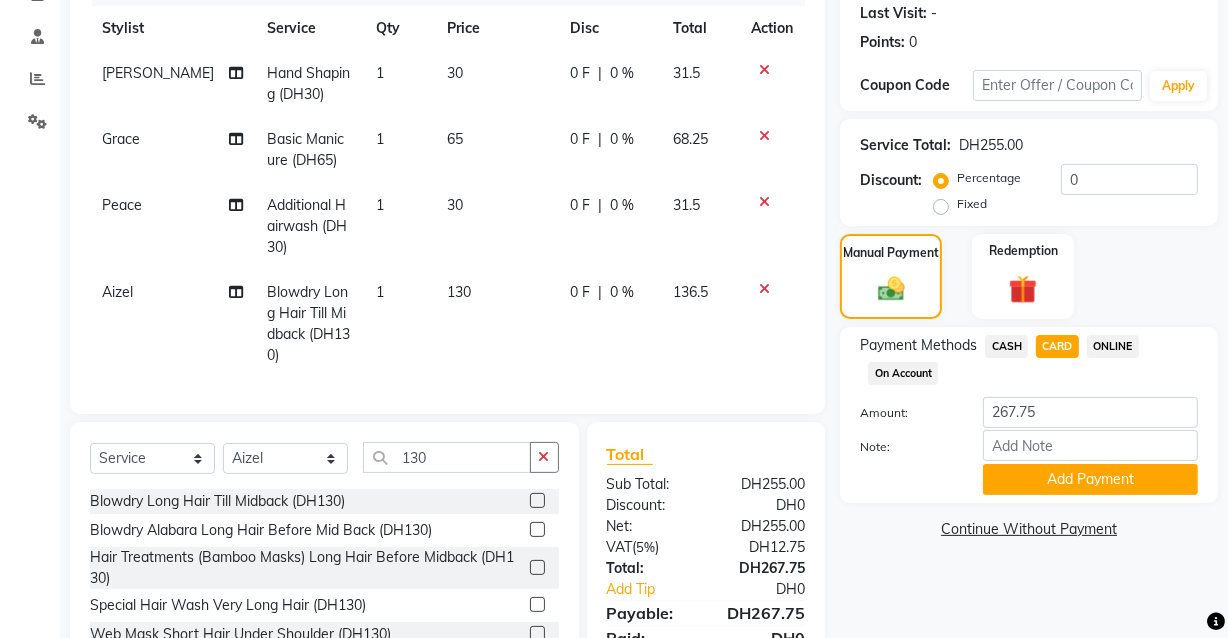 scroll, scrollTop: 401, scrollLeft: 0, axis: vertical 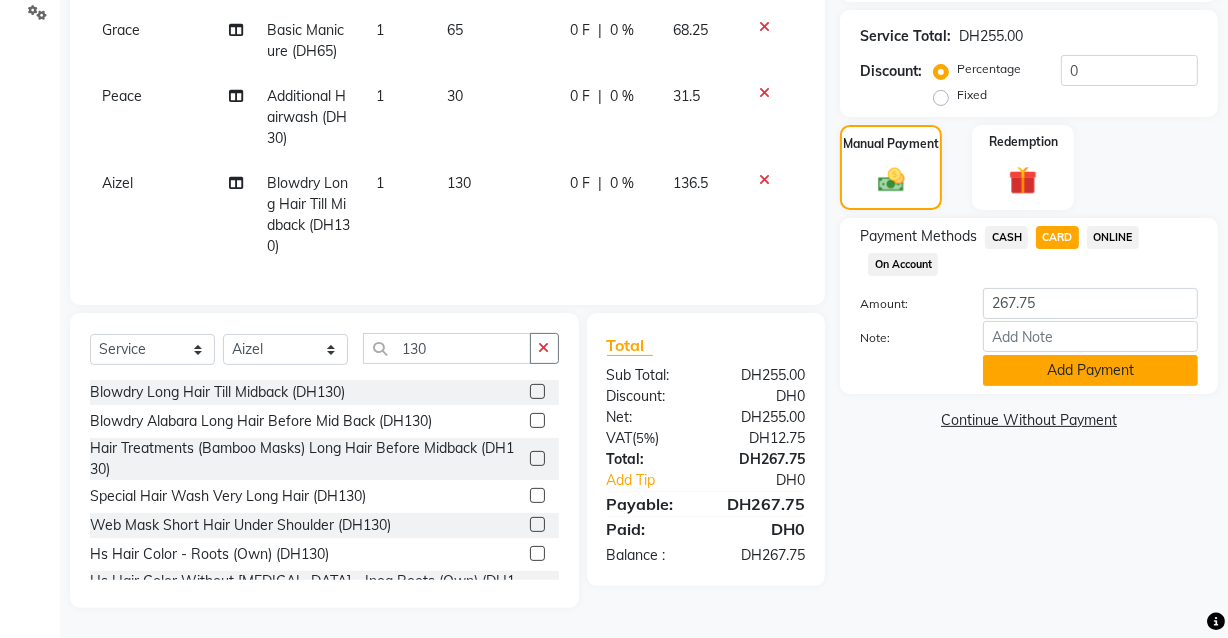 click on "Add Payment" 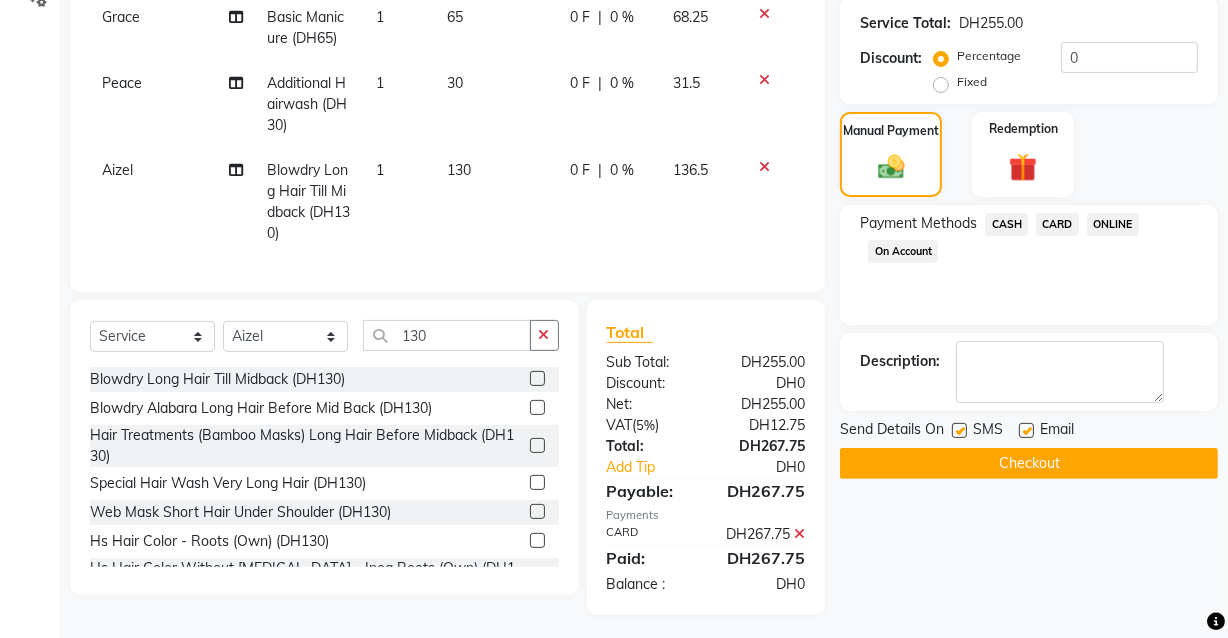 click on "Checkout" 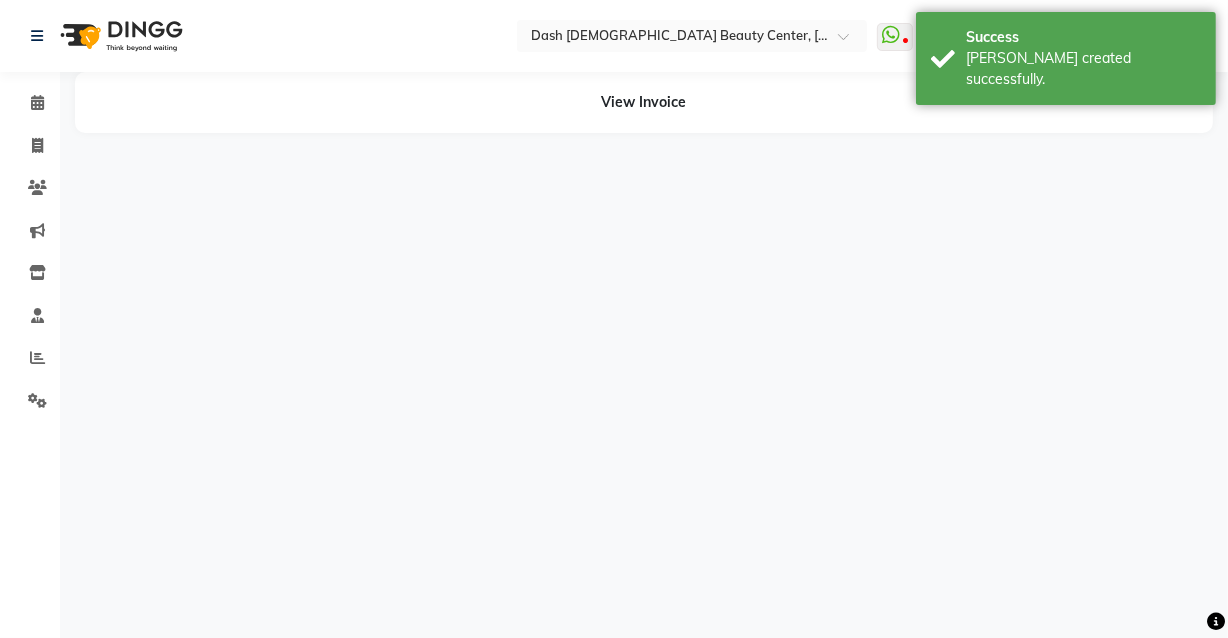 scroll, scrollTop: 0, scrollLeft: 0, axis: both 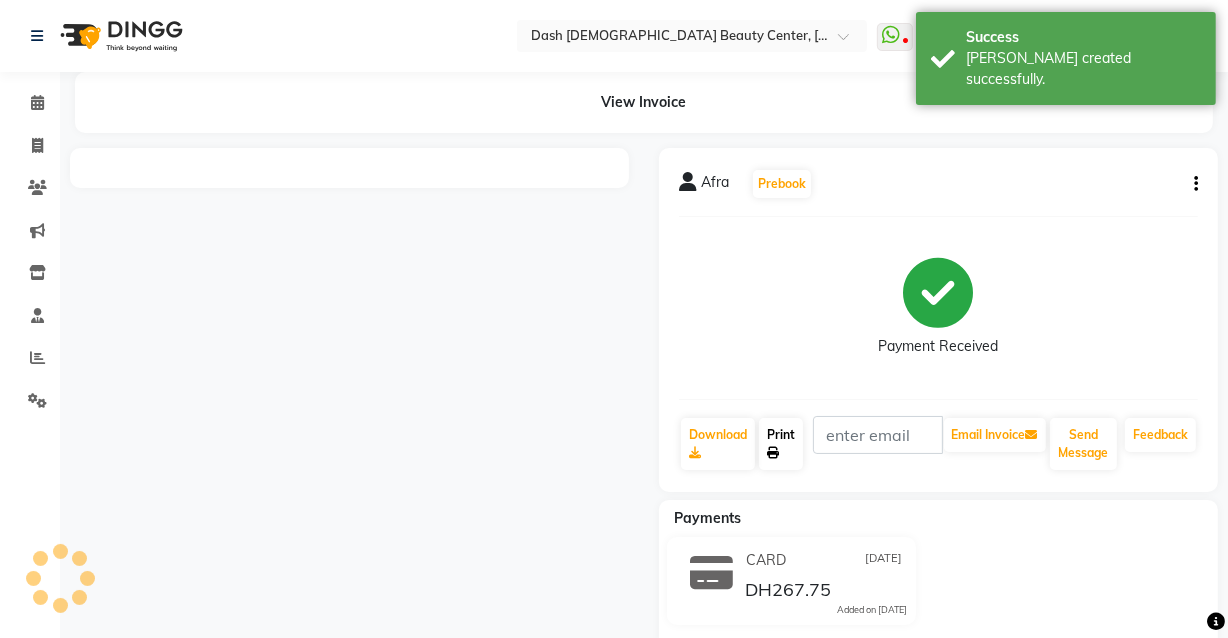 click on "Print" 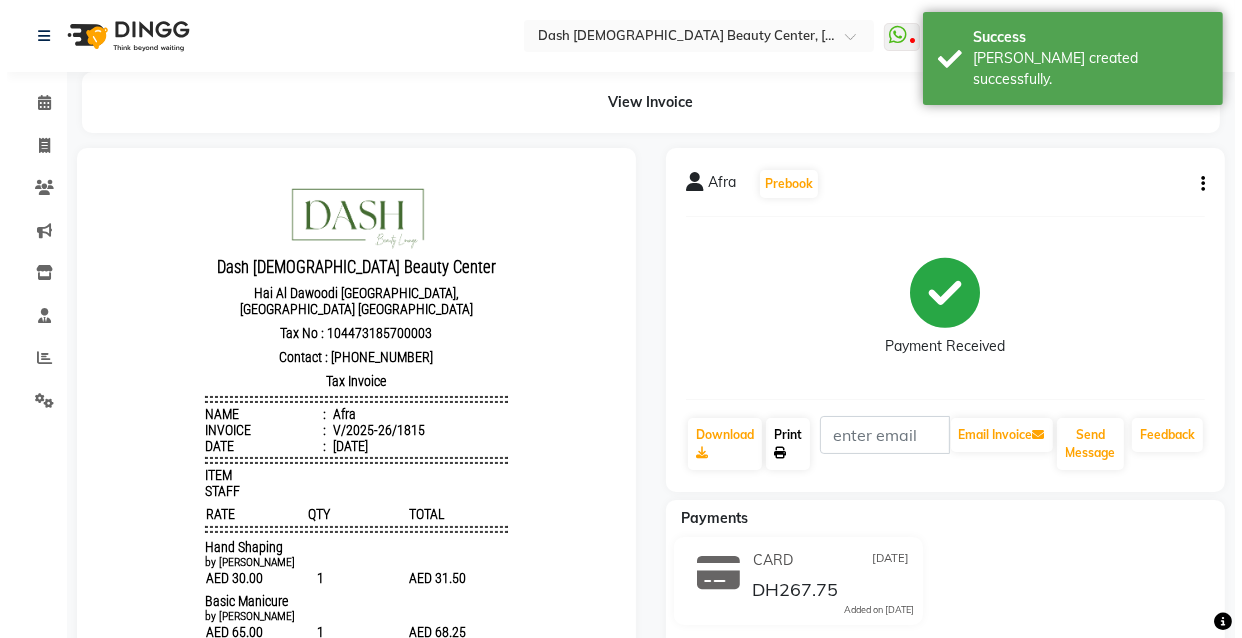 scroll, scrollTop: 0, scrollLeft: 0, axis: both 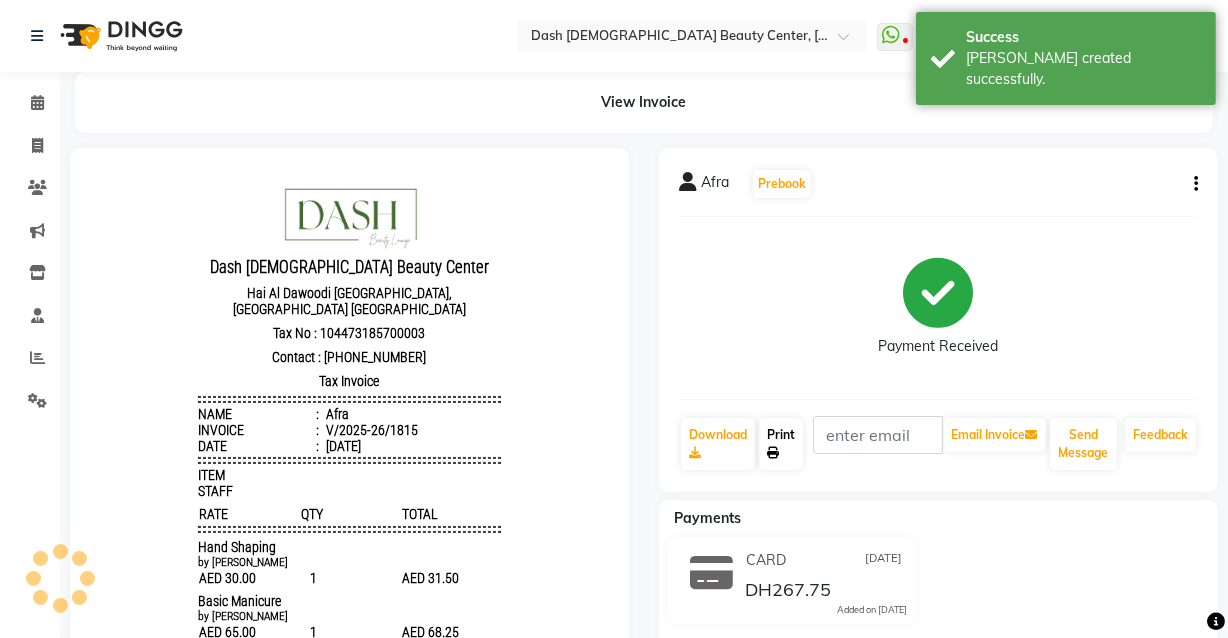 click on "Print" 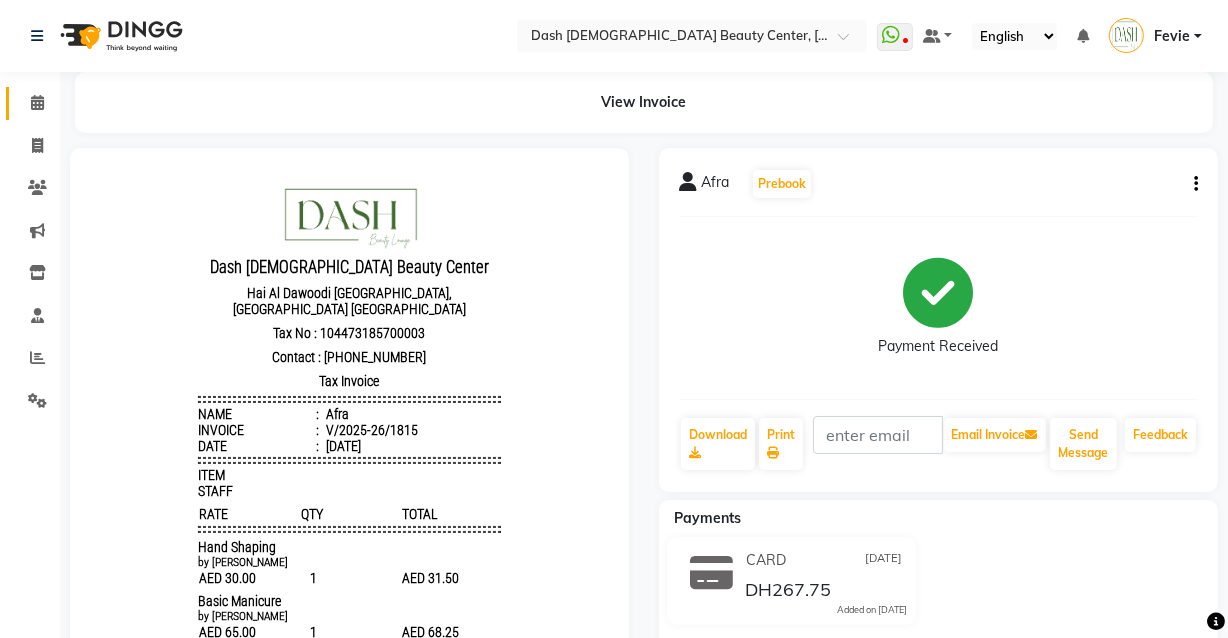 click 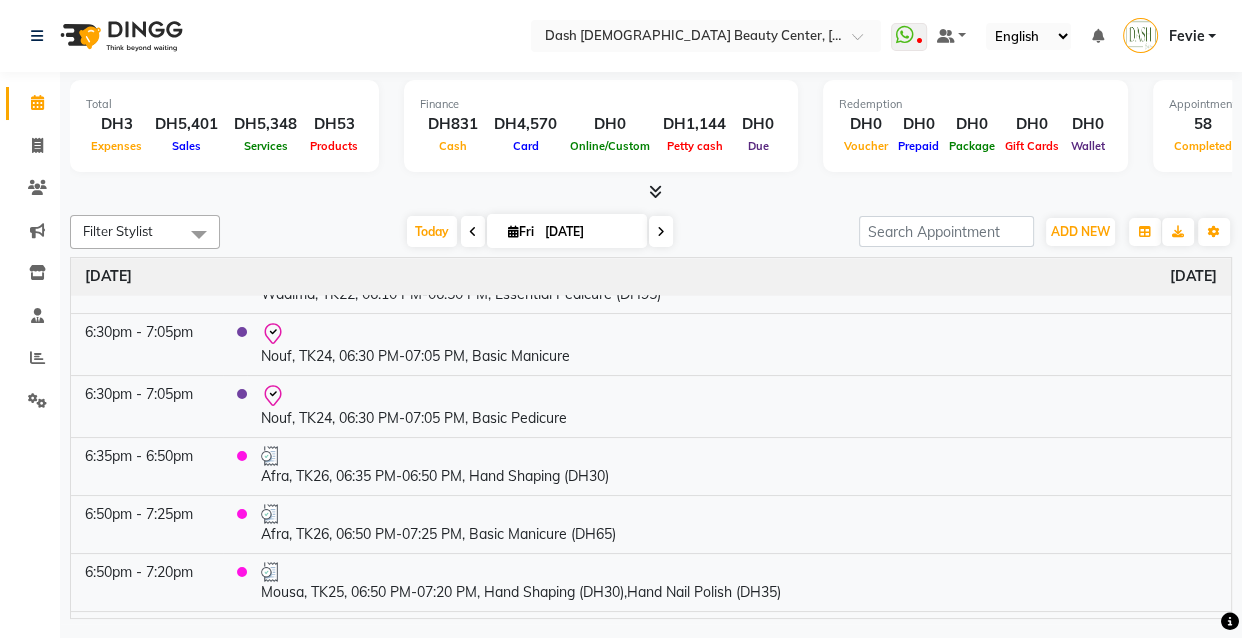 scroll, scrollTop: 3333, scrollLeft: 0, axis: vertical 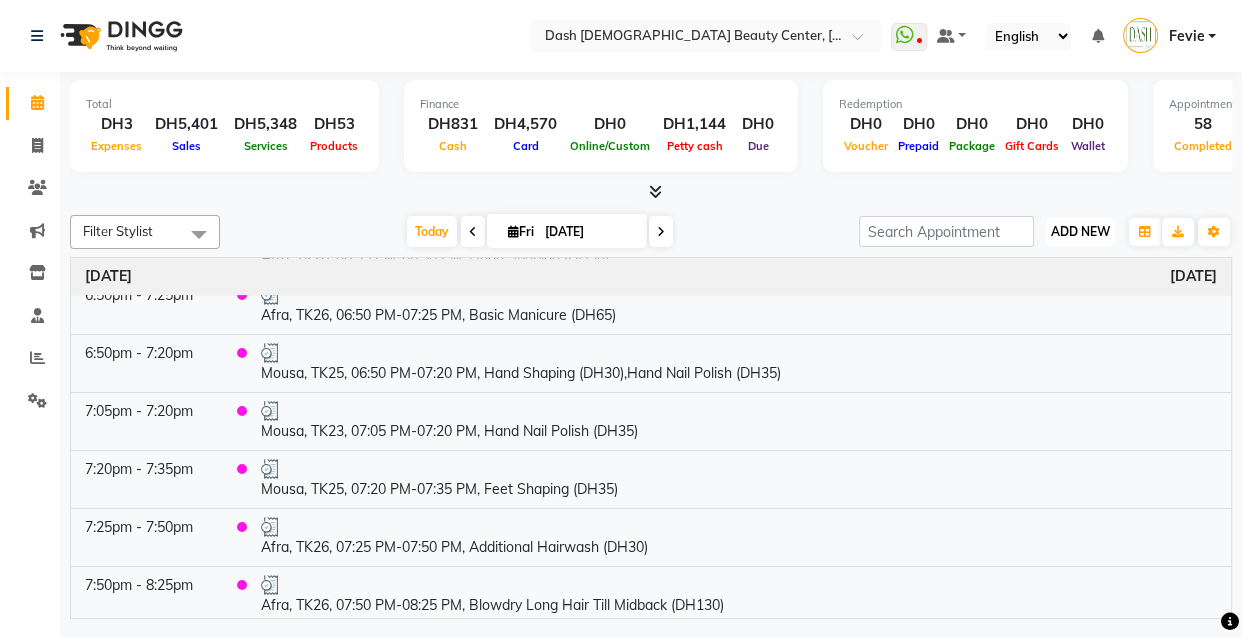 click on "ADD NEW" at bounding box center [1080, 231] 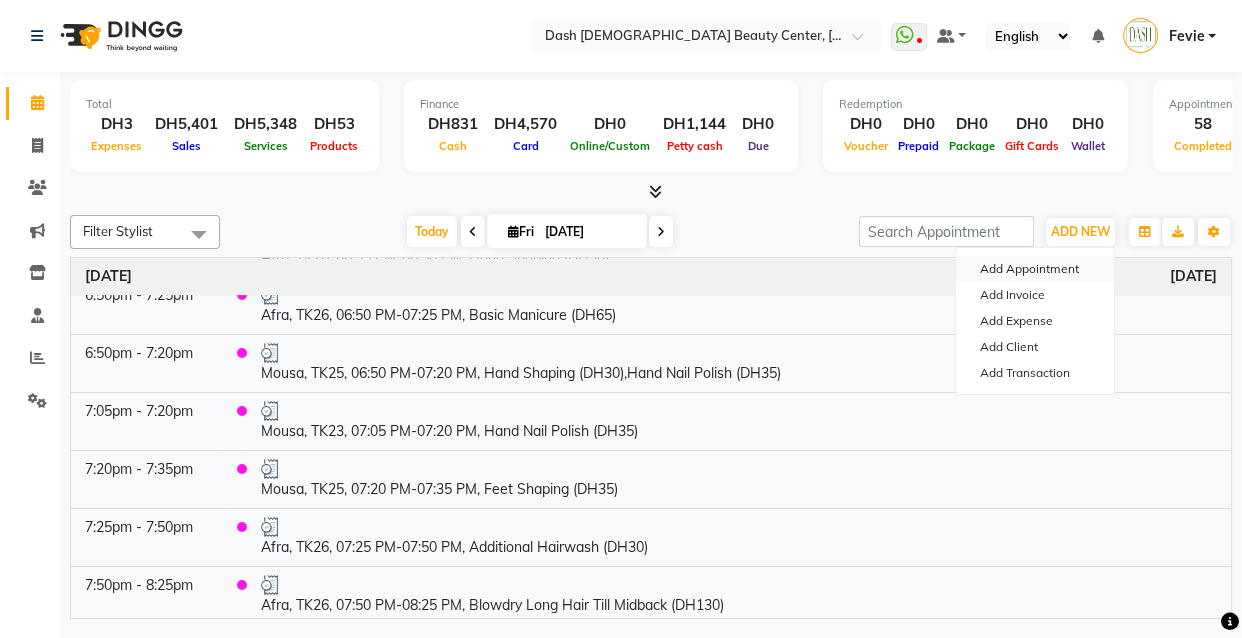 click on "Add Appointment" at bounding box center [1035, 269] 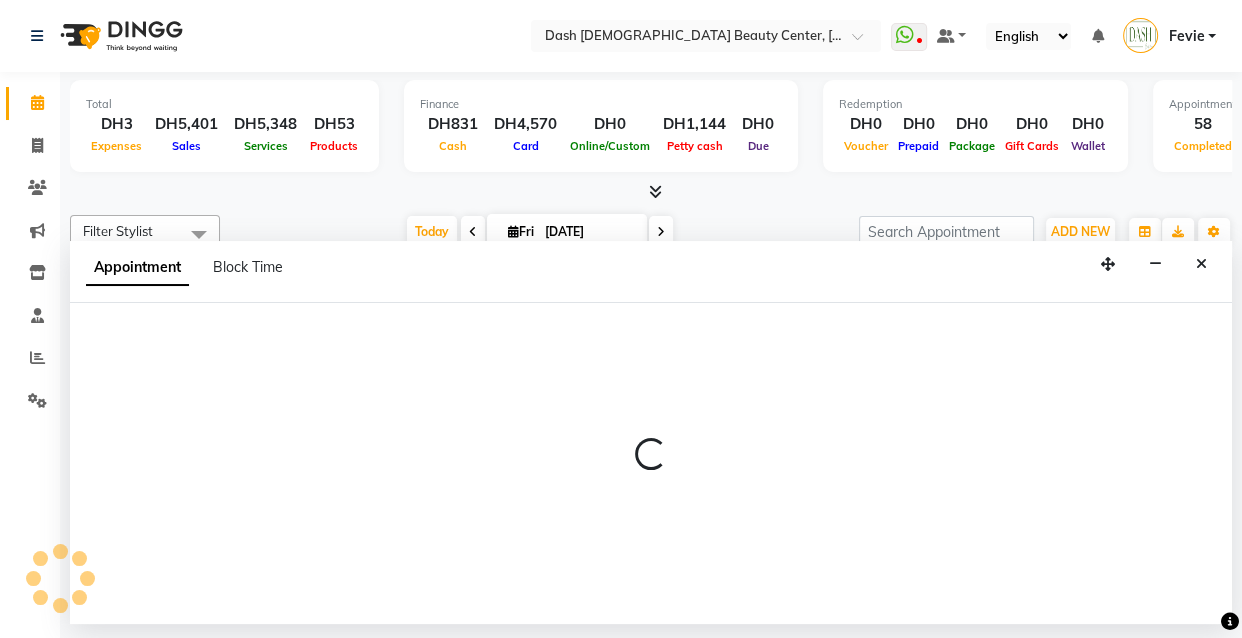 select on "600" 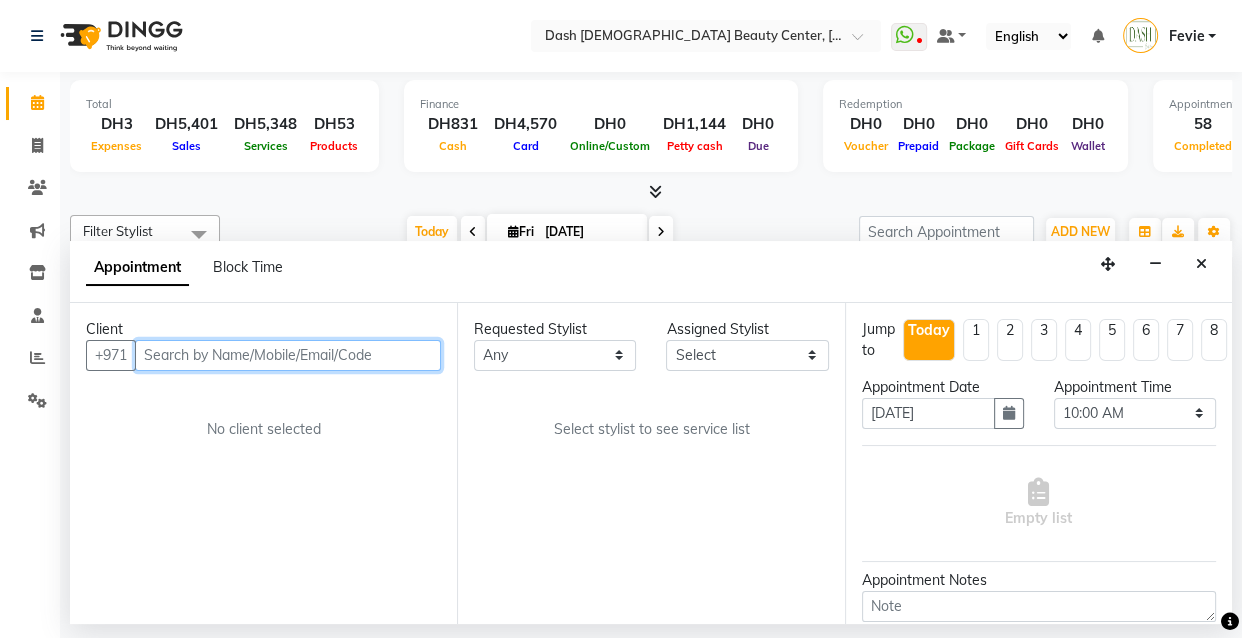click at bounding box center (288, 355) 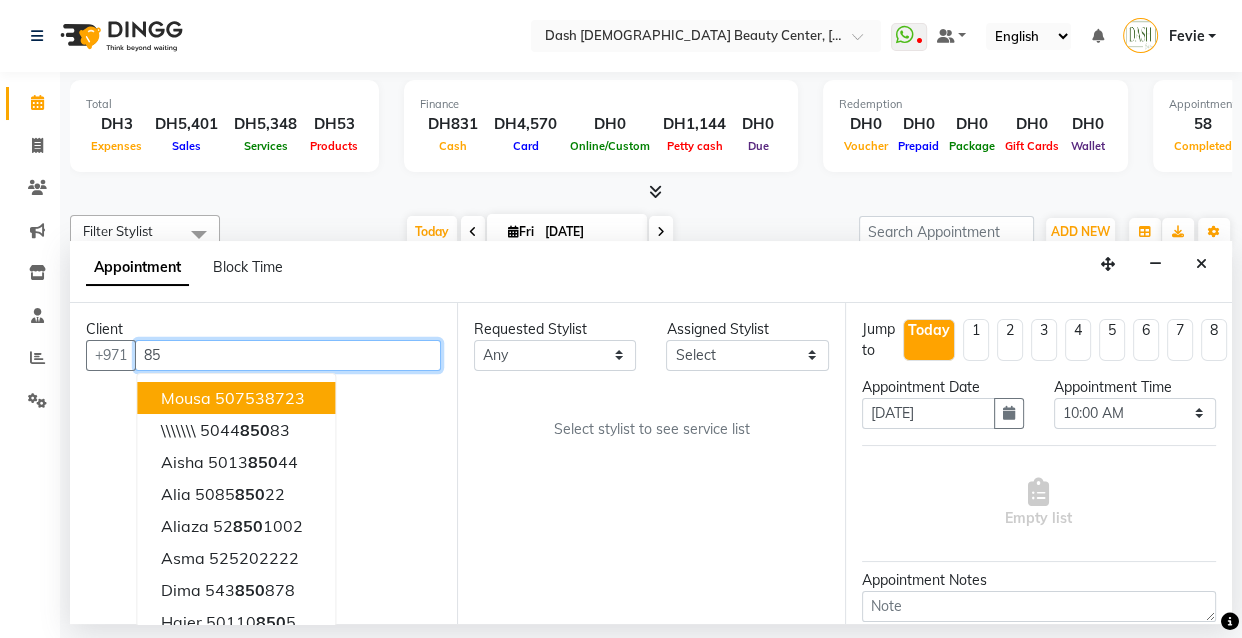 type on "8" 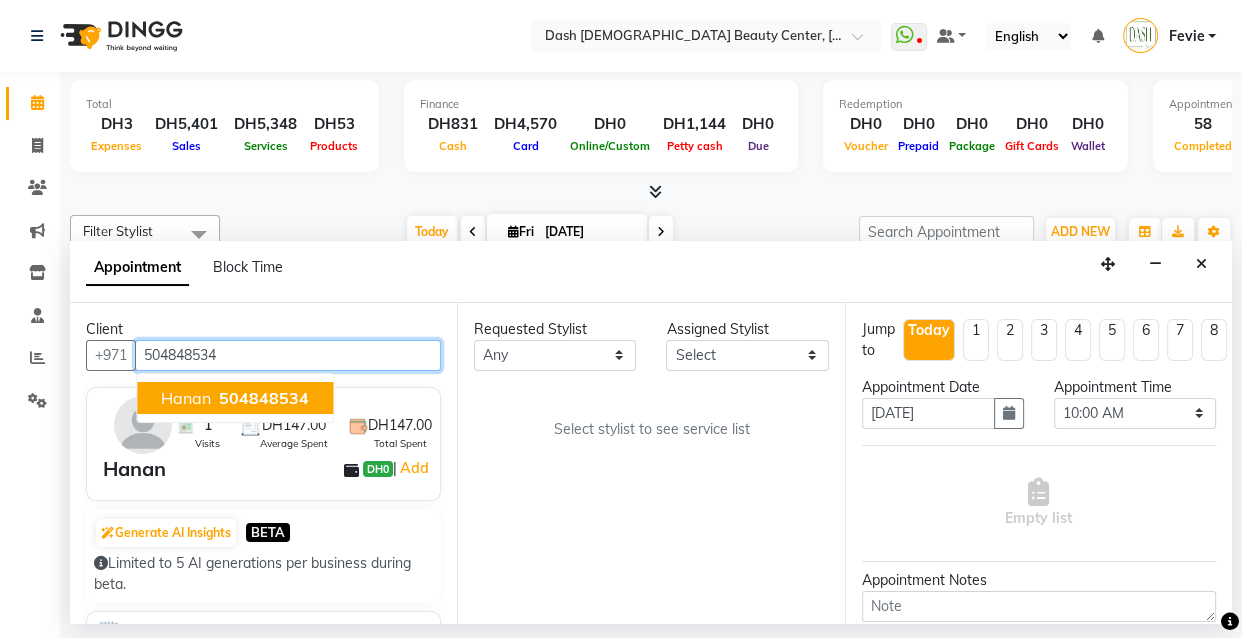 click on "Hanan   504848534" at bounding box center (235, 398) 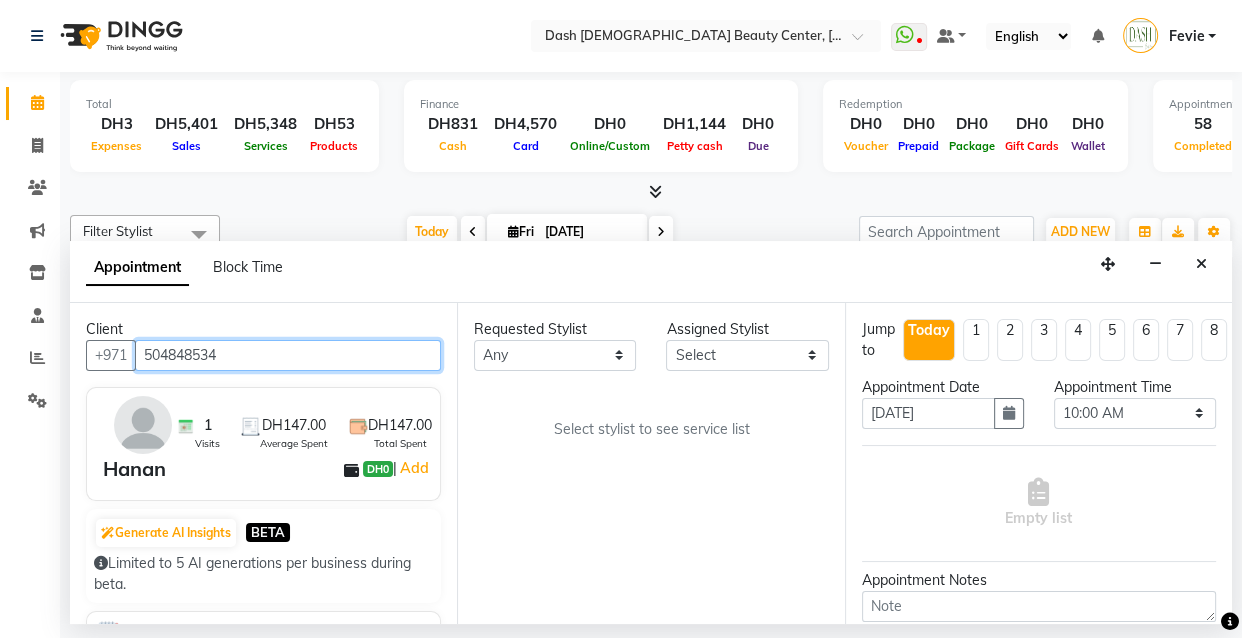 type on "504848534" 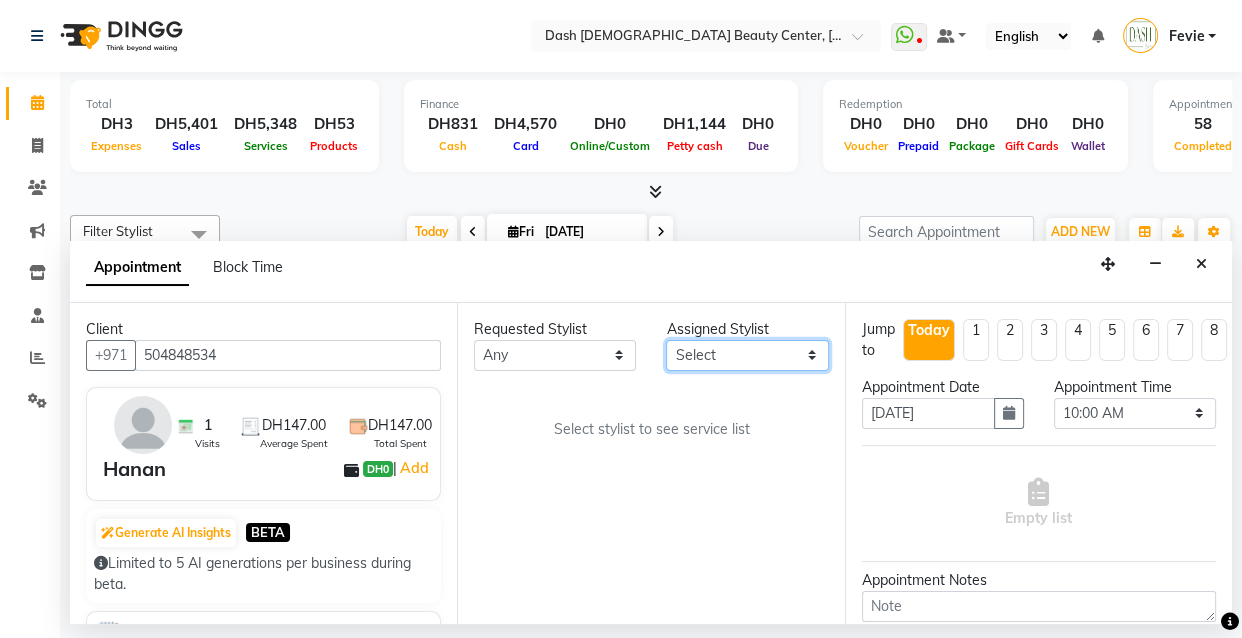 click on "Select [PERSON_NAME] [PERSON_NAME] [PERSON_NAME] [PERSON_NAME] [PERSON_NAME] [PERSON_NAME] [PERSON_NAME] [PERSON_NAME] [PERSON_NAME] Peace [PERSON_NAME] [PERSON_NAME]" at bounding box center (747, 355) 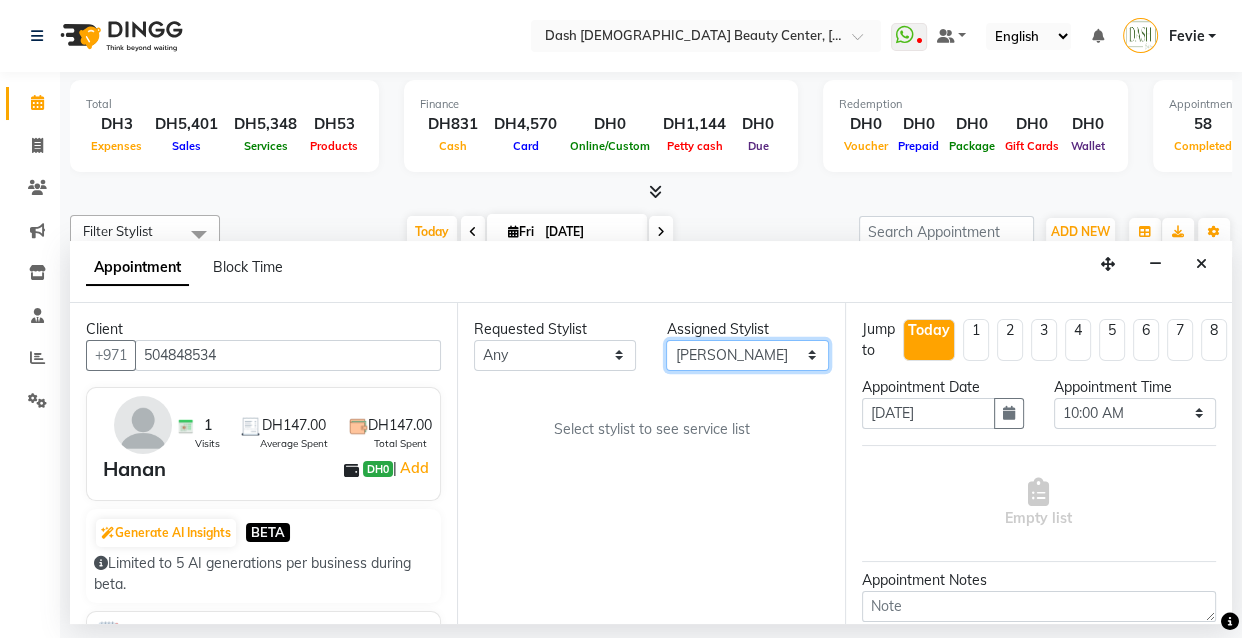 click on "Select [PERSON_NAME] [PERSON_NAME] [PERSON_NAME] [PERSON_NAME] [PERSON_NAME] [PERSON_NAME] [PERSON_NAME] [PERSON_NAME] [PERSON_NAME] Peace [PERSON_NAME] [PERSON_NAME]" at bounding box center (747, 355) 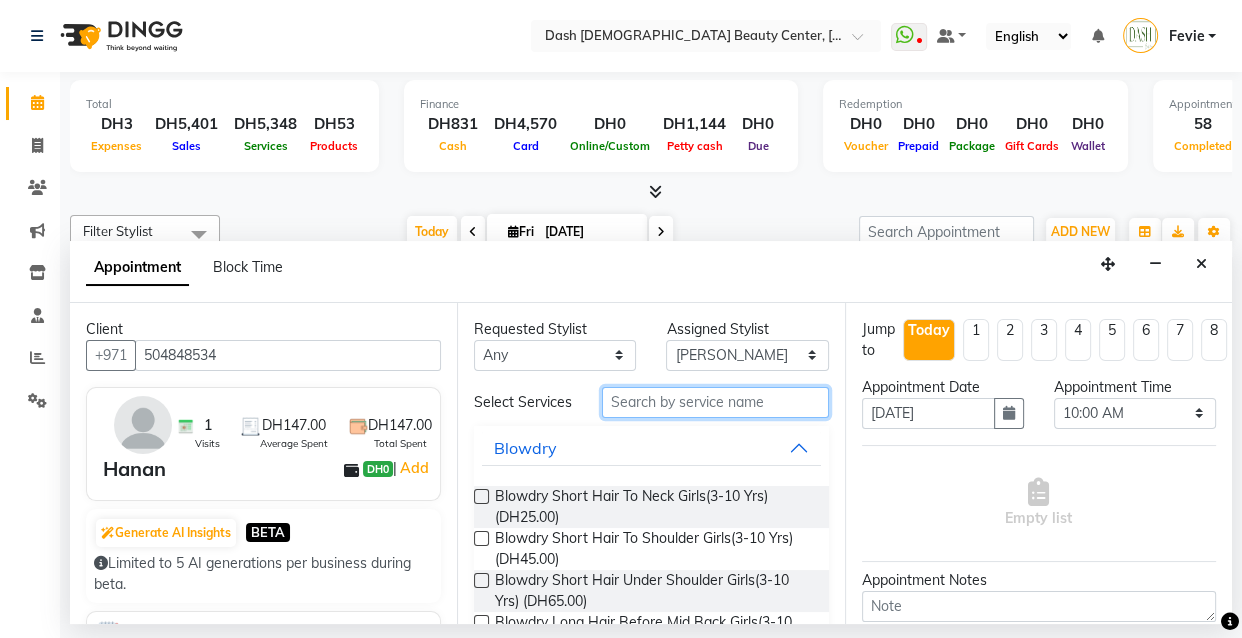 click at bounding box center [715, 402] 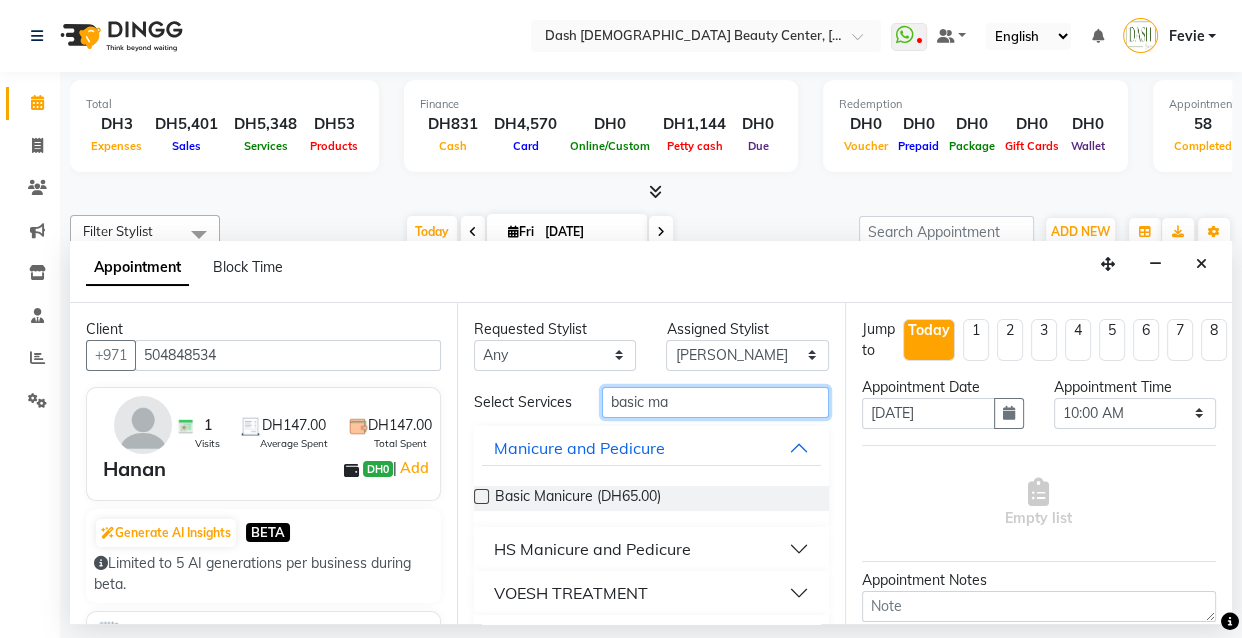 type on "basic ma" 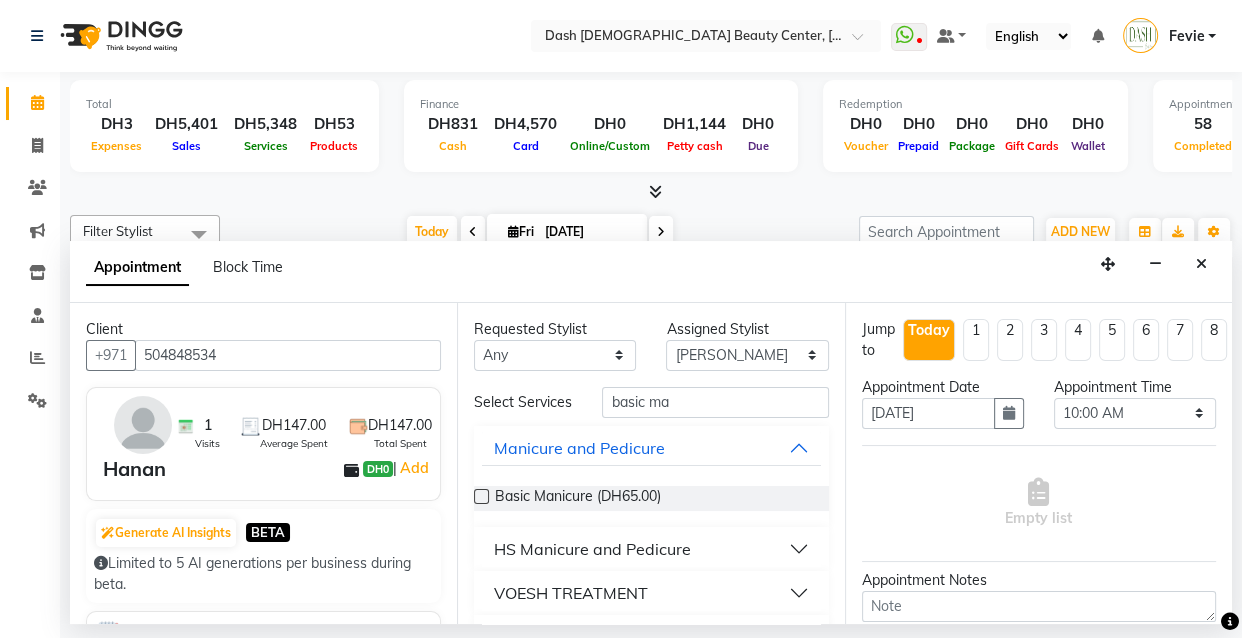 click at bounding box center [481, 496] 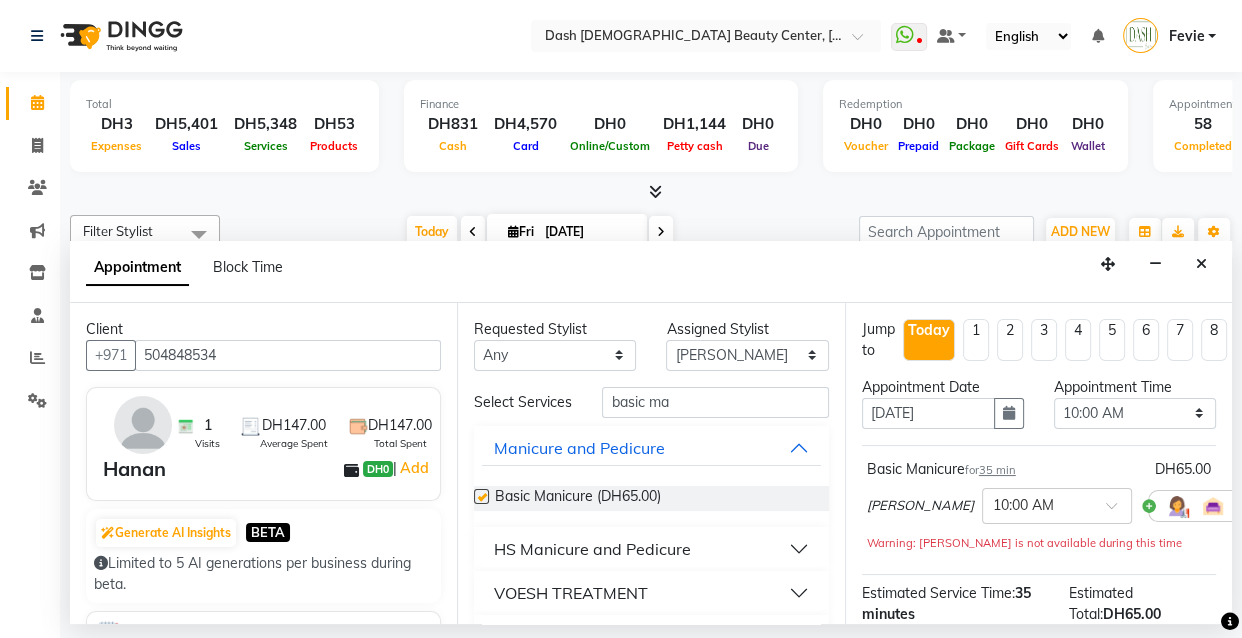 checkbox on "false" 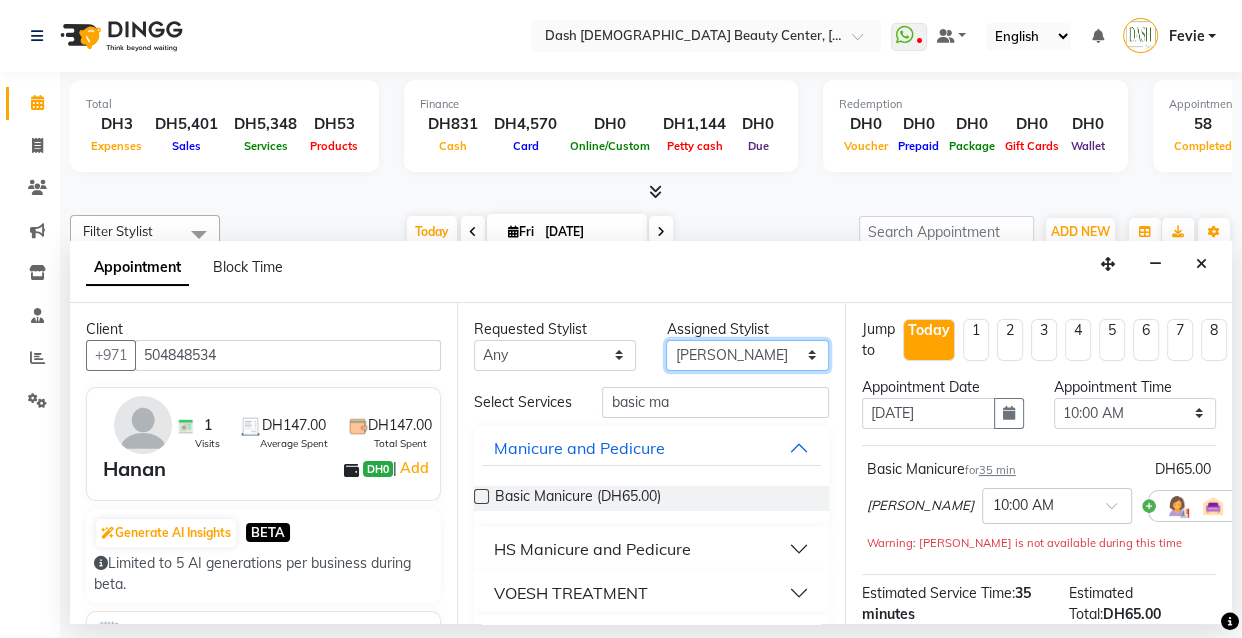 click on "Select [PERSON_NAME] [PERSON_NAME] [PERSON_NAME] [PERSON_NAME] [PERSON_NAME] [PERSON_NAME] [PERSON_NAME] [PERSON_NAME] [PERSON_NAME] Peace [PERSON_NAME] [PERSON_NAME]" at bounding box center (747, 355) 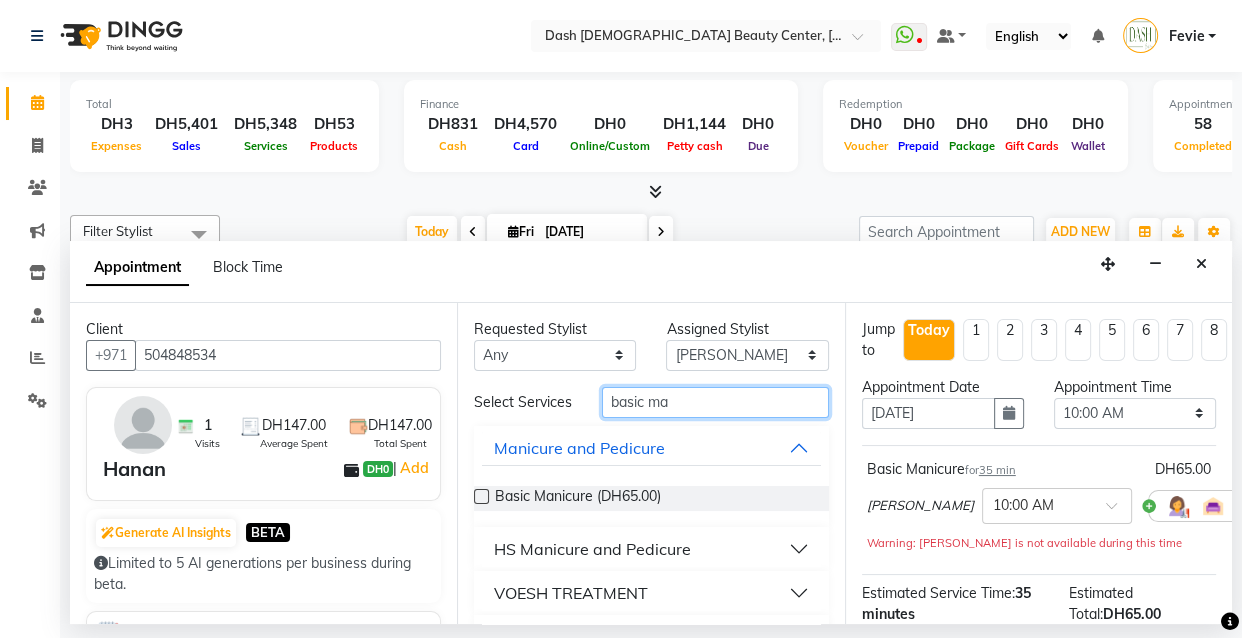 click on "basic ma" at bounding box center (715, 402) 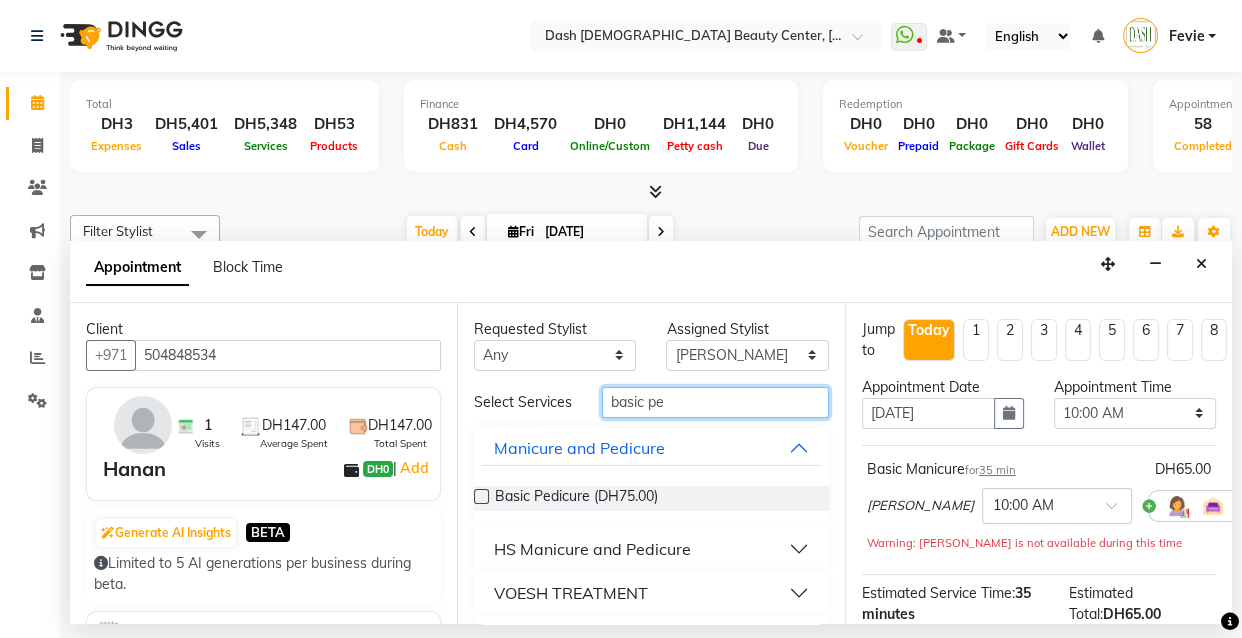 type on "basic pe" 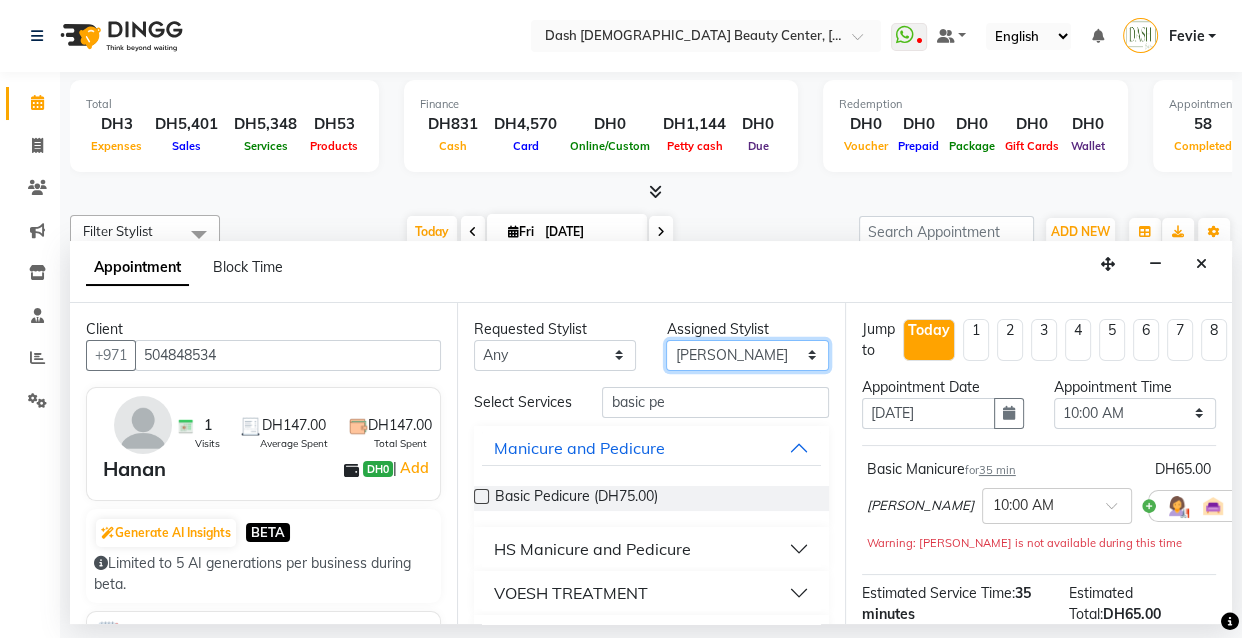 click on "Select [PERSON_NAME] [PERSON_NAME] [PERSON_NAME] [PERSON_NAME] [PERSON_NAME] [PERSON_NAME] [PERSON_NAME] [PERSON_NAME] [PERSON_NAME] Peace [PERSON_NAME] [PERSON_NAME]" at bounding box center [747, 355] 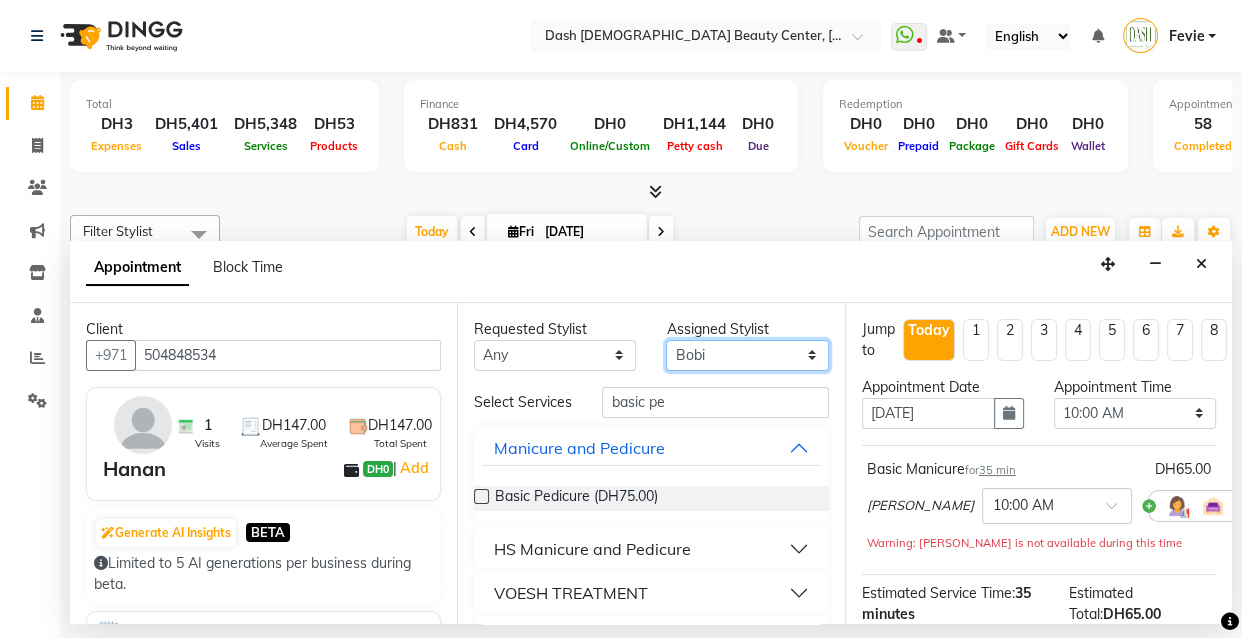click on "Select [PERSON_NAME] [PERSON_NAME] [PERSON_NAME] [PERSON_NAME] [PERSON_NAME] [PERSON_NAME] [PERSON_NAME] [PERSON_NAME] [PERSON_NAME] Peace [PERSON_NAME] [PERSON_NAME]" at bounding box center (747, 355) 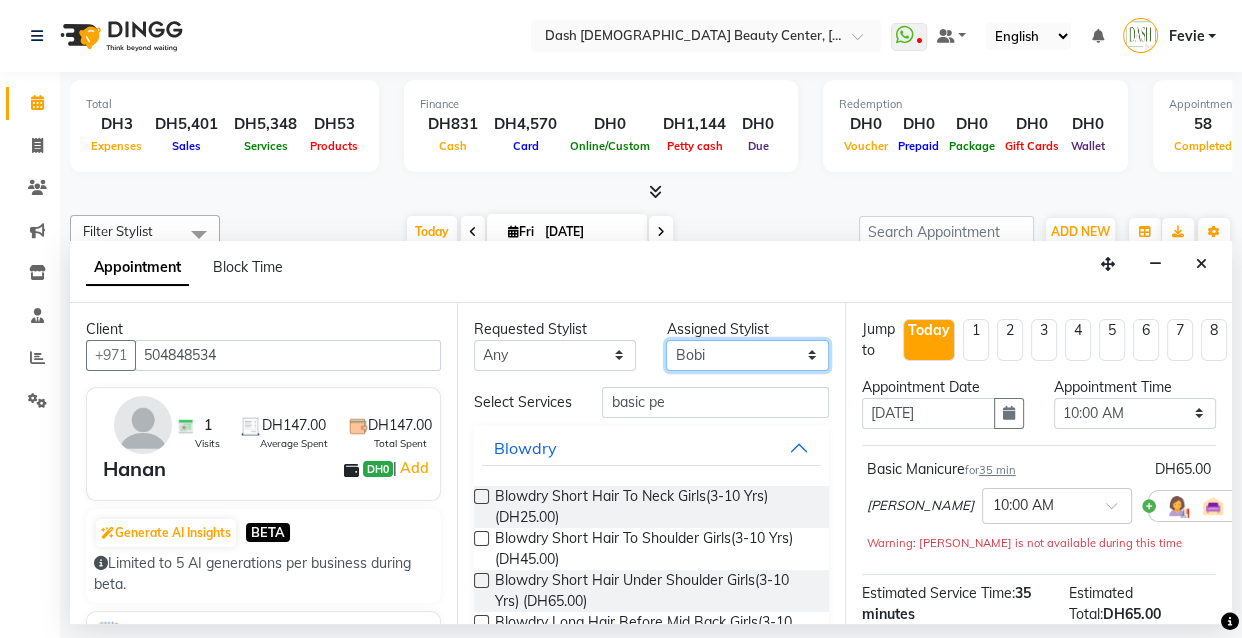 scroll, scrollTop: 0, scrollLeft: 0, axis: both 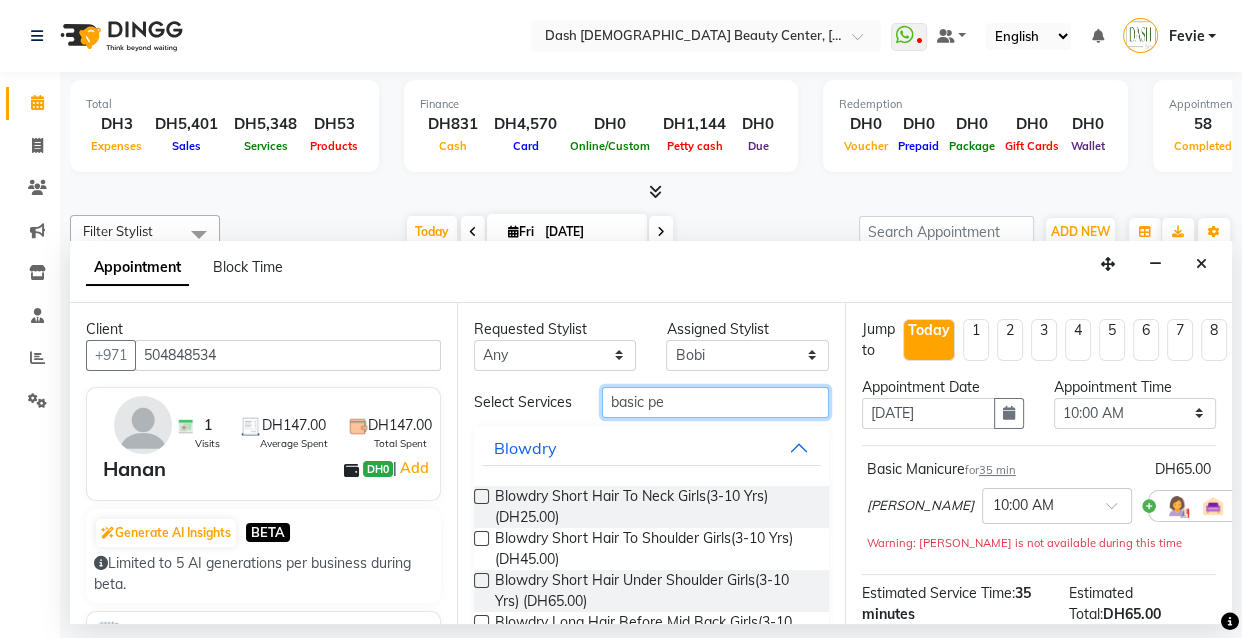 click on "basic pe" at bounding box center (715, 402) 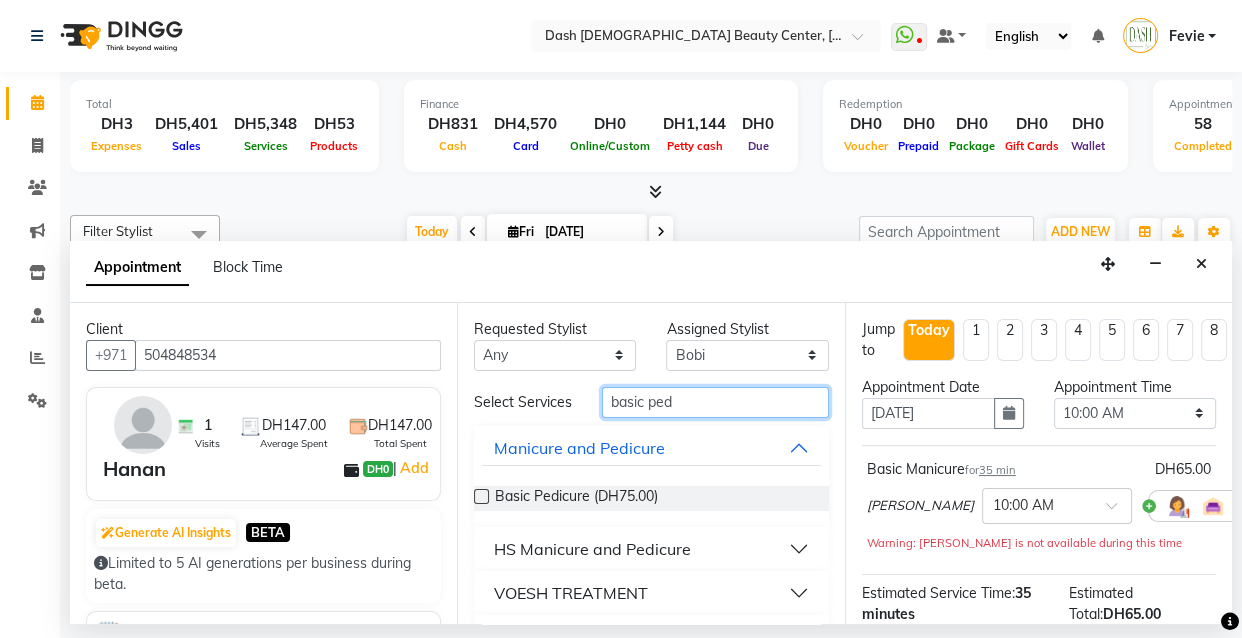 type on "basic ped" 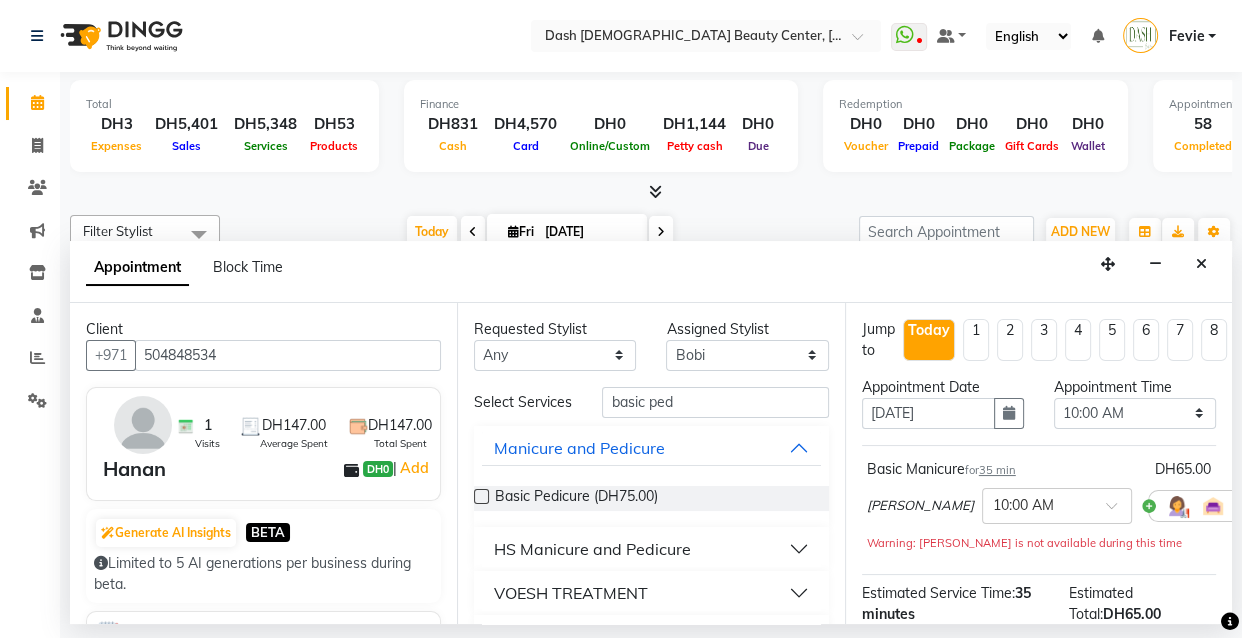click at bounding box center [481, 496] 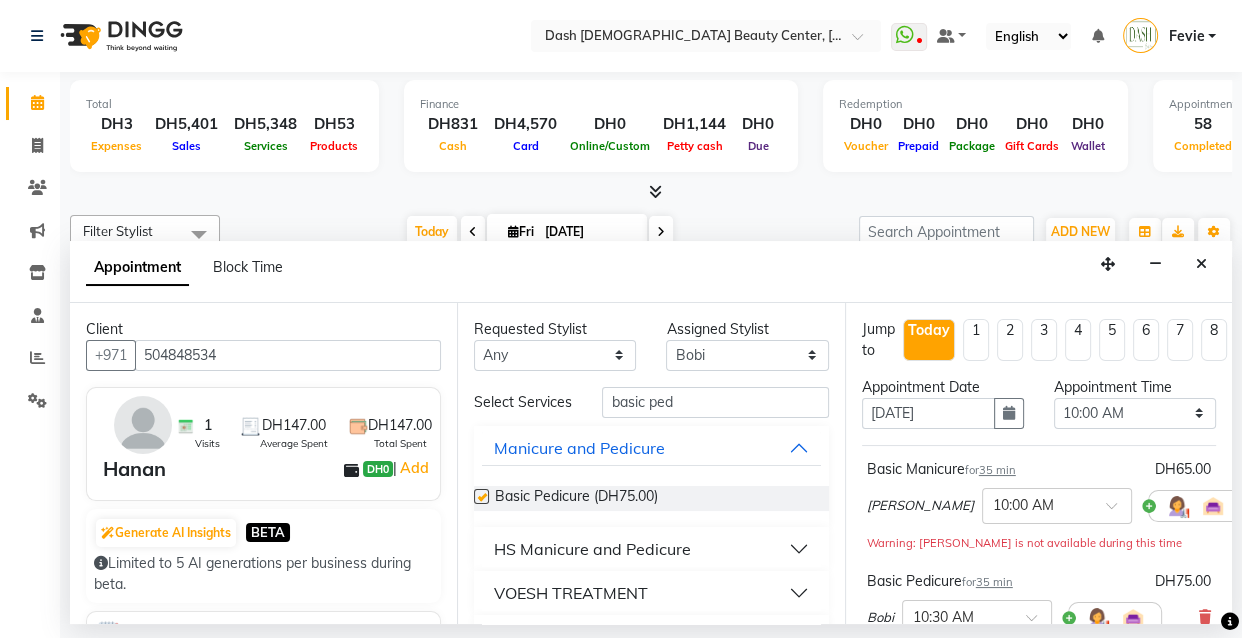 checkbox on "false" 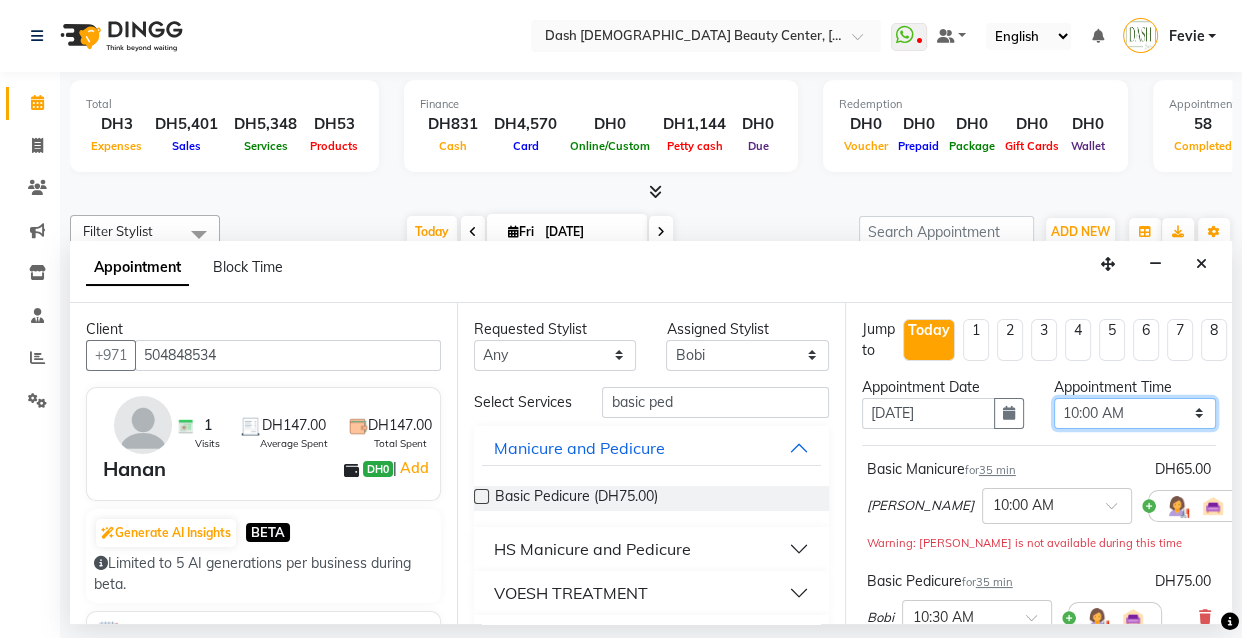 click on "Select 10:00 AM 10:15 AM 10:30 AM 10:45 AM 11:00 AM 11:15 AM 11:30 AM 11:45 AM 12:00 PM 12:15 PM 12:30 PM 12:45 PM 01:00 PM 01:15 PM 01:30 PM 01:45 PM 02:00 PM 02:15 PM 02:30 PM 02:45 PM 03:00 PM 03:15 PM 03:30 PM 03:45 PM 04:00 PM 04:15 PM 04:30 PM 04:45 PM 05:00 PM 05:15 PM 05:30 PM 05:45 PM 06:00 PM 06:15 PM 06:30 PM 06:45 PM 07:00 PM 07:15 PM 07:30 PM 07:45 PM 08:00 PM 08:15 PM 08:30 PM 08:45 PM 09:00 PM 09:15 PM 09:30 PM 09:45 PM 10:00 PM" at bounding box center [1135, 413] 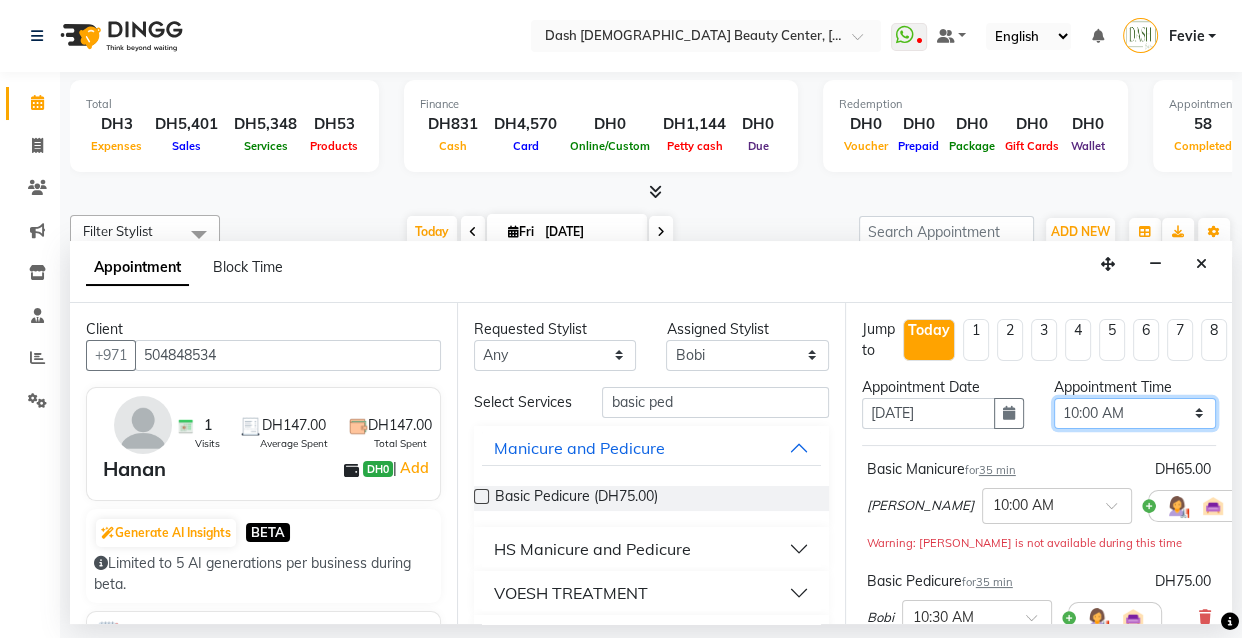 select on "1140" 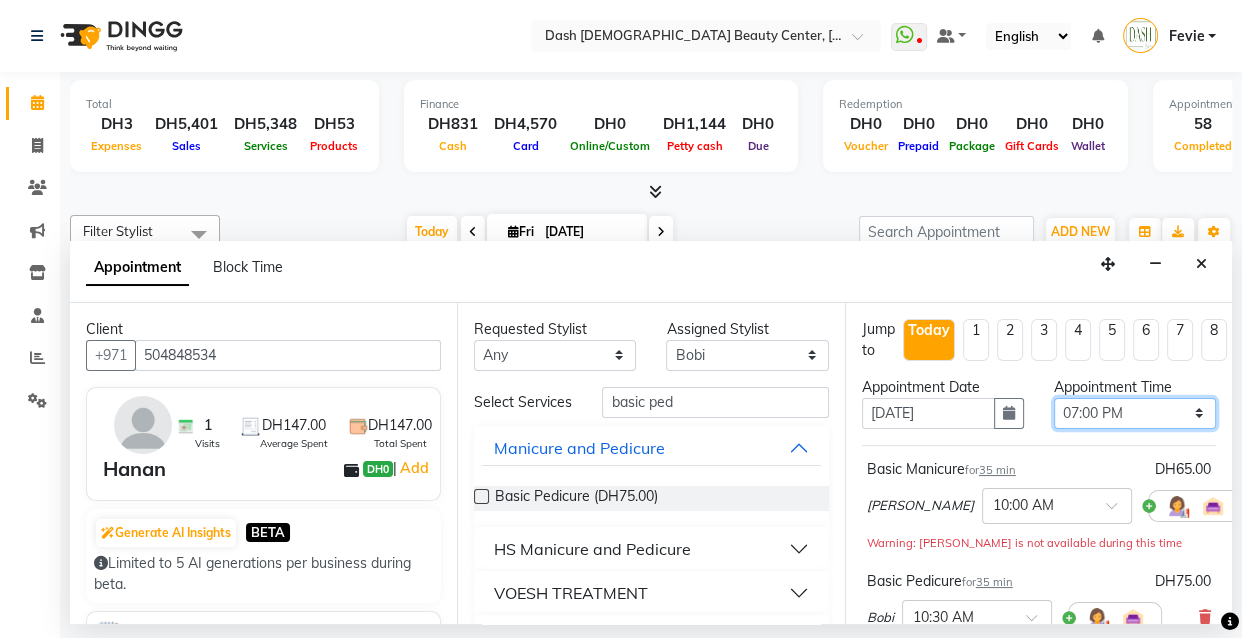 click on "Select 10:00 AM 10:15 AM 10:30 AM 10:45 AM 11:00 AM 11:15 AM 11:30 AM 11:45 AM 12:00 PM 12:15 PM 12:30 PM 12:45 PM 01:00 PM 01:15 PM 01:30 PM 01:45 PM 02:00 PM 02:15 PM 02:30 PM 02:45 PM 03:00 PM 03:15 PM 03:30 PM 03:45 PM 04:00 PM 04:15 PM 04:30 PM 04:45 PM 05:00 PM 05:15 PM 05:30 PM 05:45 PM 06:00 PM 06:15 PM 06:30 PM 06:45 PM 07:00 PM 07:15 PM 07:30 PM 07:45 PM 08:00 PM 08:15 PM 08:30 PM 08:45 PM 09:00 PM 09:15 PM 09:30 PM 09:45 PM 10:00 PM" at bounding box center [1135, 413] 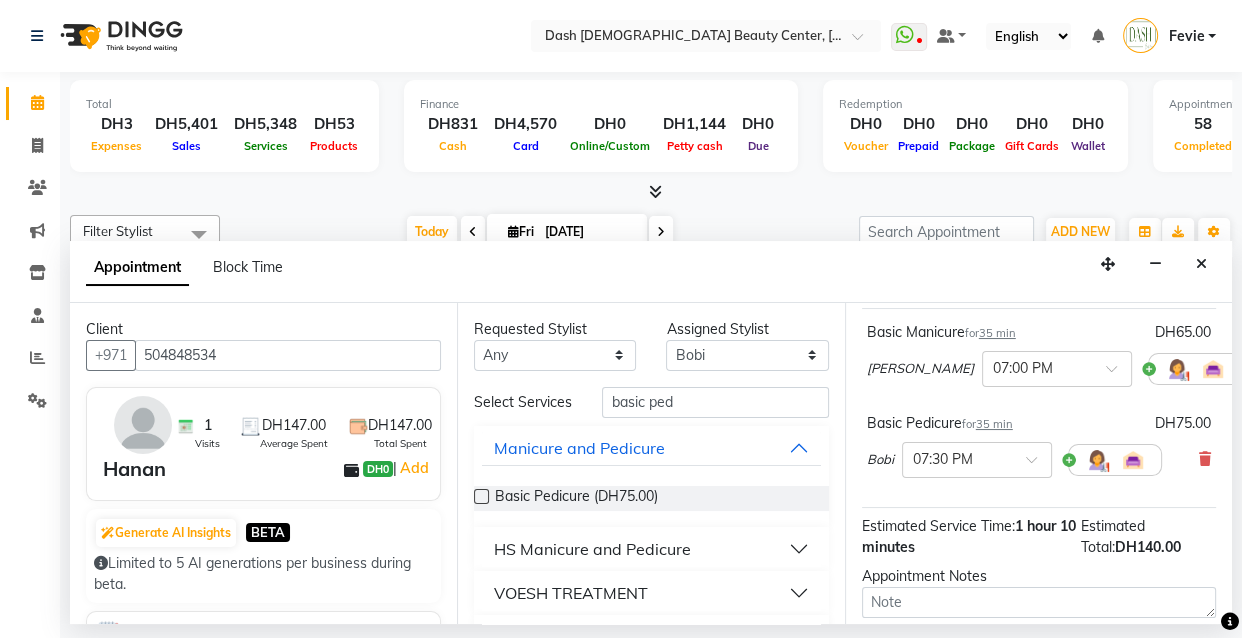 scroll, scrollTop: 152, scrollLeft: 0, axis: vertical 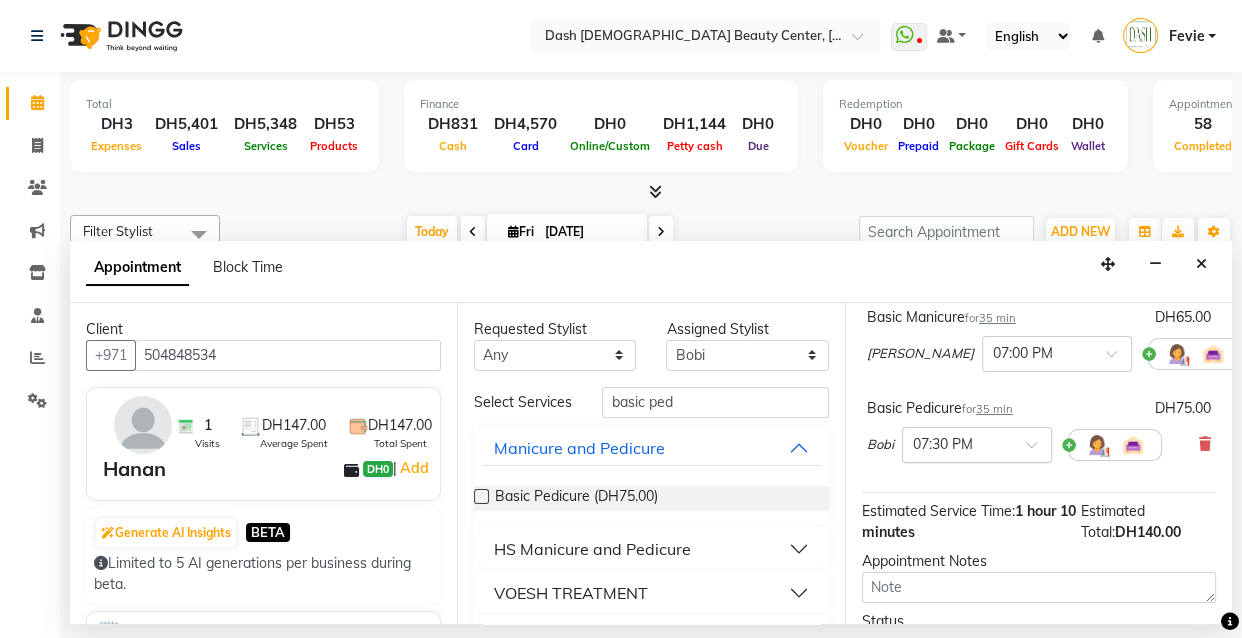 click at bounding box center (957, 443) 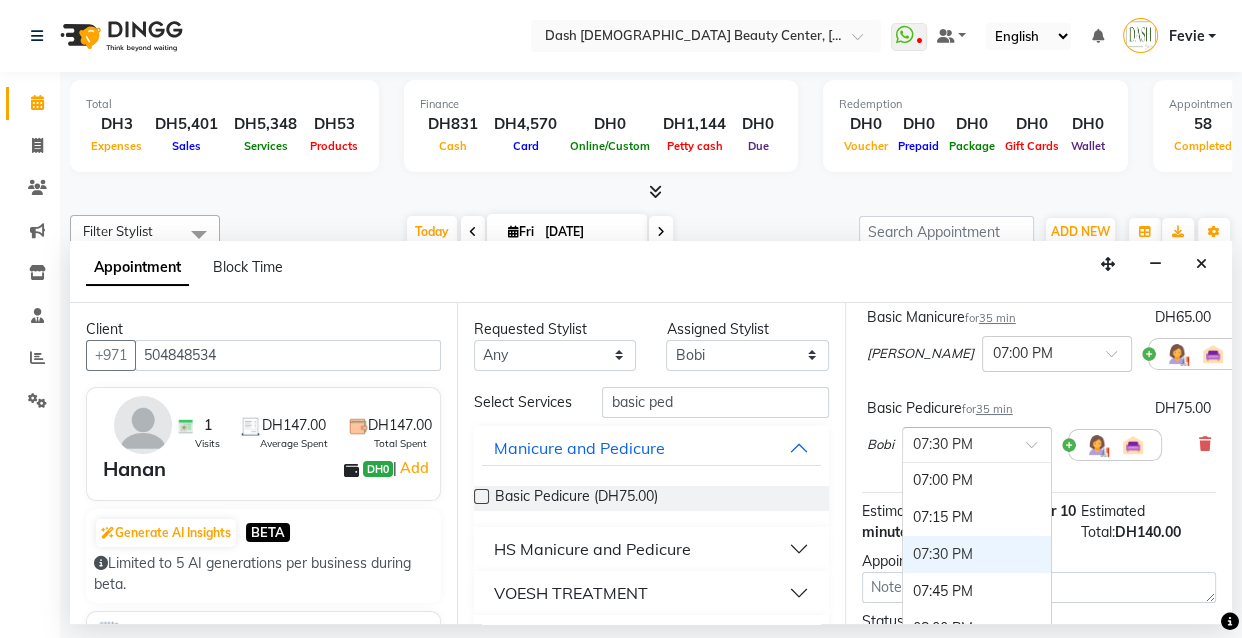 scroll, scrollTop: 1311, scrollLeft: 0, axis: vertical 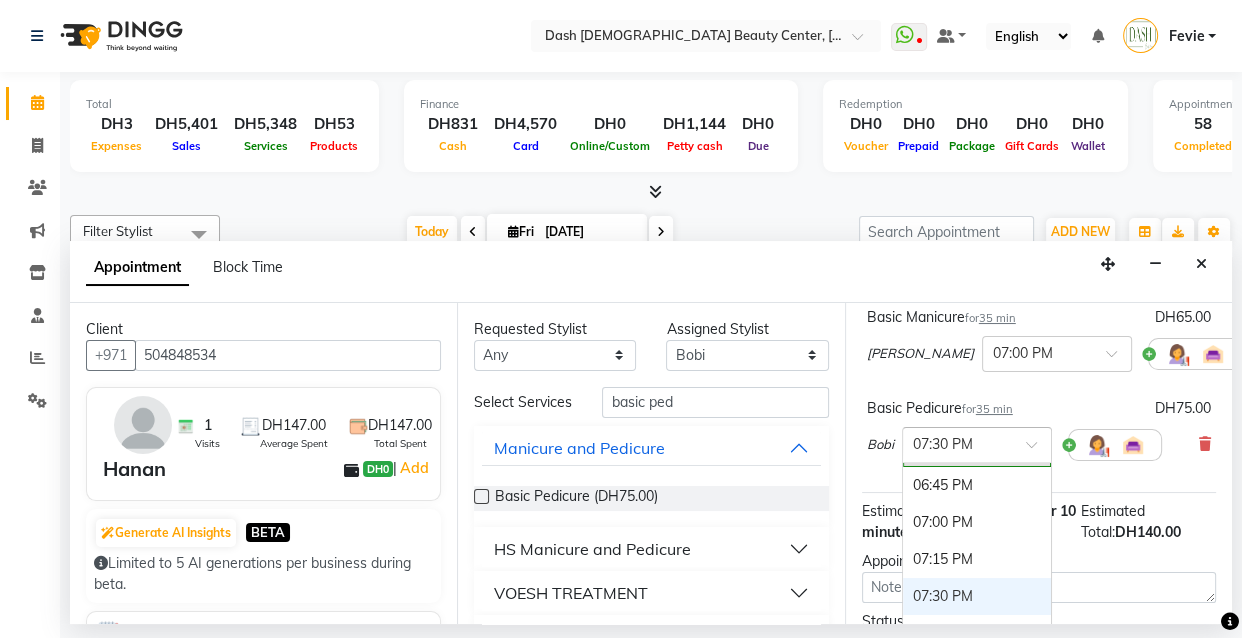 click on "07:00 PM" at bounding box center (977, 522) 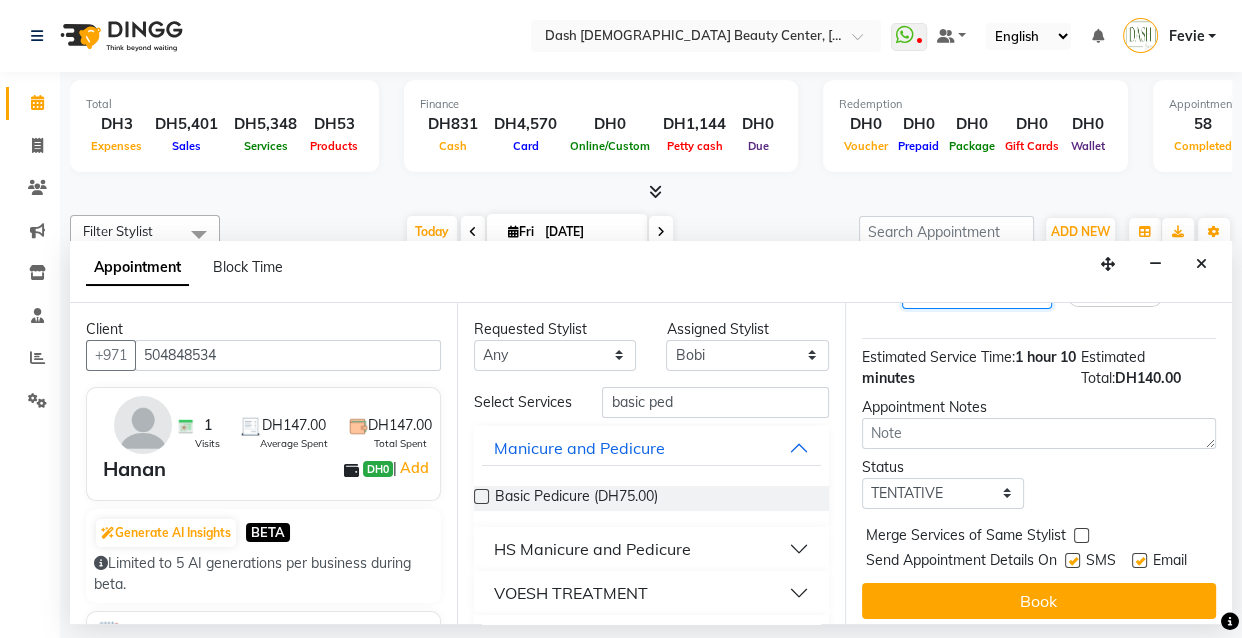 scroll, scrollTop: 329, scrollLeft: 0, axis: vertical 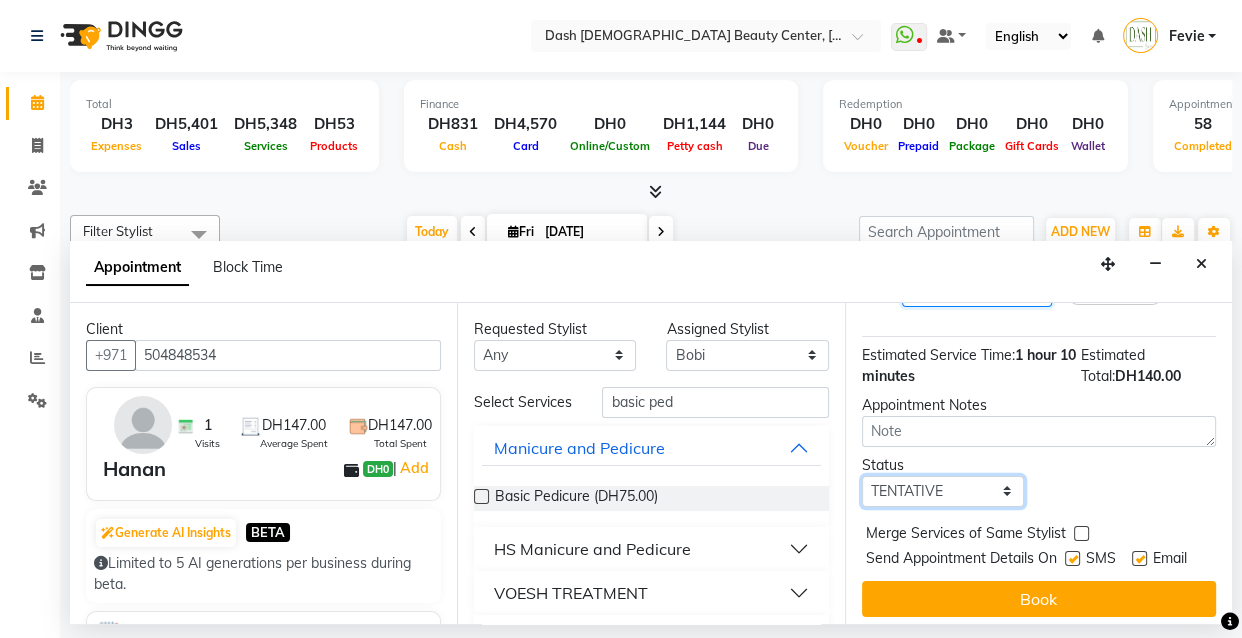 click on "Select TENTATIVE CONFIRM CHECK-IN UPCOMING" at bounding box center (943, 491) 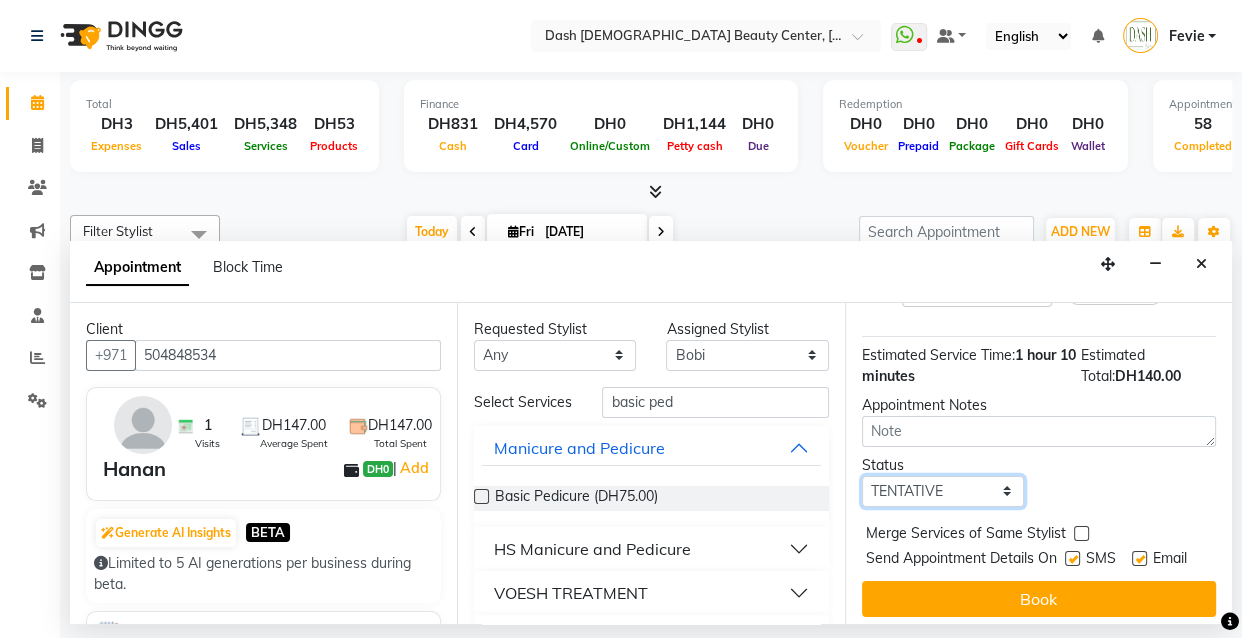 select on "check-in" 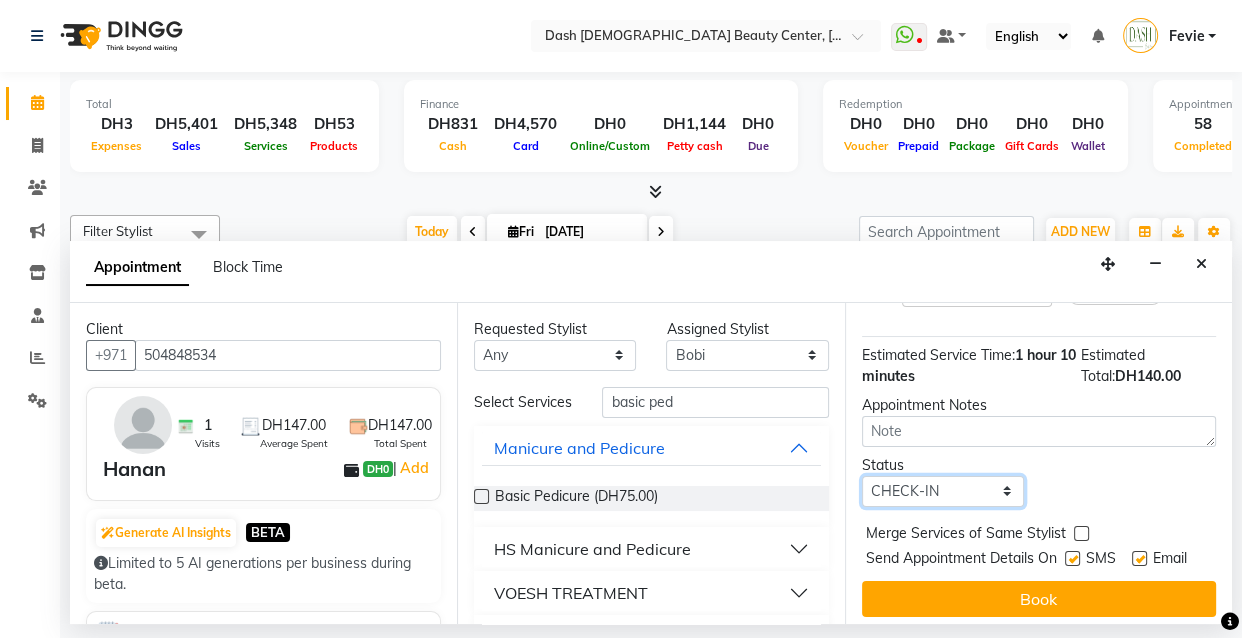click on "Select TENTATIVE CONFIRM CHECK-IN UPCOMING" at bounding box center [943, 491] 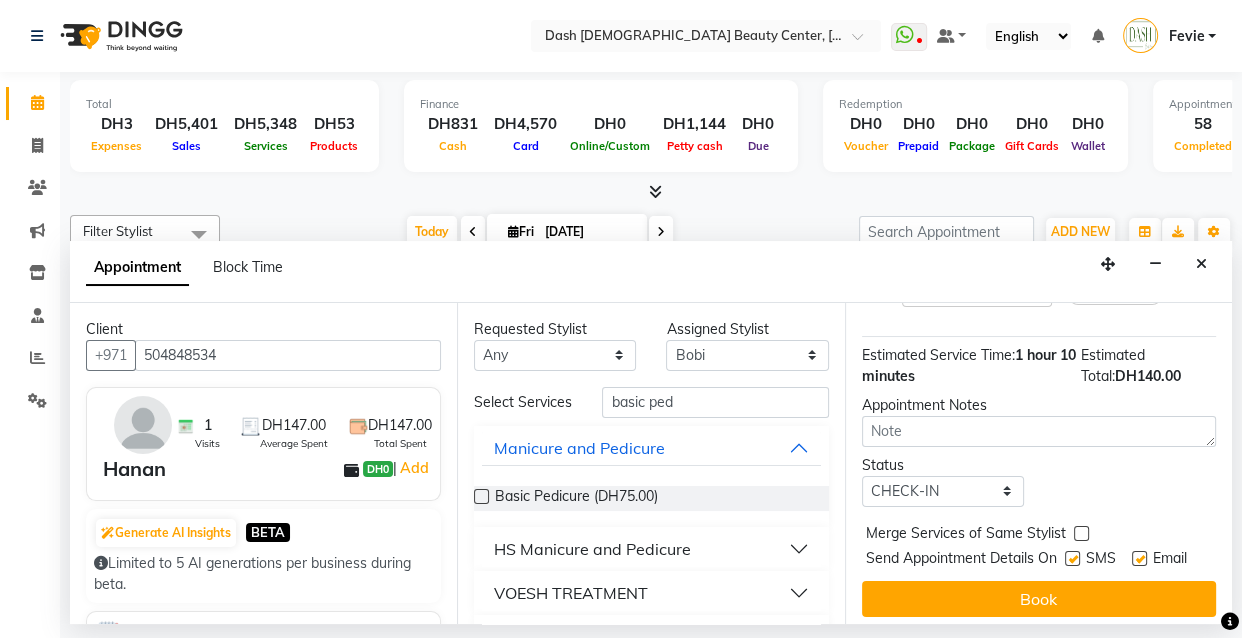 click at bounding box center [1081, 533] 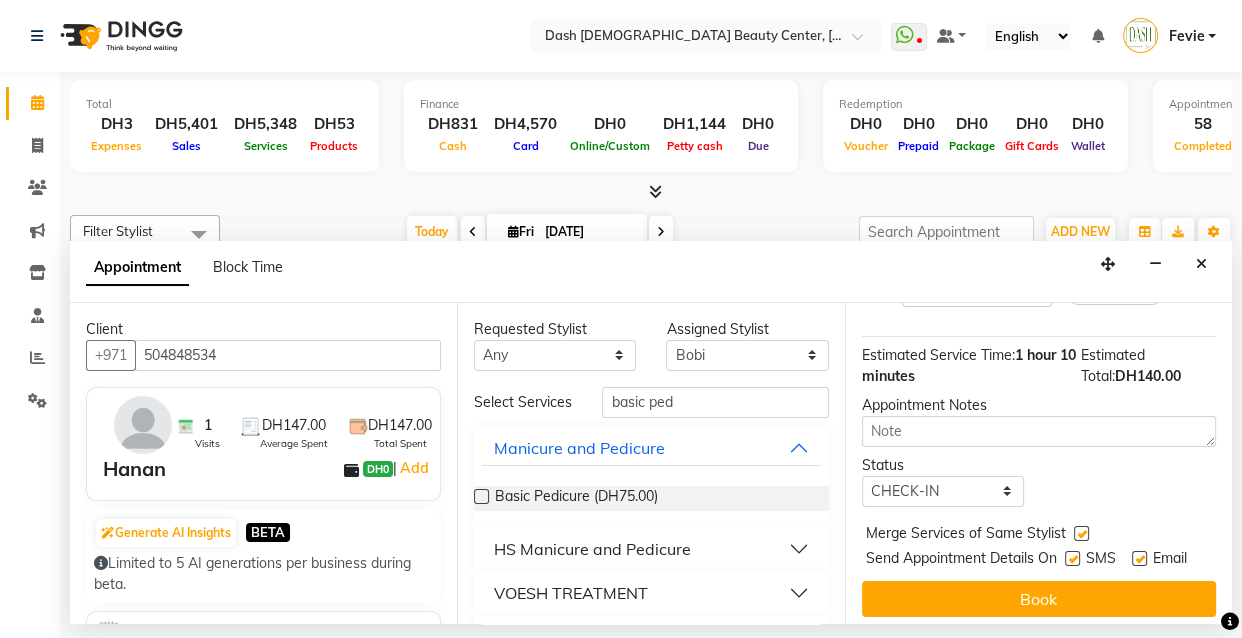 click at bounding box center (1072, 558) 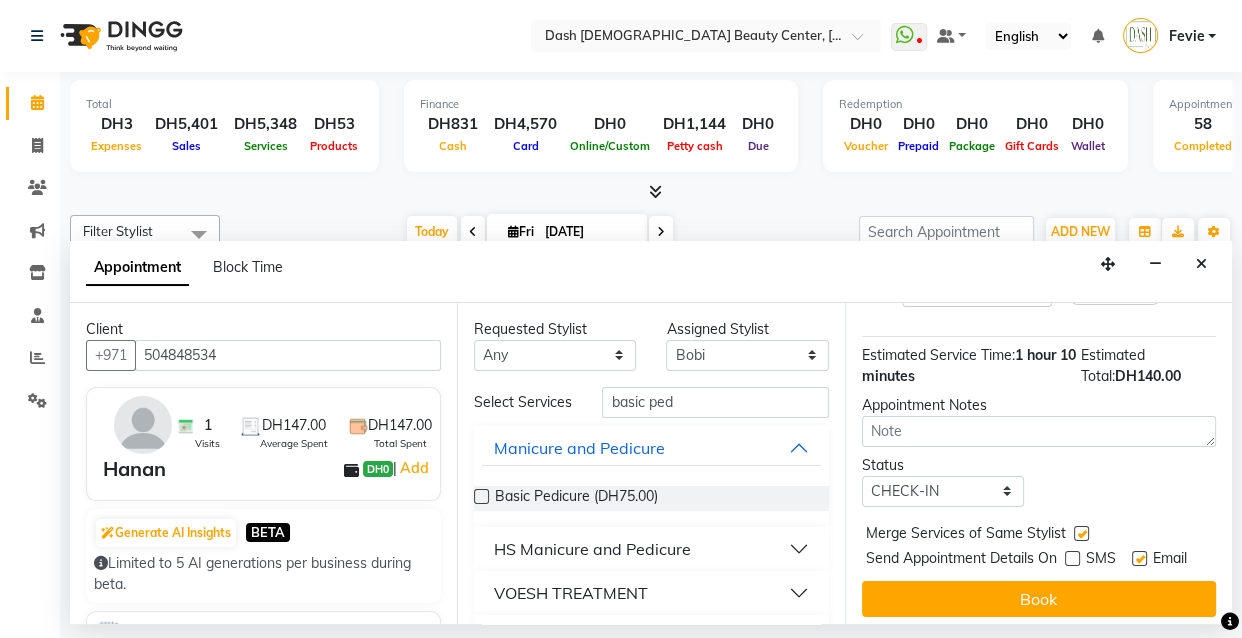 click at bounding box center [1139, 558] 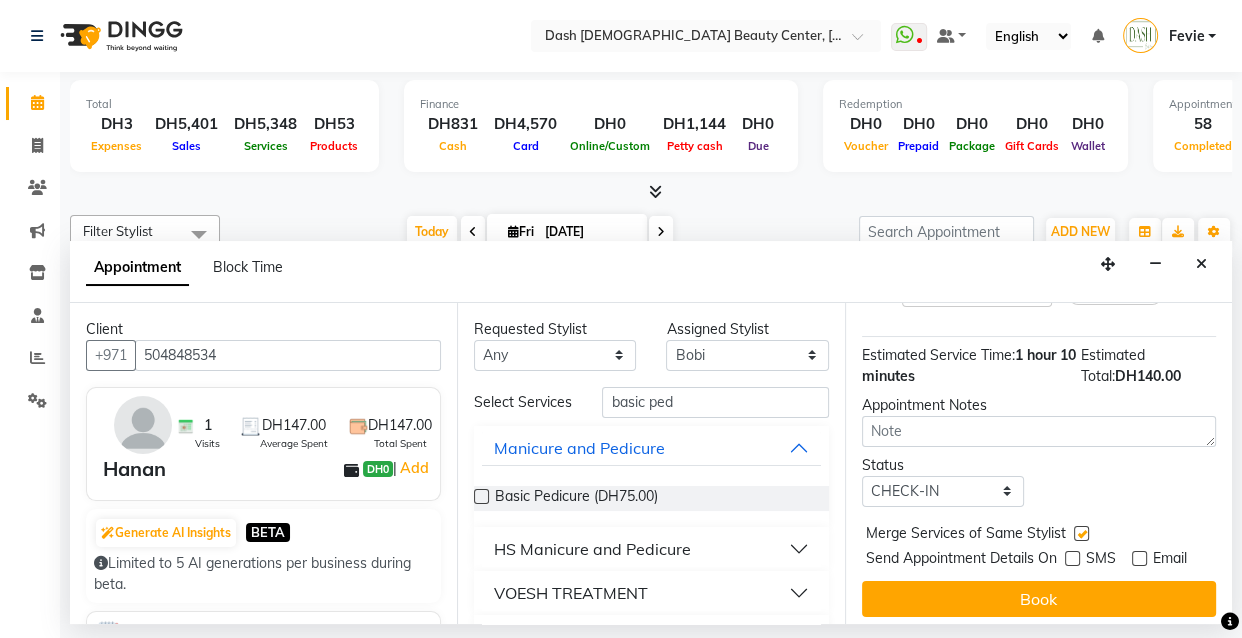 scroll, scrollTop: 371, scrollLeft: 0, axis: vertical 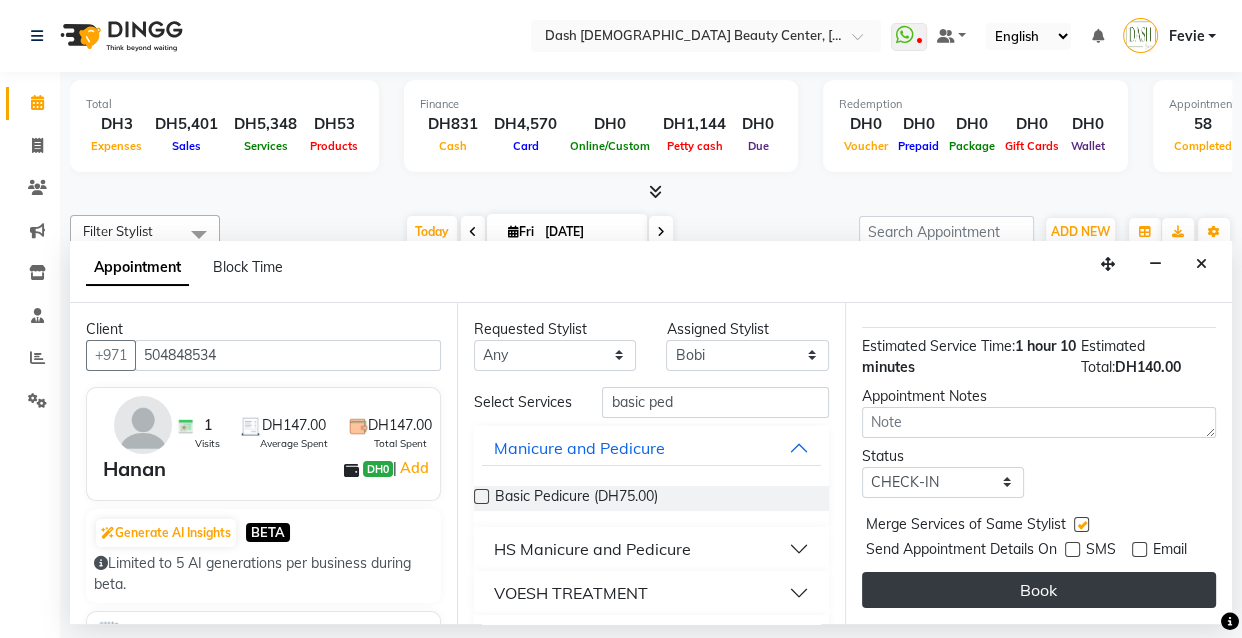 click on "Book" at bounding box center (1039, 590) 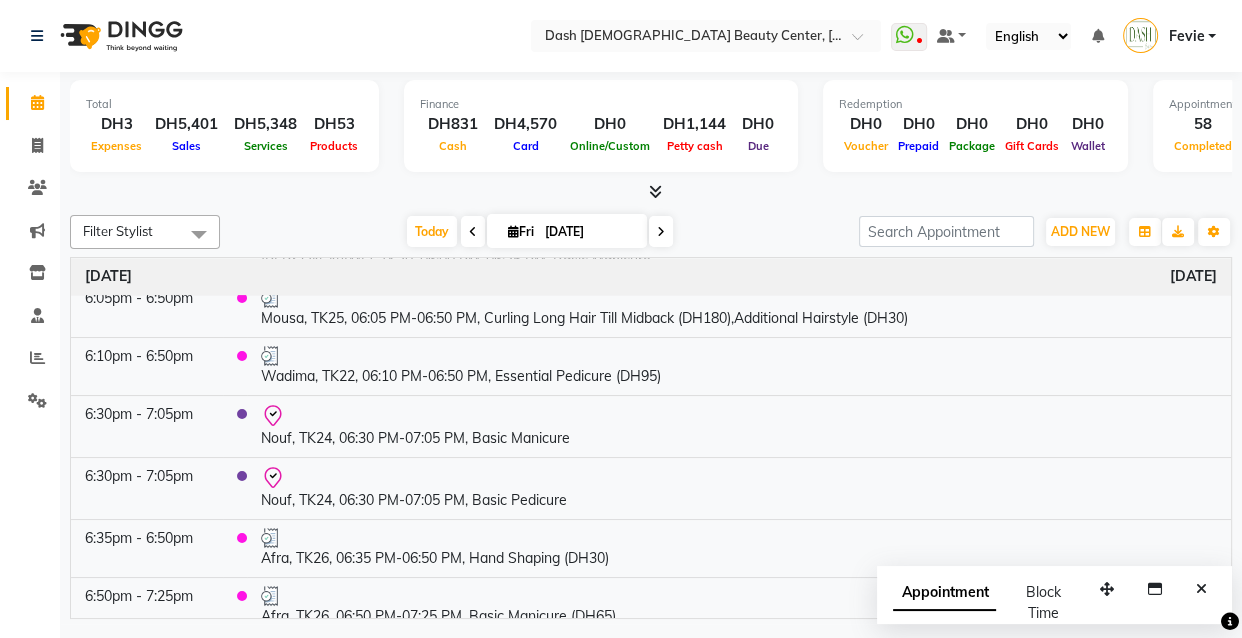 scroll, scrollTop: 3026, scrollLeft: 0, axis: vertical 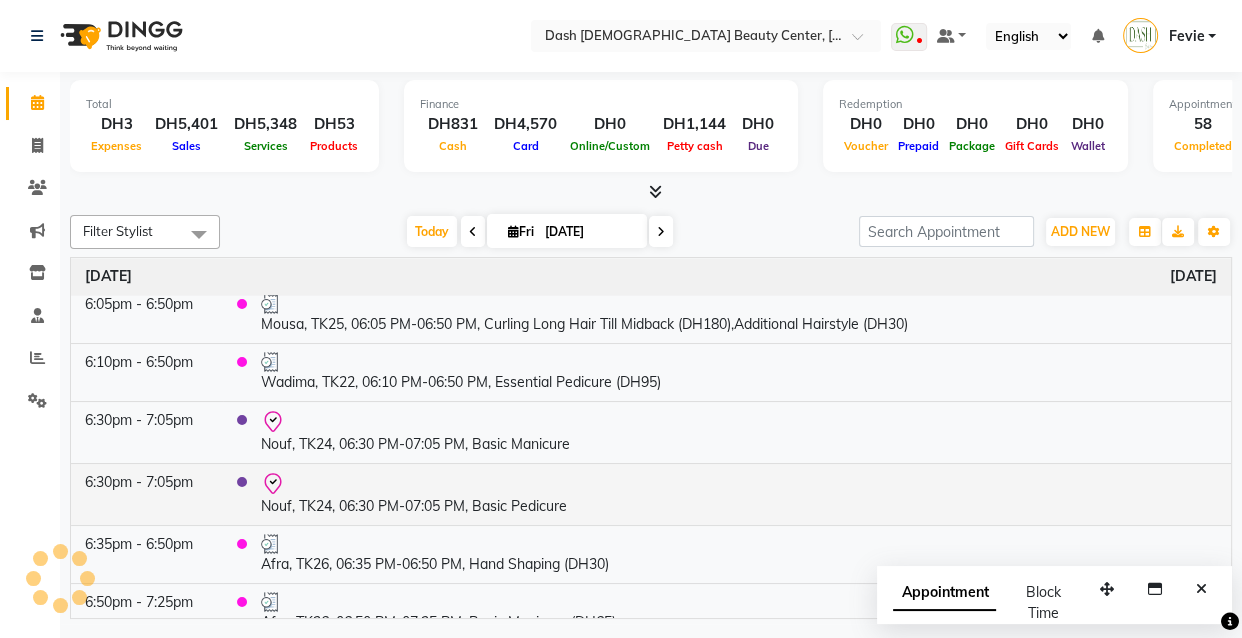 click 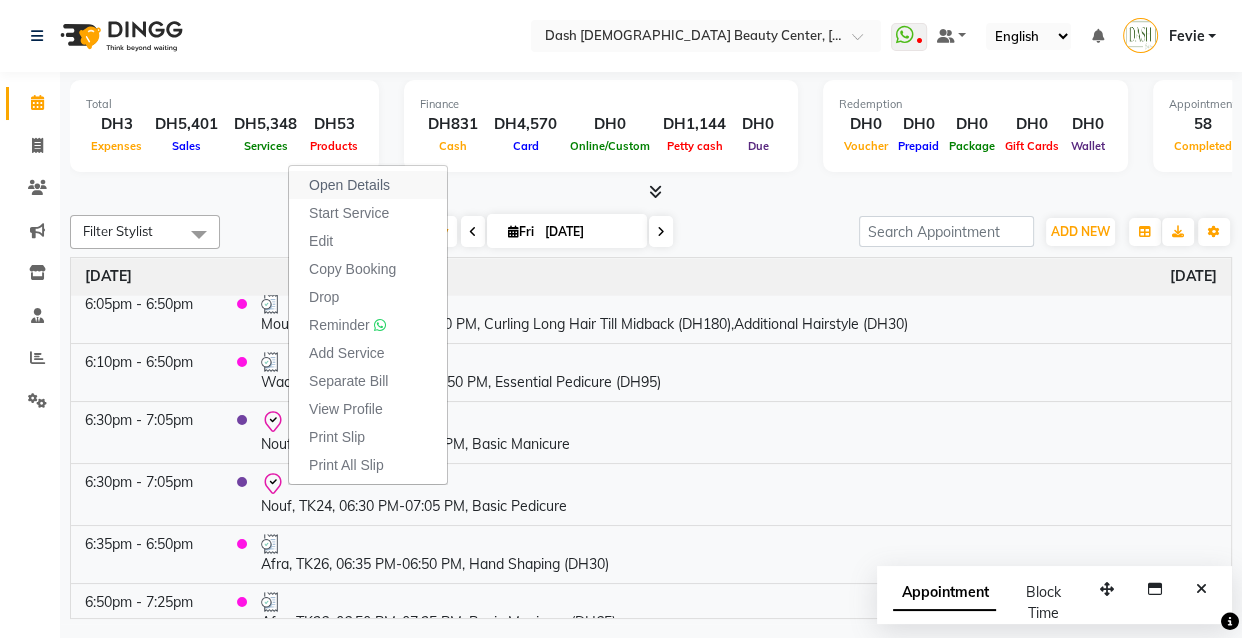 click on "Open Details" at bounding box center (349, 185) 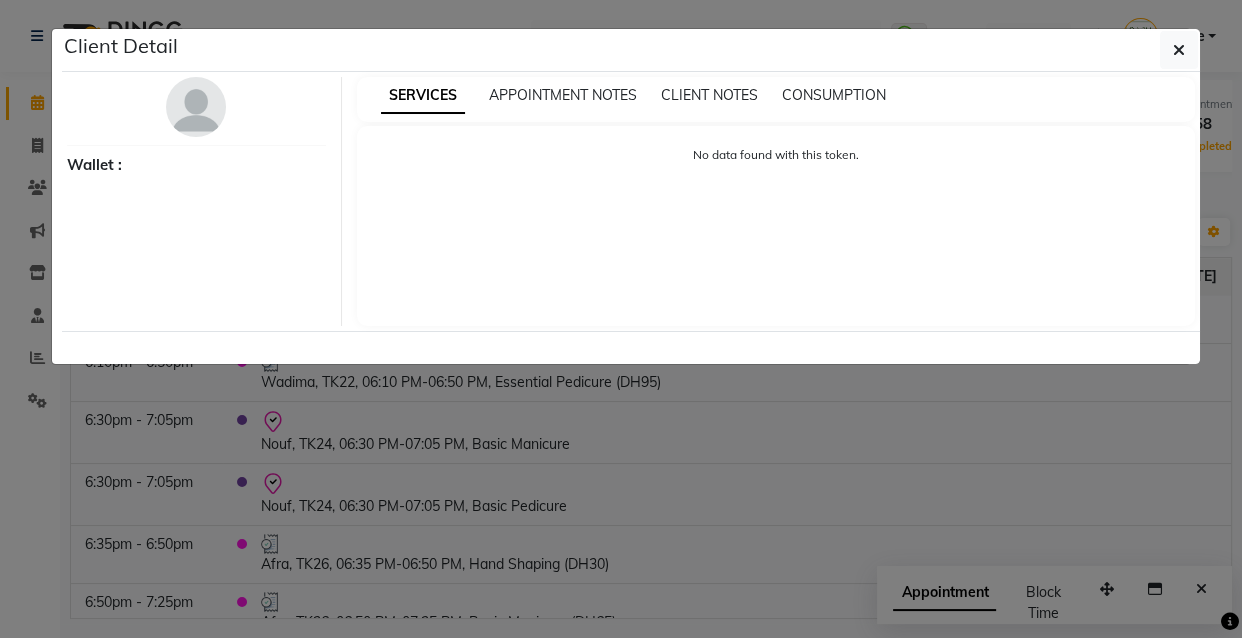 select on "8" 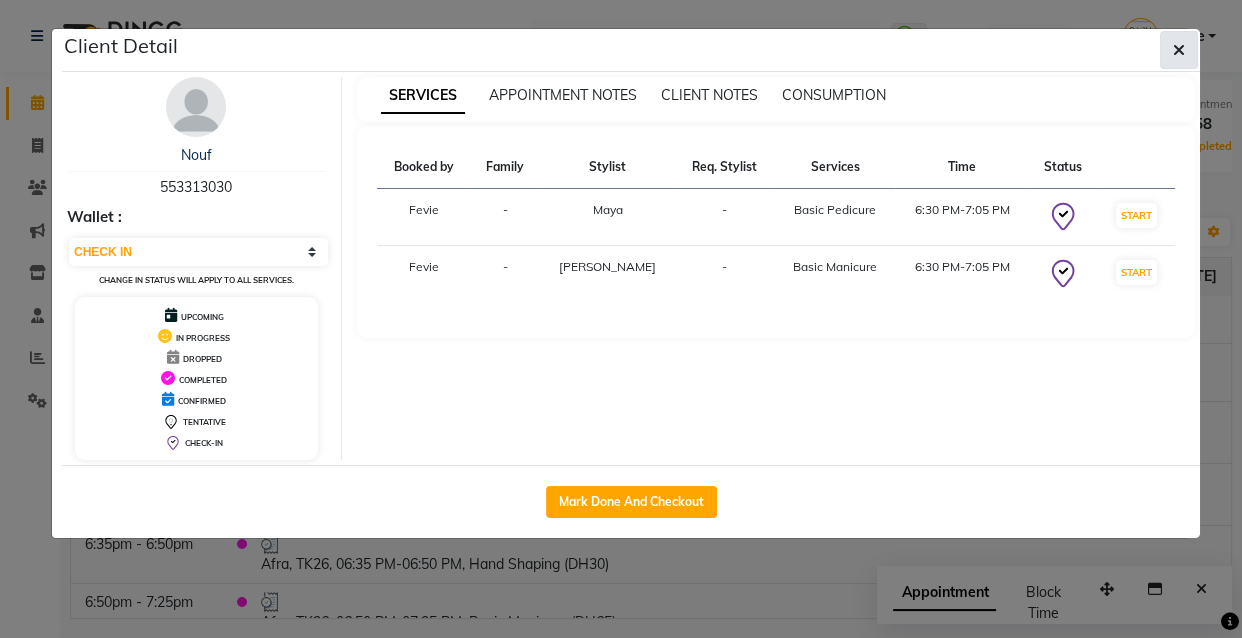 click 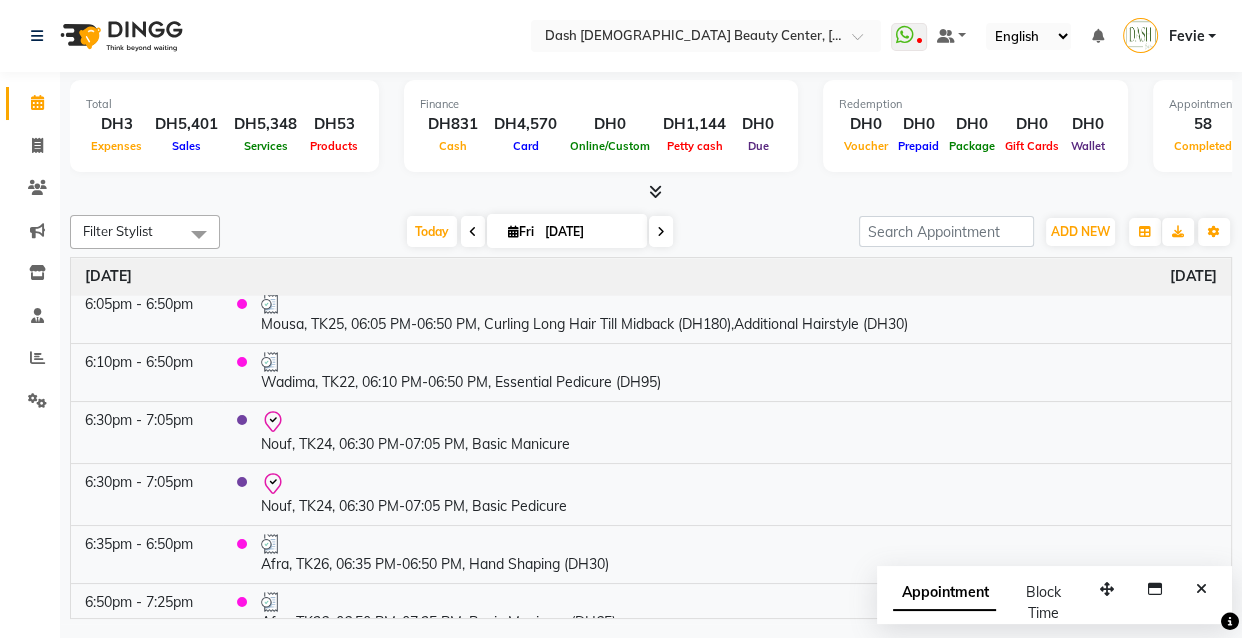 click on "Fevie" at bounding box center [1186, 36] 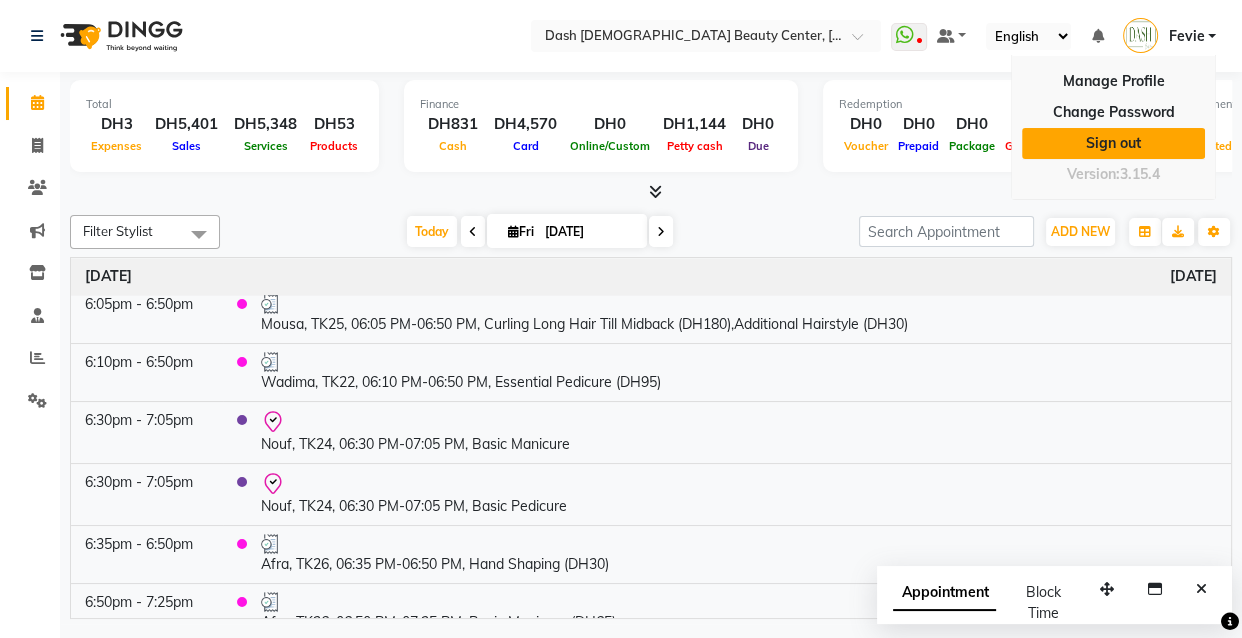 click on "Sign out" at bounding box center (1113, 143) 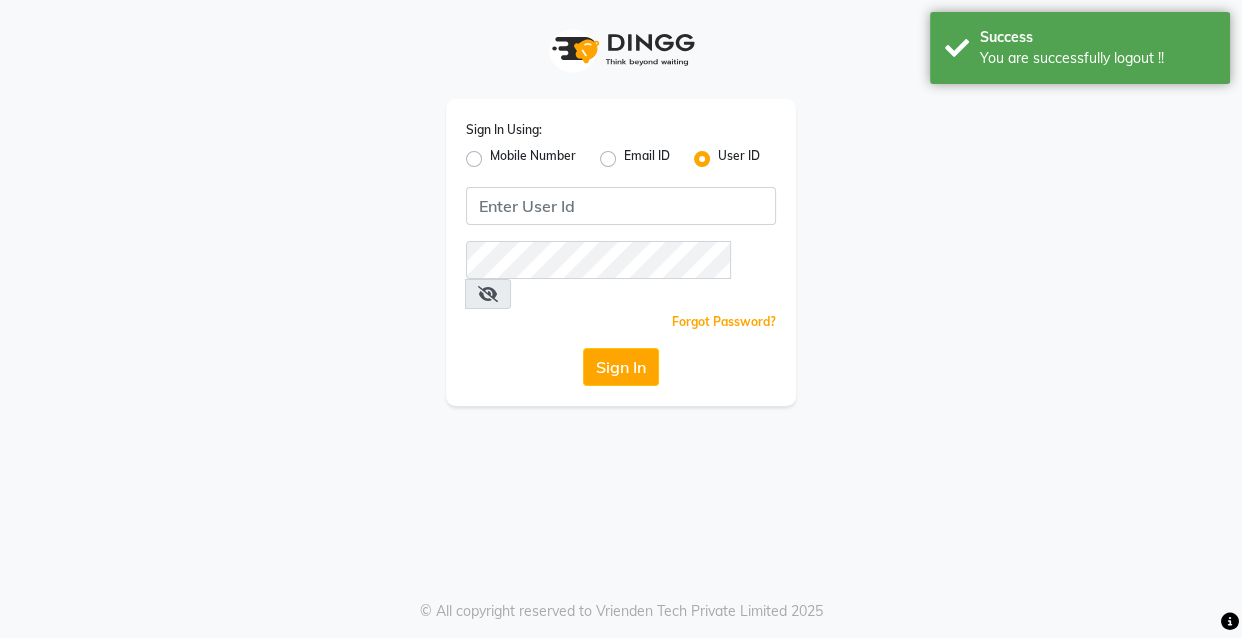 click on "Mobile Number" 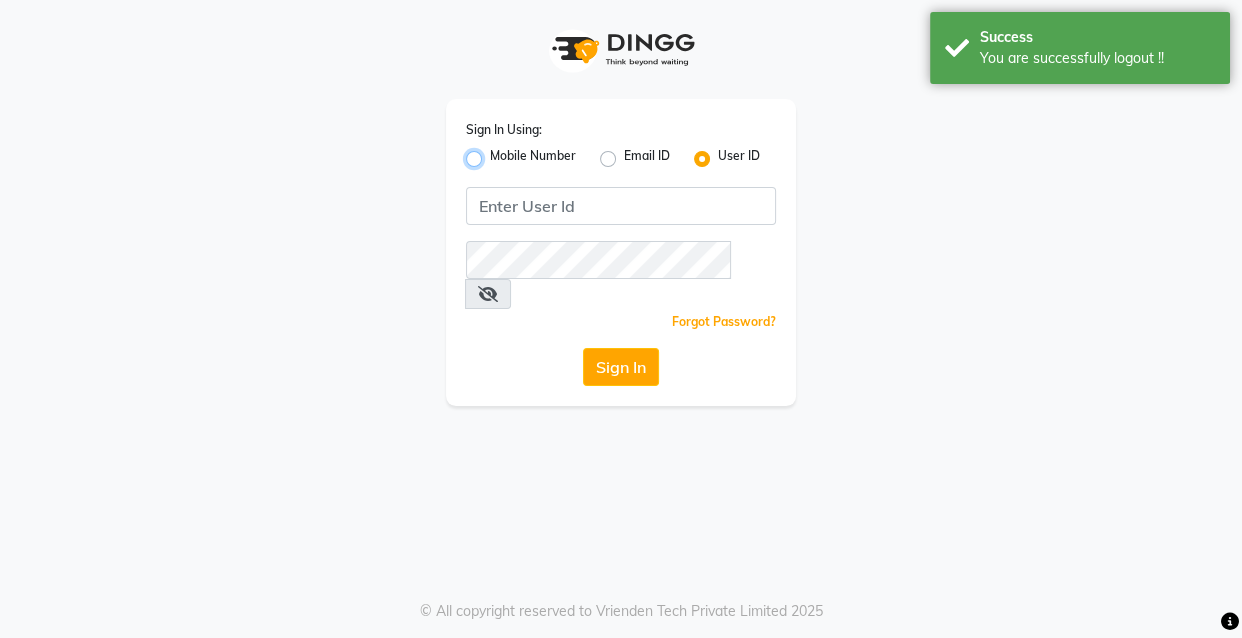 click on "Mobile Number" at bounding box center (496, 153) 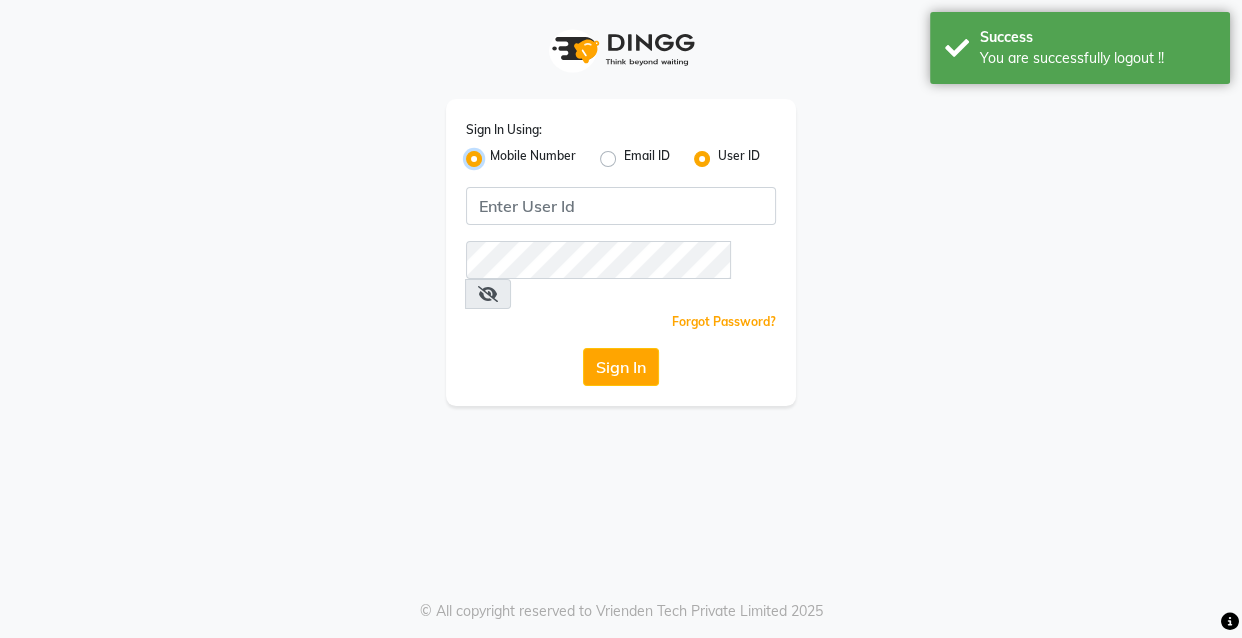 radio on "false" 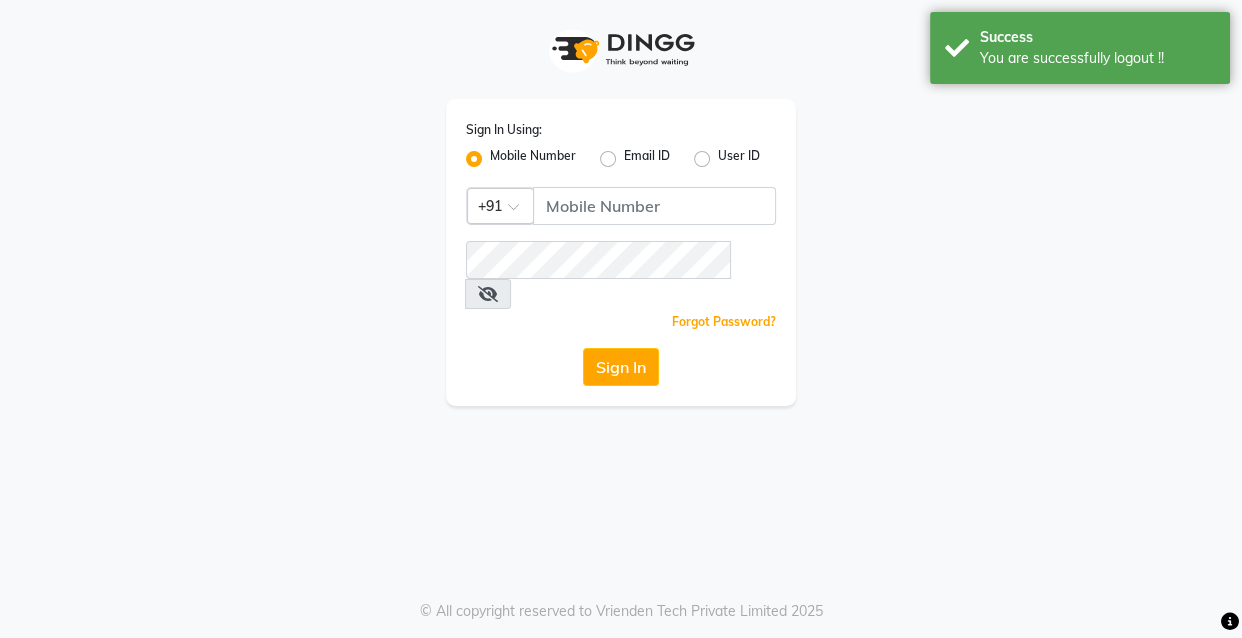 click 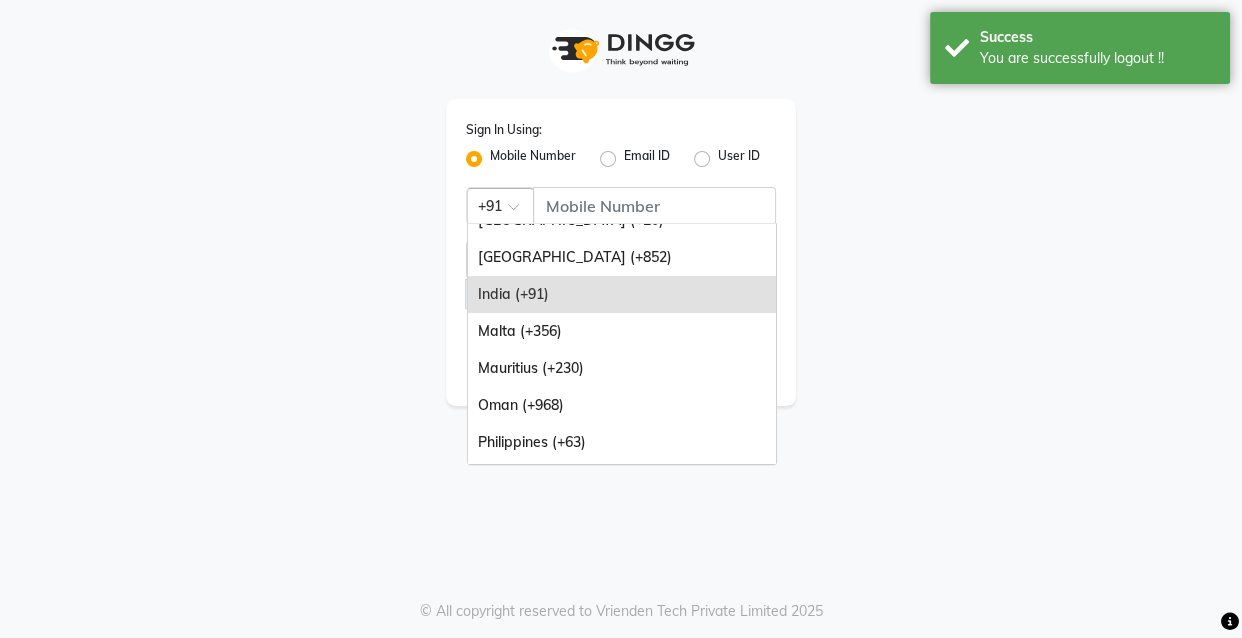 scroll, scrollTop: 500, scrollLeft: 0, axis: vertical 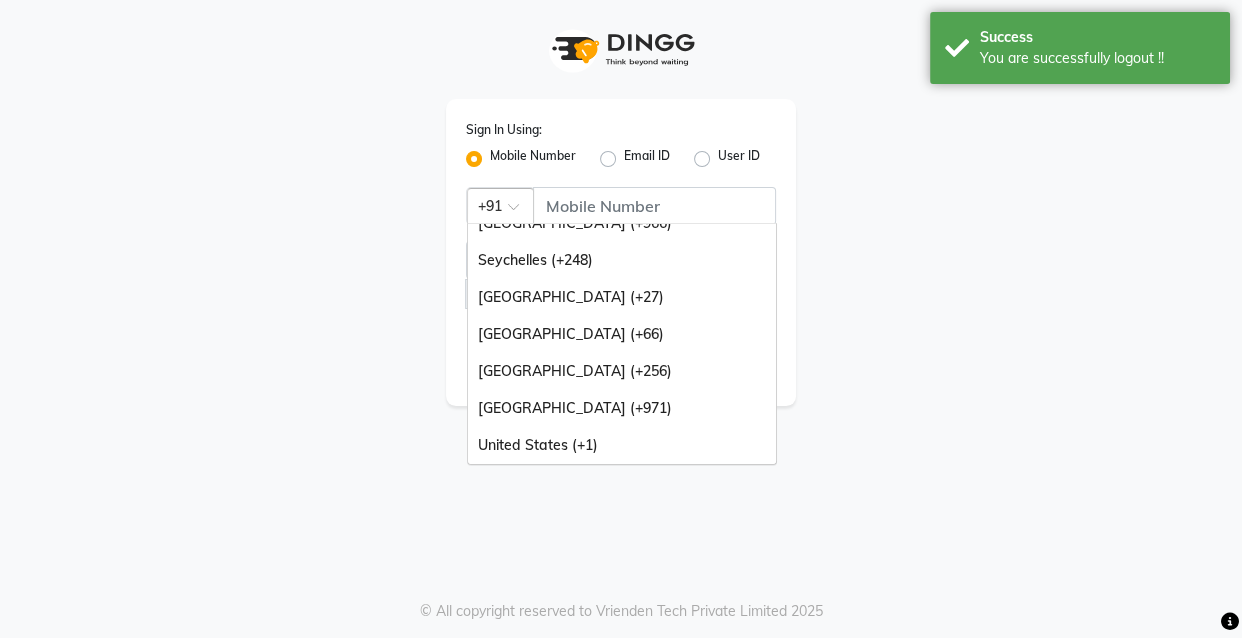 click on "[GEOGRAPHIC_DATA] (+971)" at bounding box center [622, 408] 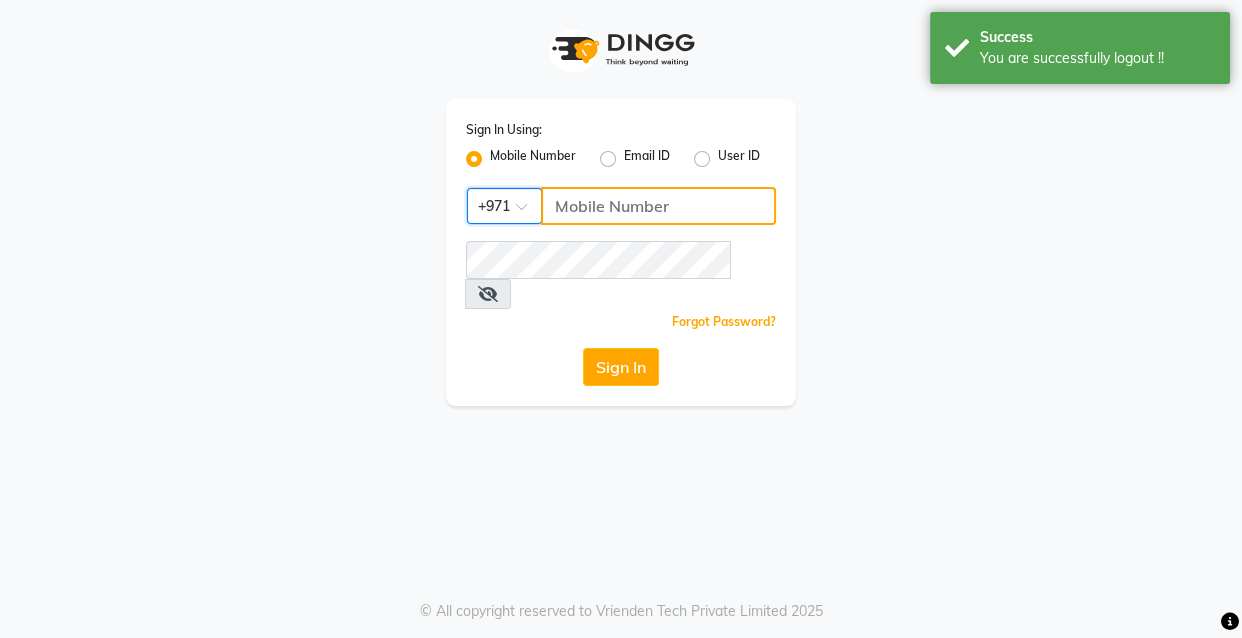 click 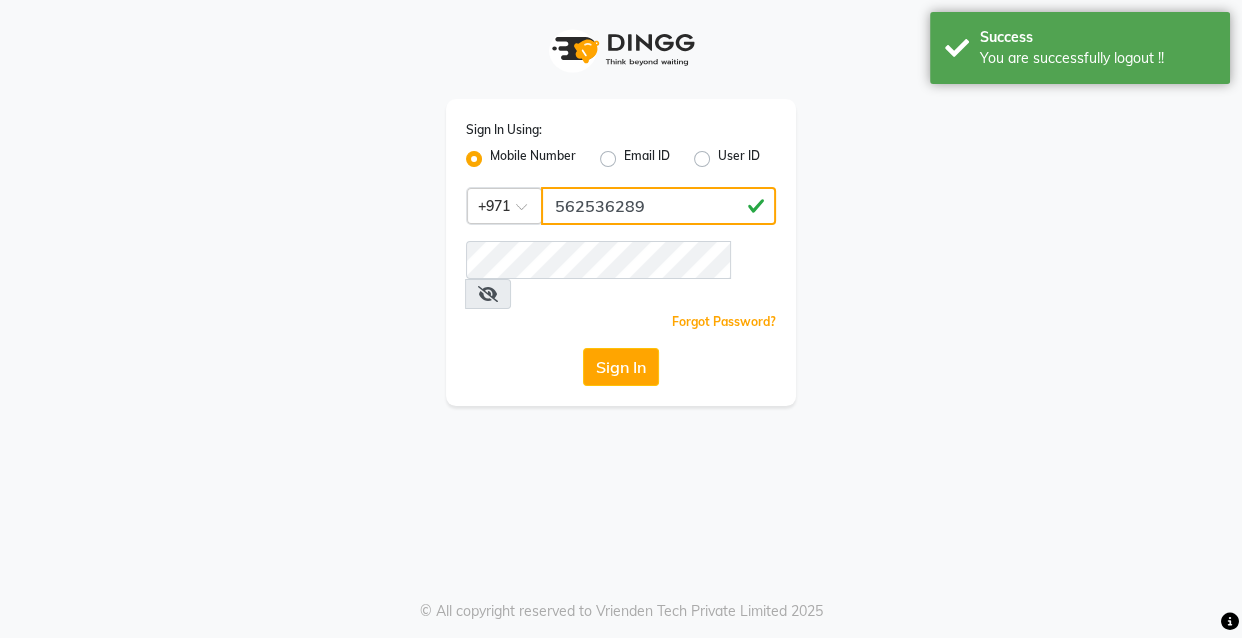 type on "562536289" 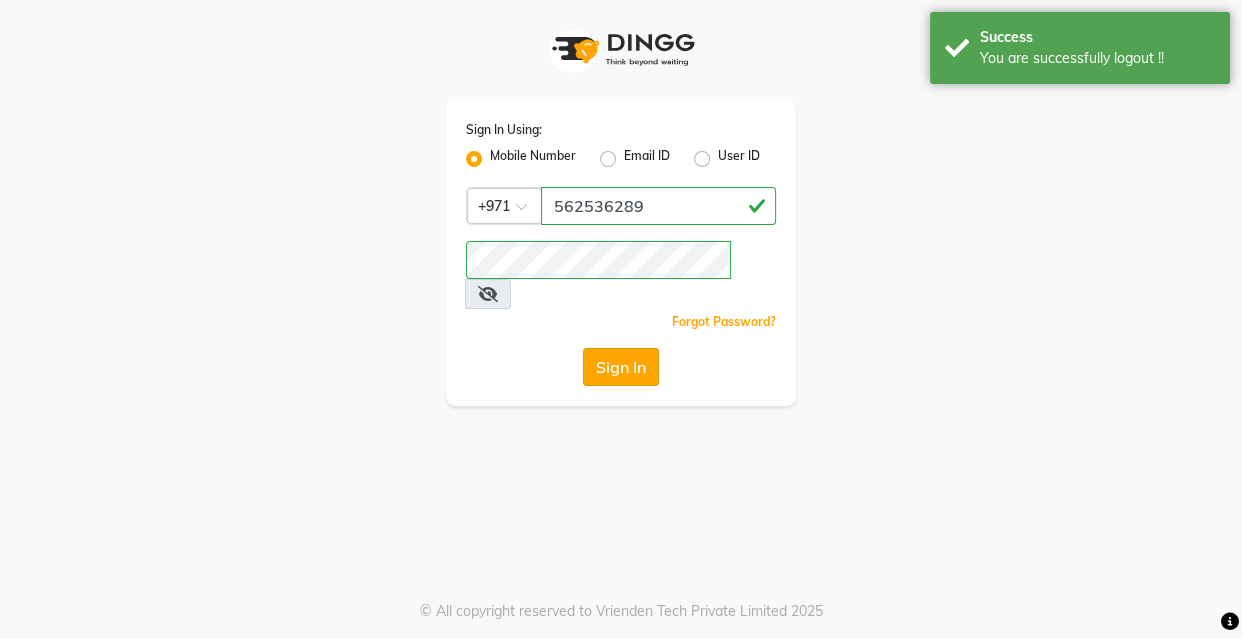 click on "Sign In" 